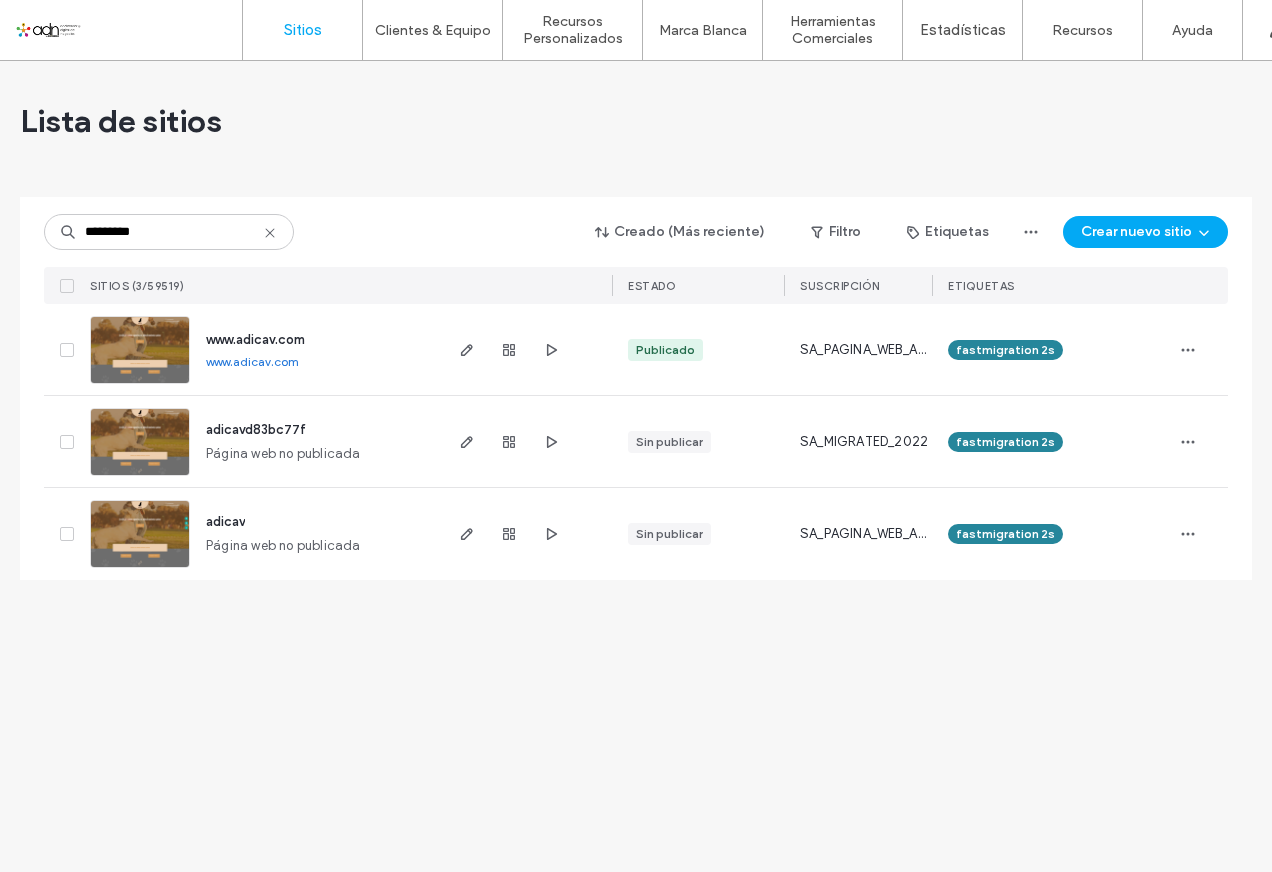 scroll, scrollTop: 0, scrollLeft: 0, axis: both 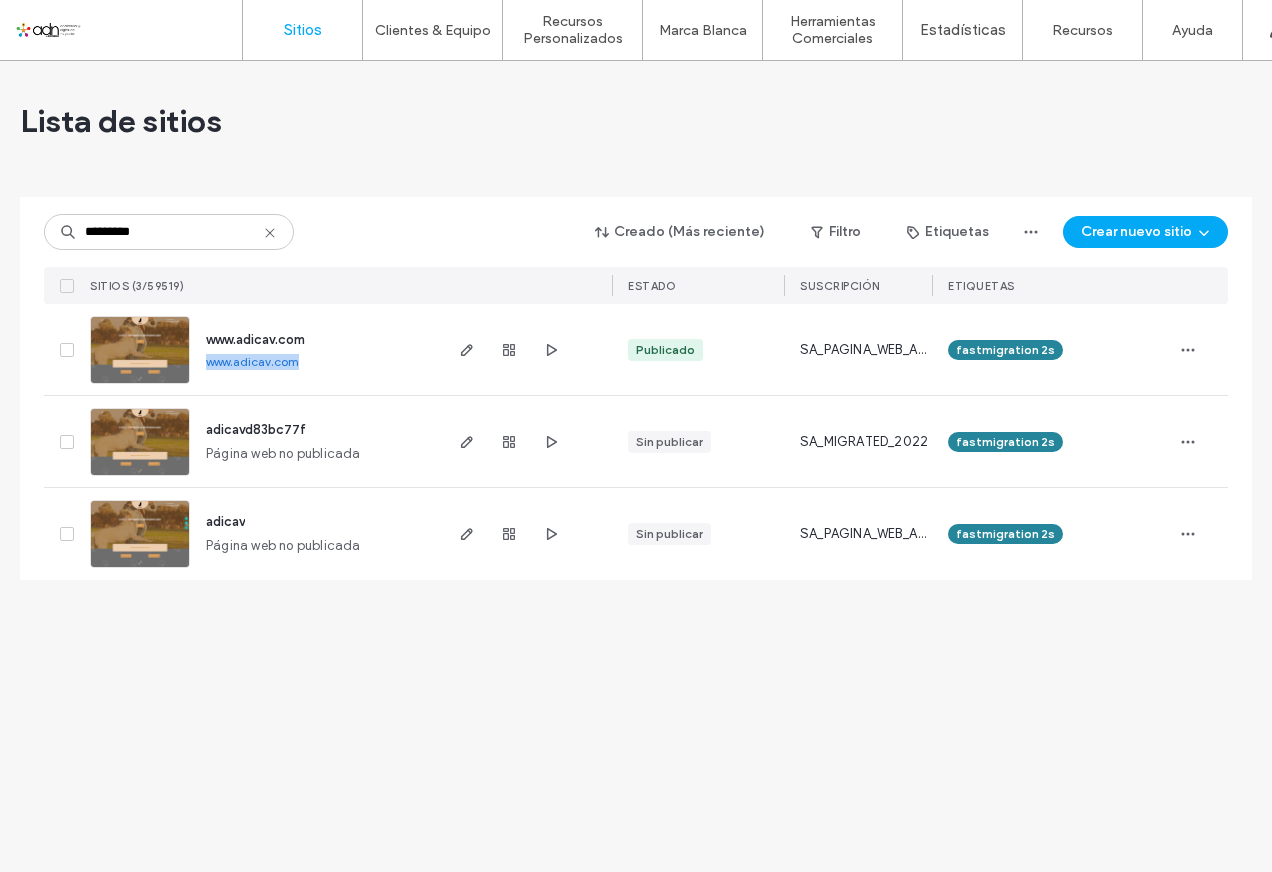 click at bounding box center [140, 385] 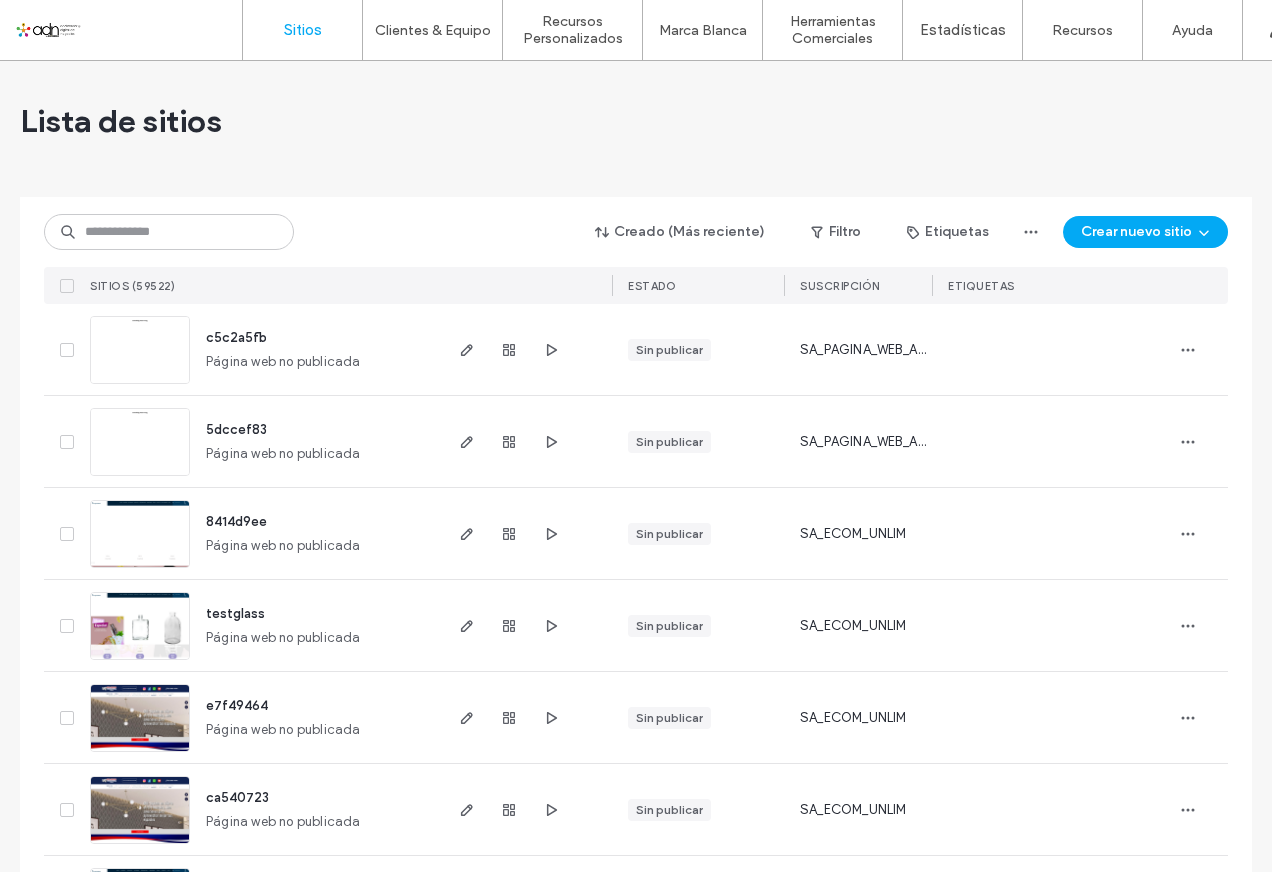 scroll, scrollTop: 0, scrollLeft: 0, axis: both 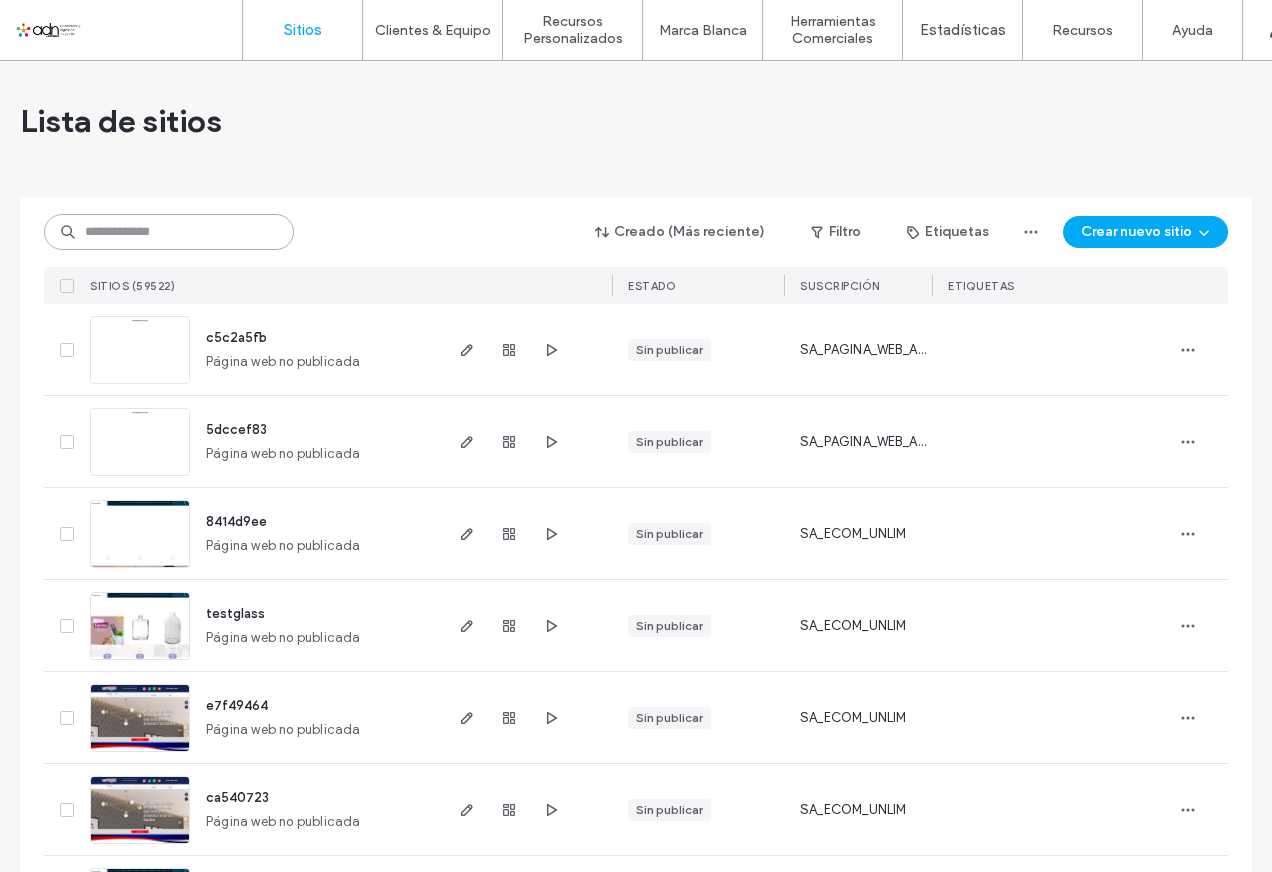 click at bounding box center (169, 232) 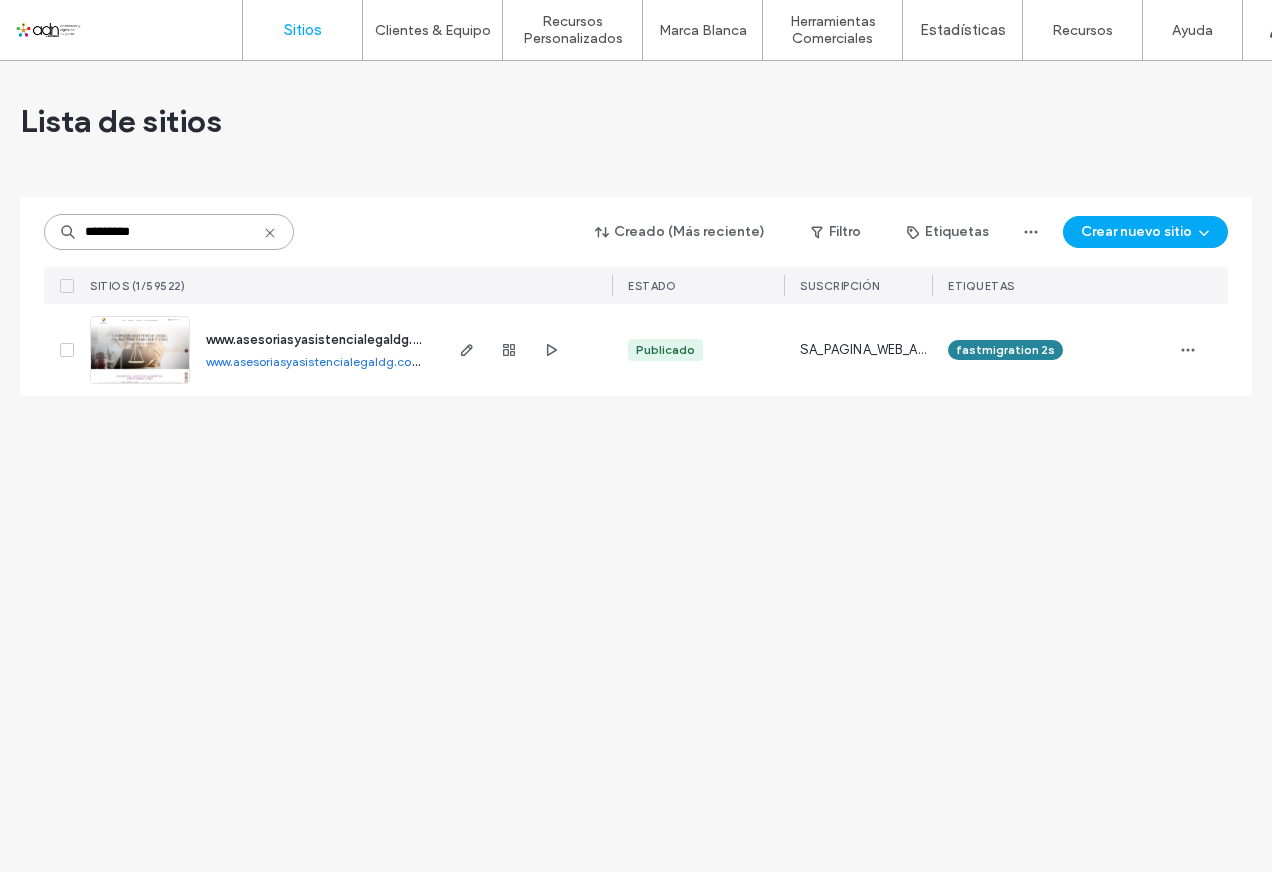 type on "*********" 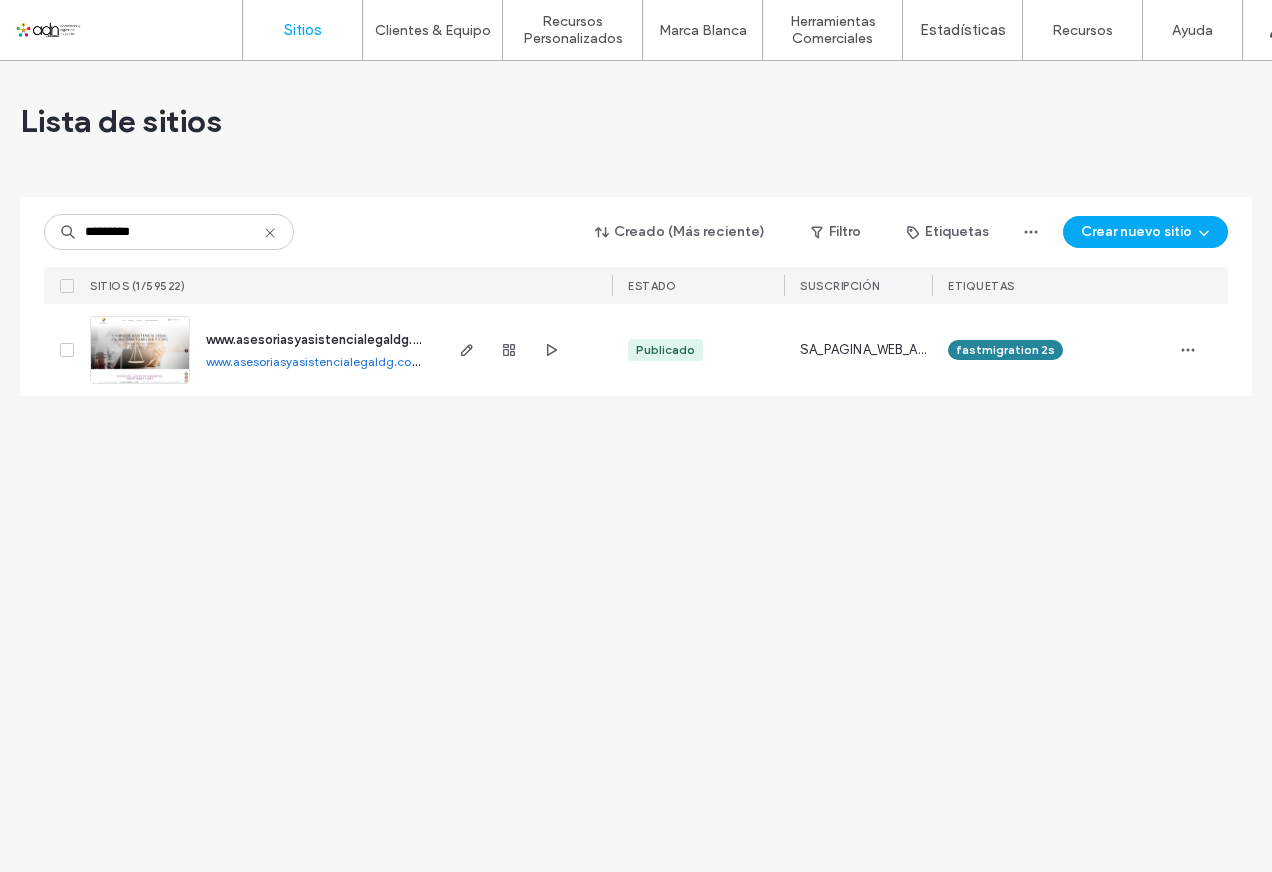 click at bounding box center (140, 385) 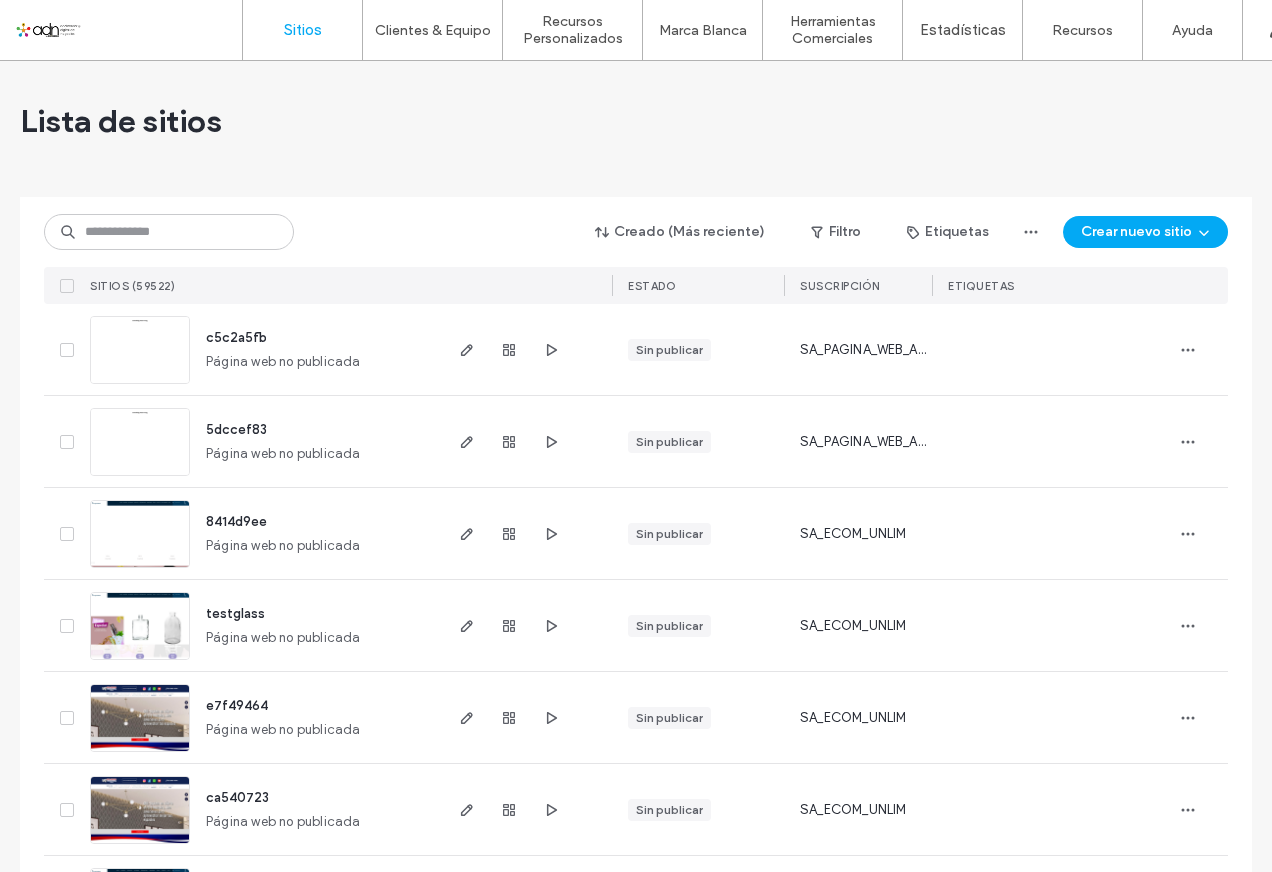 scroll, scrollTop: 0, scrollLeft: 0, axis: both 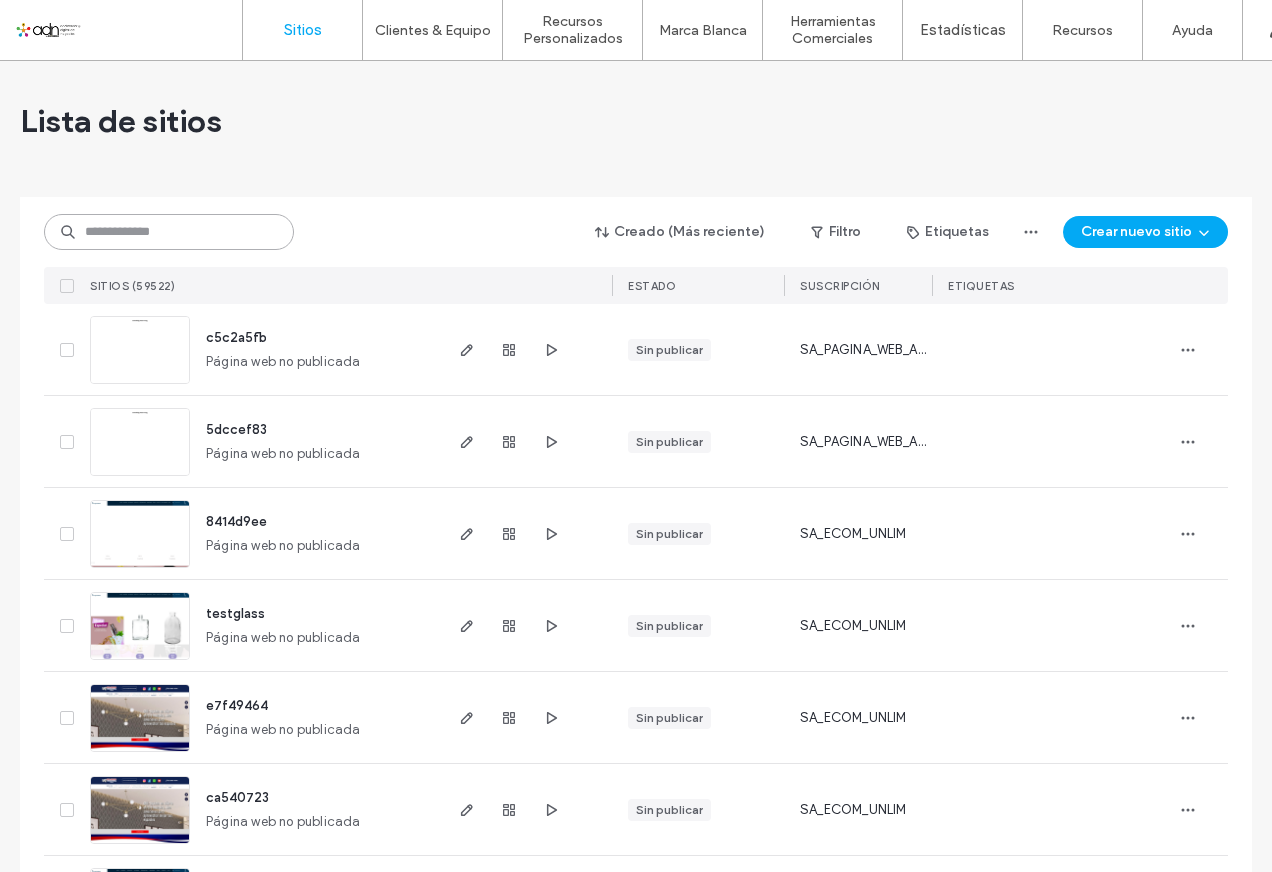 click at bounding box center (169, 232) 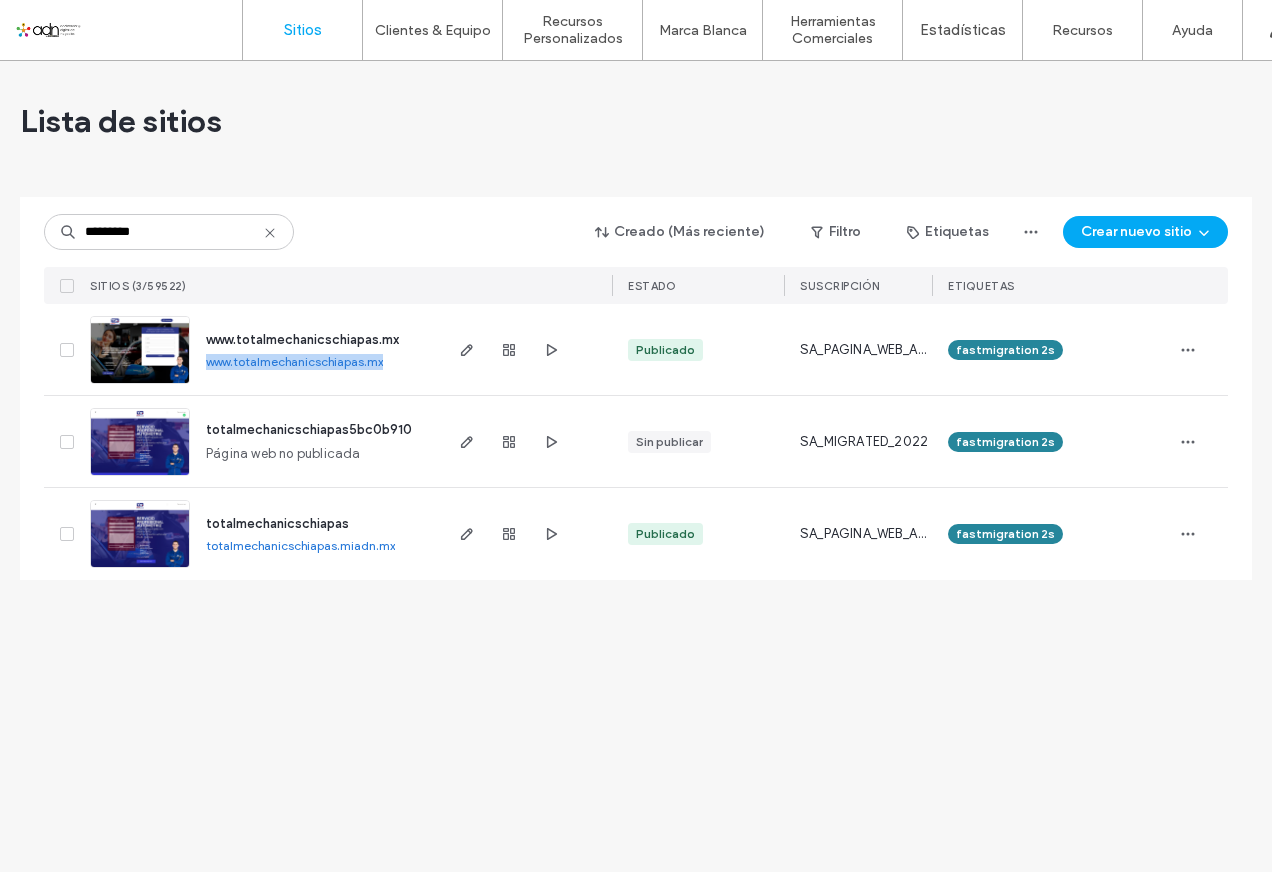 drag, startPoint x: 203, startPoint y: 359, endPoint x: 388, endPoint y: 362, distance: 185.02432 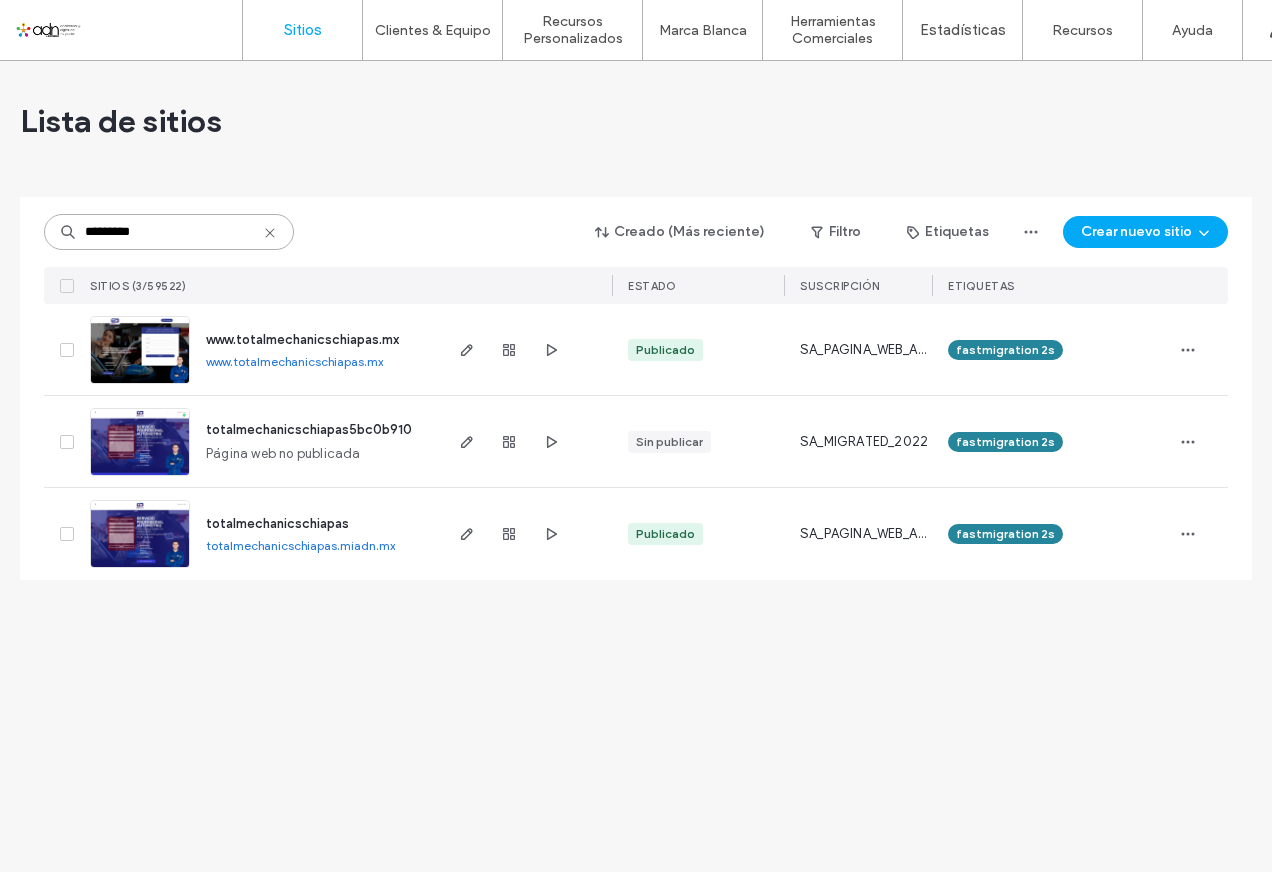 click on "*********" at bounding box center [169, 232] 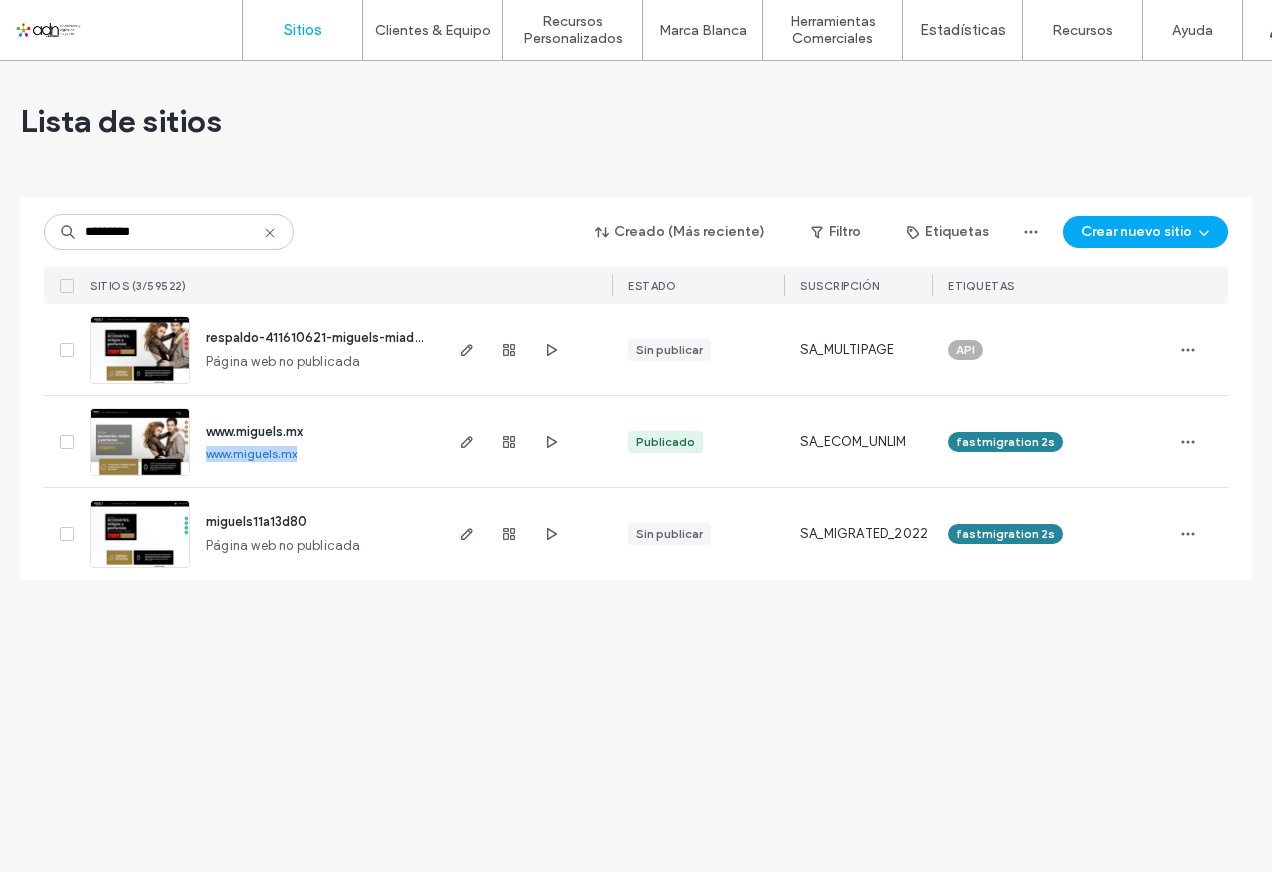 drag, startPoint x: 204, startPoint y: 456, endPoint x: 301, endPoint y: 455, distance: 97.00516 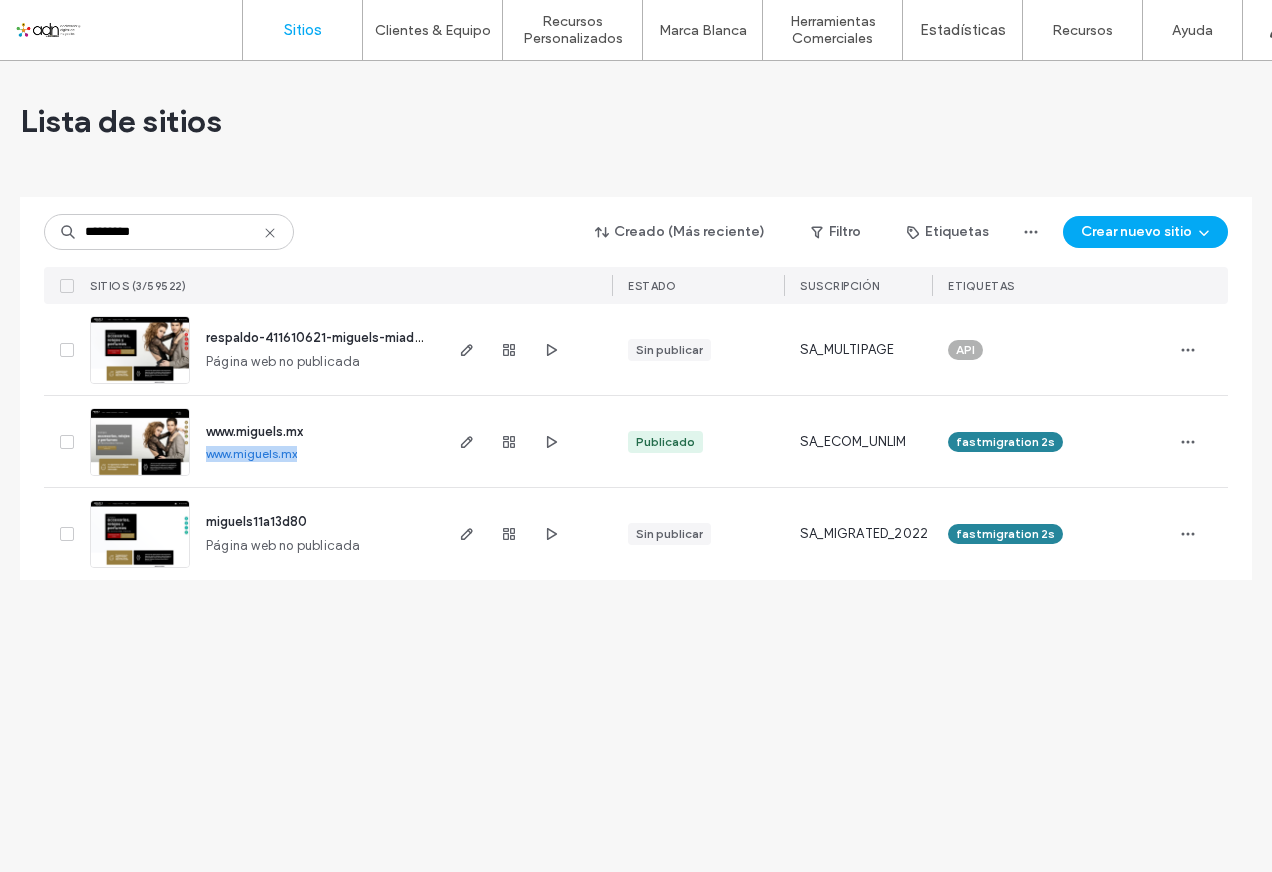click on "www.miguels.mx" at bounding box center [251, 453] 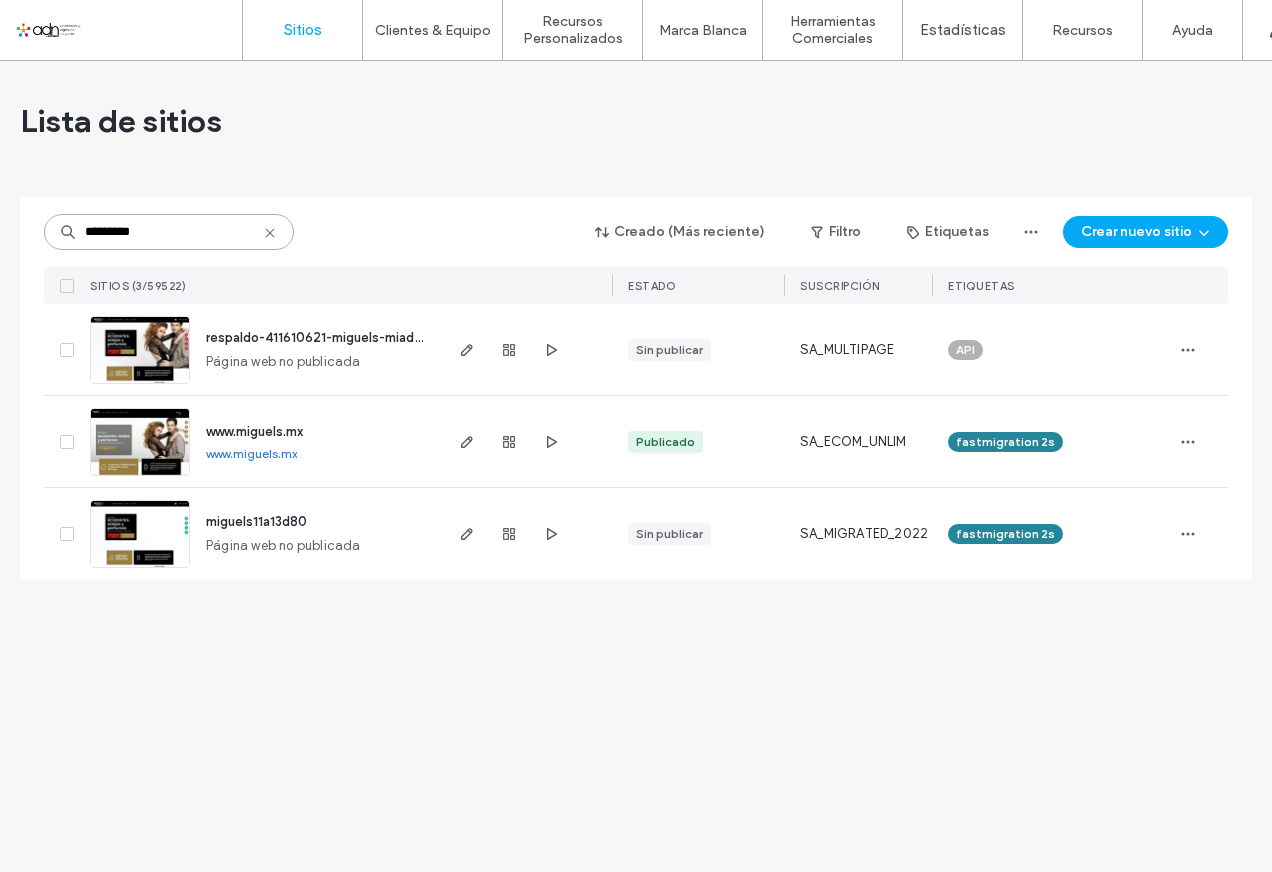 click on "*********" at bounding box center (169, 232) 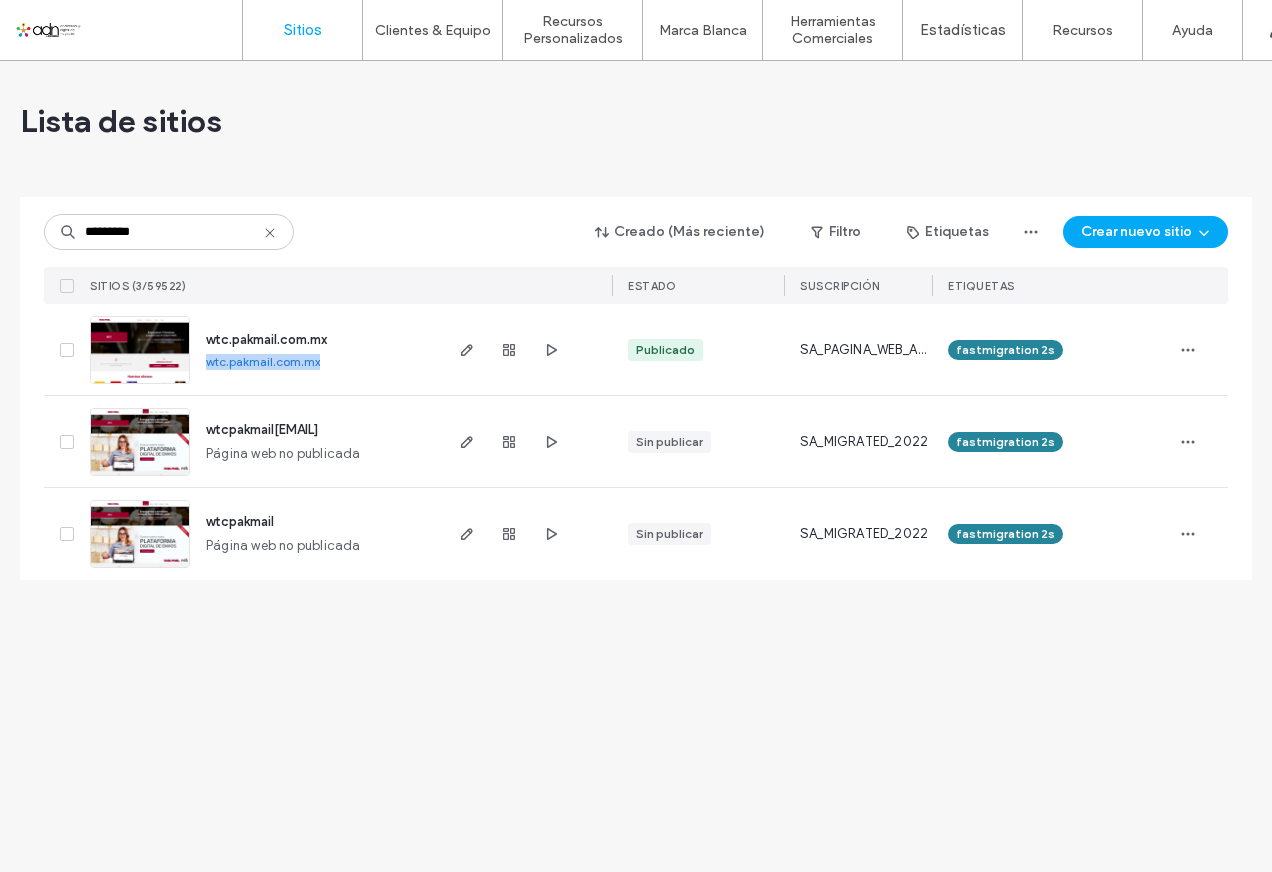 drag, startPoint x: 202, startPoint y: 363, endPoint x: 323, endPoint y: 363, distance: 121 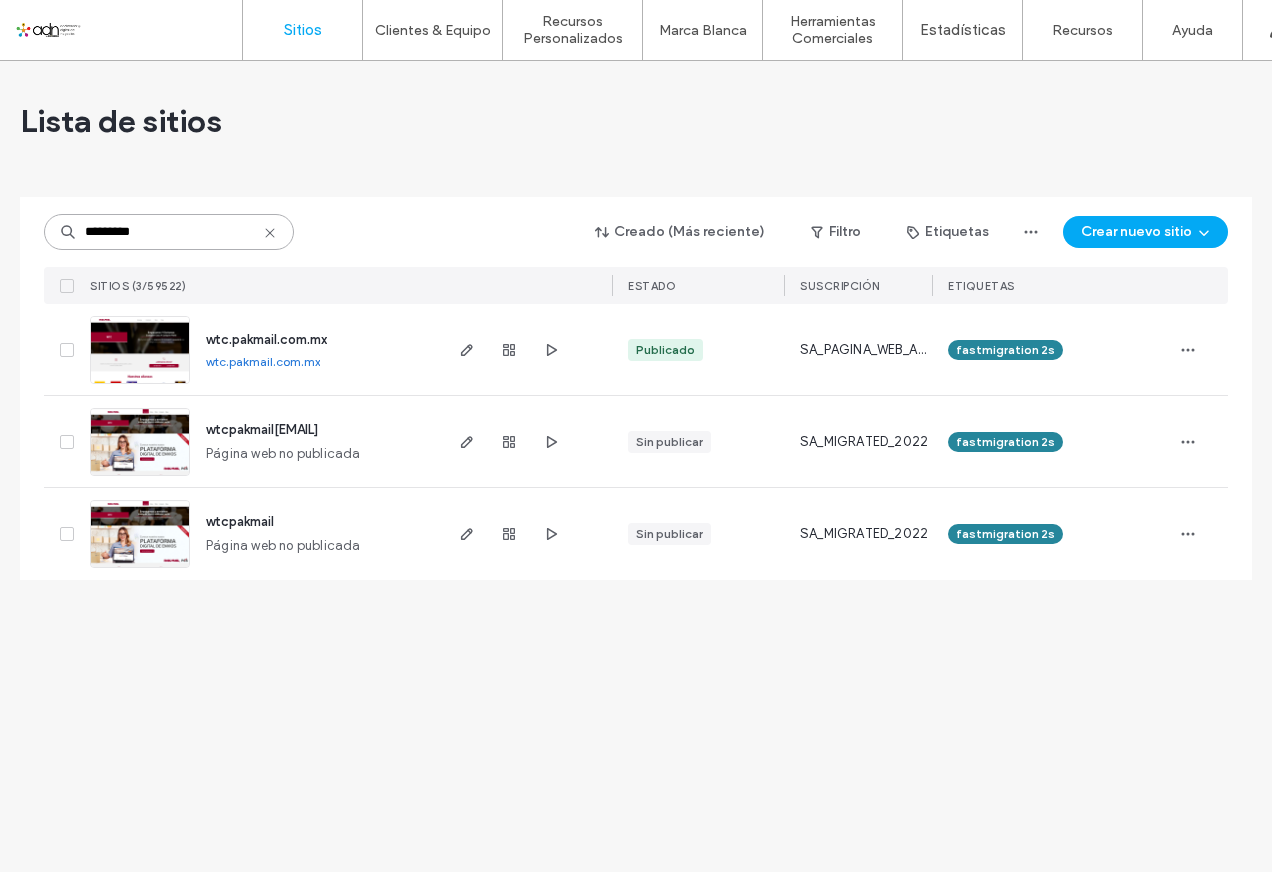 click on "*********" at bounding box center (169, 232) 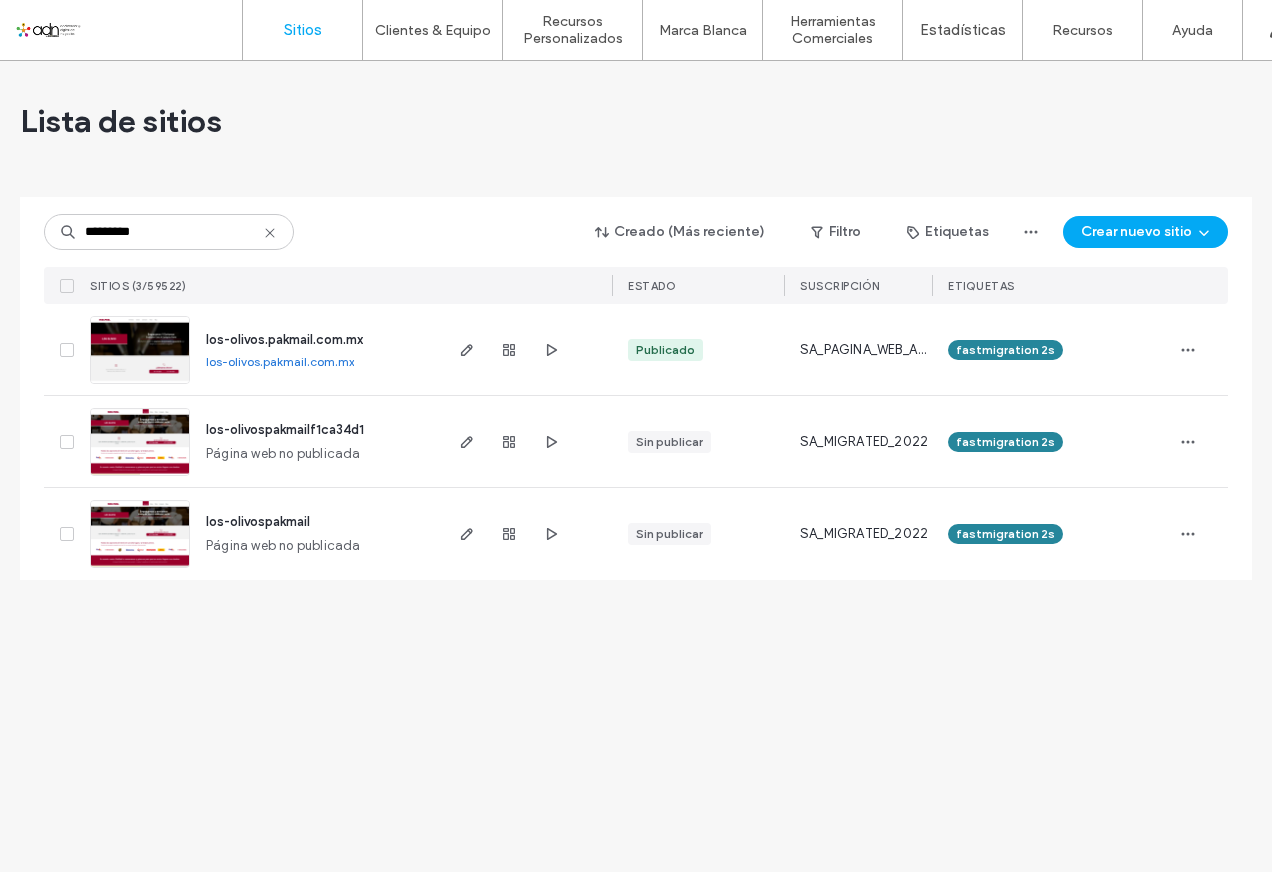 click on "los-olivos.pakmail.com.mx" at bounding box center [280, 361] 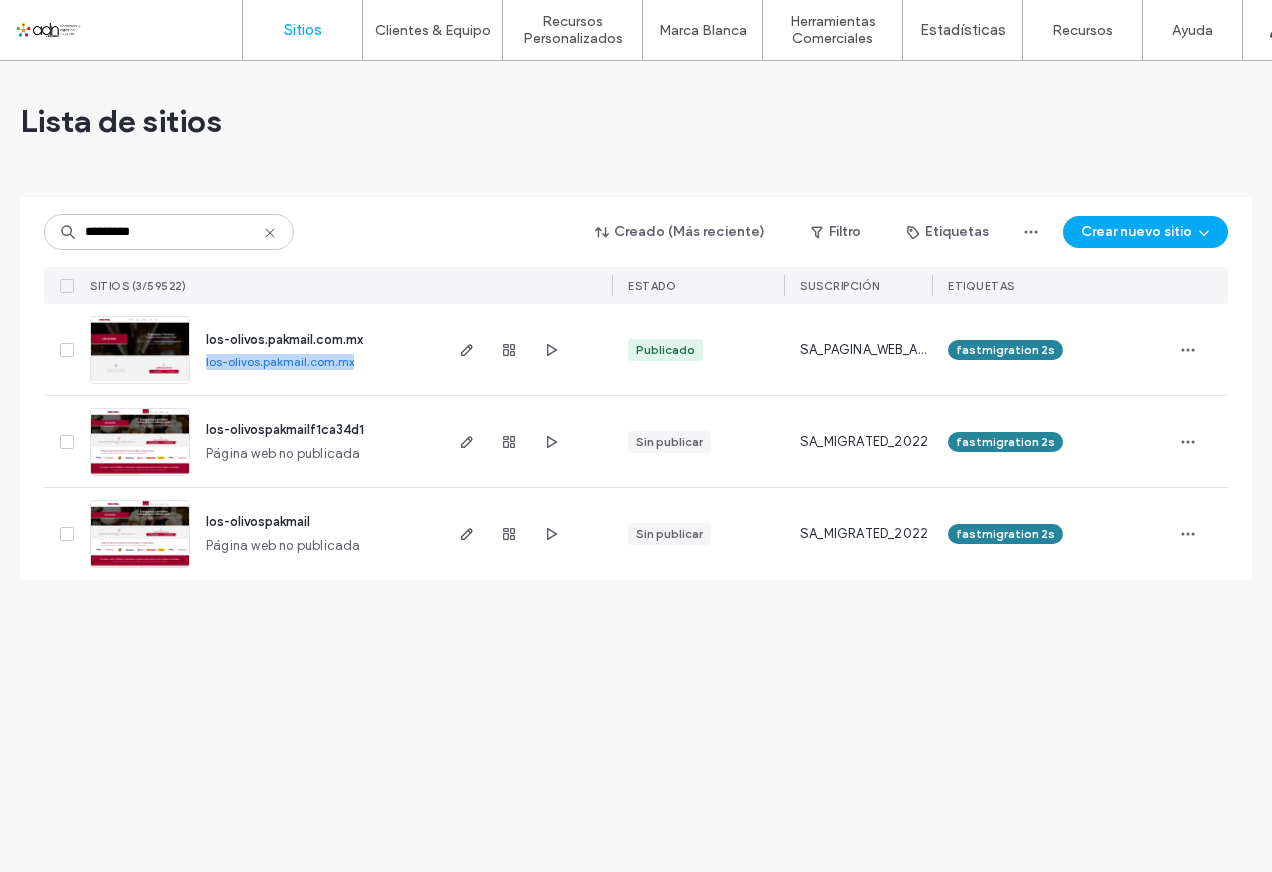 drag, startPoint x: 201, startPoint y: 364, endPoint x: 353, endPoint y: 358, distance: 152.11838 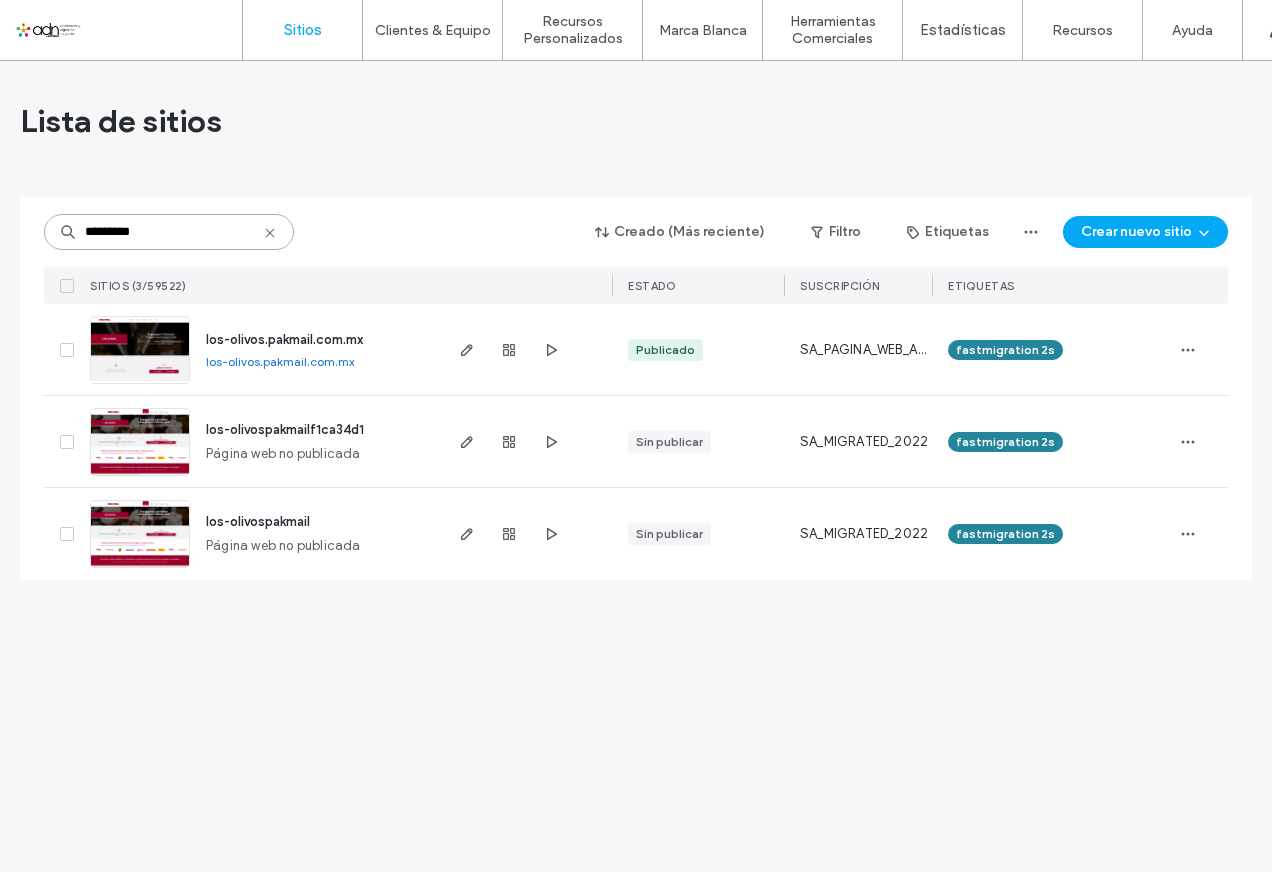 click on "*********" at bounding box center (169, 232) 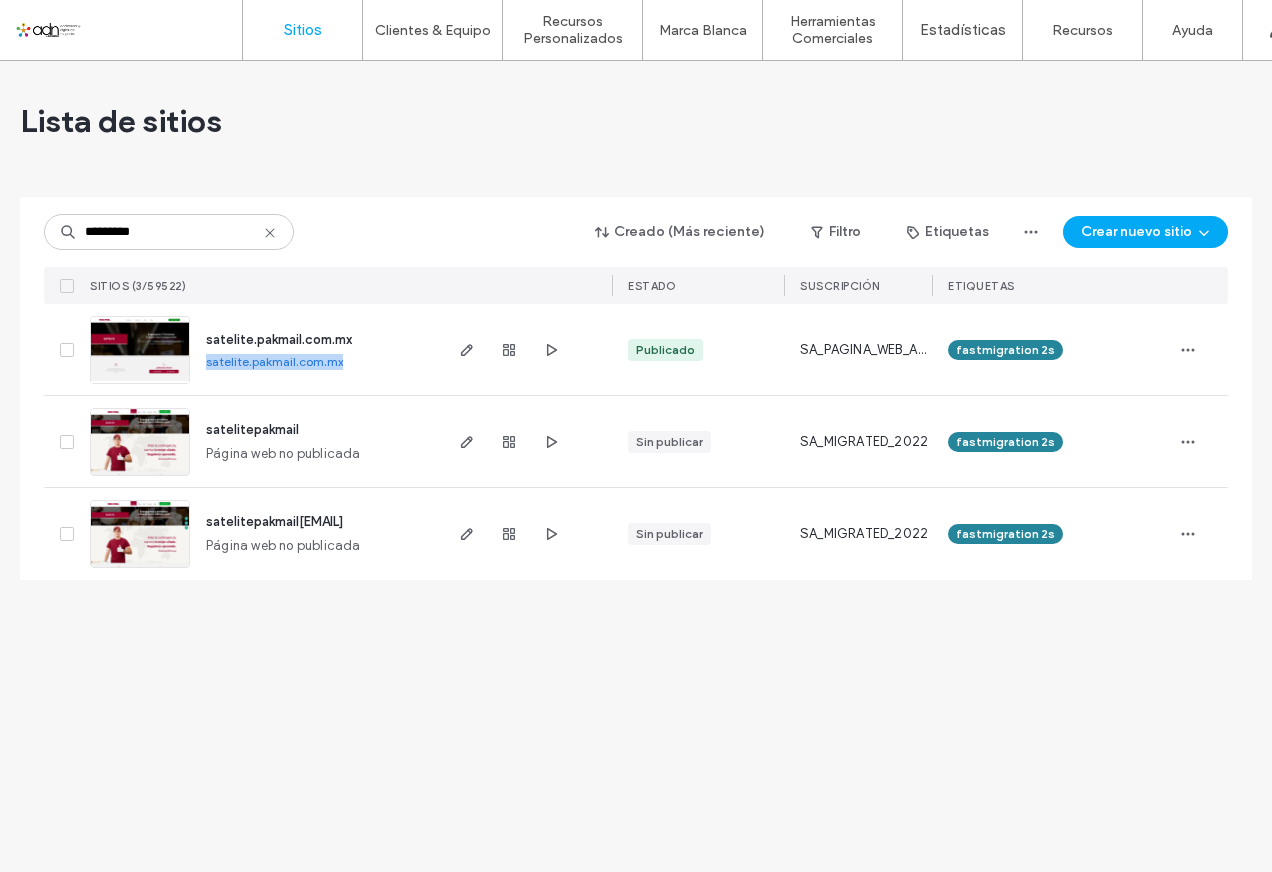 drag, startPoint x: 200, startPoint y: 365, endPoint x: 349, endPoint y: 361, distance: 149.05368 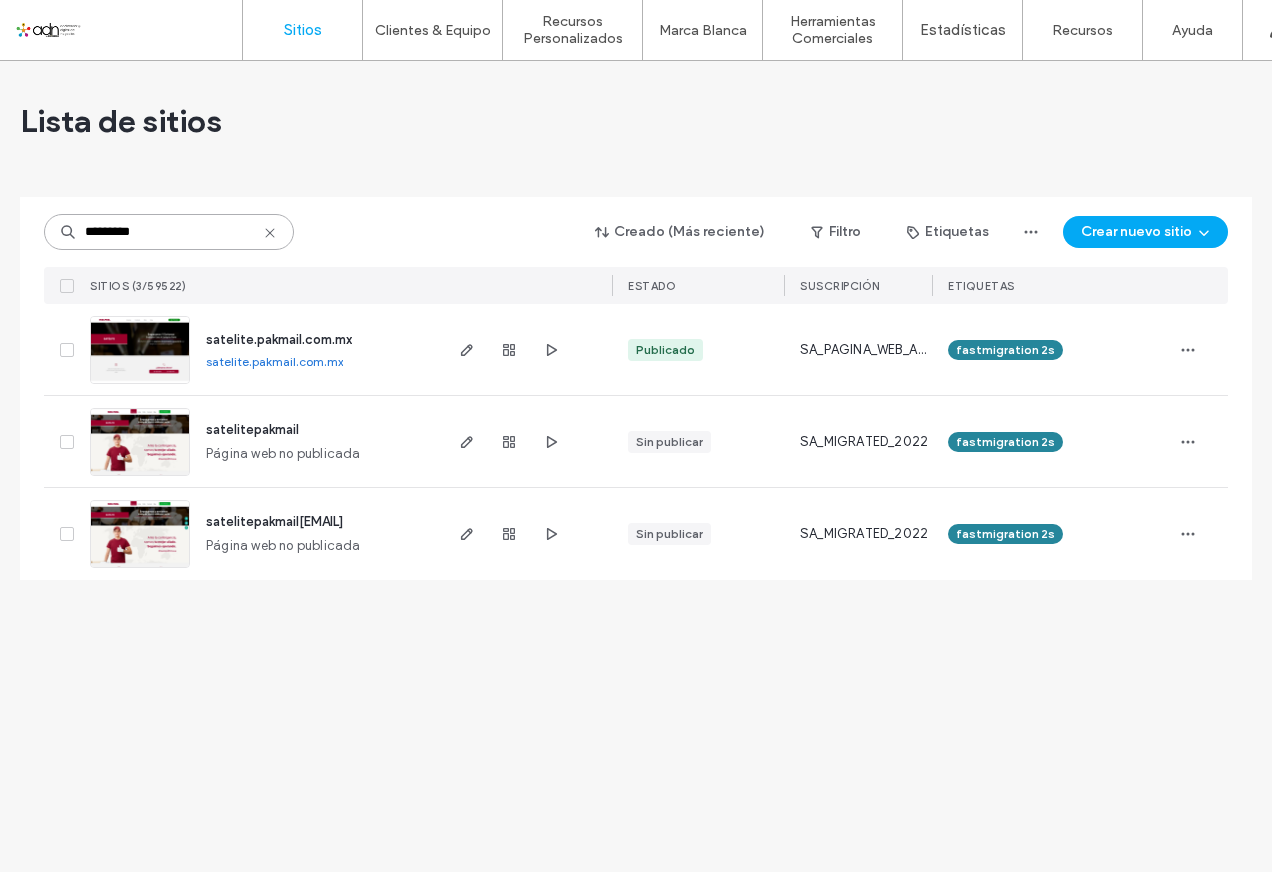 click on "*********" at bounding box center [169, 232] 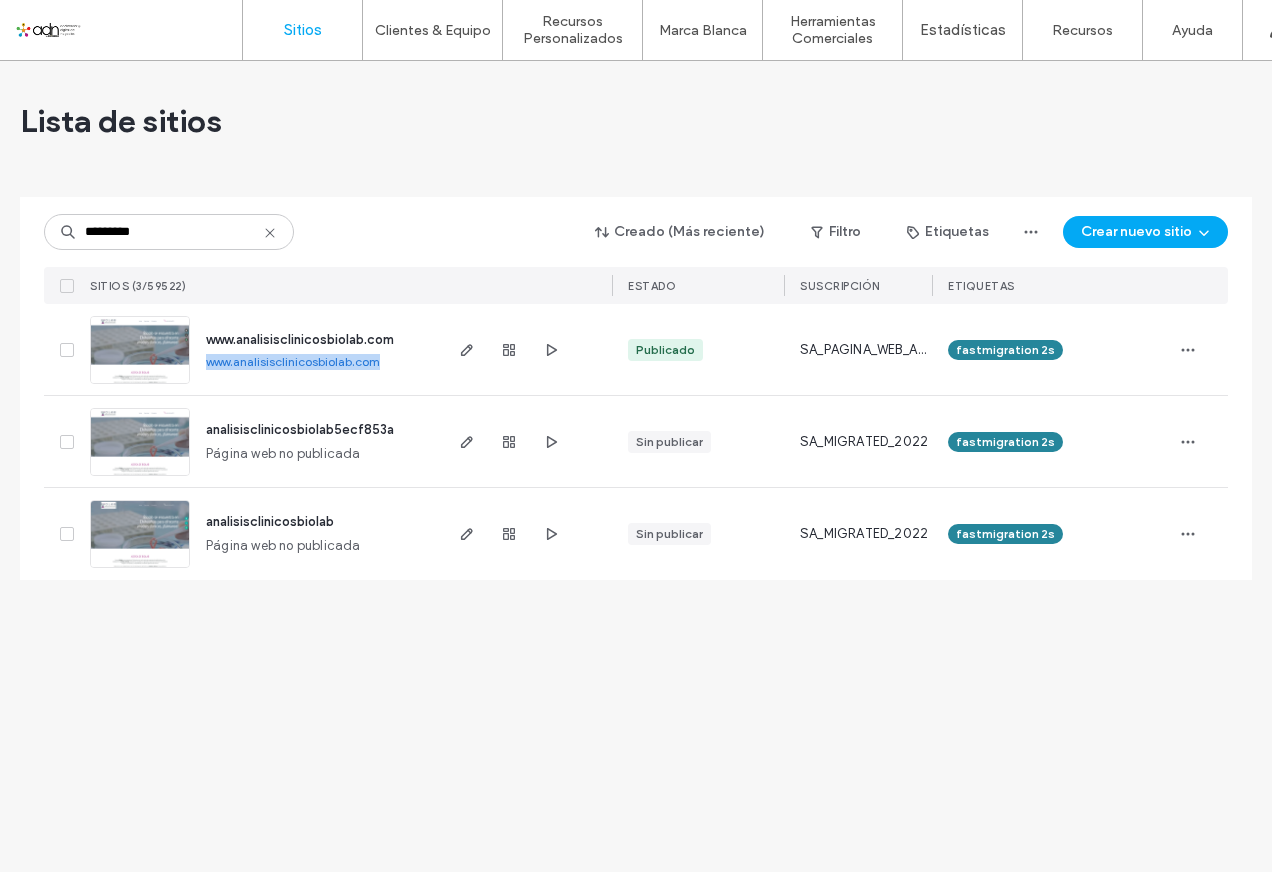drag, startPoint x: 197, startPoint y: 364, endPoint x: 382, endPoint y: 364, distance: 185 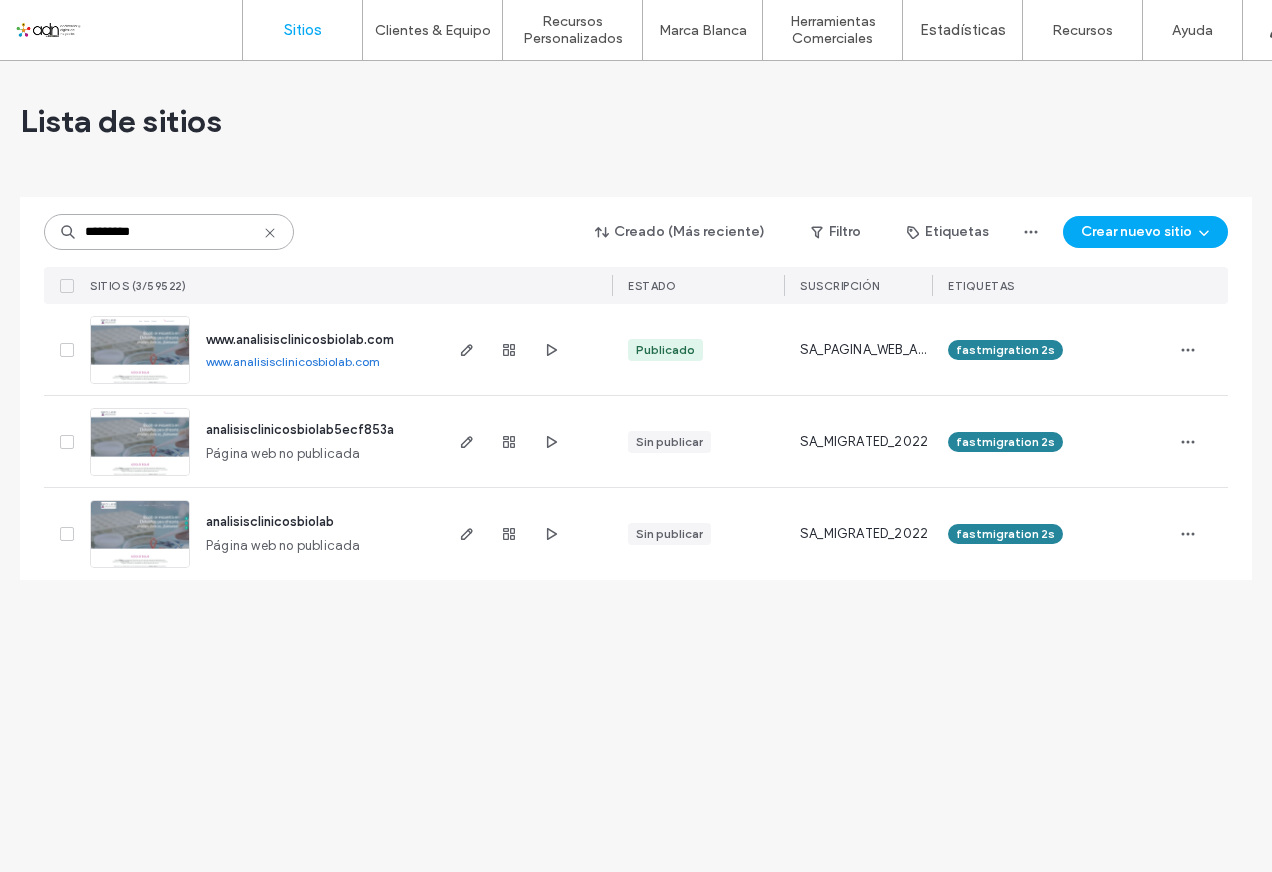 click on "*********" at bounding box center (169, 232) 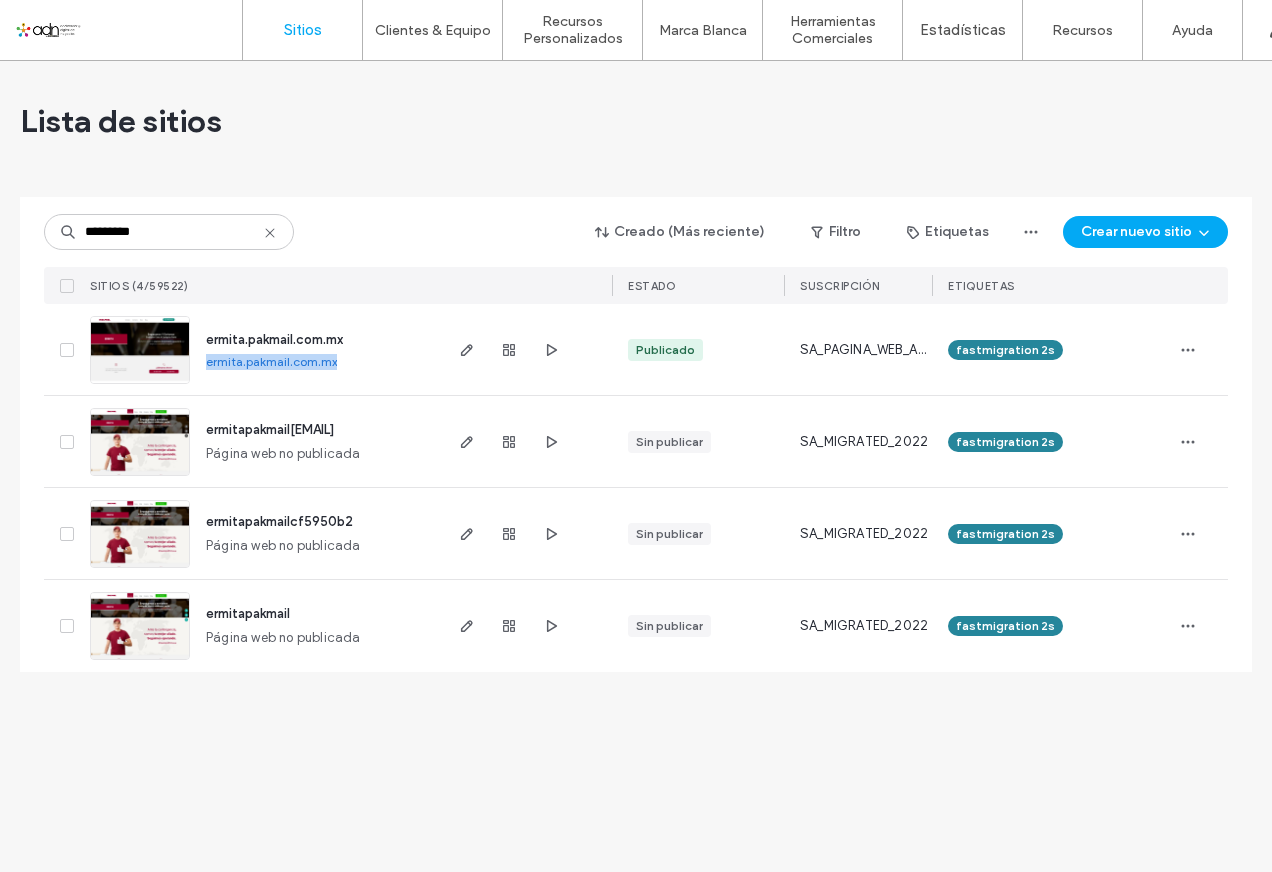 drag, startPoint x: 201, startPoint y: 367, endPoint x: 336, endPoint y: 371, distance: 135.05925 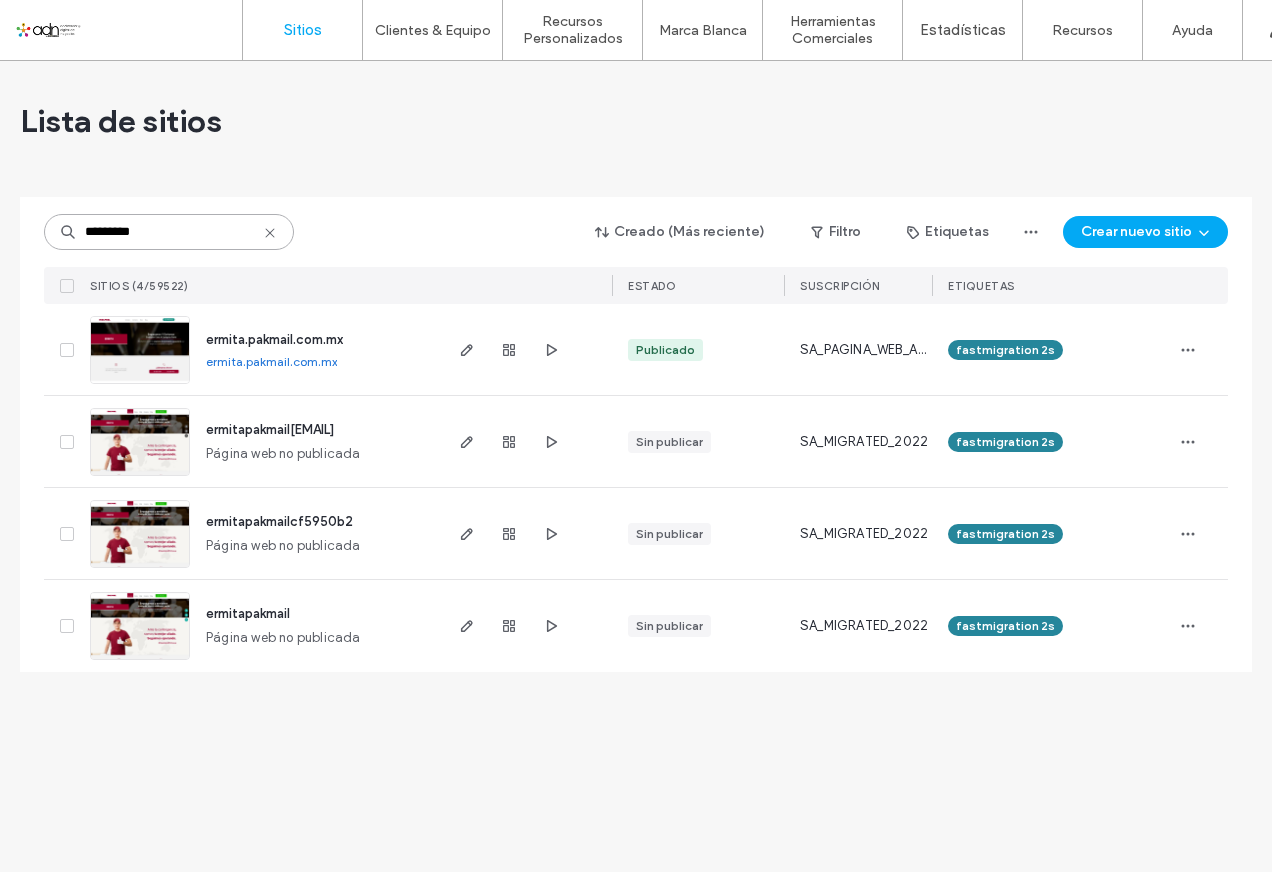 click on "*********" at bounding box center [169, 232] 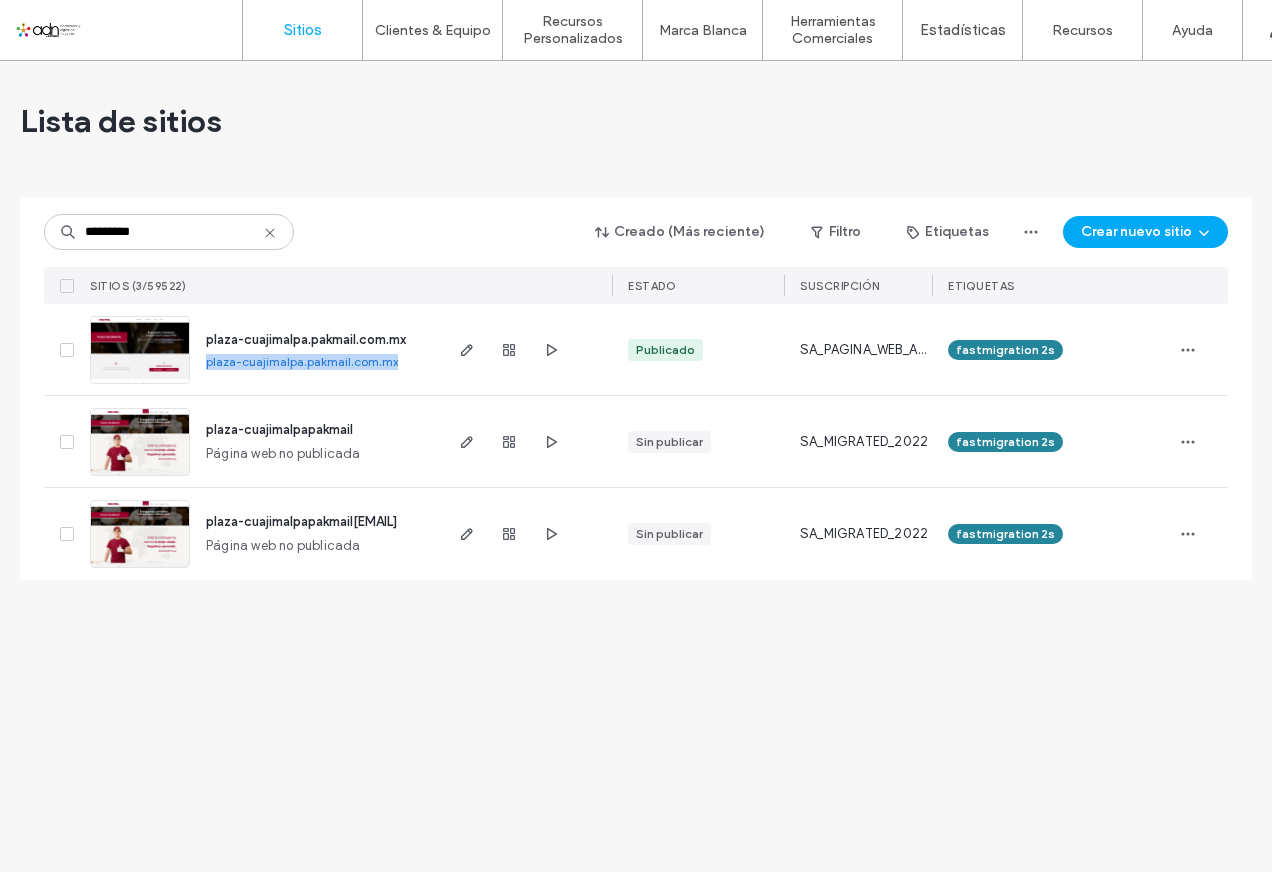 drag, startPoint x: 202, startPoint y: 369, endPoint x: 396, endPoint y: 366, distance: 194.0232 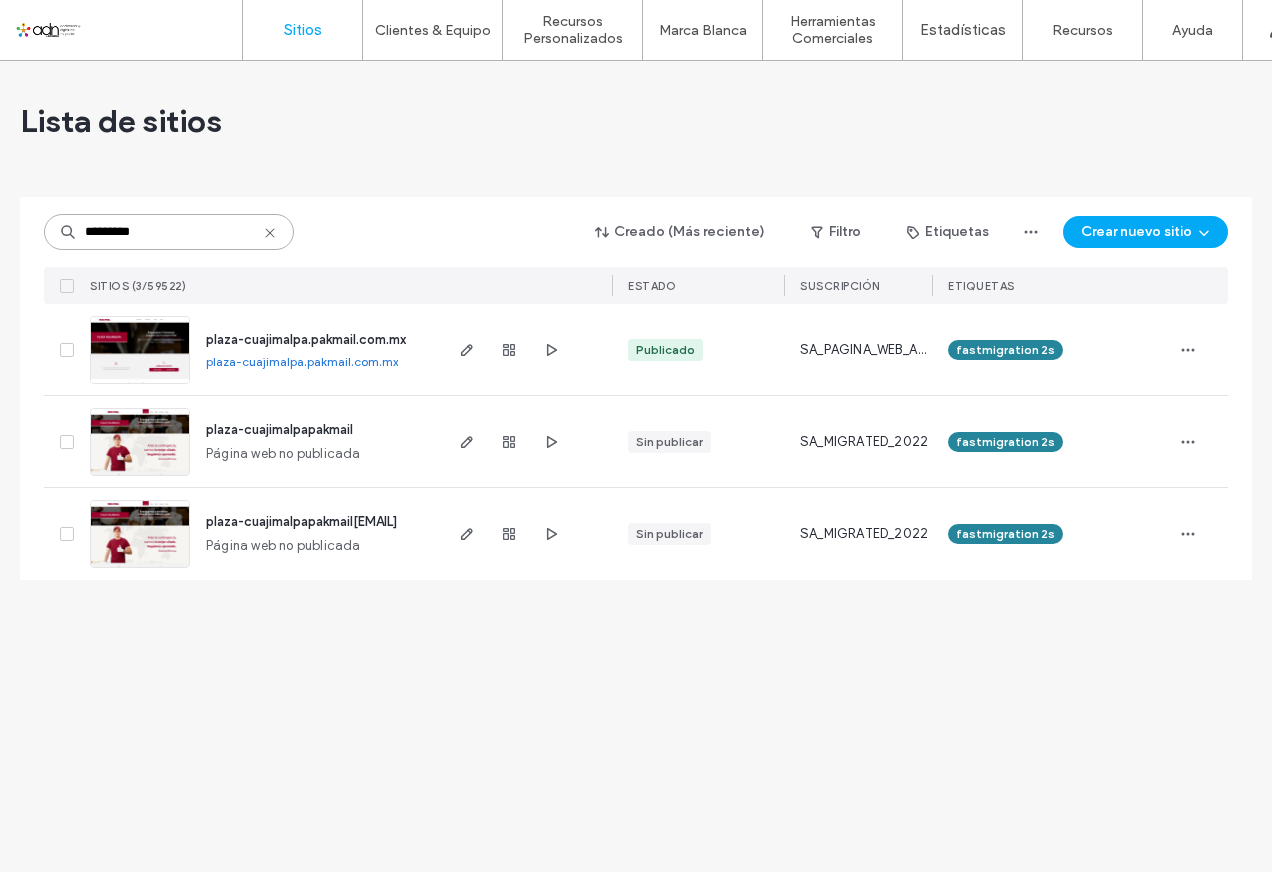 click on "*********" at bounding box center [169, 232] 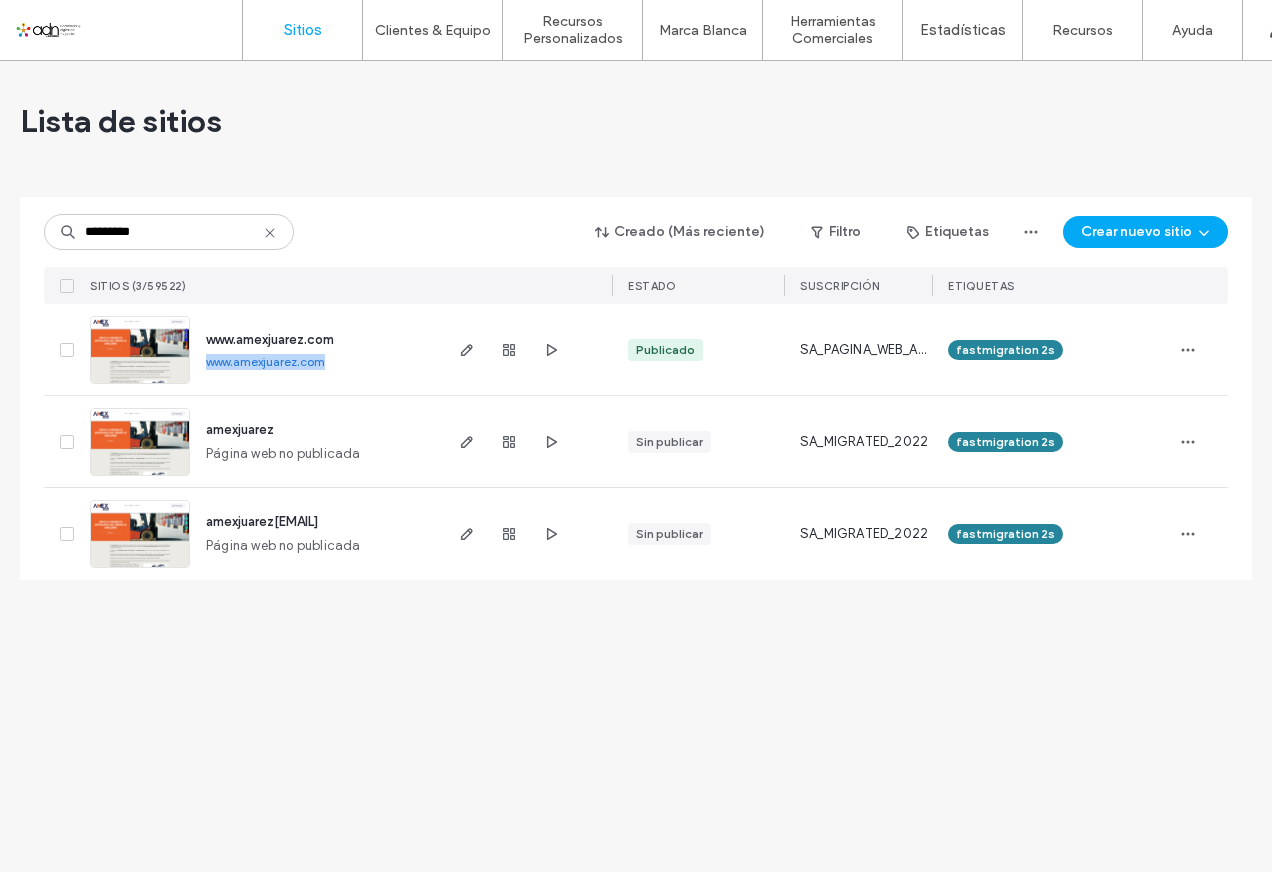 drag, startPoint x: 201, startPoint y: 364, endPoint x: 331, endPoint y: 364, distance: 130 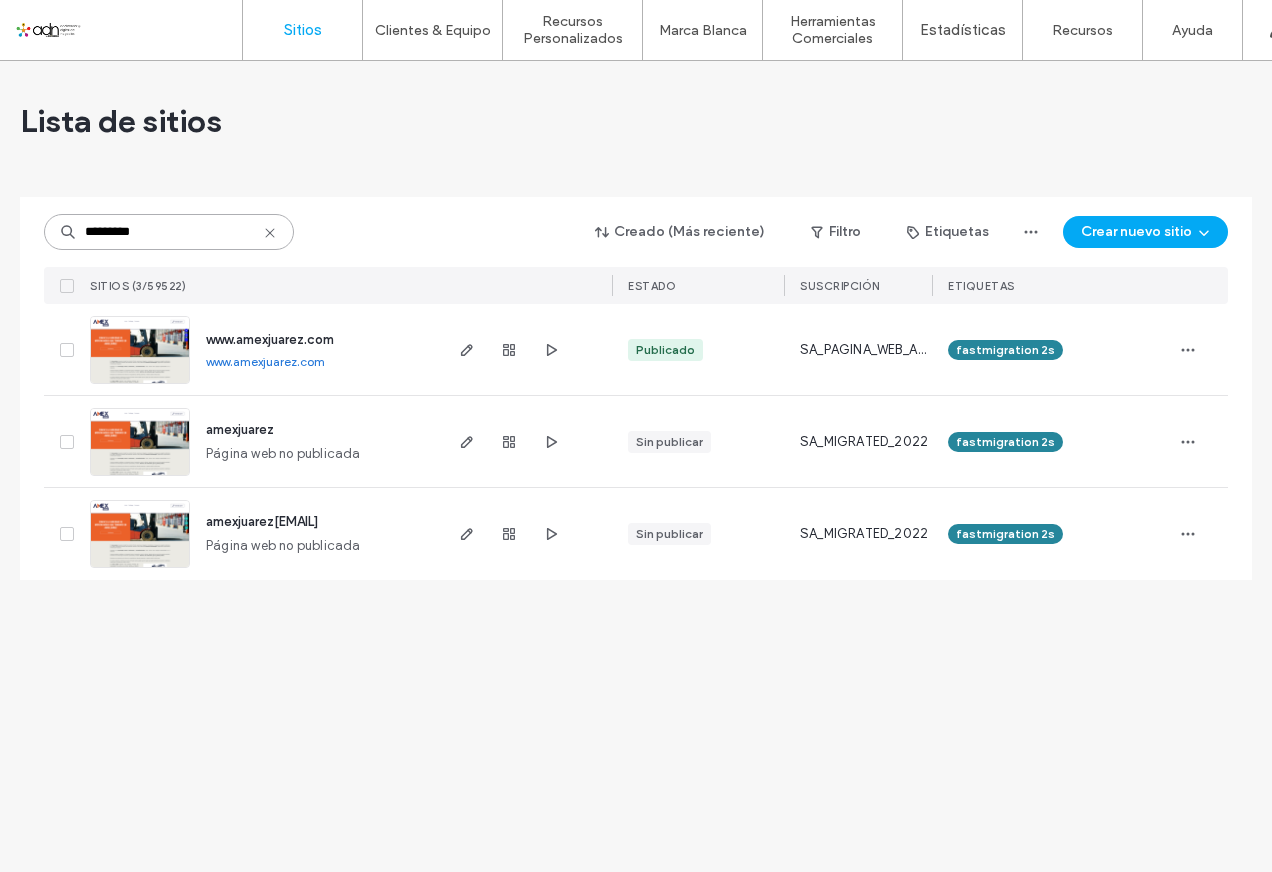 click on "*********" at bounding box center (169, 232) 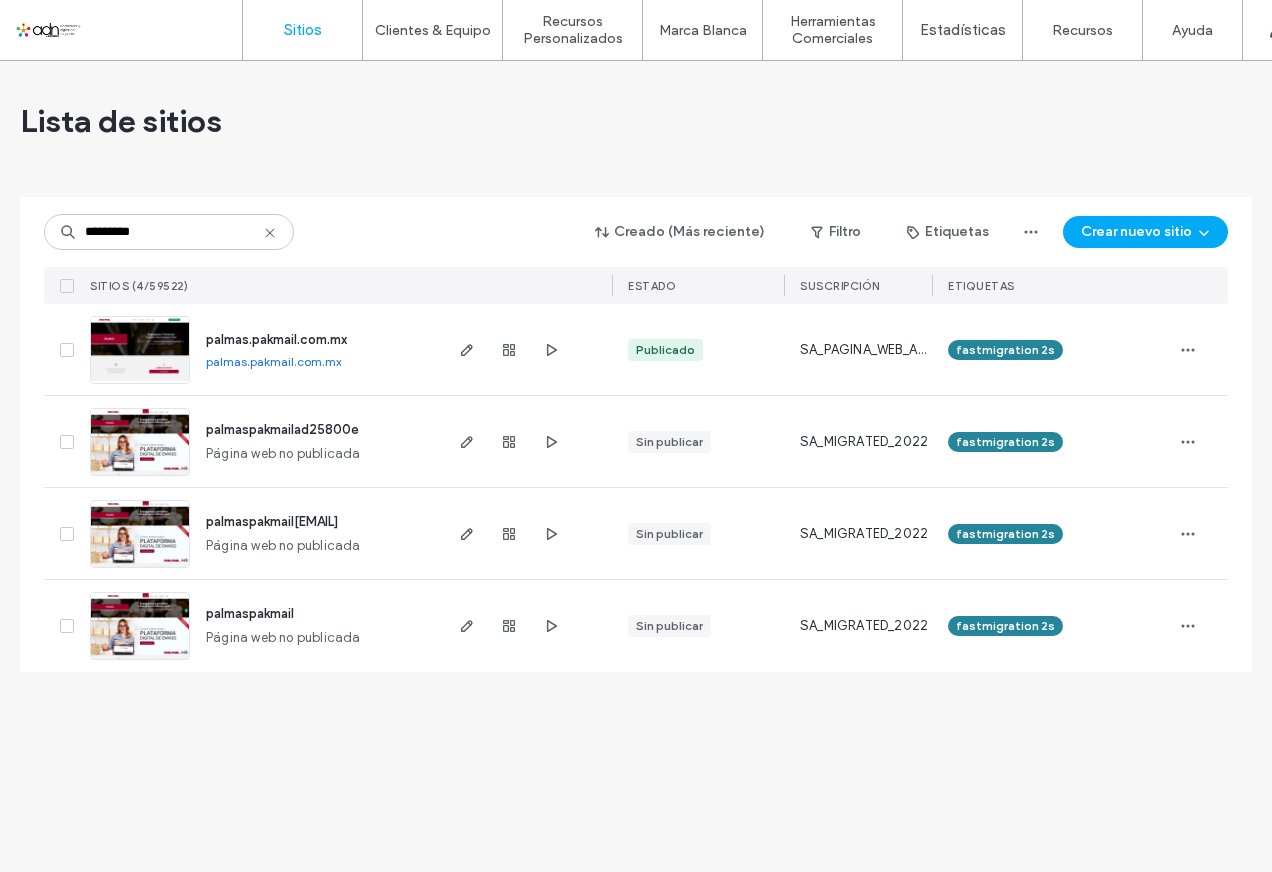 click on "palmas.pakmail.com.mx" at bounding box center [273, 361] 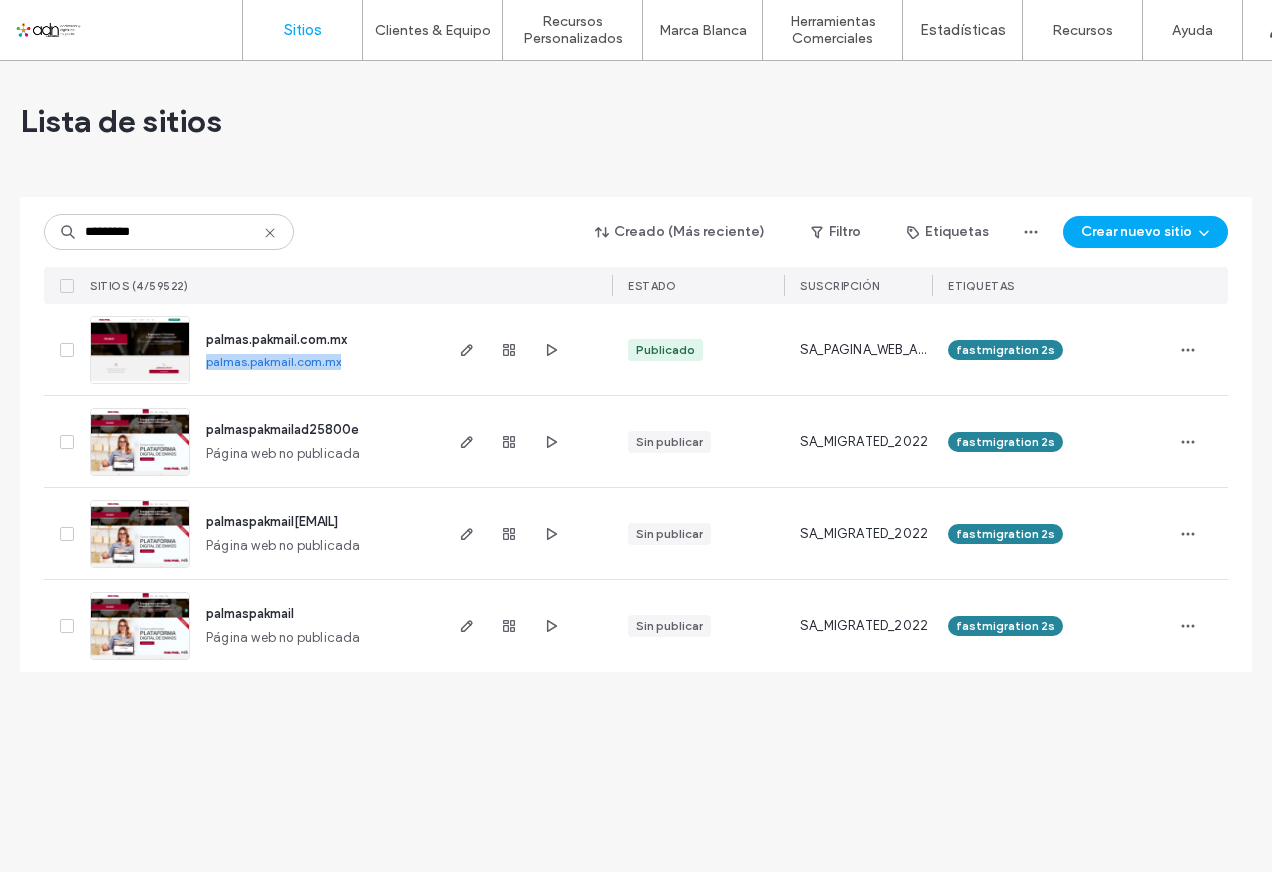 drag, startPoint x: 201, startPoint y: 364, endPoint x: 345, endPoint y: 362, distance: 144.01389 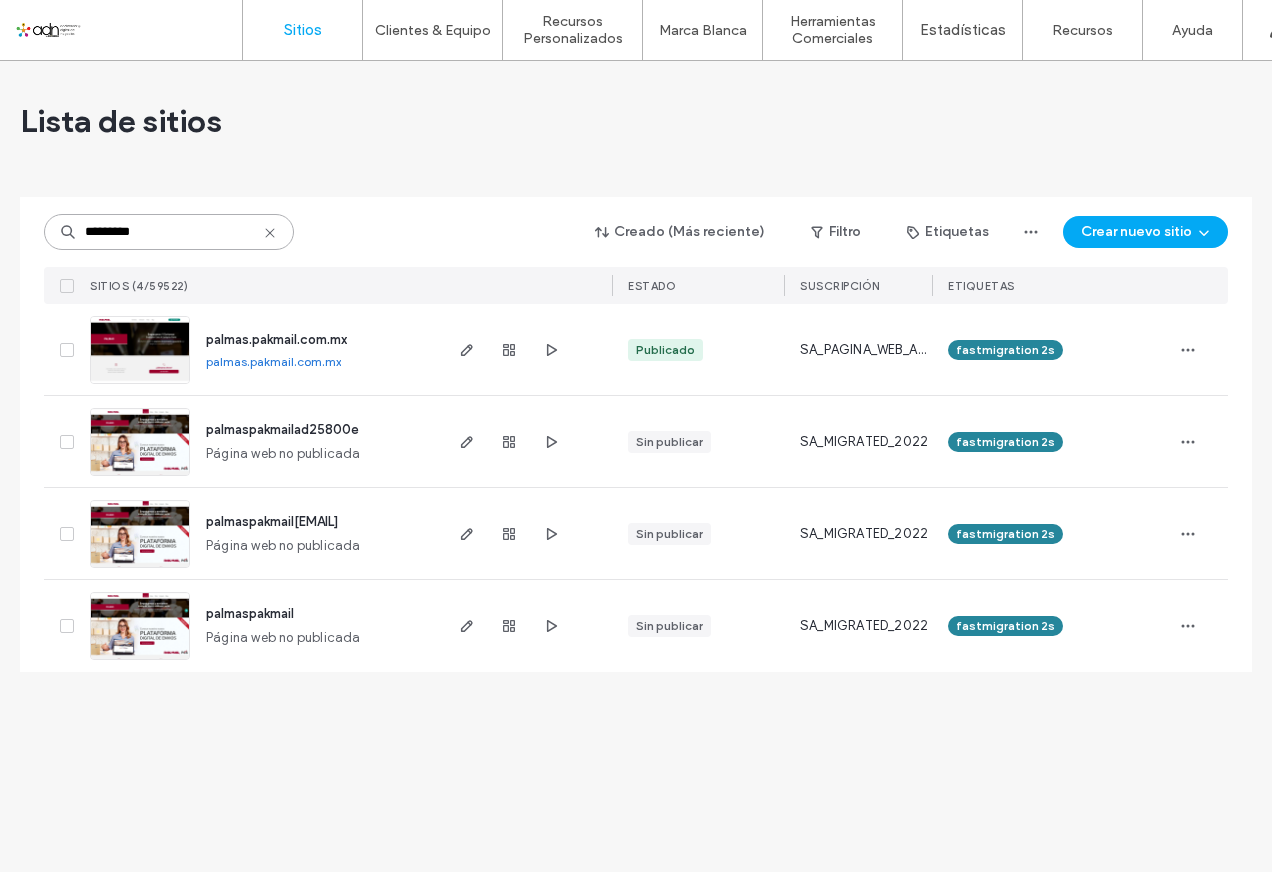 click on "*********" at bounding box center (169, 232) 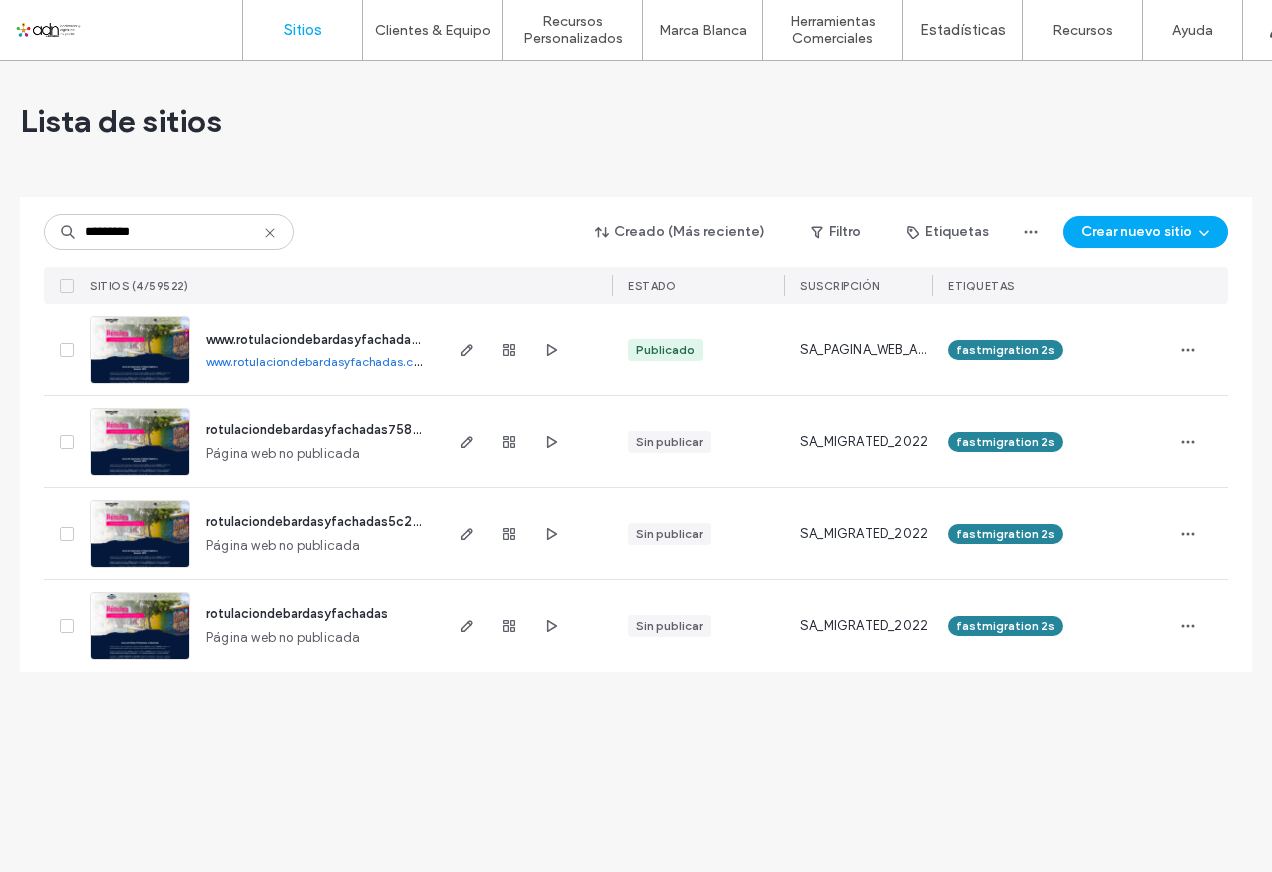 click on "www.rotulaciondebardasyfachadas.com" at bounding box center [318, 361] 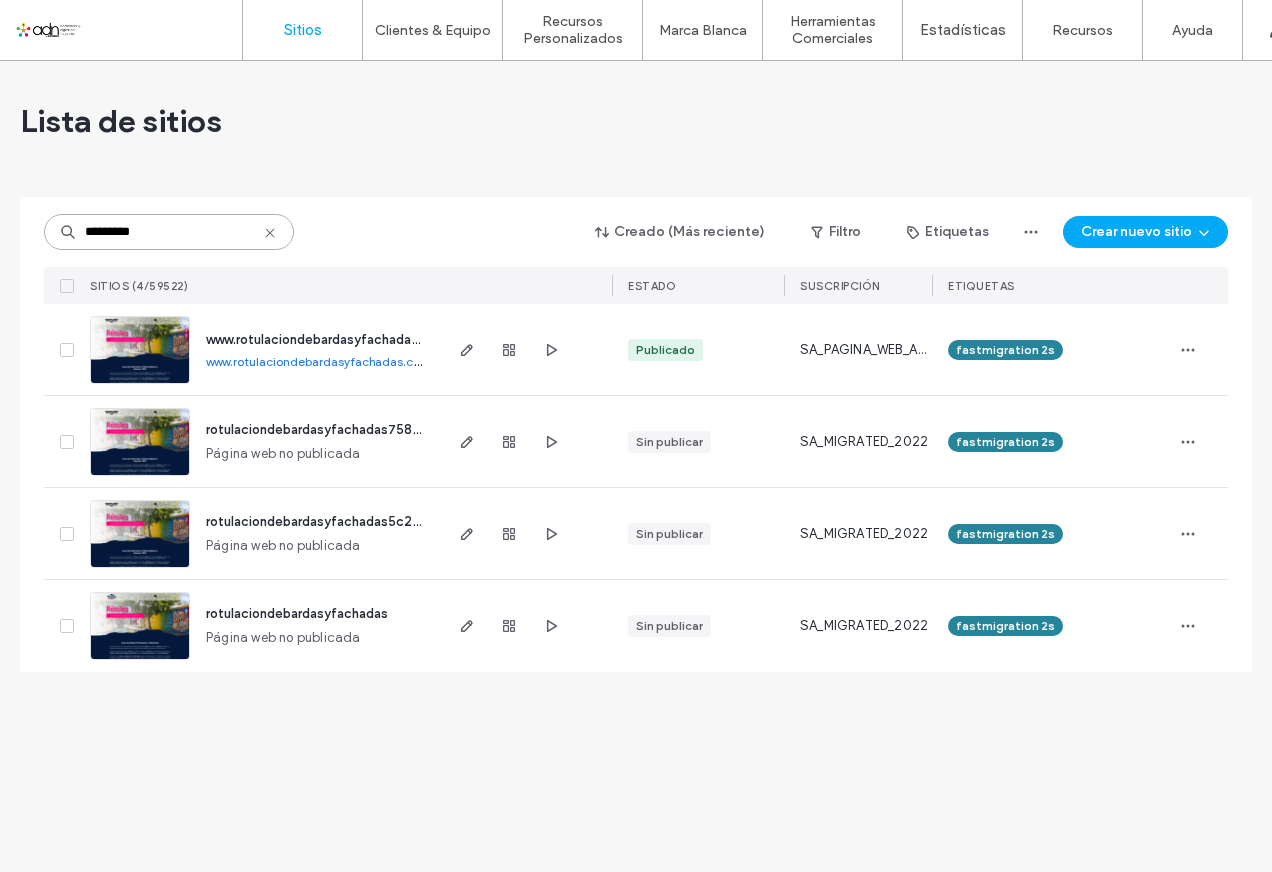 click on "*********" at bounding box center (169, 232) 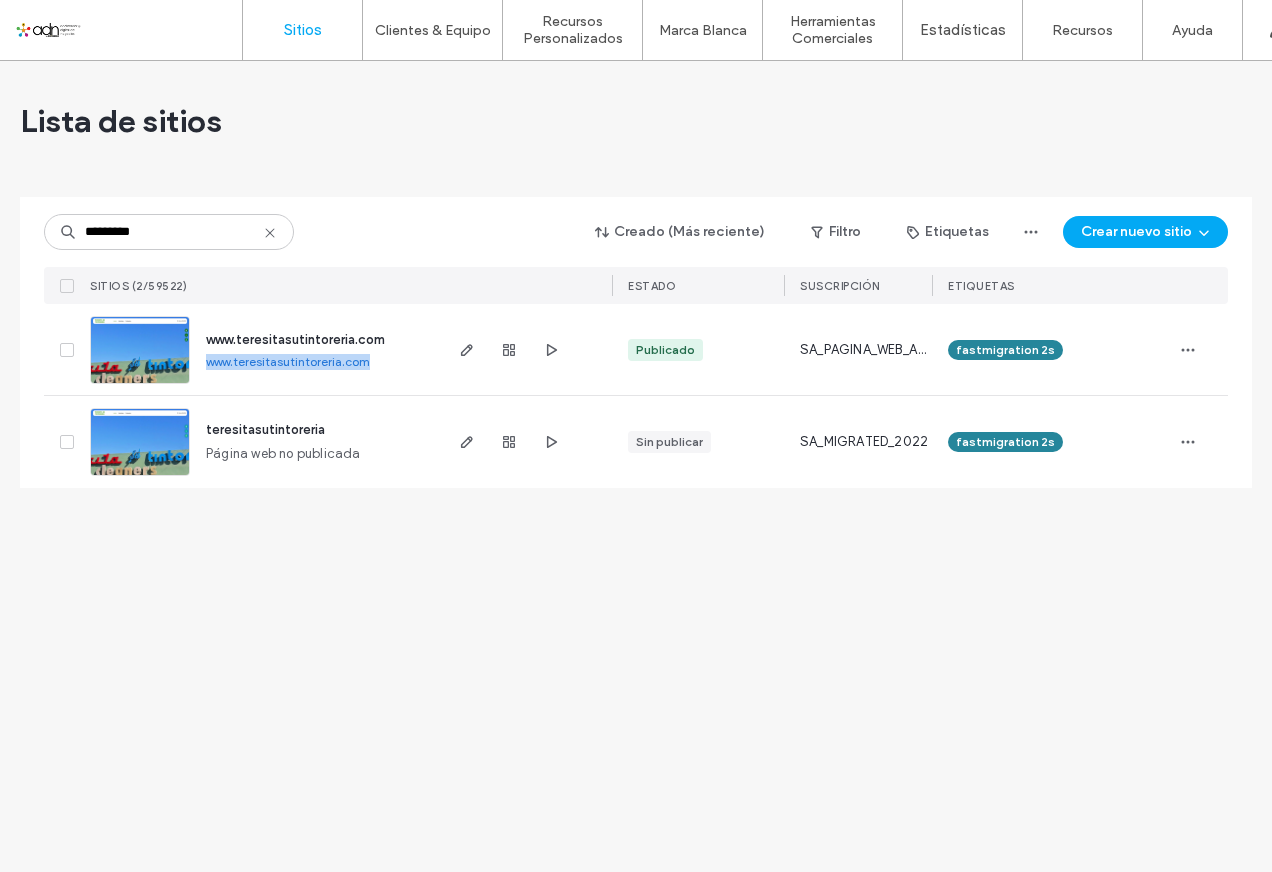 drag, startPoint x: 204, startPoint y: 363, endPoint x: 372, endPoint y: 365, distance: 168.0119 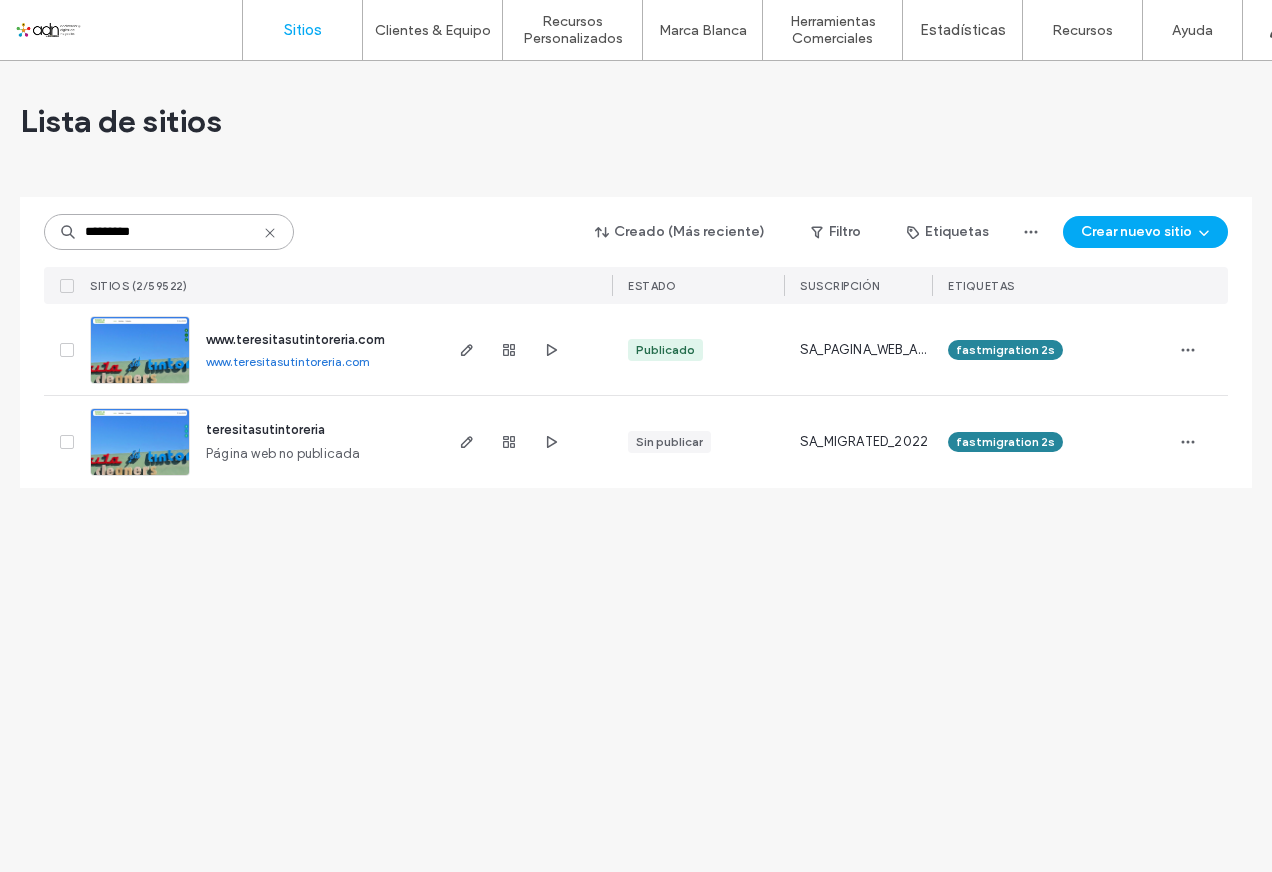 click on "*********" at bounding box center [169, 232] 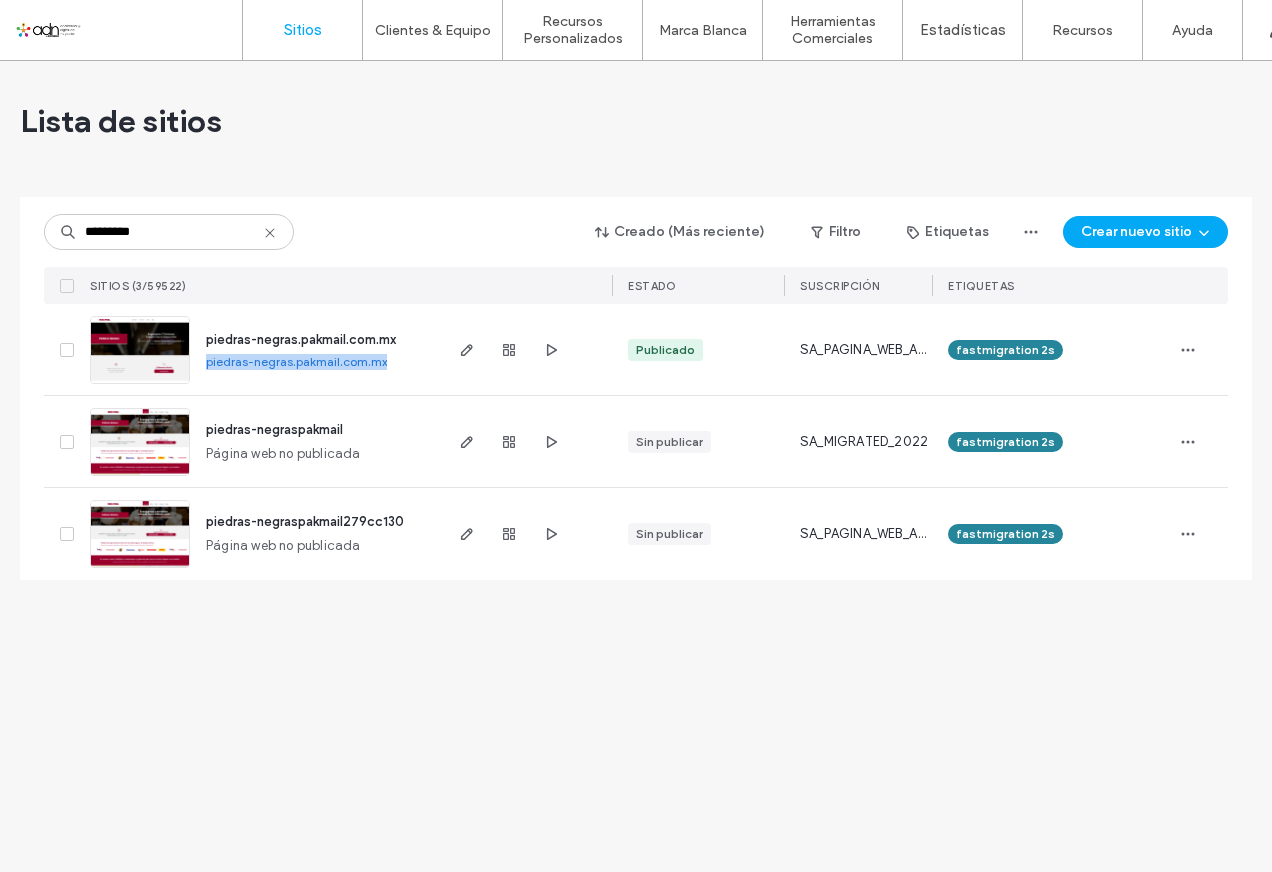 drag, startPoint x: 203, startPoint y: 368, endPoint x: 394, endPoint y: 366, distance: 191.01047 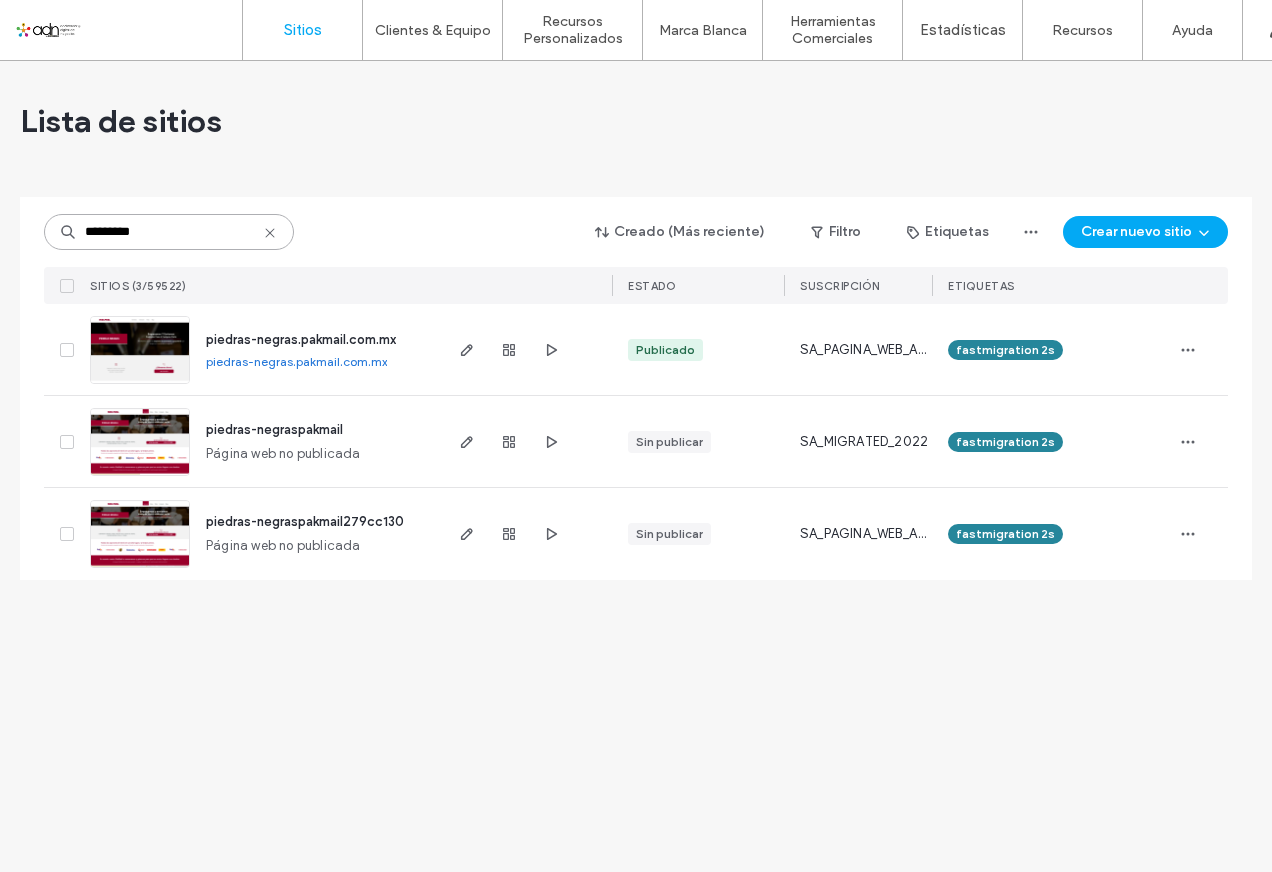 click on "*********" at bounding box center [169, 232] 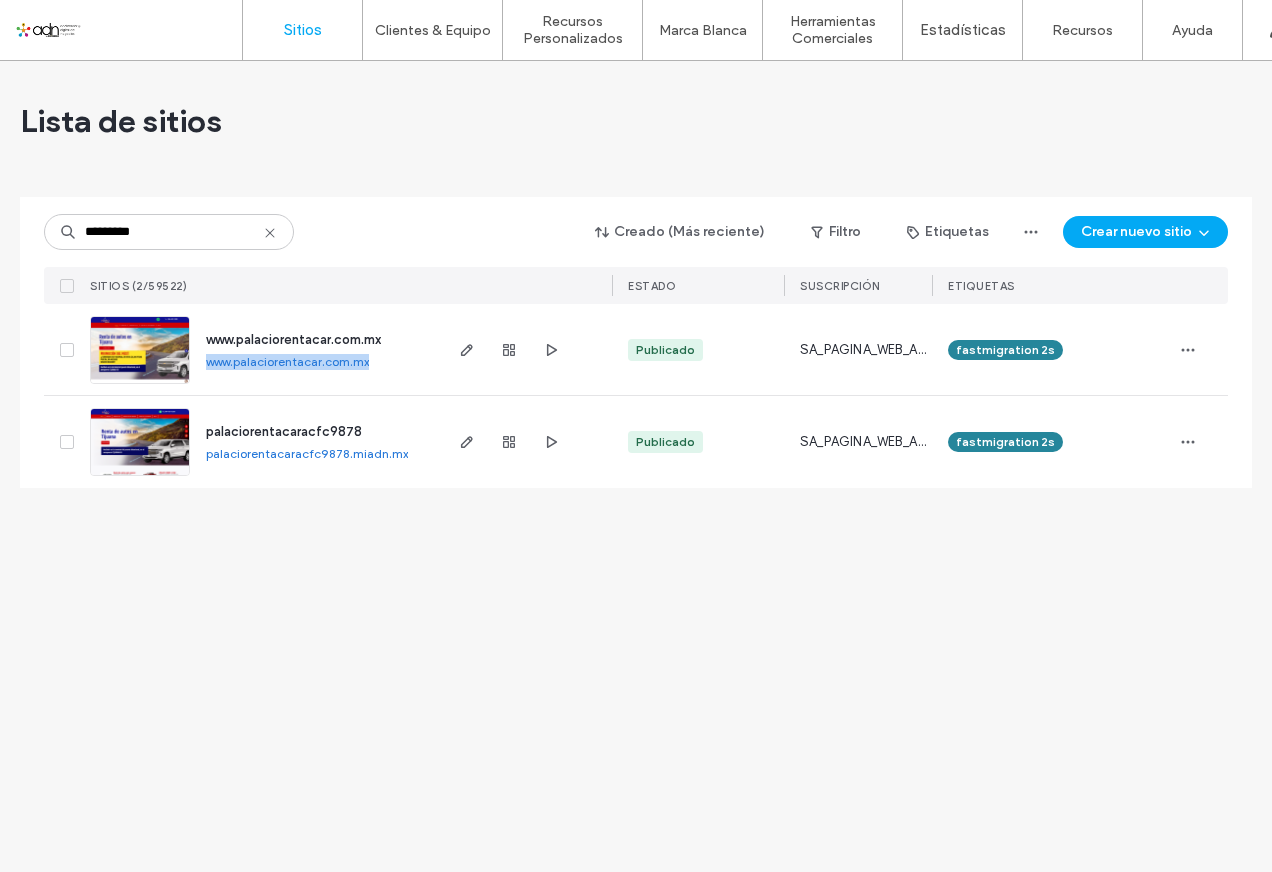 drag, startPoint x: 198, startPoint y: 361, endPoint x: 380, endPoint y: 360, distance: 182.00275 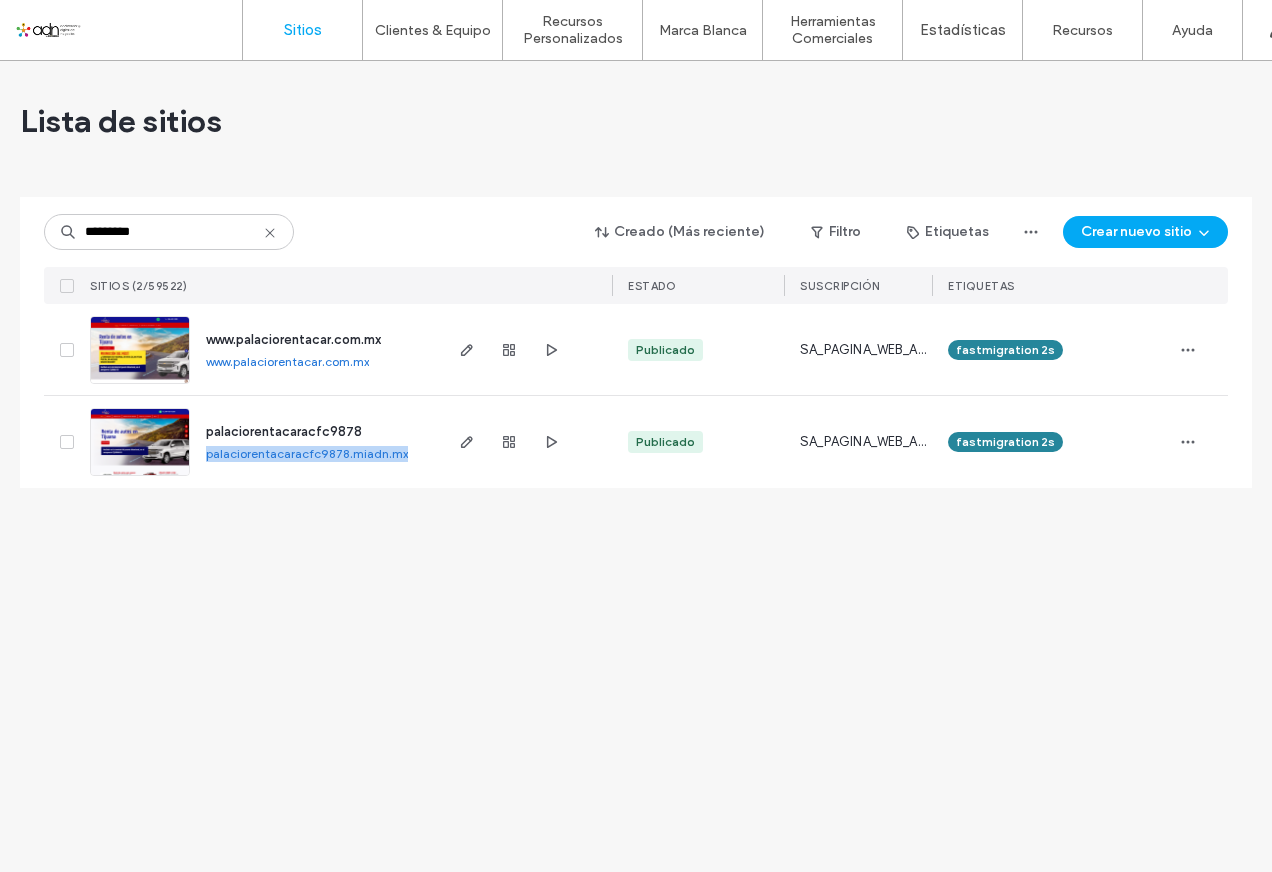 drag, startPoint x: 204, startPoint y: 456, endPoint x: 418, endPoint y: 458, distance: 214.00934 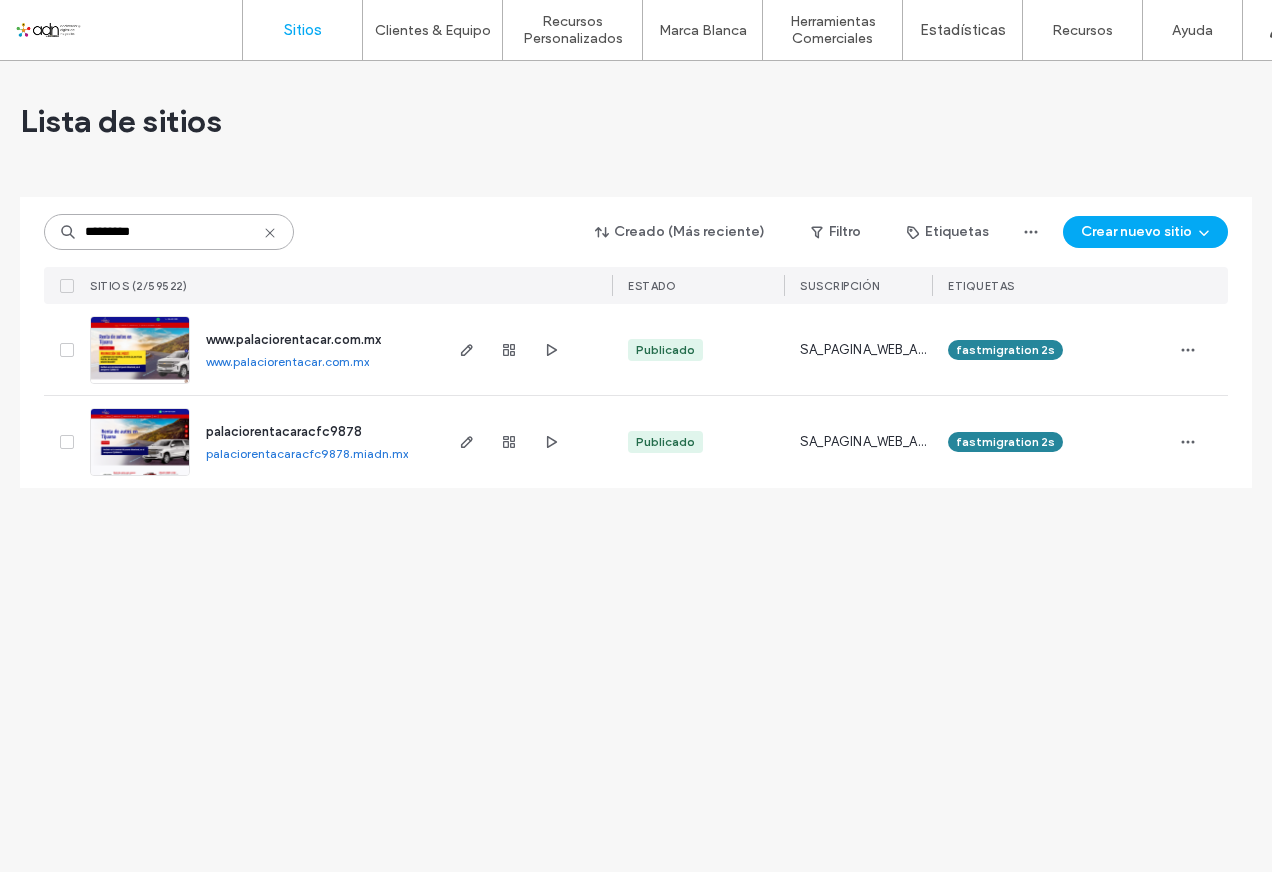 click on "*********" at bounding box center (169, 232) 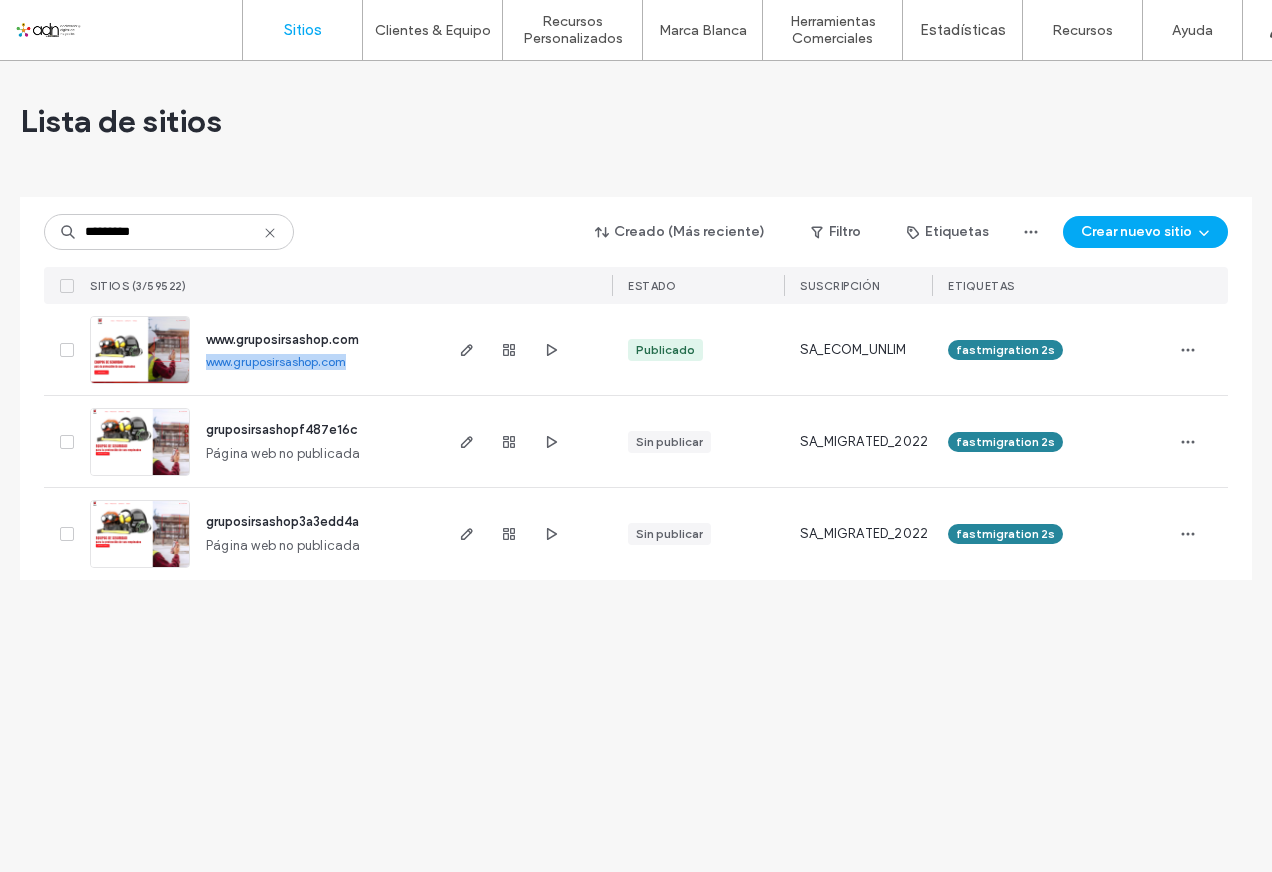 drag, startPoint x: 202, startPoint y: 364, endPoint x: 349, endPoint y: 368, distance: 147.05441 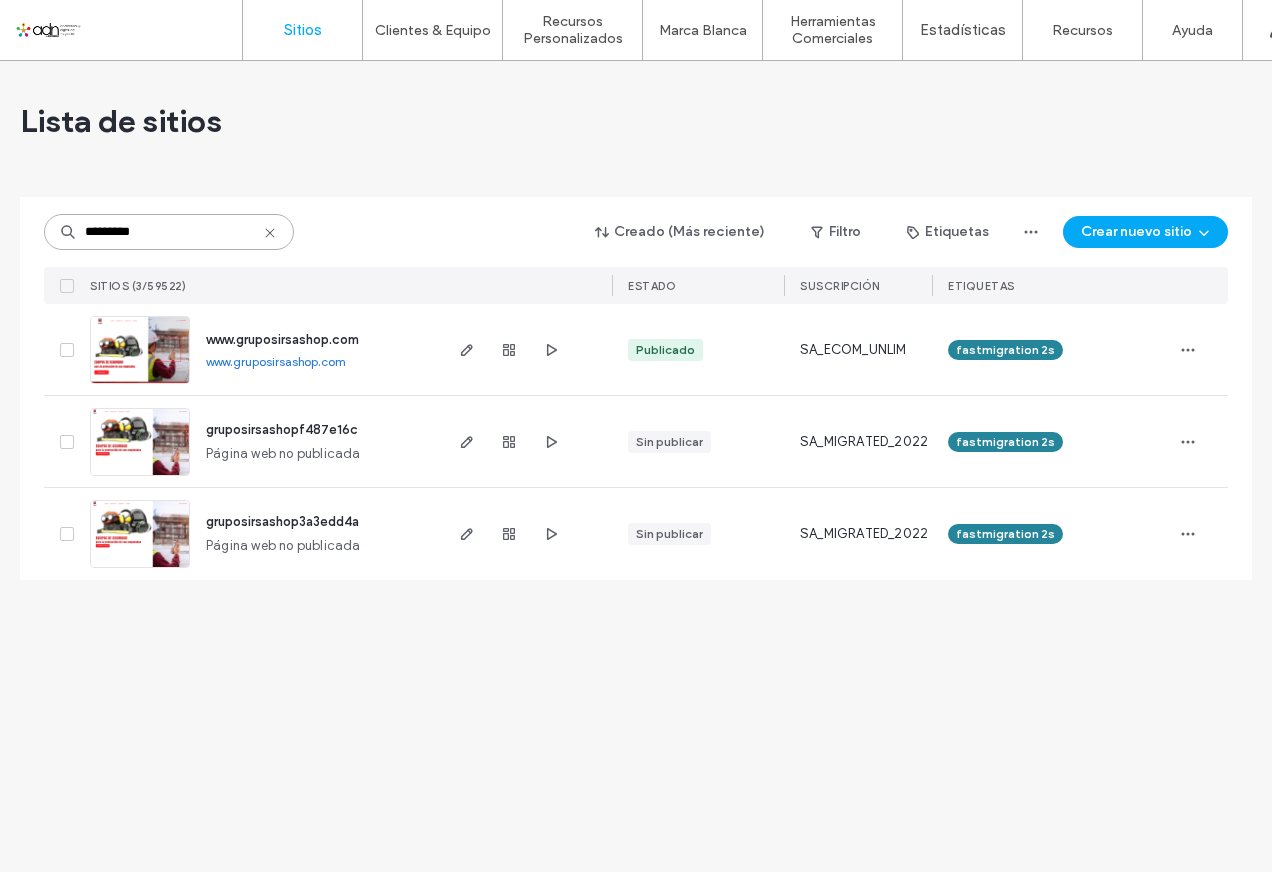 click on "*********" at bounding box center (169, 232) 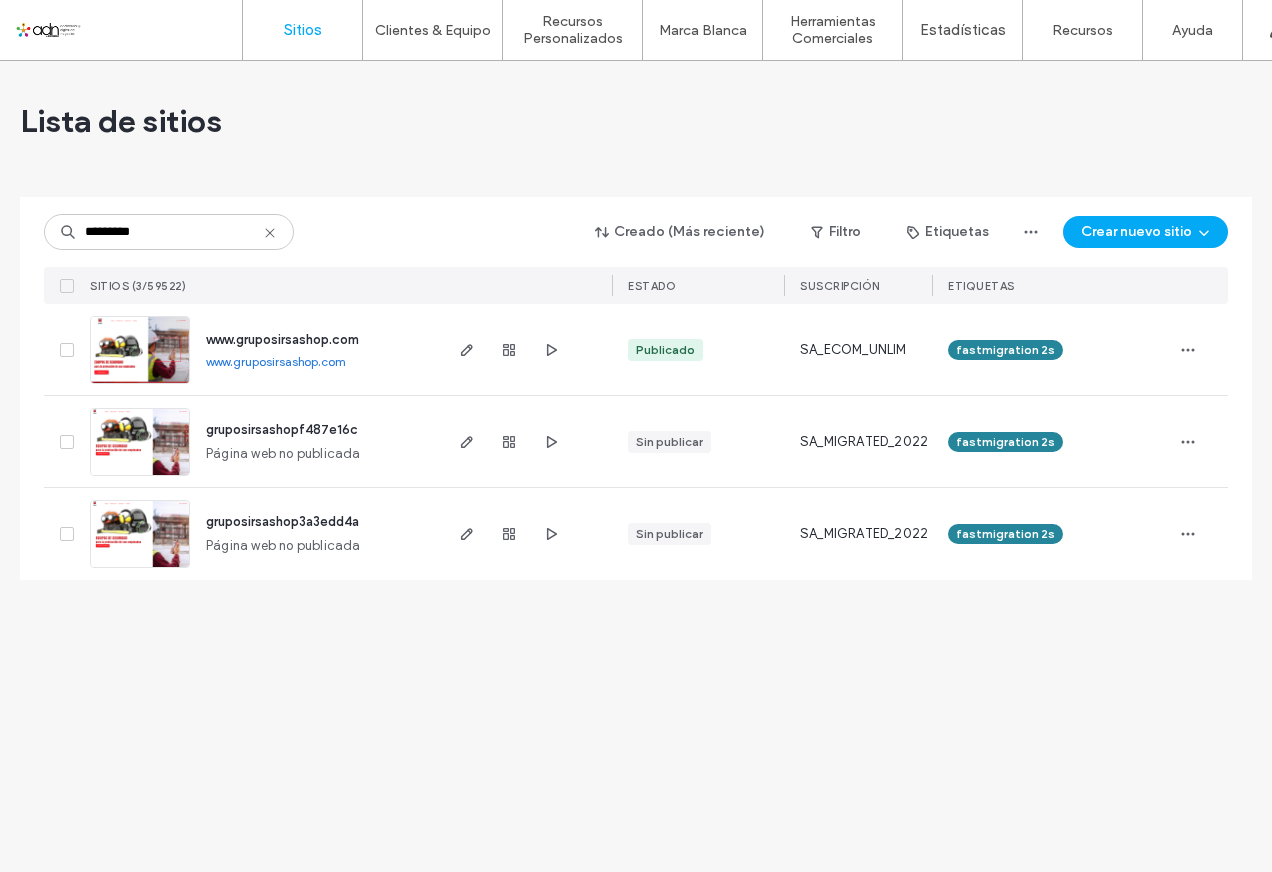 click 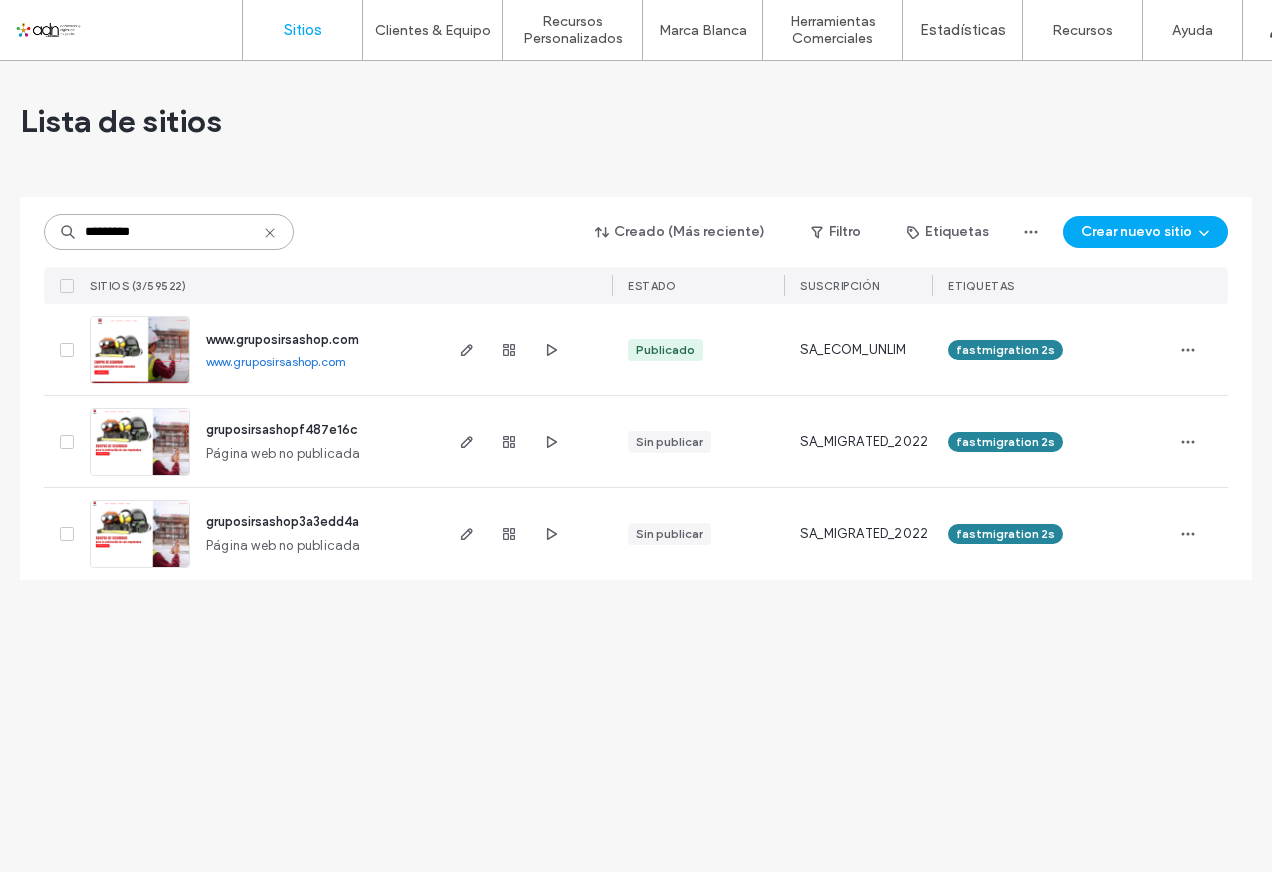 click on "*********" at bounding box center [169, 232] 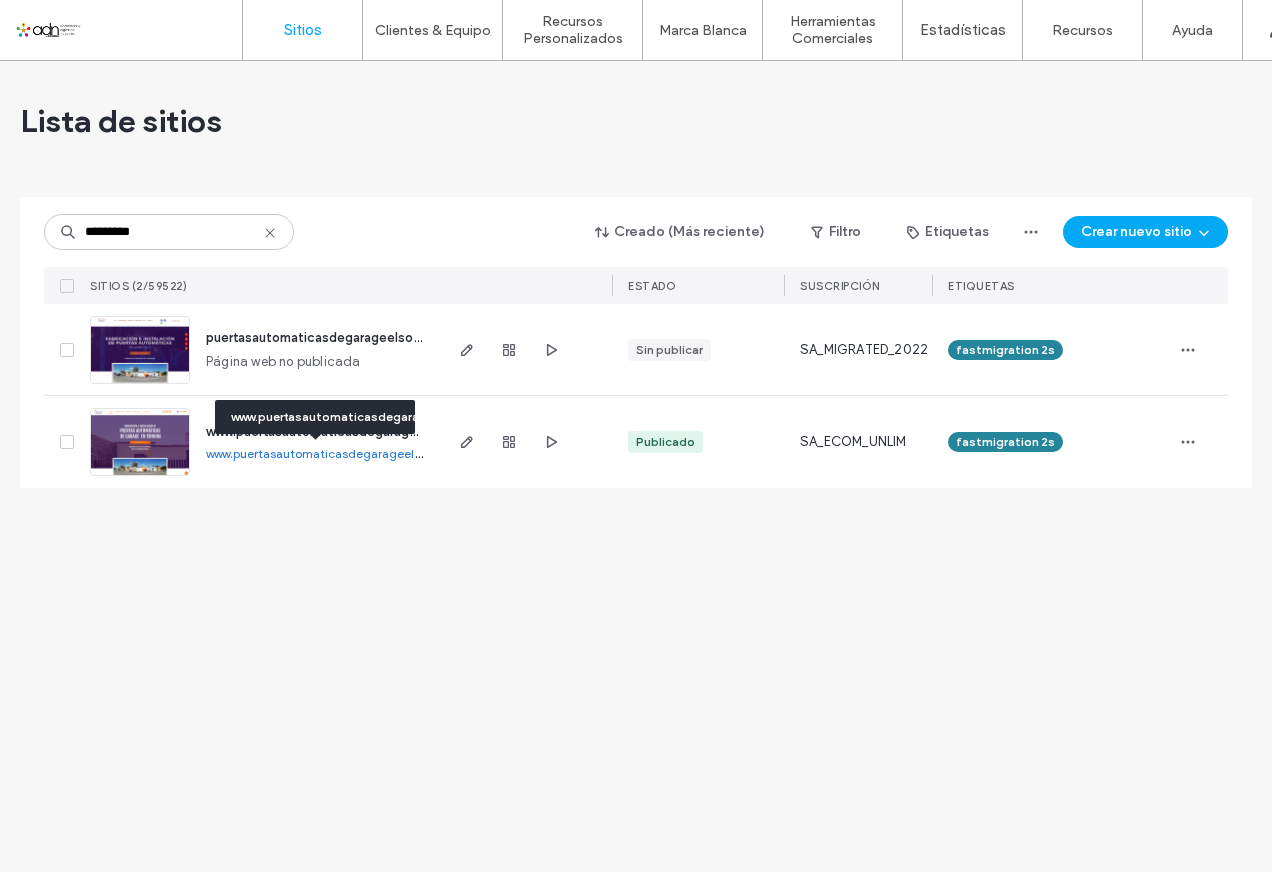 click on "www.puertasautomaticasdegarageelsol.com" at bounding box center [332, 453] 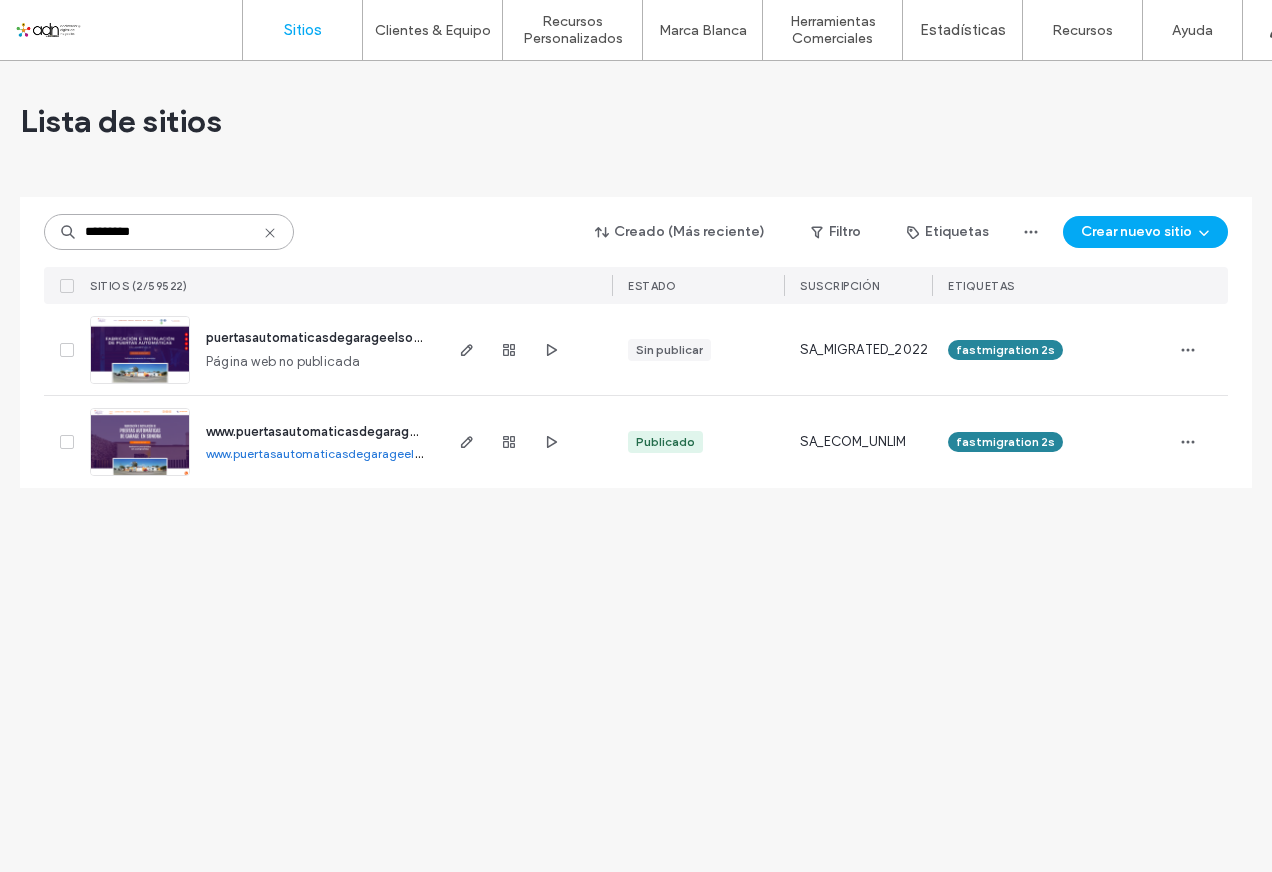 click on "*********" at bounding box center [169, 232] 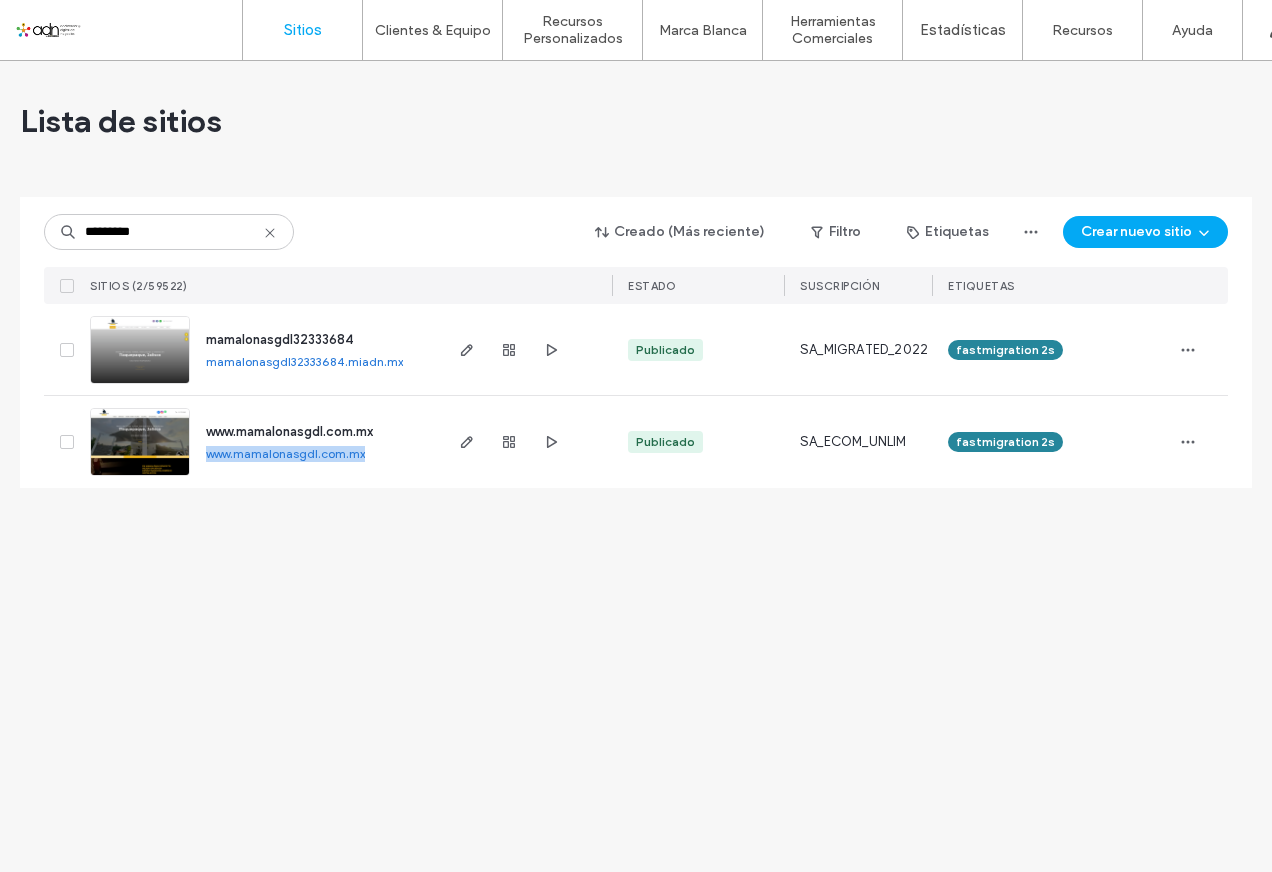 drag, startPoint x: 200, startPoint y: 456, endPoint x: 370, endPoint y: 462, distance: 170.10585 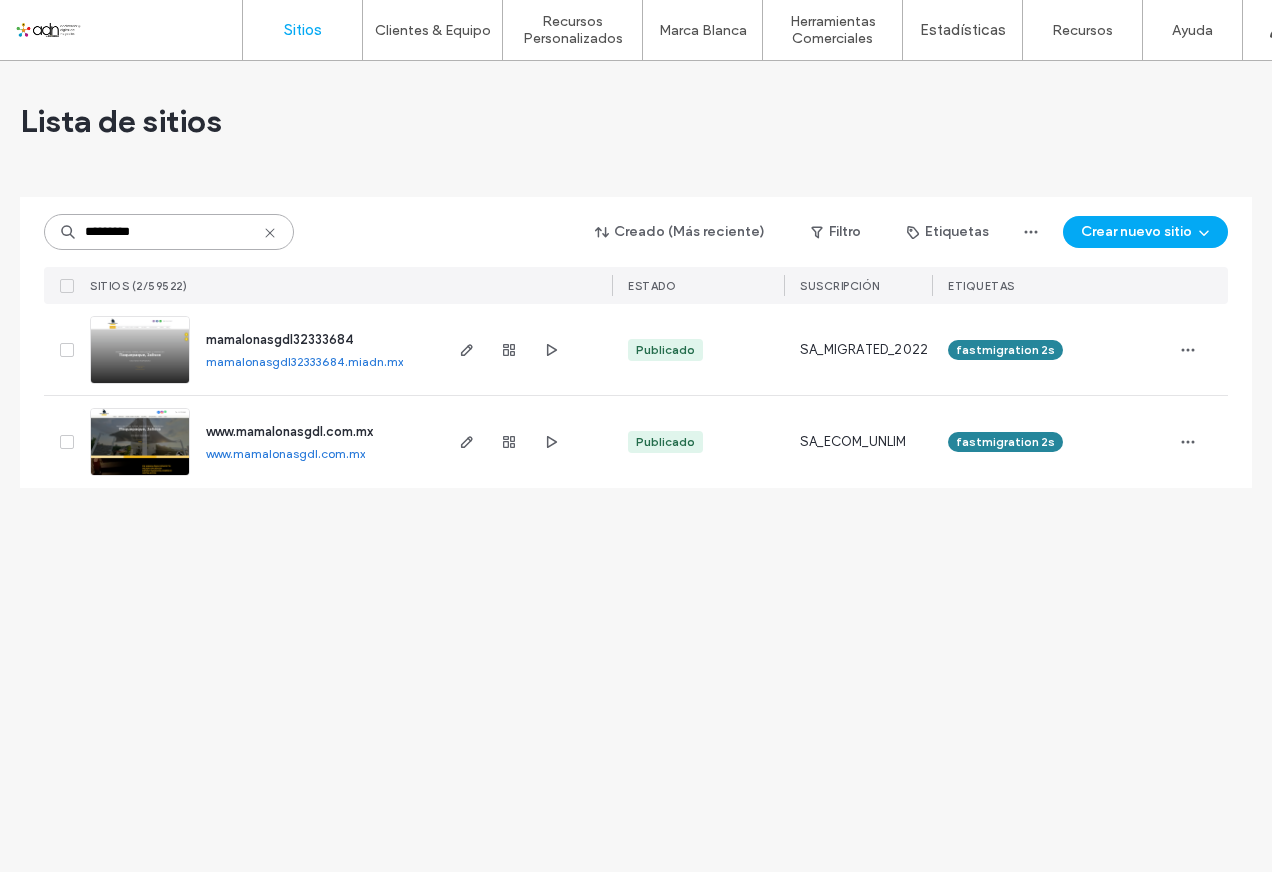 click on "*********" at bounding box center (169, 232) 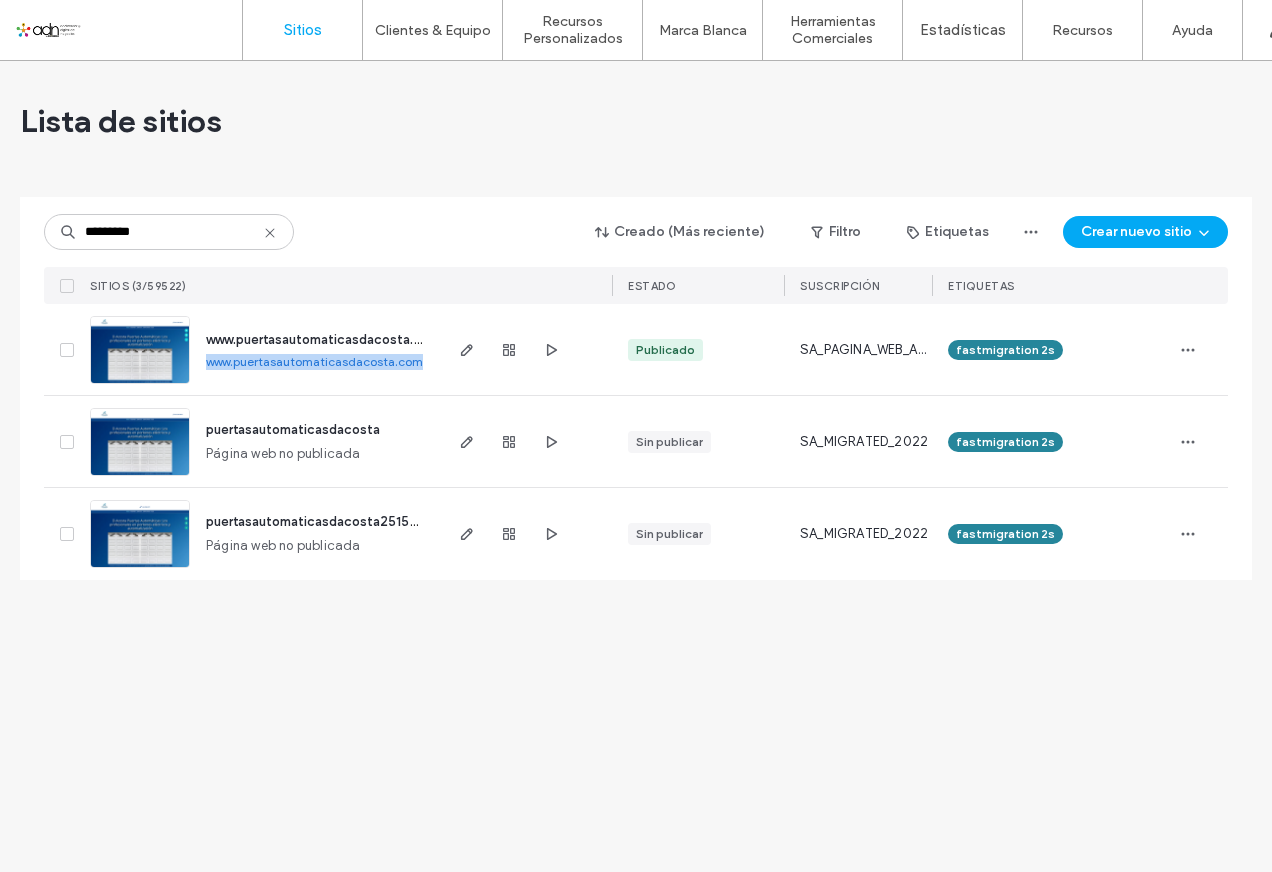 drag, startPoint x: 201, startPoint y: 362, endPoint x: 420, endPoint y: 363, distance: 219.00229 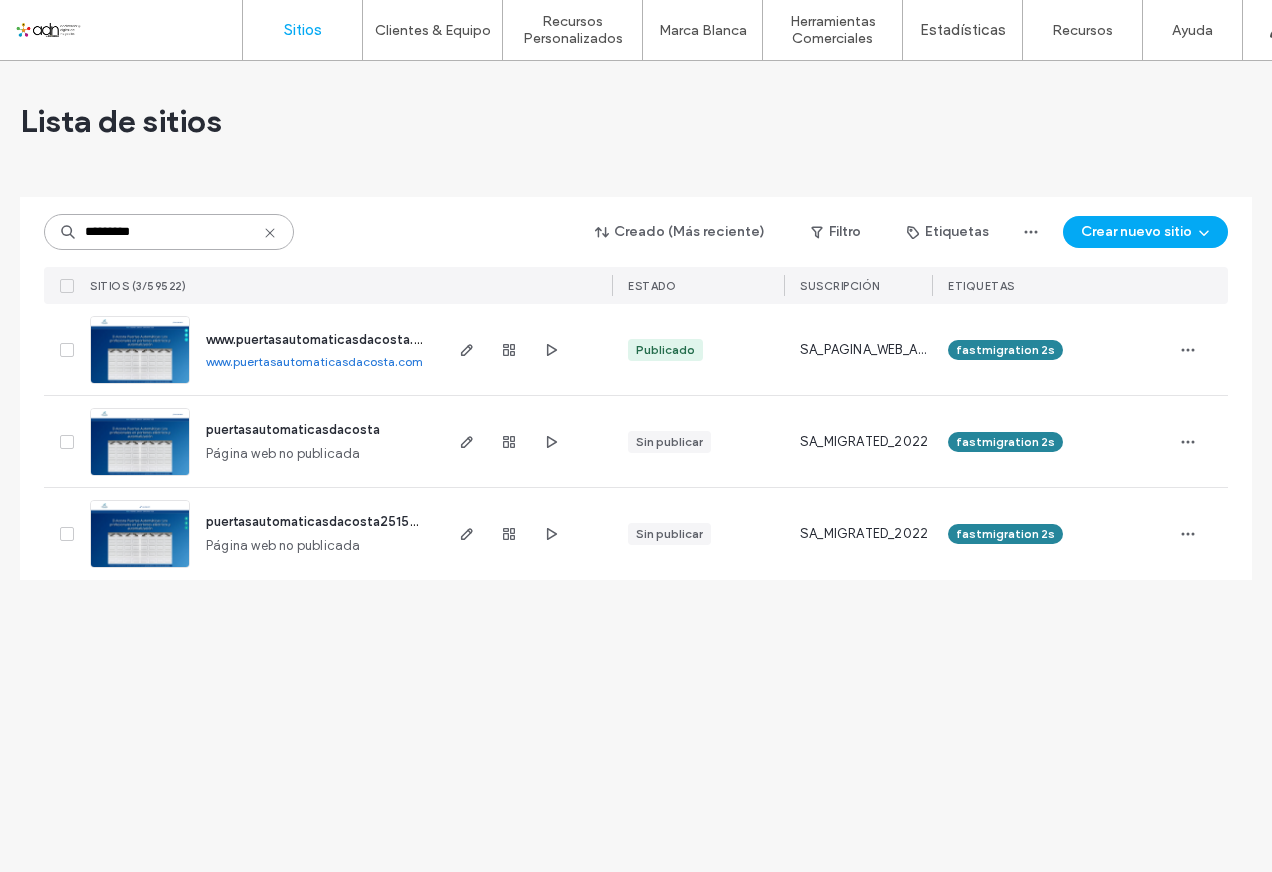 click on "*********" at bounding box center [169, 232] 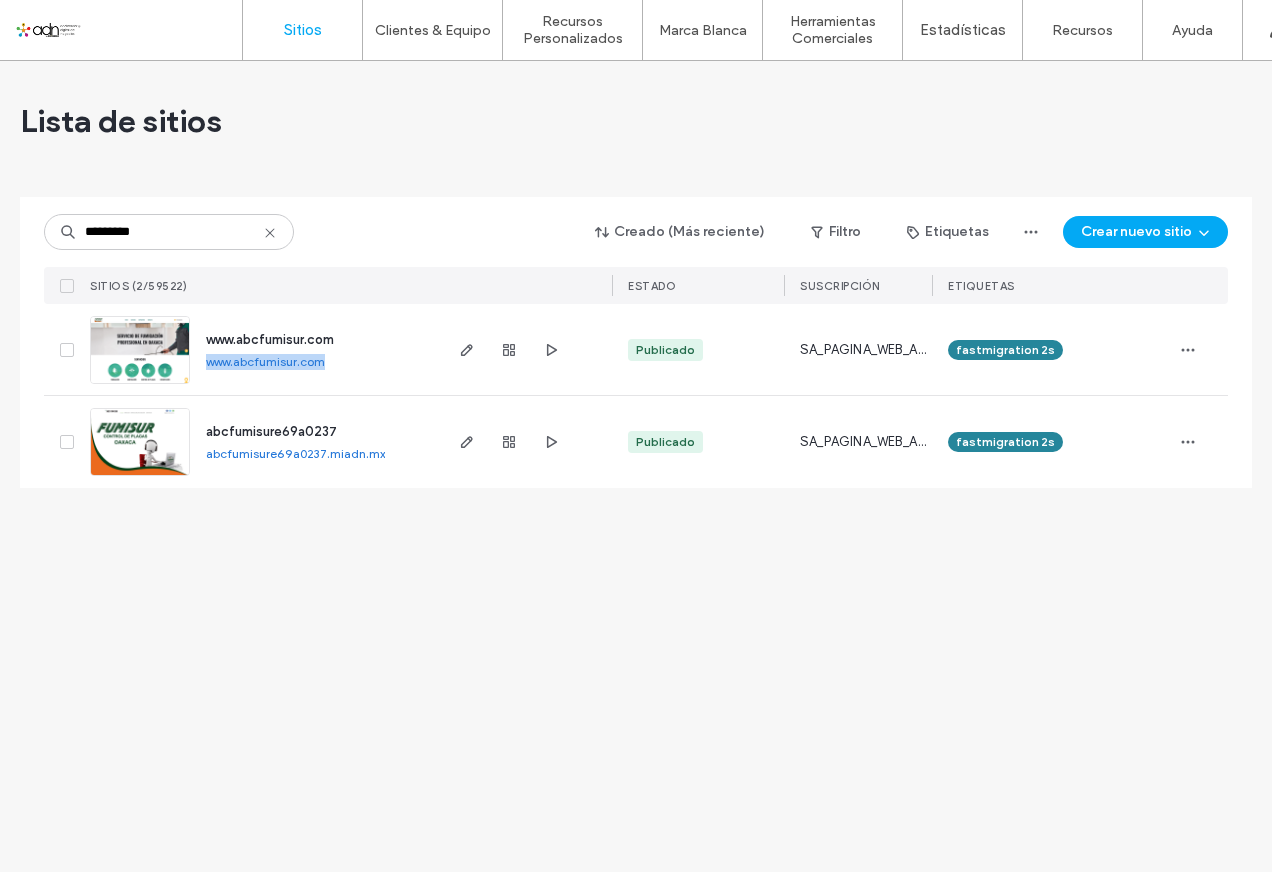 drag, startPoint x: 203, startPoint y: 363, endPoint x: 333, endPoint y: 363, distance: 130 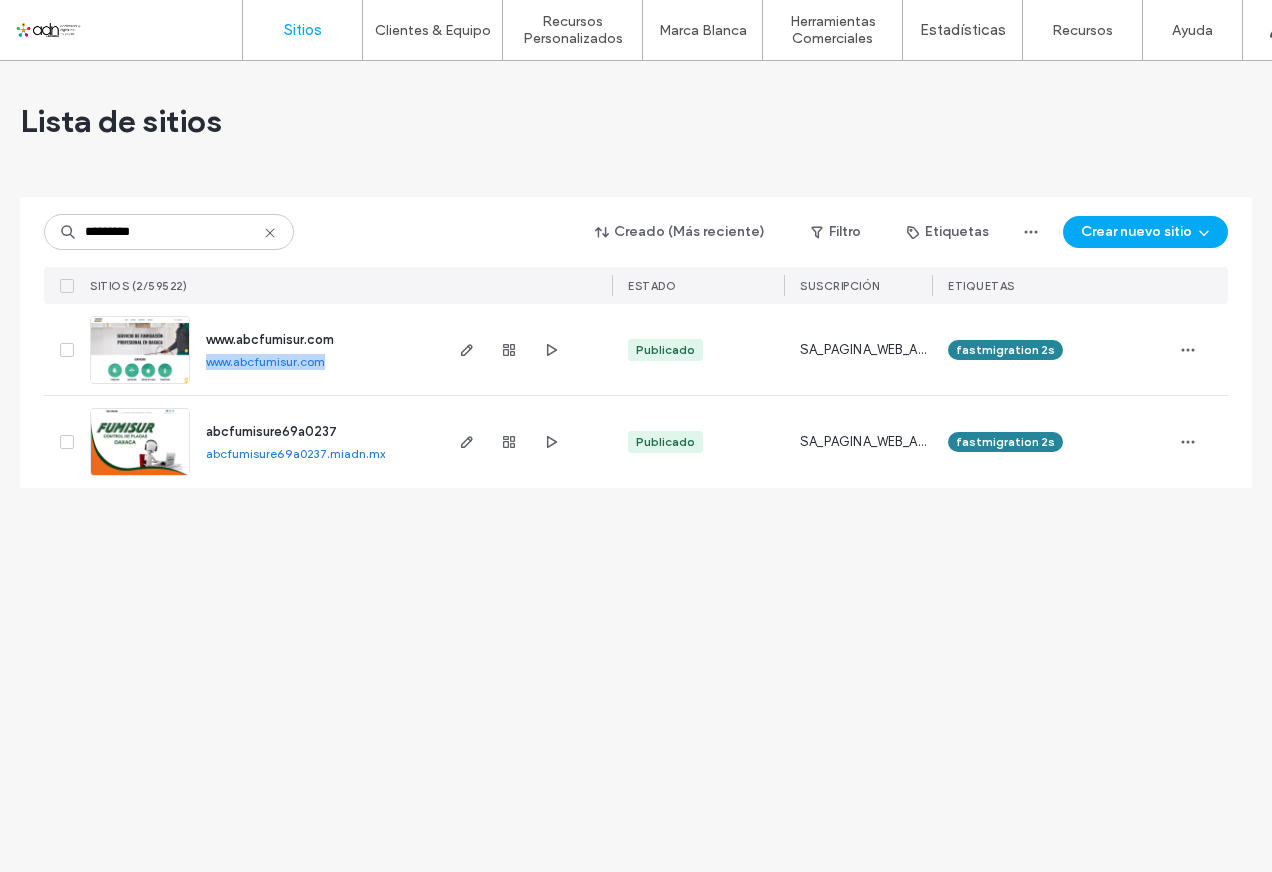 click on "www.abcfumisur.com www.abcfumisur.com" at bounding box center [314, 349] 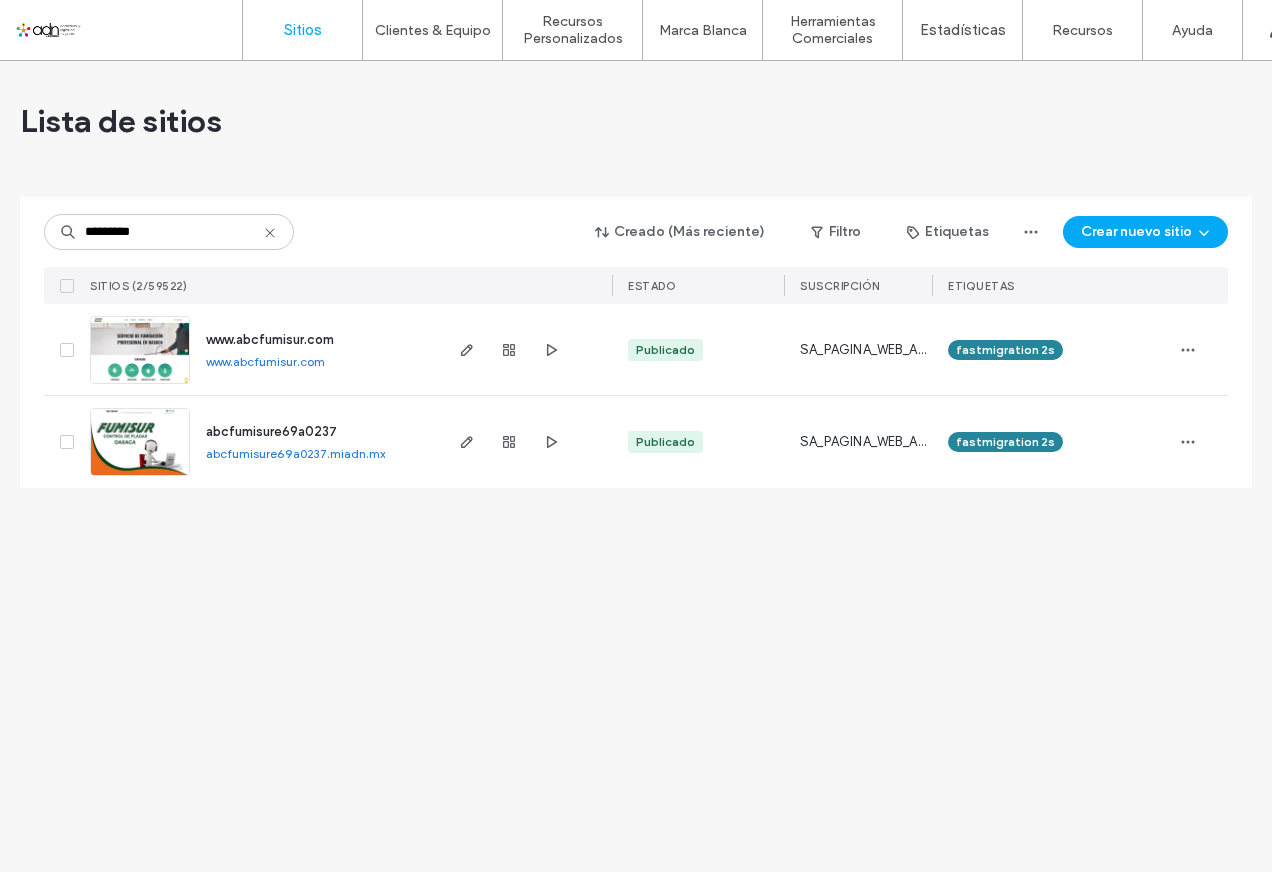 click on "www.abcfumisur.com" at bounding box center [265, 361] 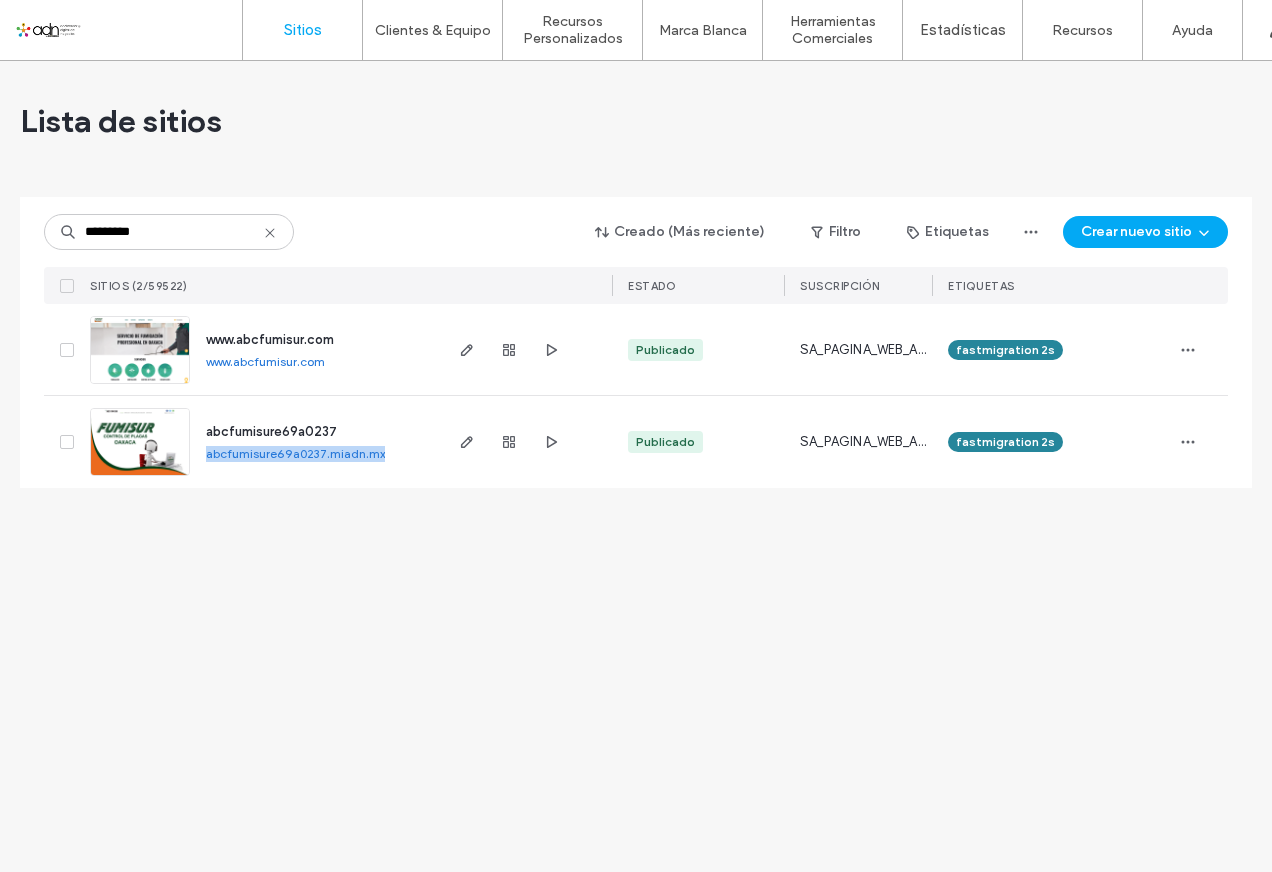 drag, startPoint x: 204, startPoint y: 457, endPoint x: 382, endPoint y: 462, distance: 178.0702 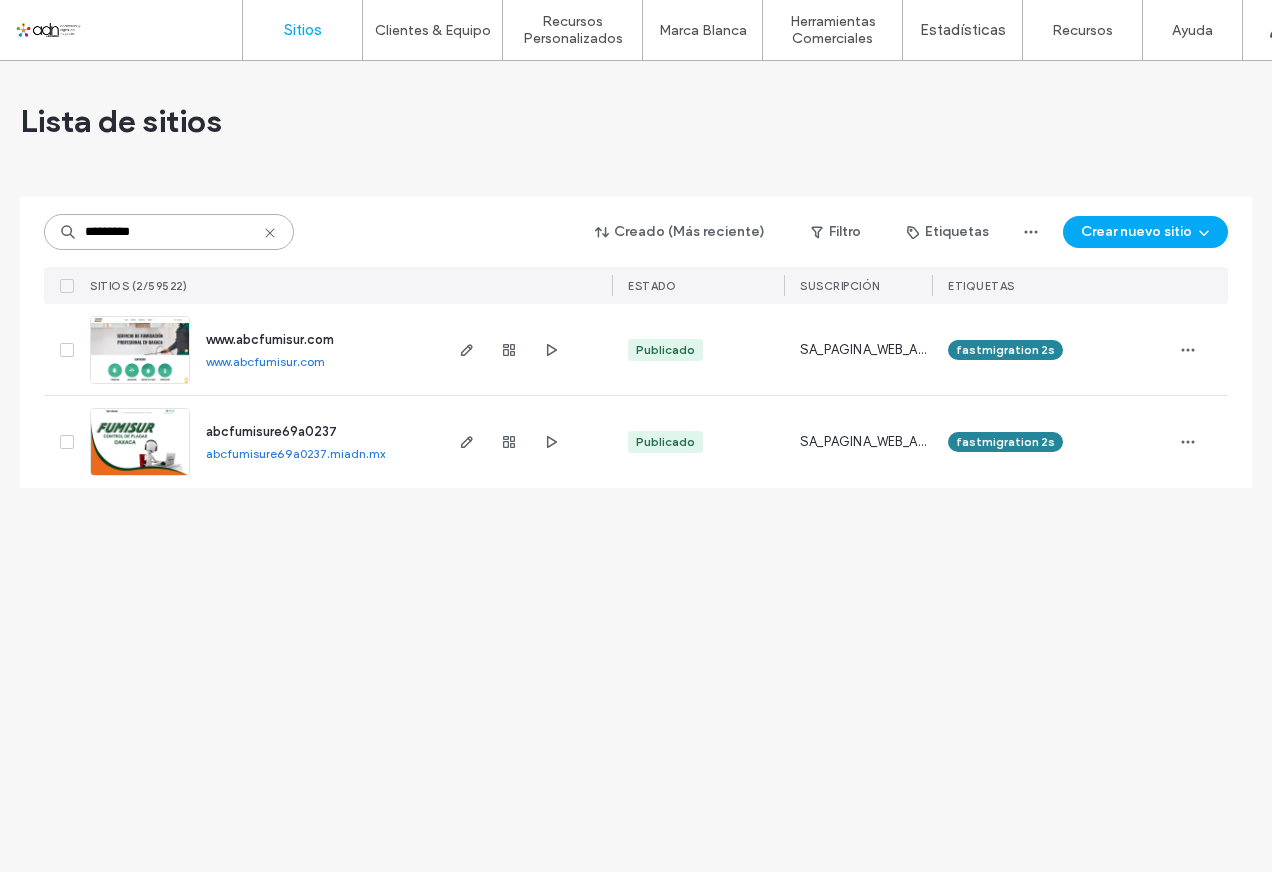 click on "*********" at bounding box center (169, 232) 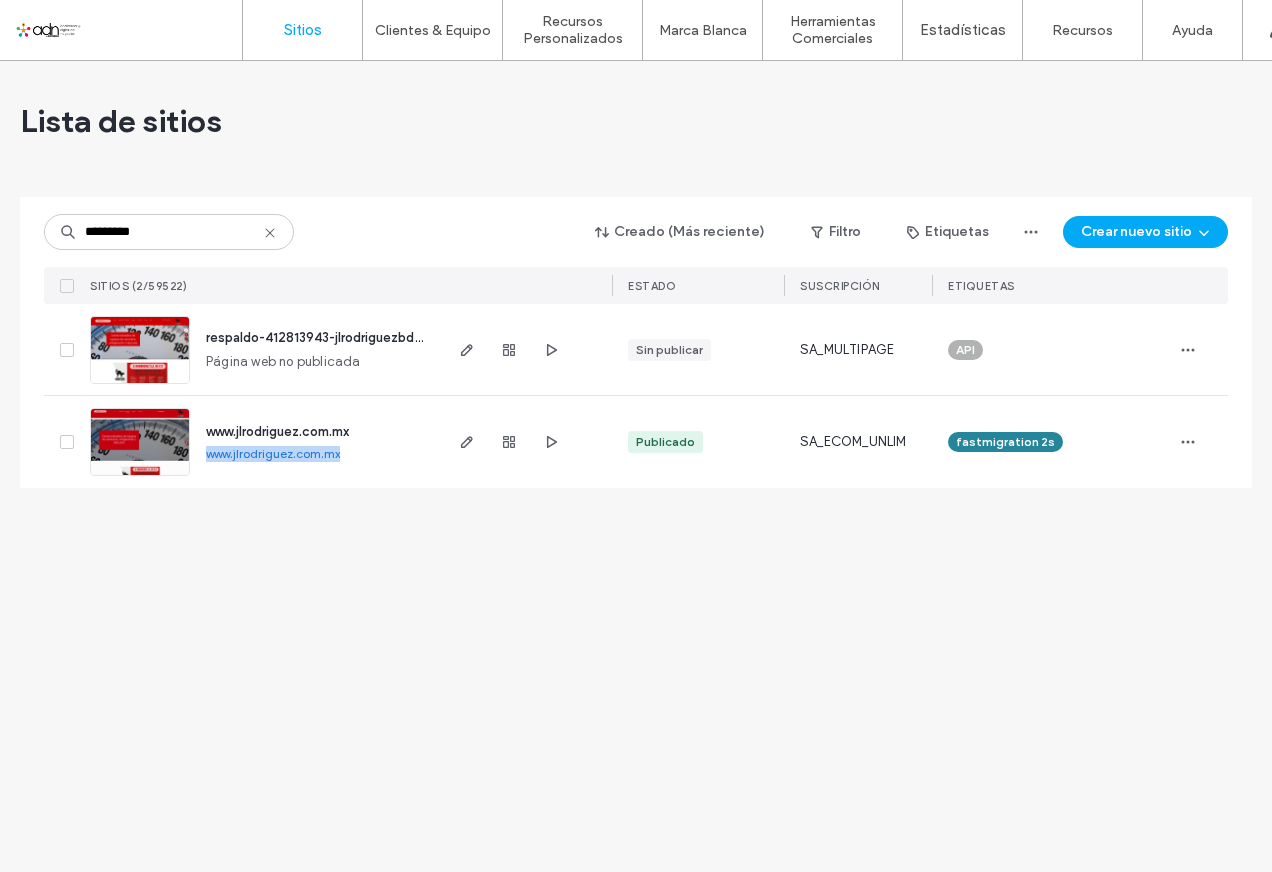 drag, startPoint x: 203, startPoint y: 452, endPoint x: 349, endPoint y: 453, distance: 146.00342 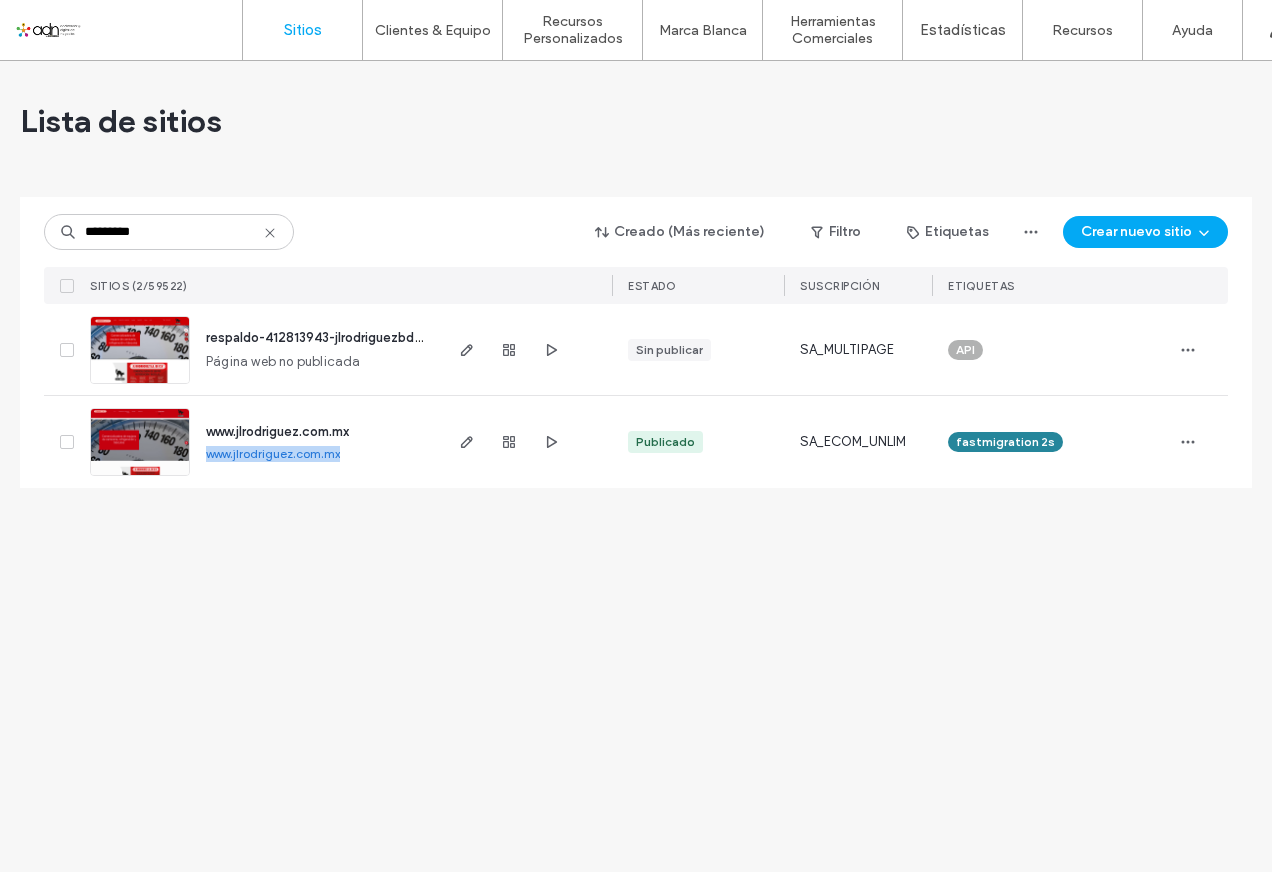 click on "www.jlrodriguez.com.mx" at bounding box center [273, 453] 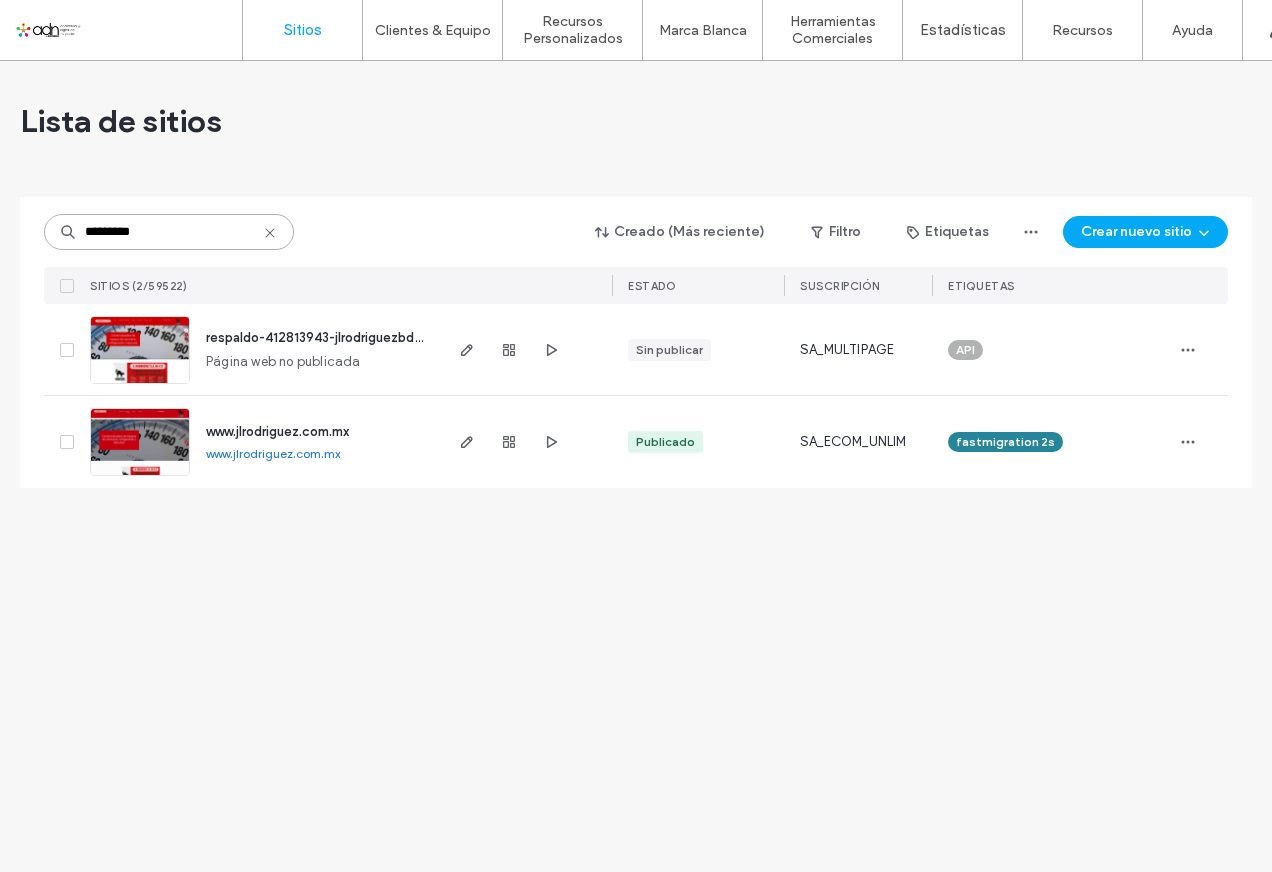 click on "*********" at bounding box center (169, 232) 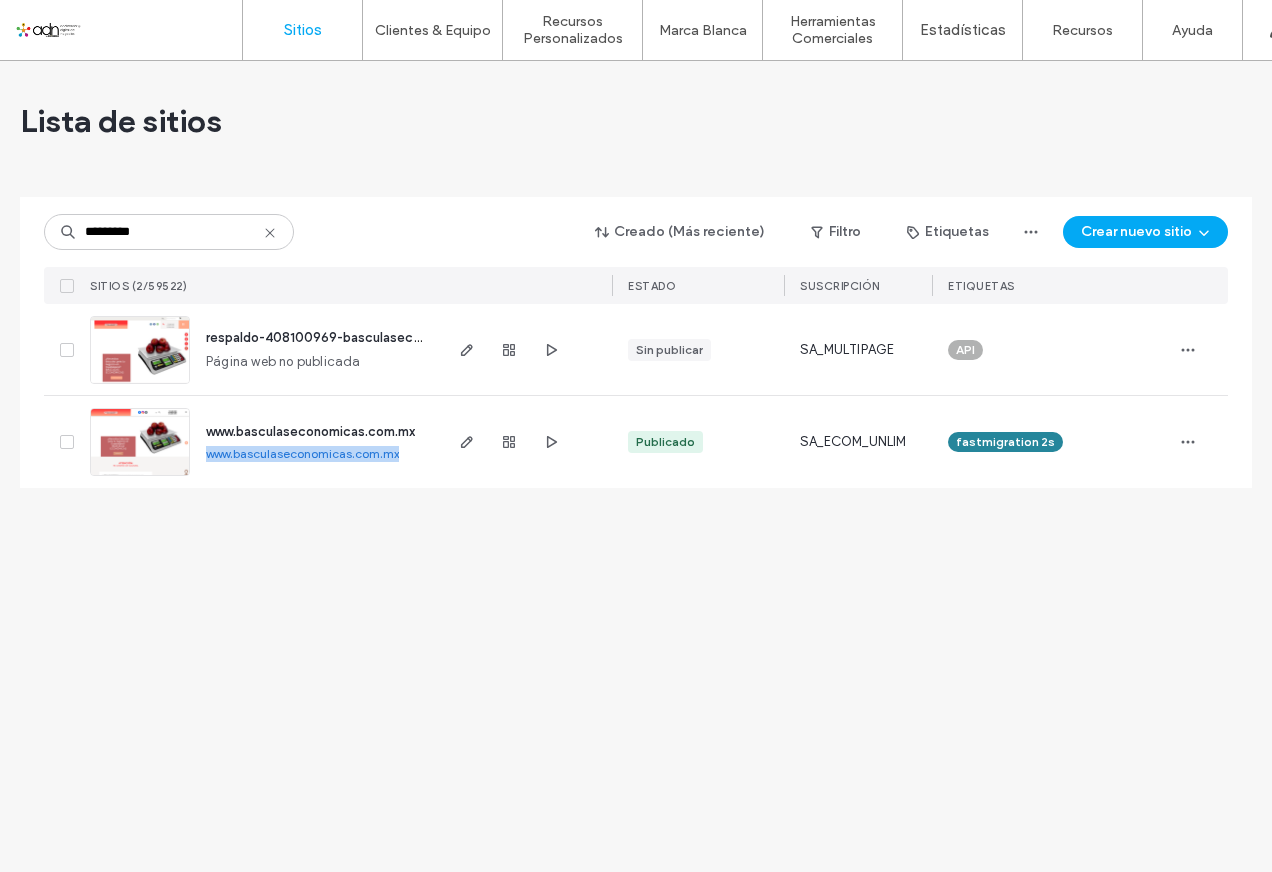 drag, startPoint x: 202, startPoint y: 450, endPoint x: 403, endPoint y: 459, distance: 201.20139 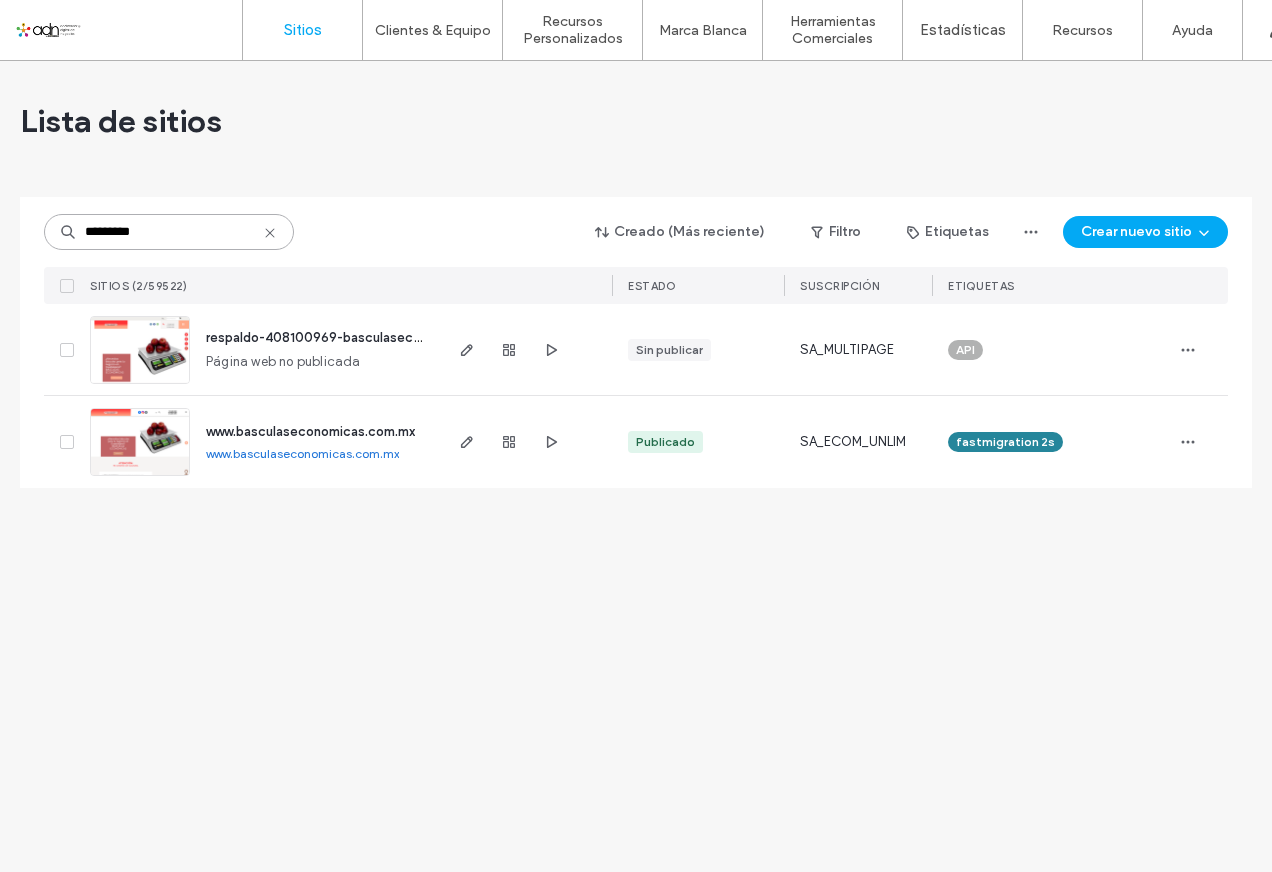 click on "*********" at bounding box center [169, 232] 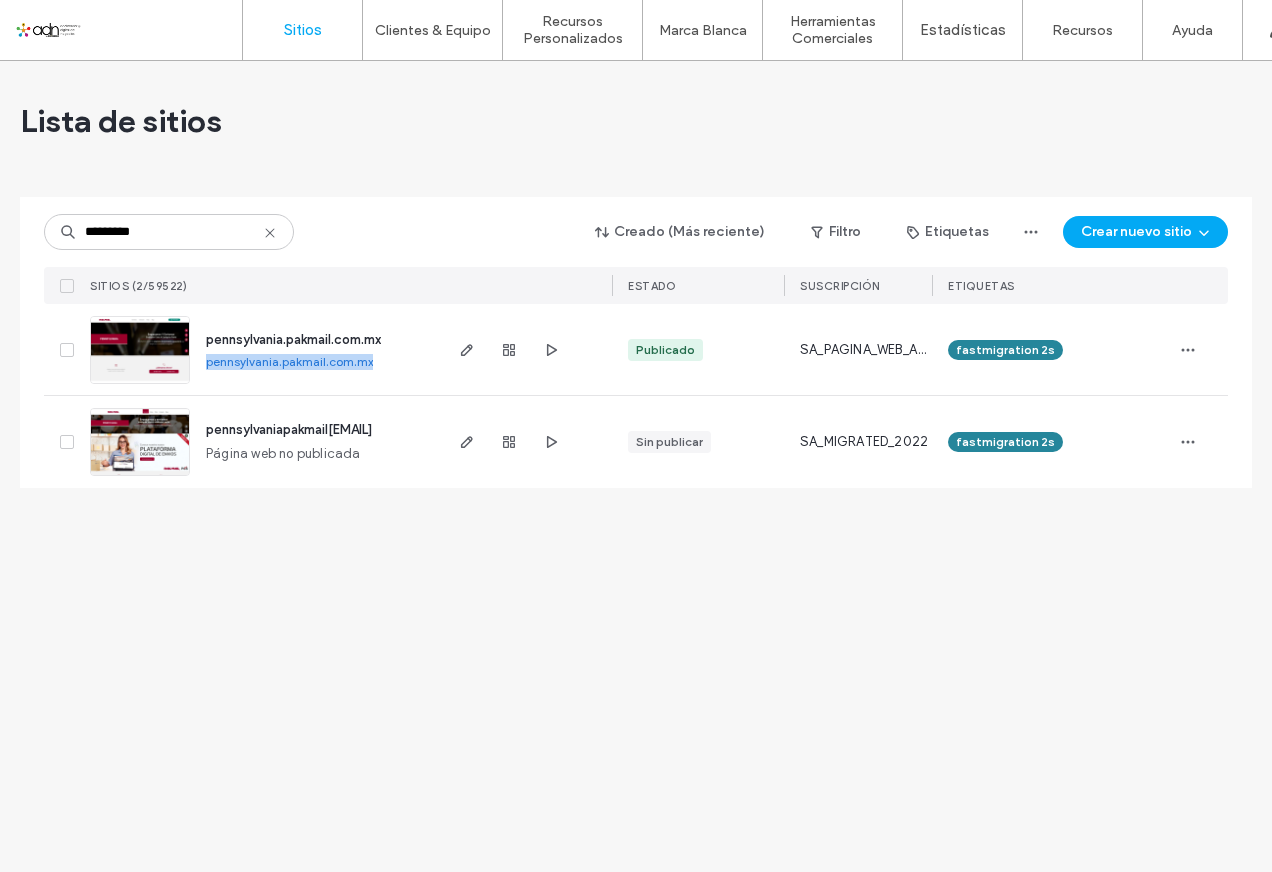 drag, startPoint x: 204, startPoint y: 358, endPoint x: 373, endPoint y: 359, distance: 169.00296 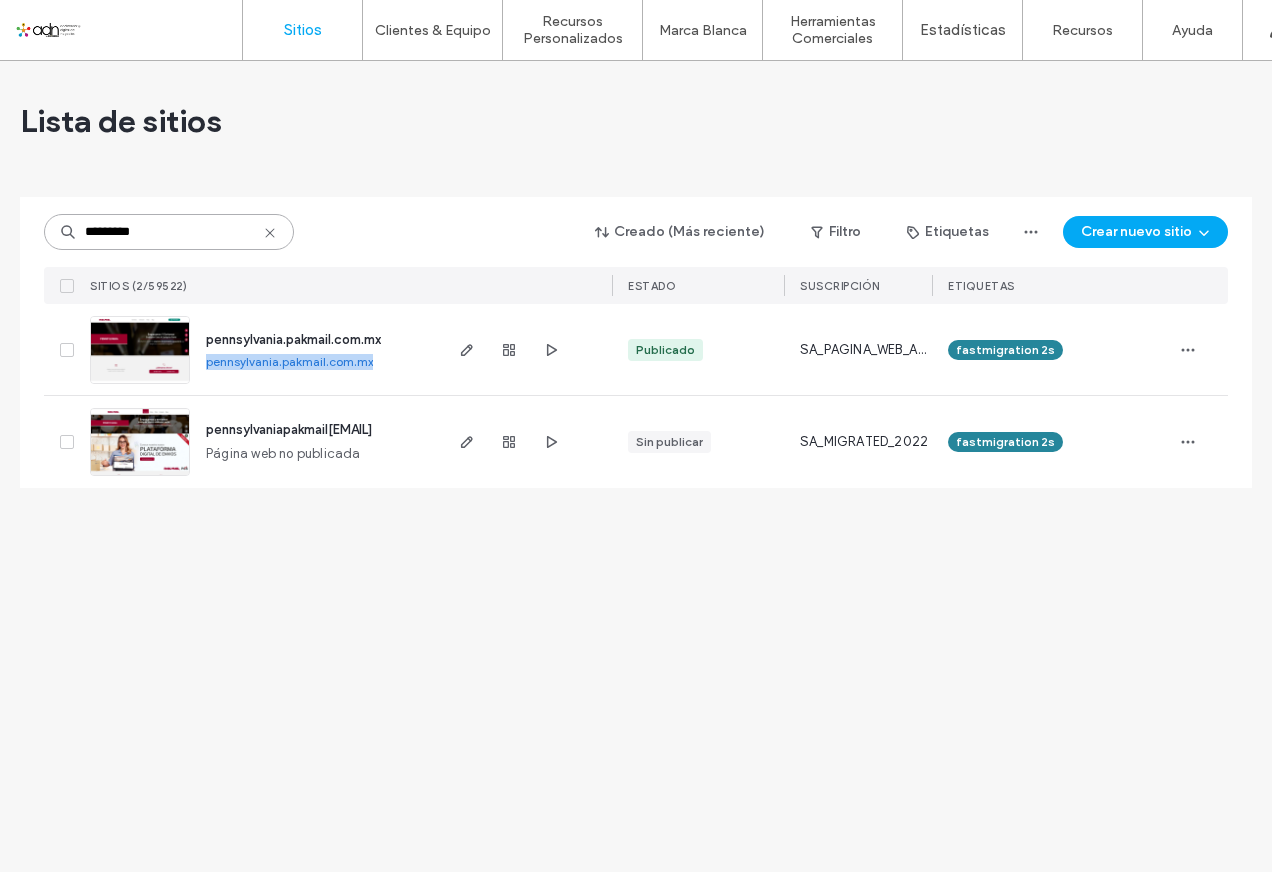 click on "*********" at bounding box center (169, 232) 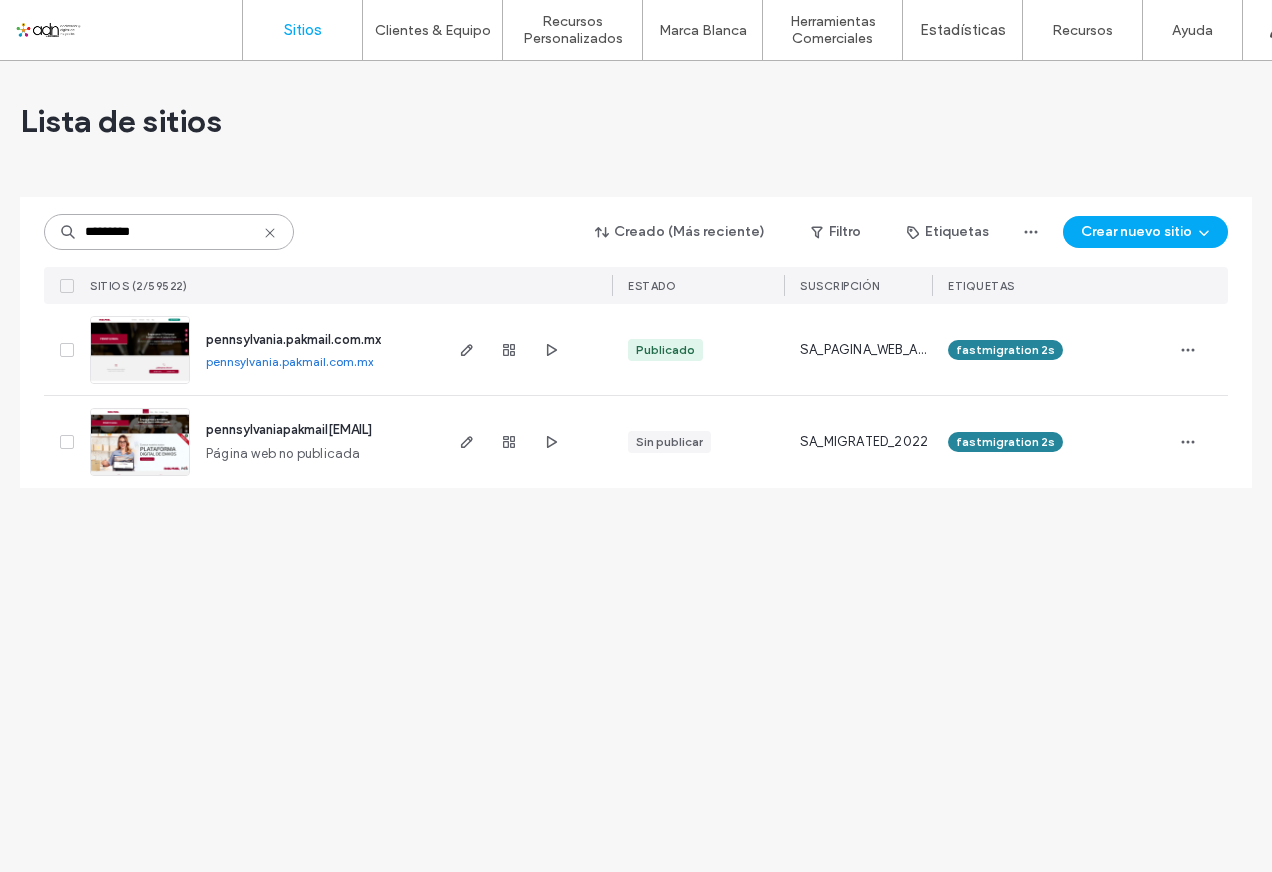 click on "*********" at bounding box center (169, 232) 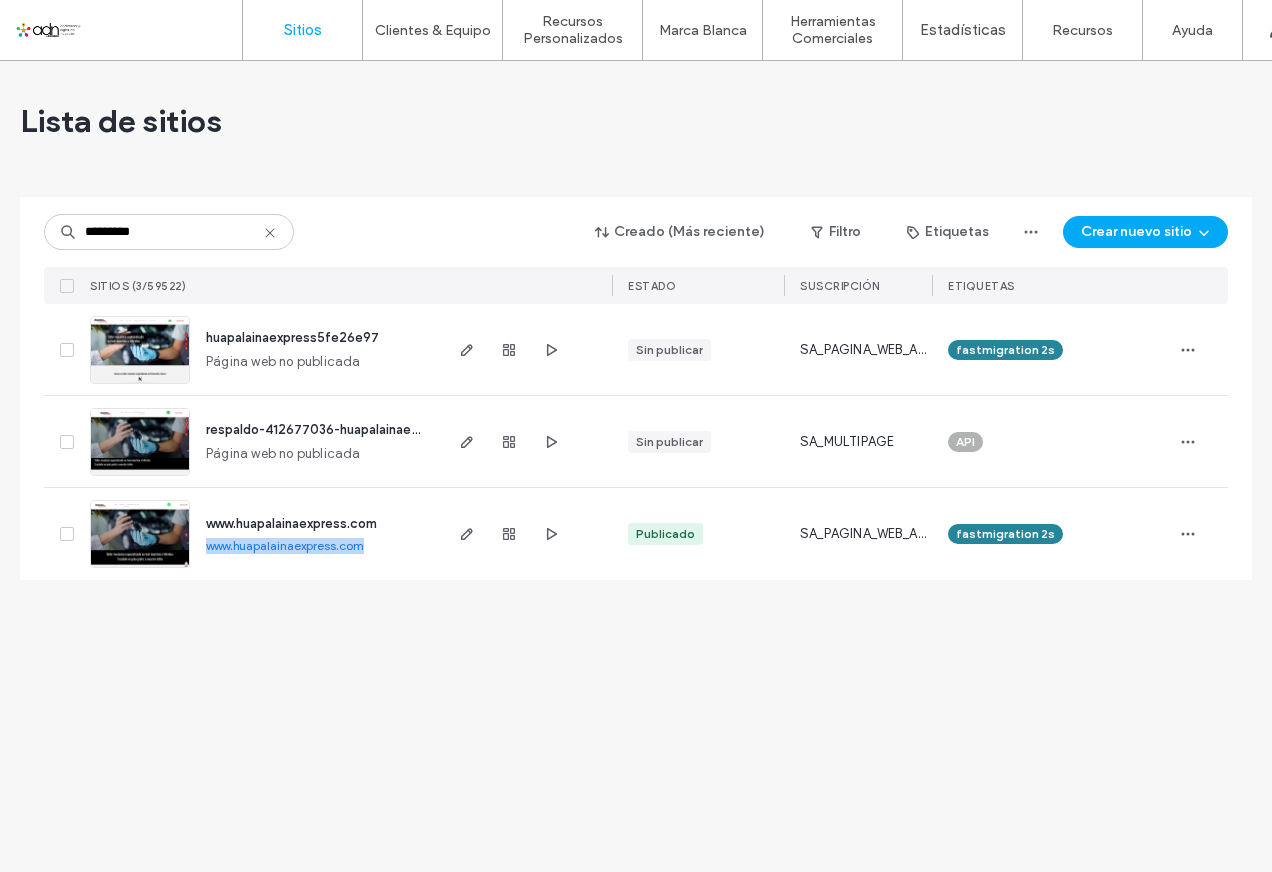 drag, startPoint x: 202, startPoint y: 545, endPoint x: 374, endPoint y: 549, distance: 172.04651 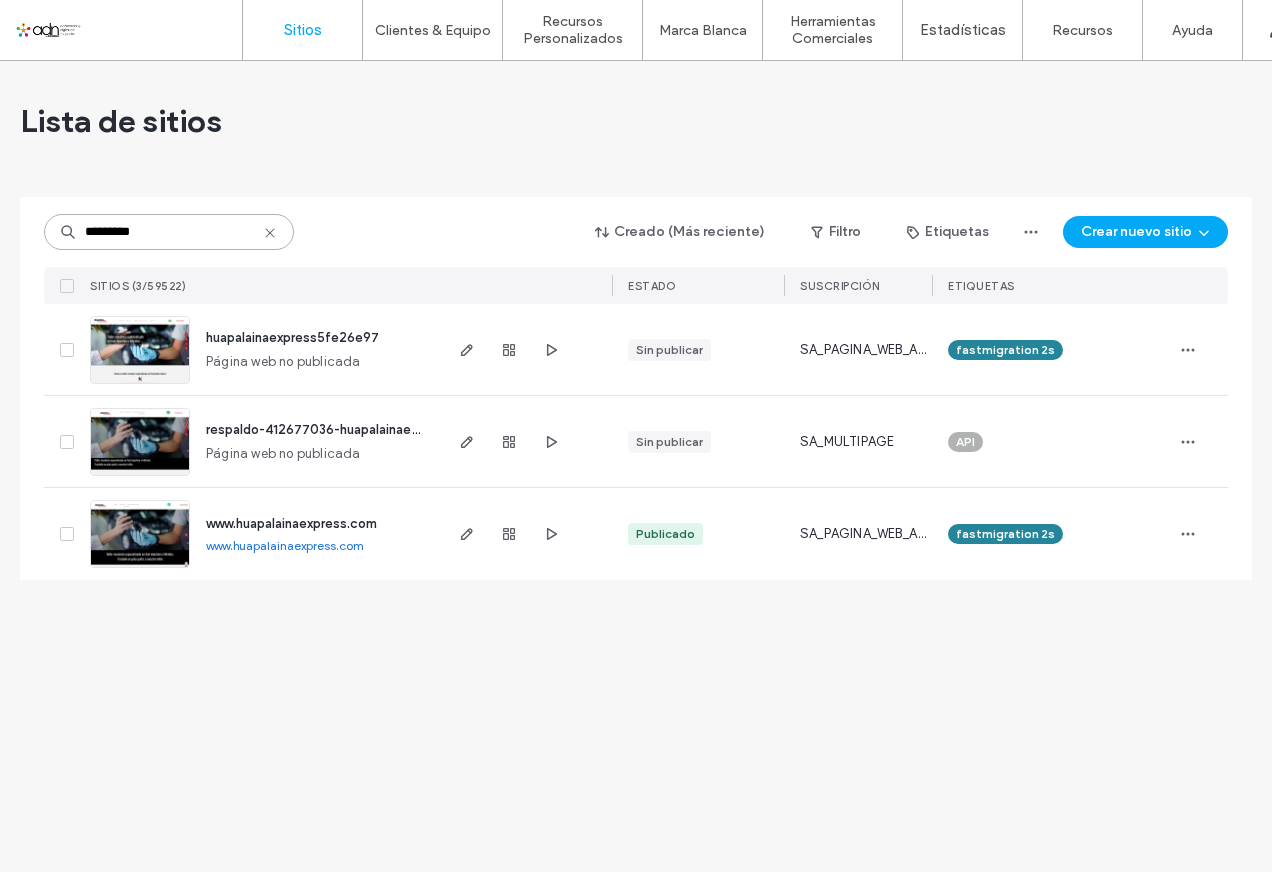 click on "*********" at bounding box center (169, 232) 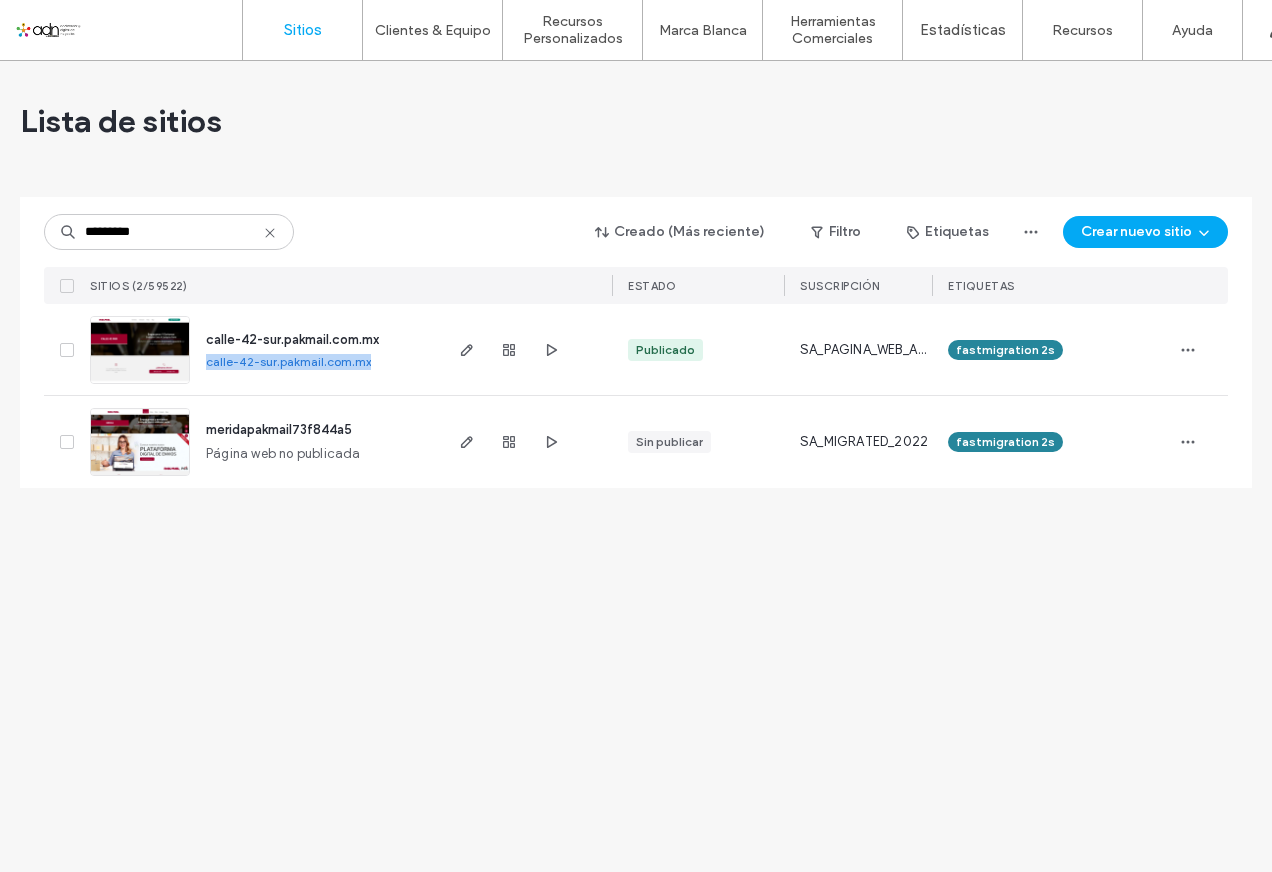 drag, startPoint x: 204, startPoint y: 368, endPoint x: 380, endPoint y: 365, distance: 176.02557 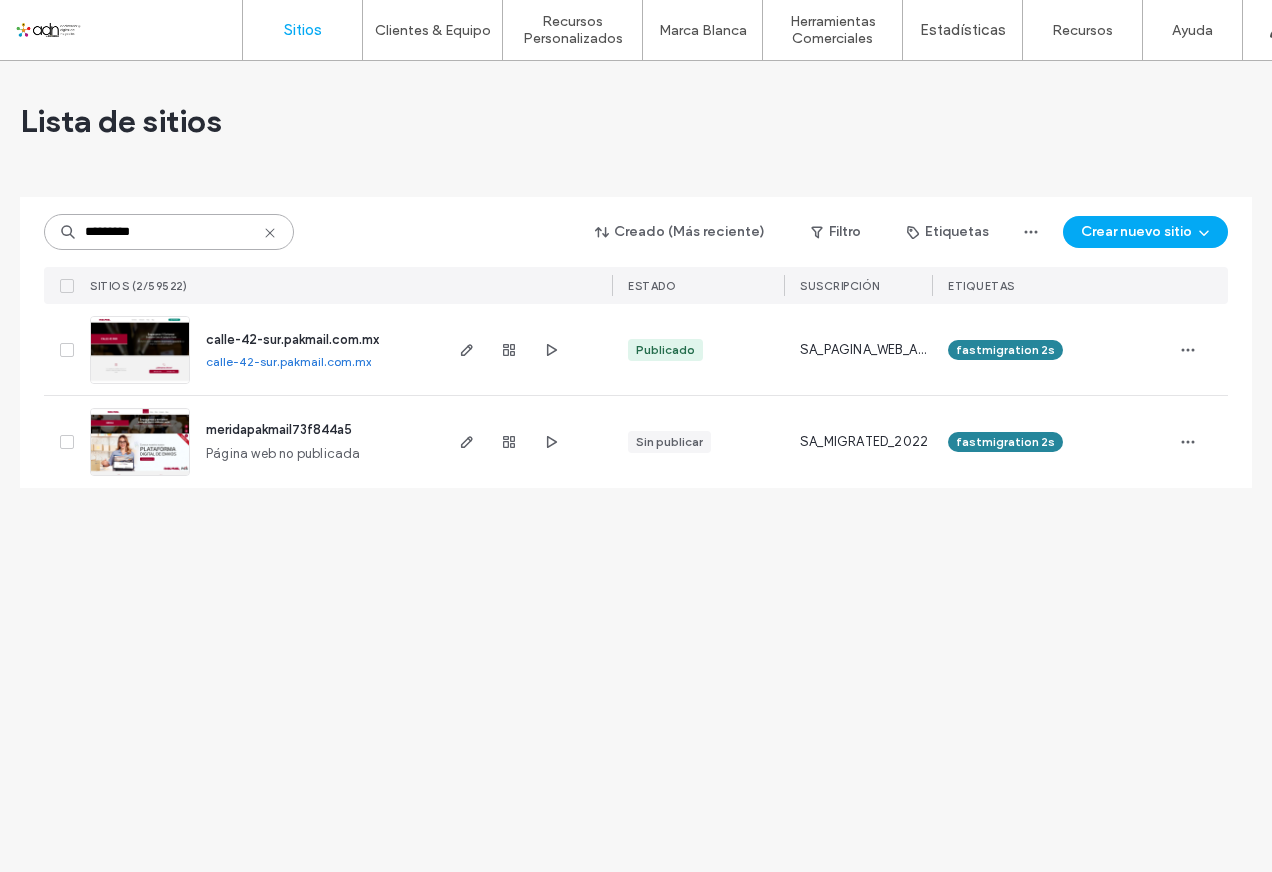 click on "*********" at bounding box center [169, 232] 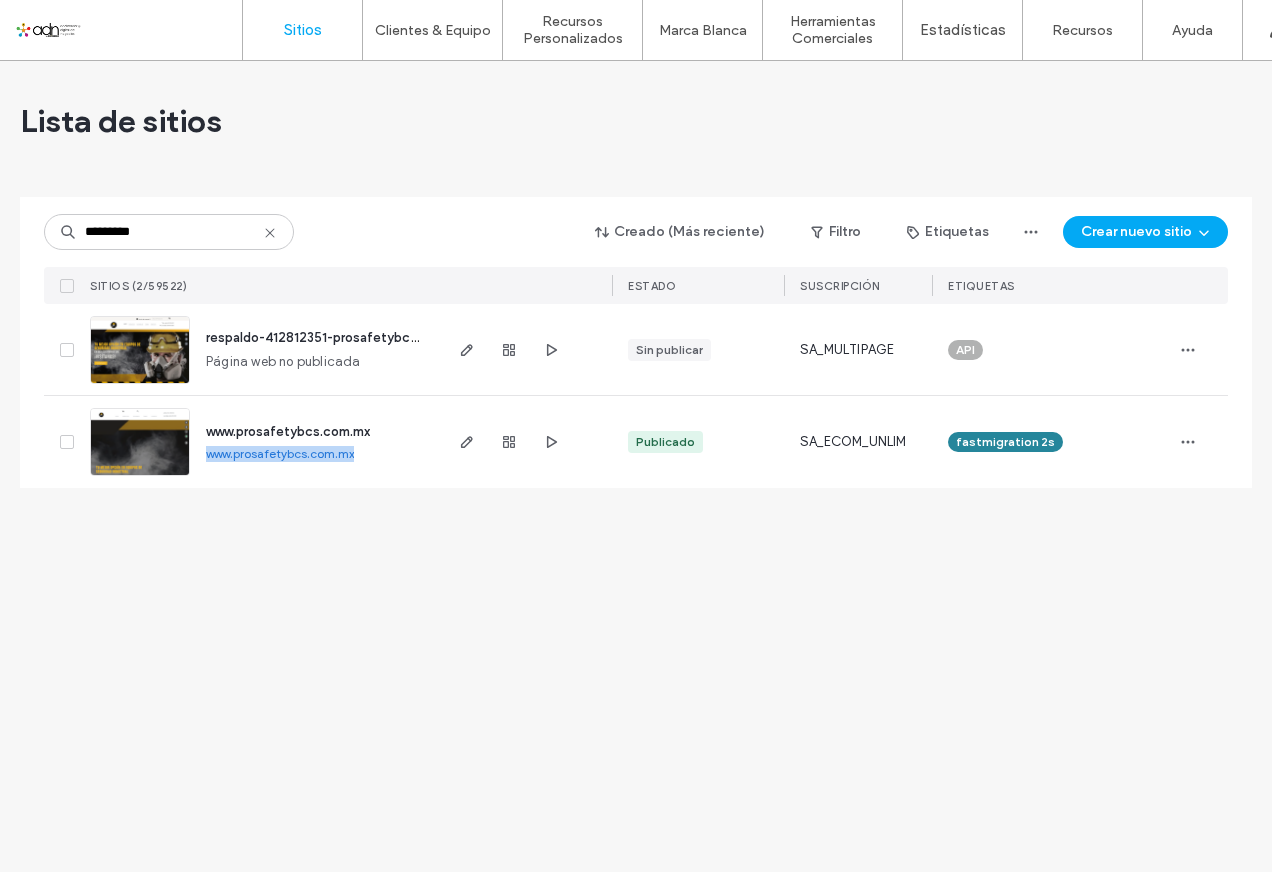 drag, startPoint x: 204, startPoint y: 454, endPoint x: 361, endPoint y: 452, distance: 157.01274 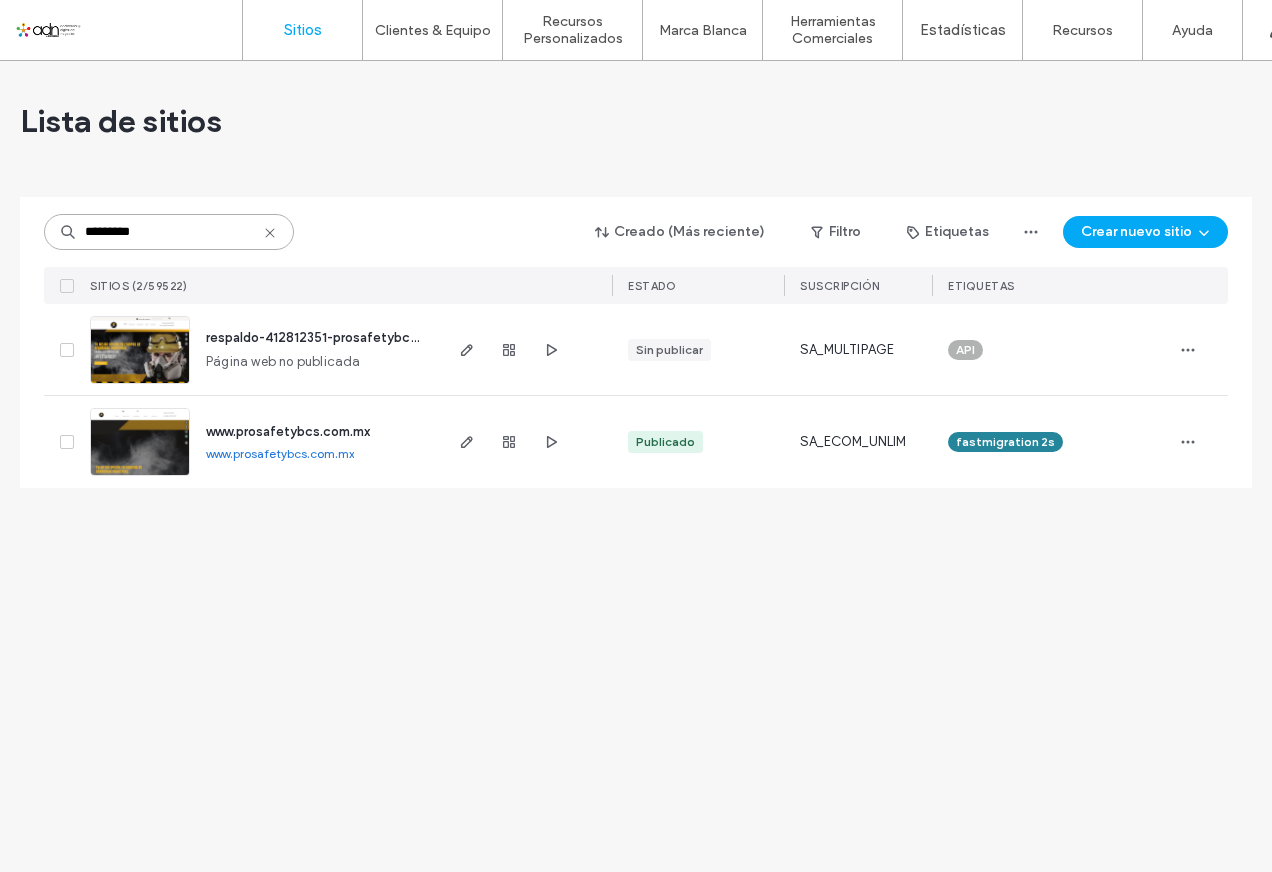 click on "*********" at bounding box center (169, 232) 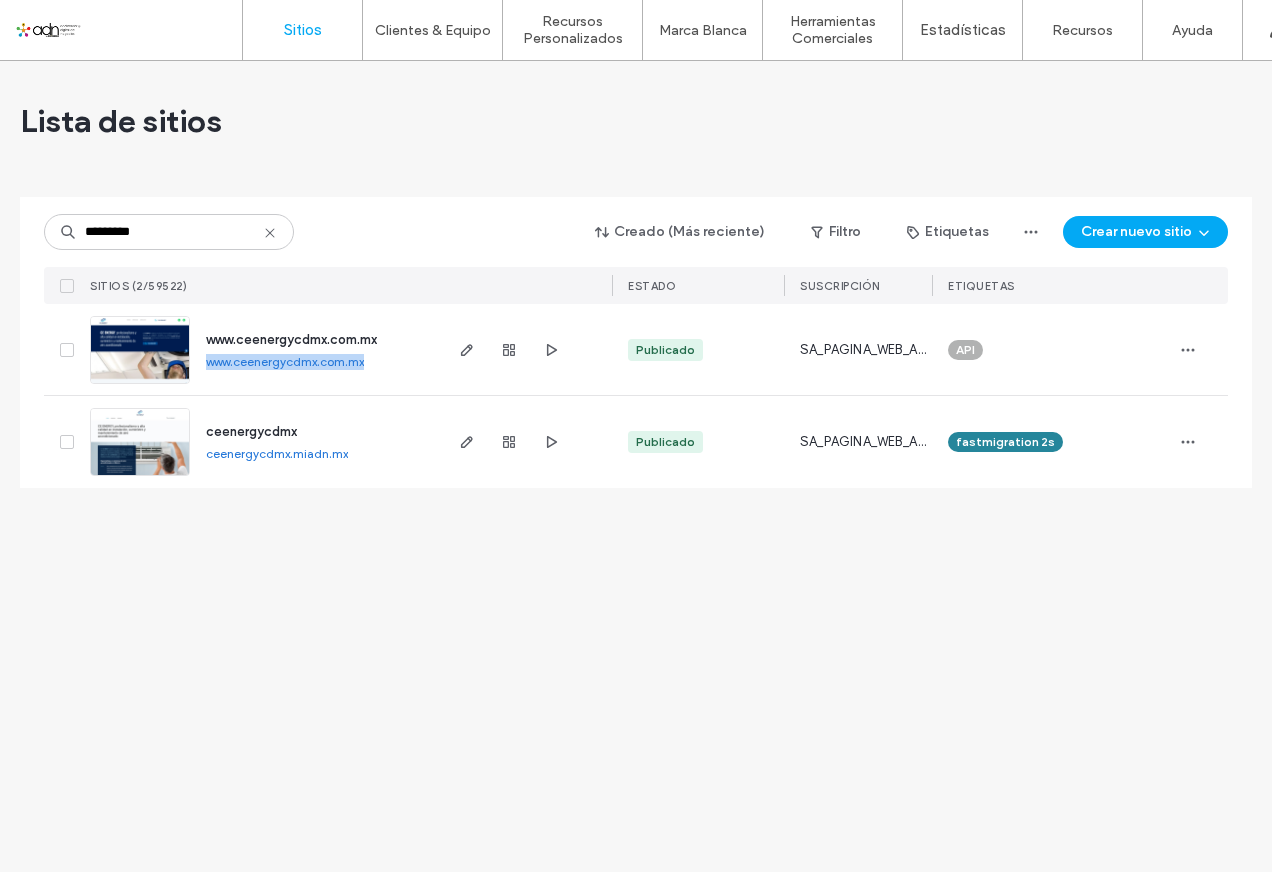drag, startPoint x: 200, startPoint y: 364, endPoint x: 370, endPoint y: 369, distance: 170.07352 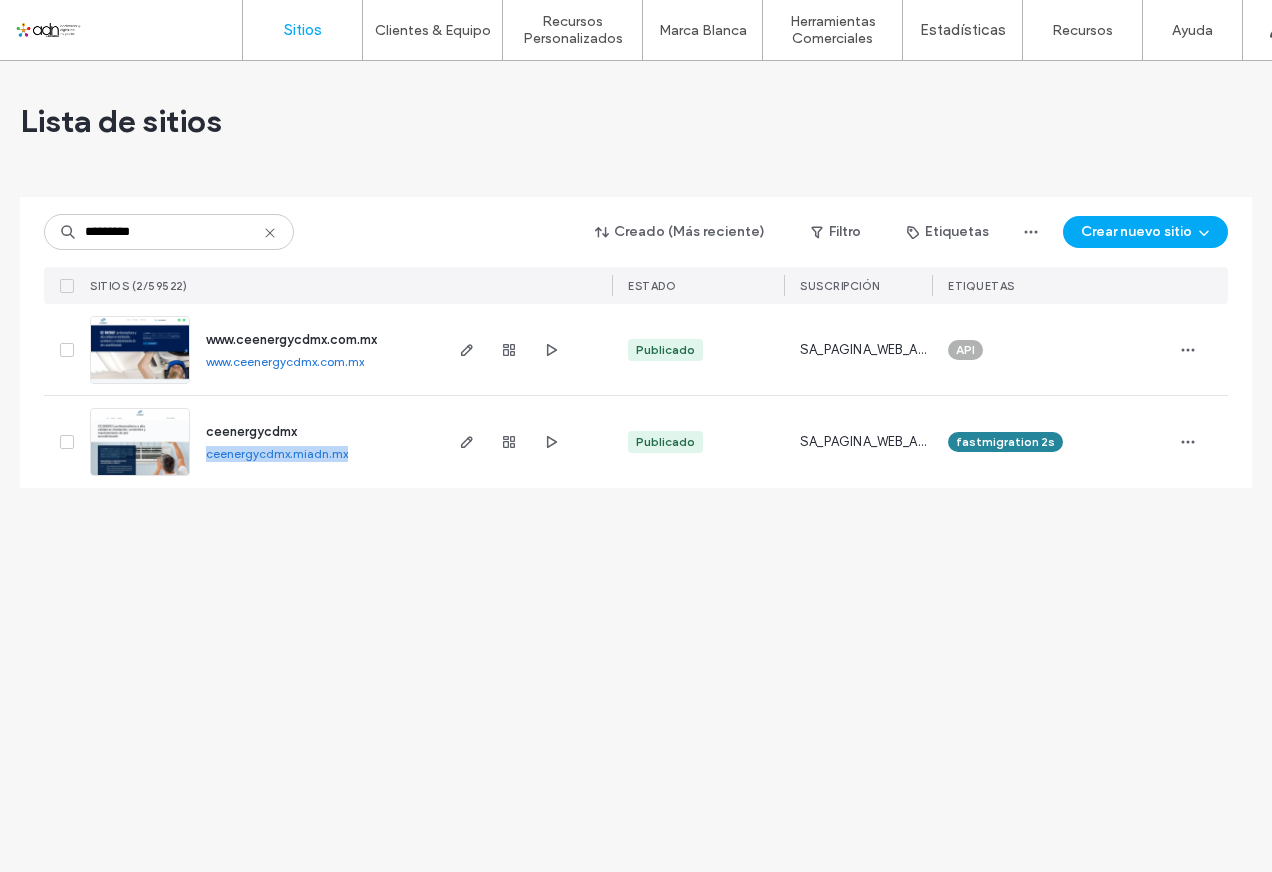 drag, startPoint x: 204, startPoint y: 459, endPoint x: 347, endPoint y: 459, distance: 143 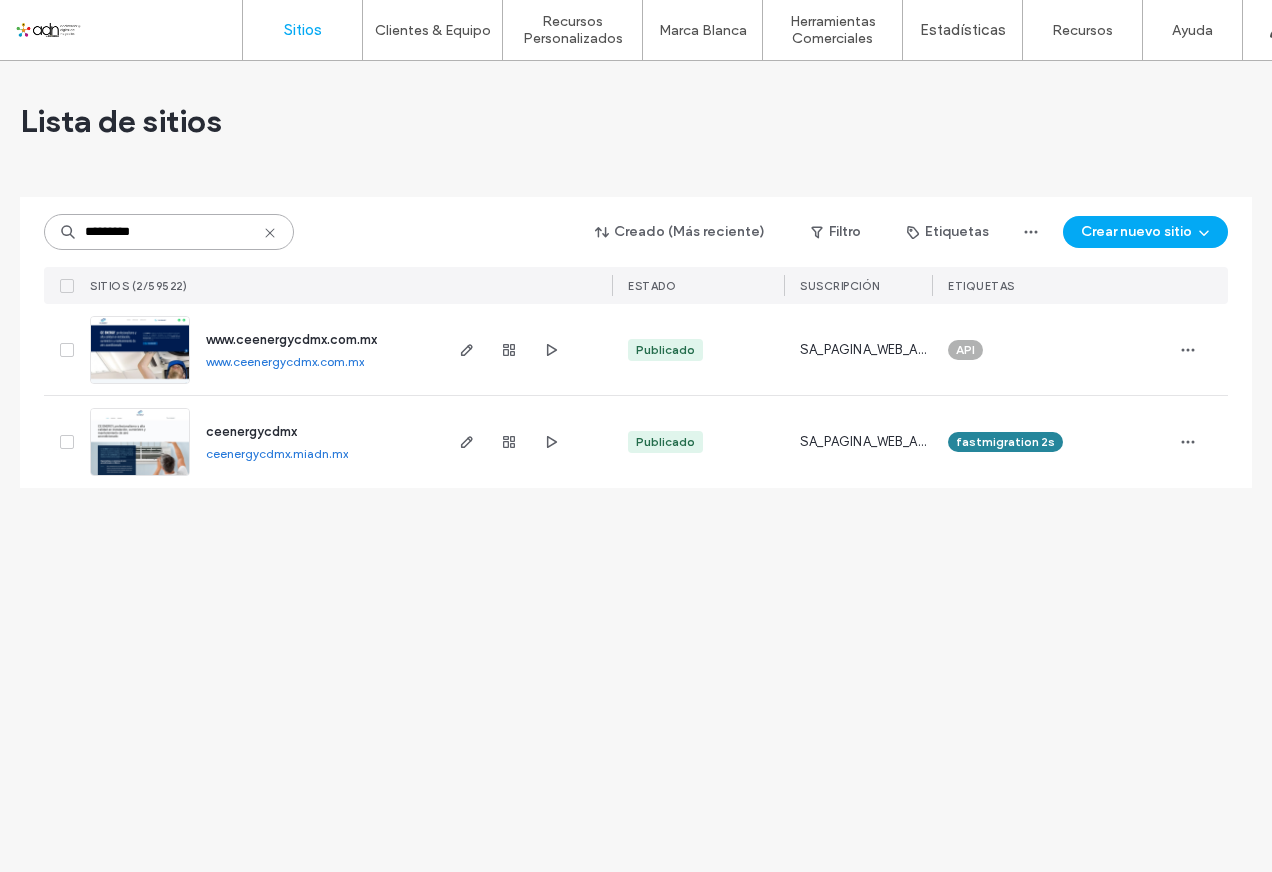 click on "*********" at bounding box center (169, 232) 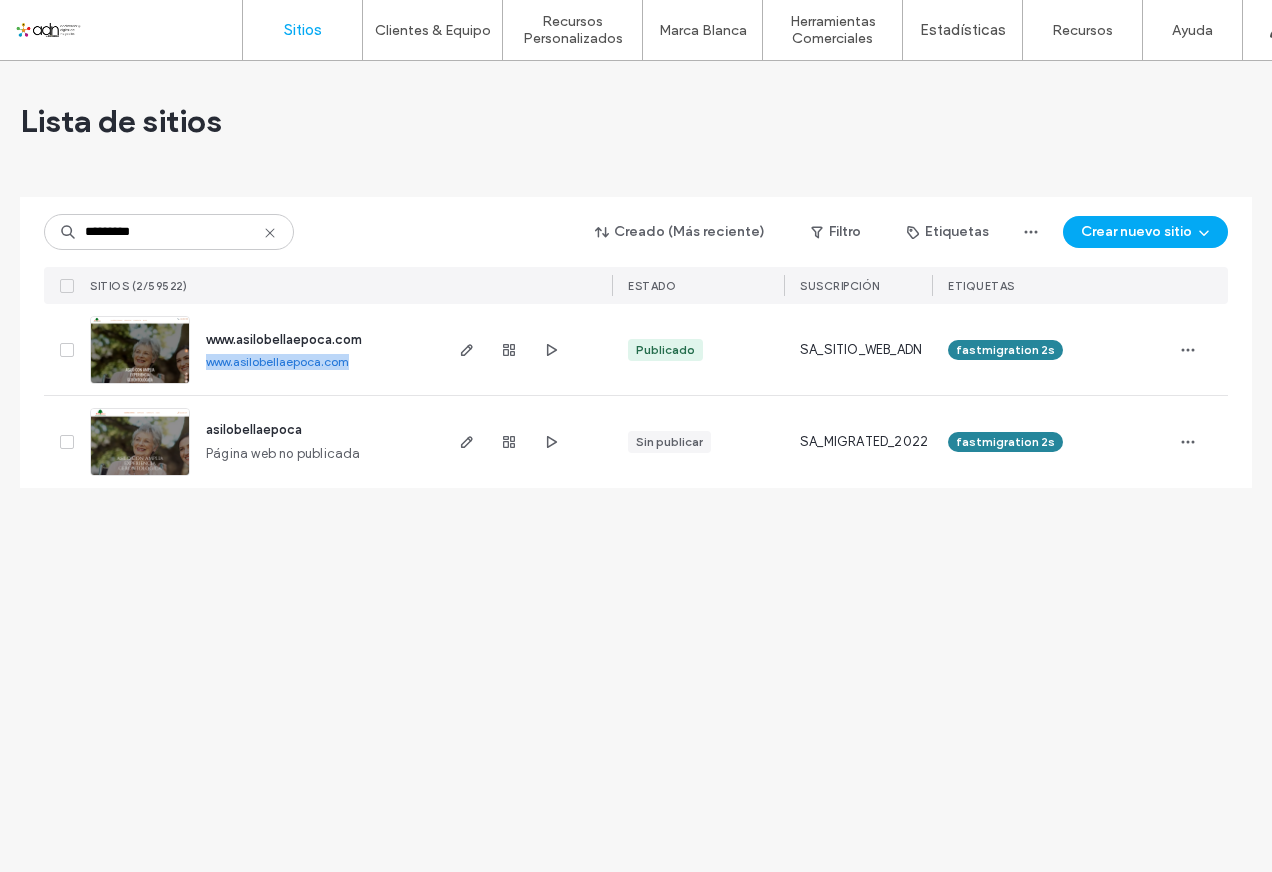 drag, startPoint x: 204, startPoint y: 363, endPoint x: 347, endPoint y: 363, distance: 143 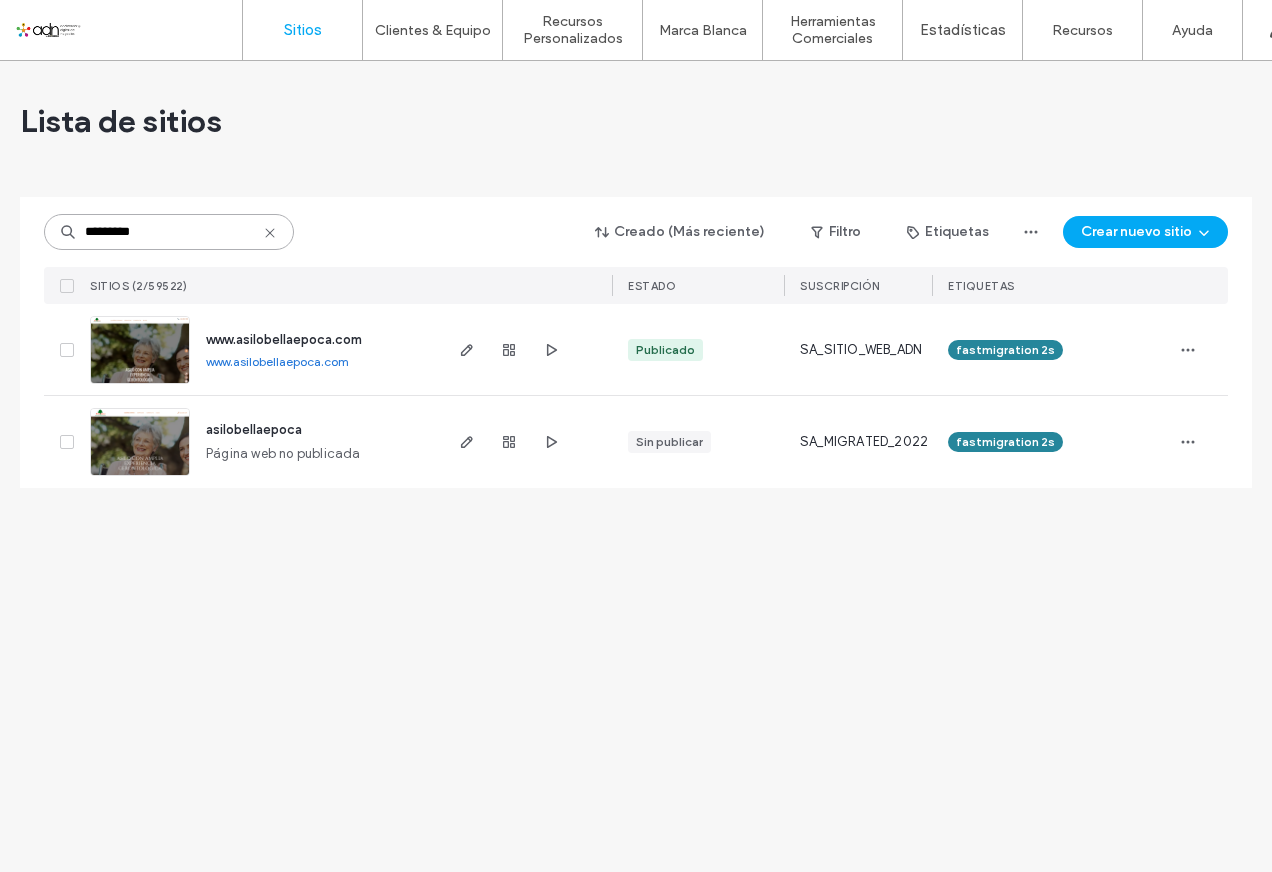 click on "*********" at bounding box center (169, 232) 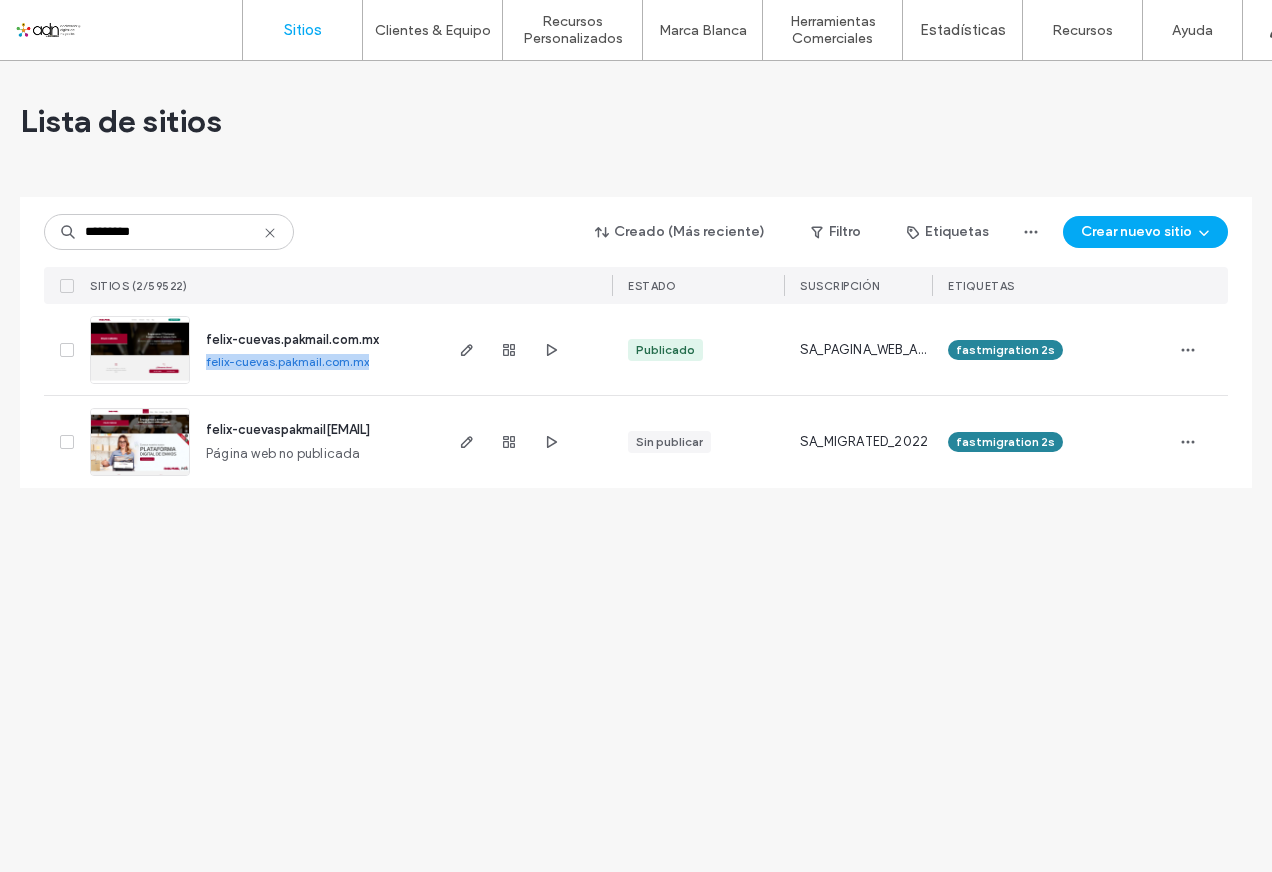 drag, startPoint x: 214, startPoint y: 363, endPoint x: 370, endPoint y: 362, distance: 156.0032 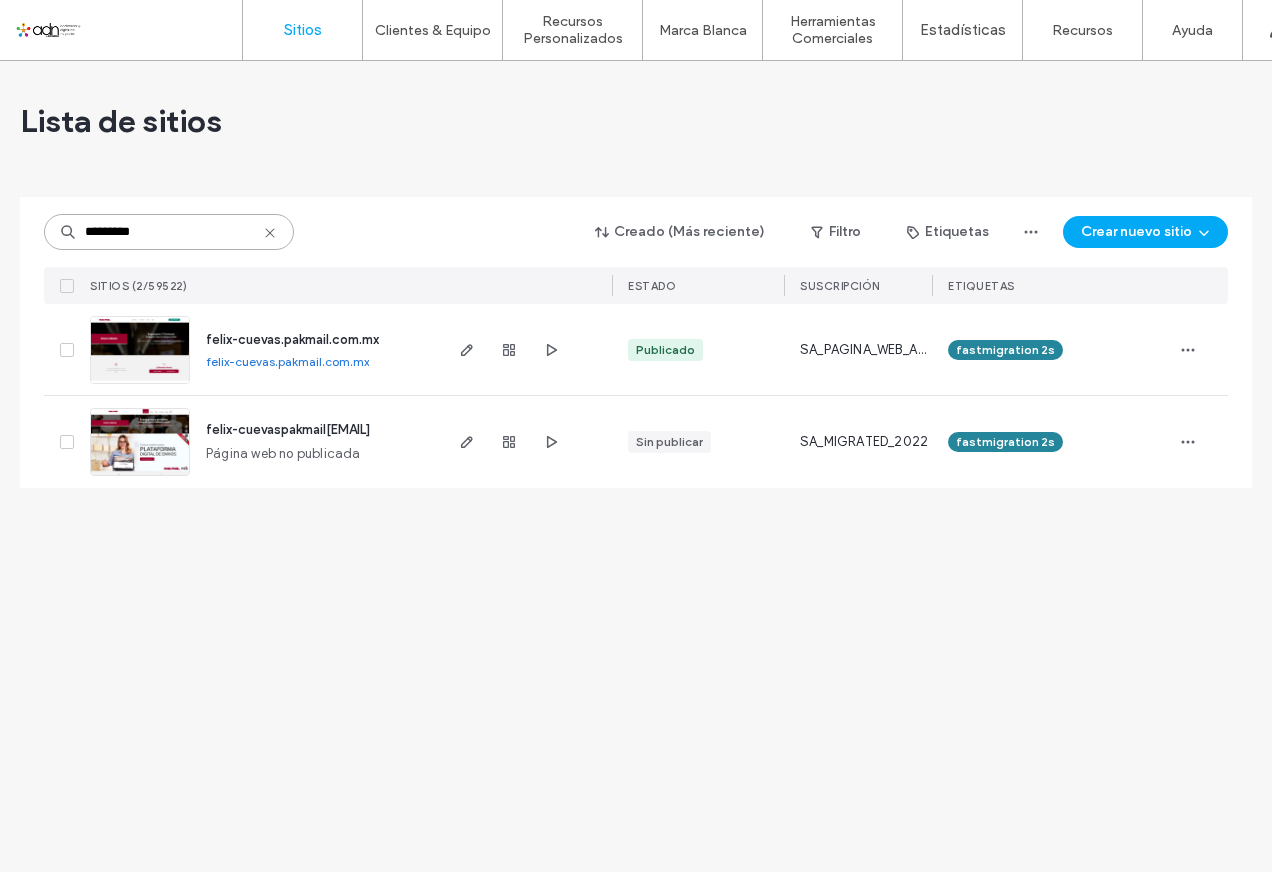 click on "*********" at bounding box center [169, 232] 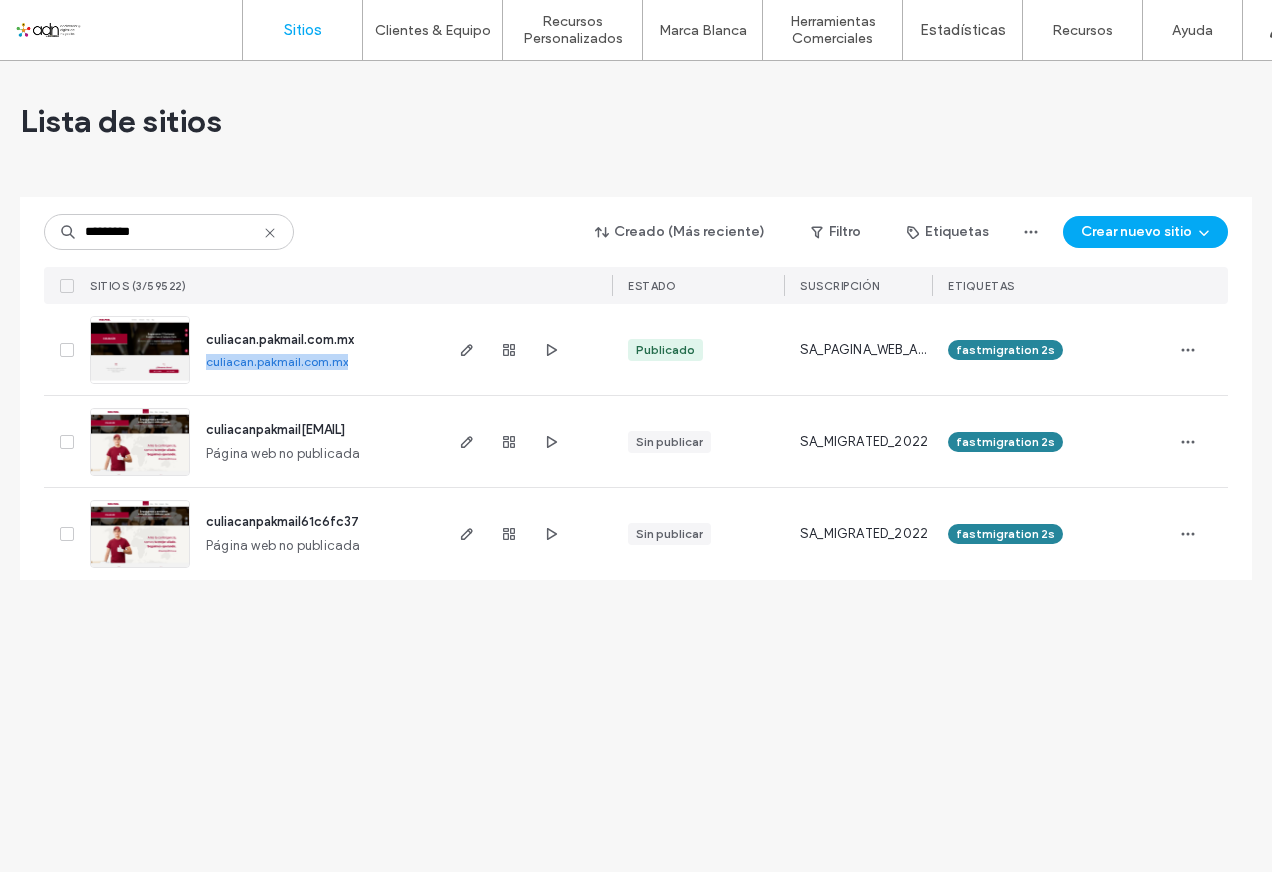 drag, startPoint x: 204, startPoint y: 363, endPoint x: 346, endPoint y: 363, distance: 142 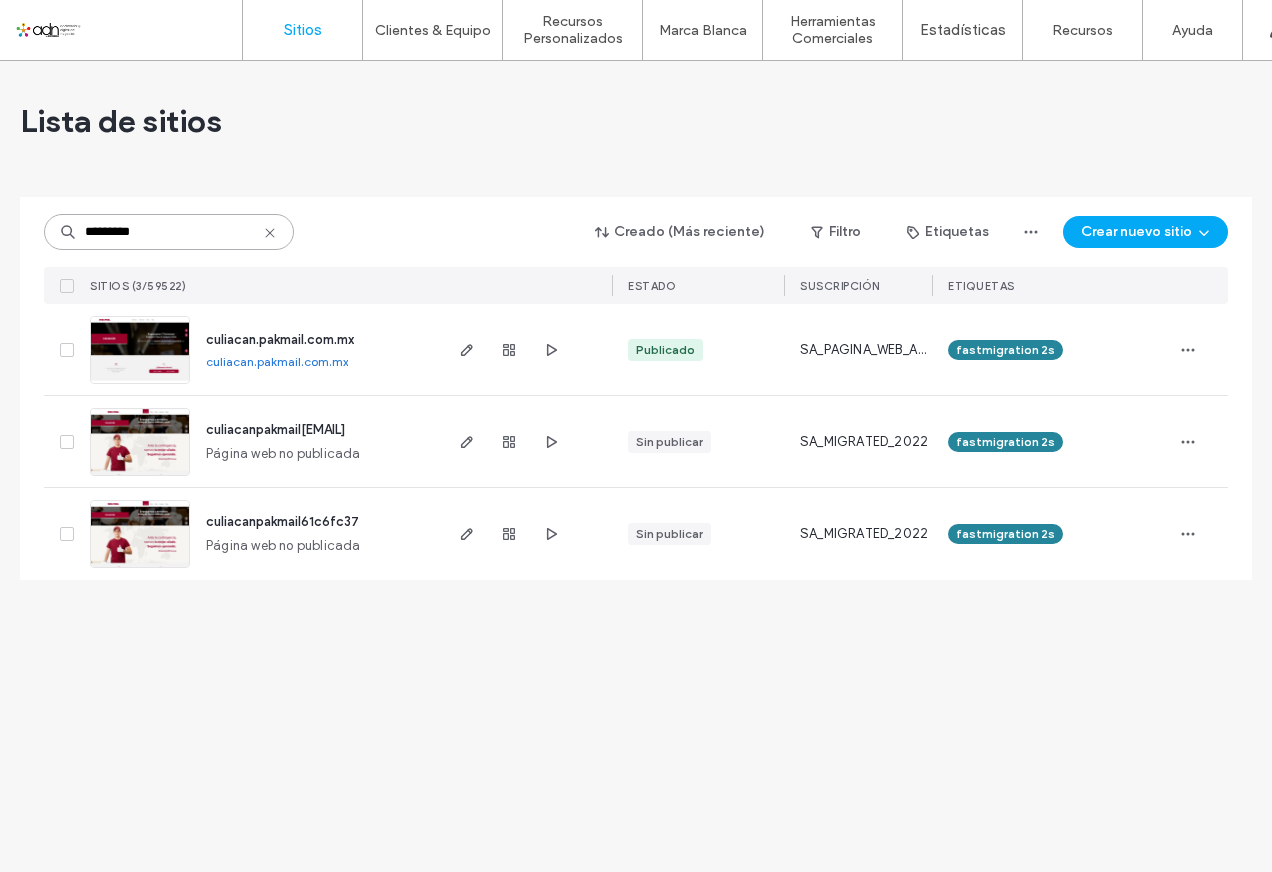 click on "*********" at bounding box center [169, 232] 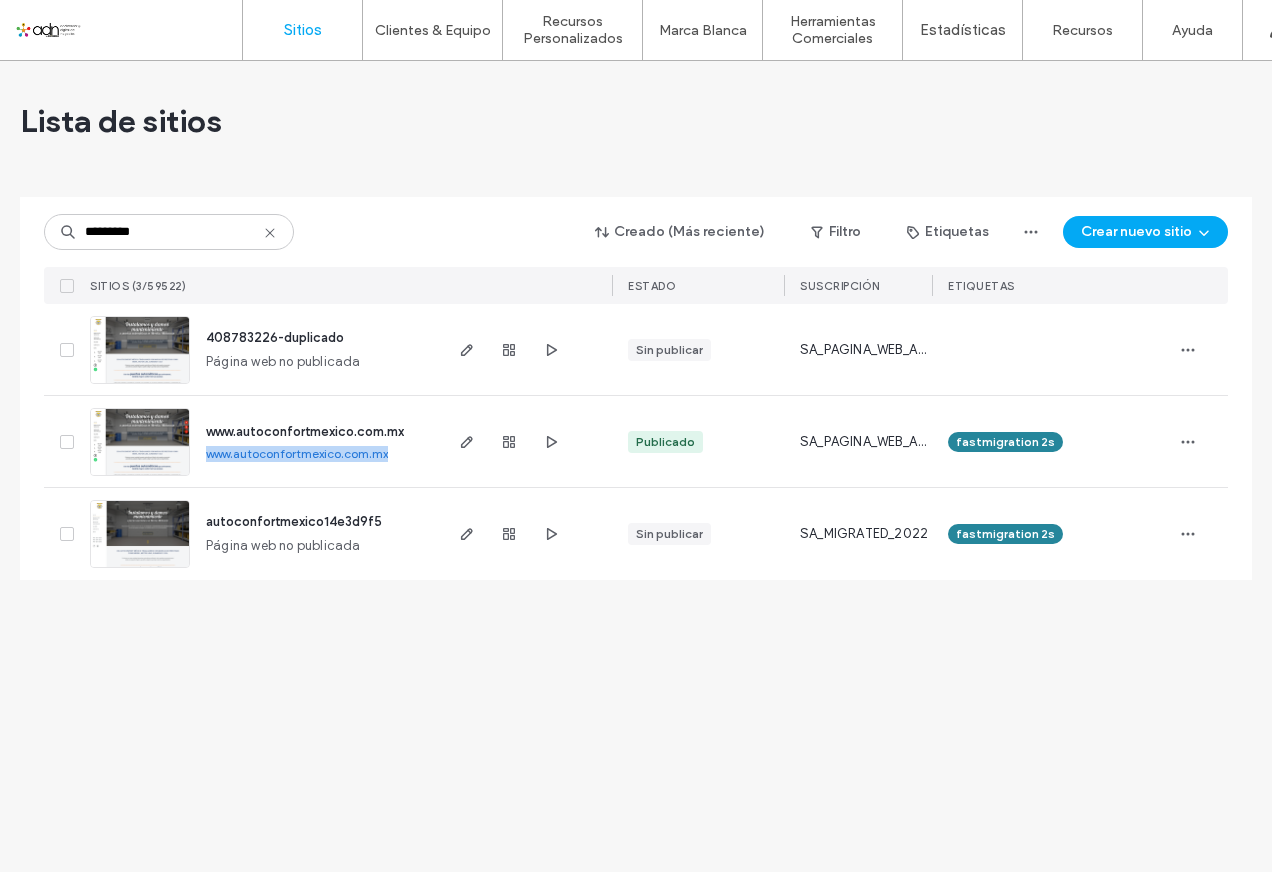 drag, startPoint x: 205, startPoint y: 454, endPoint x: 398, endPoint y: 462, distance: 193.16573 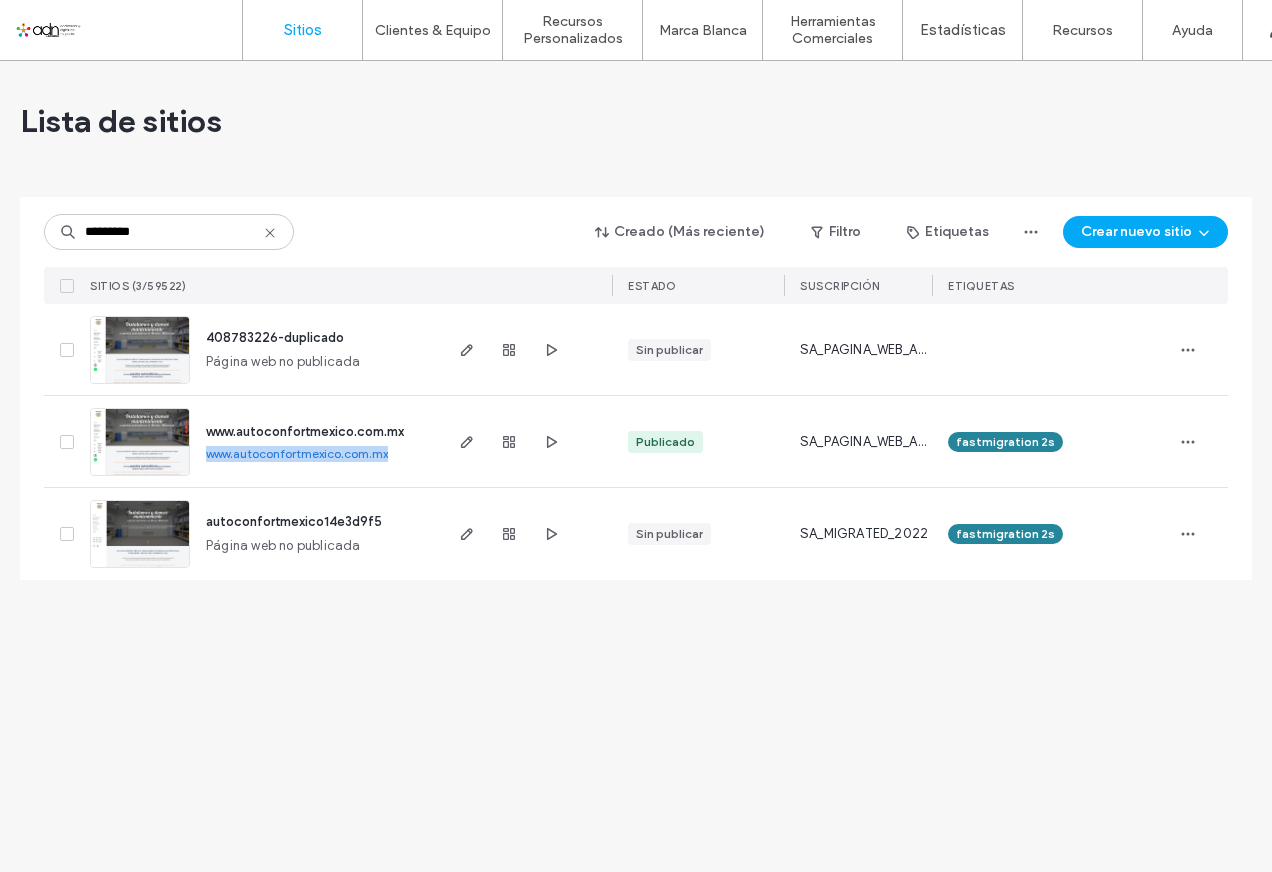 drag, startPoint x: 398, startPoint y: 462, endPoint x: 353, endPoint y: 455, distance: 45.54119 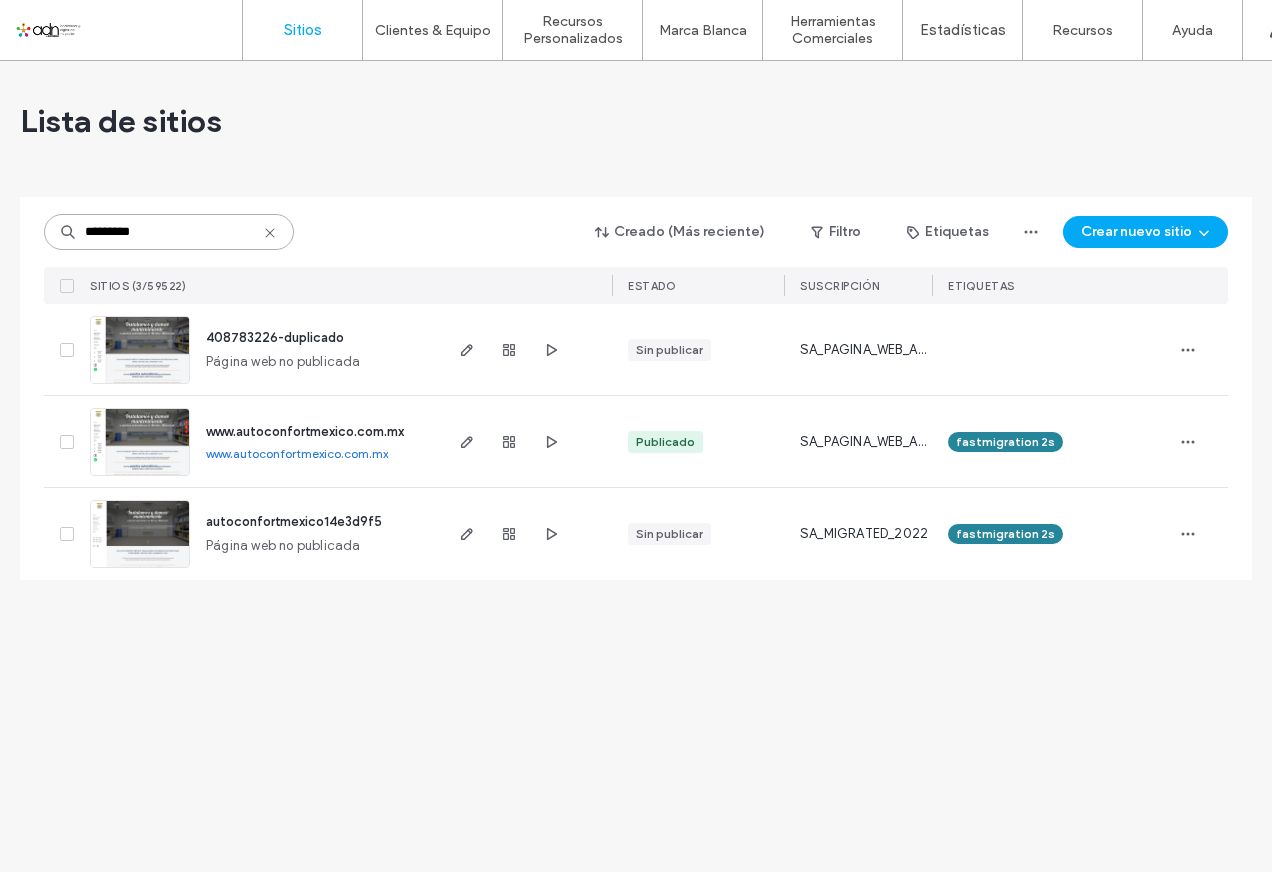 click on "*********" at bounding box center (169, 232) 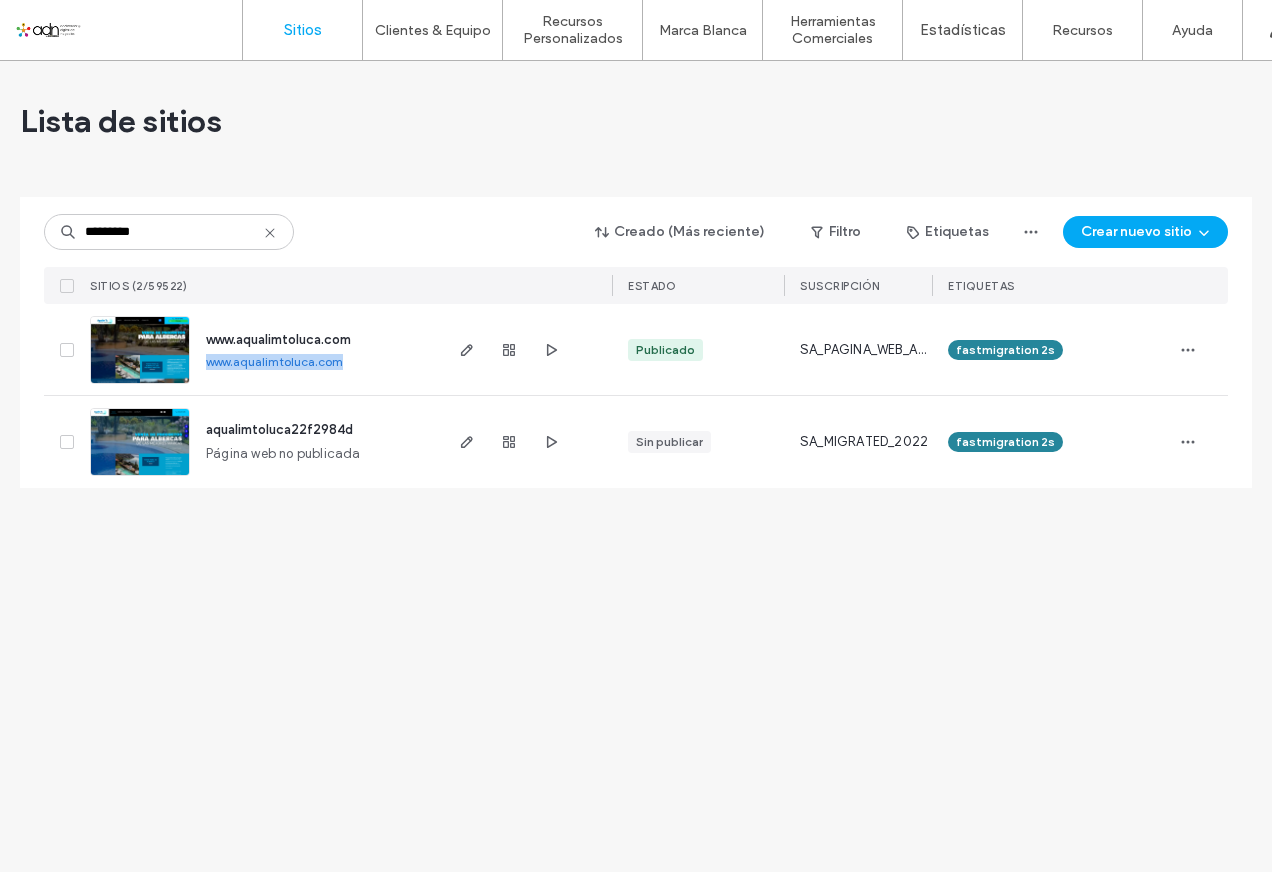 drag, startPoint x: 202, startPoint y: 369, endPoint x: 344, endPoint y: 366, distance: 142.0317 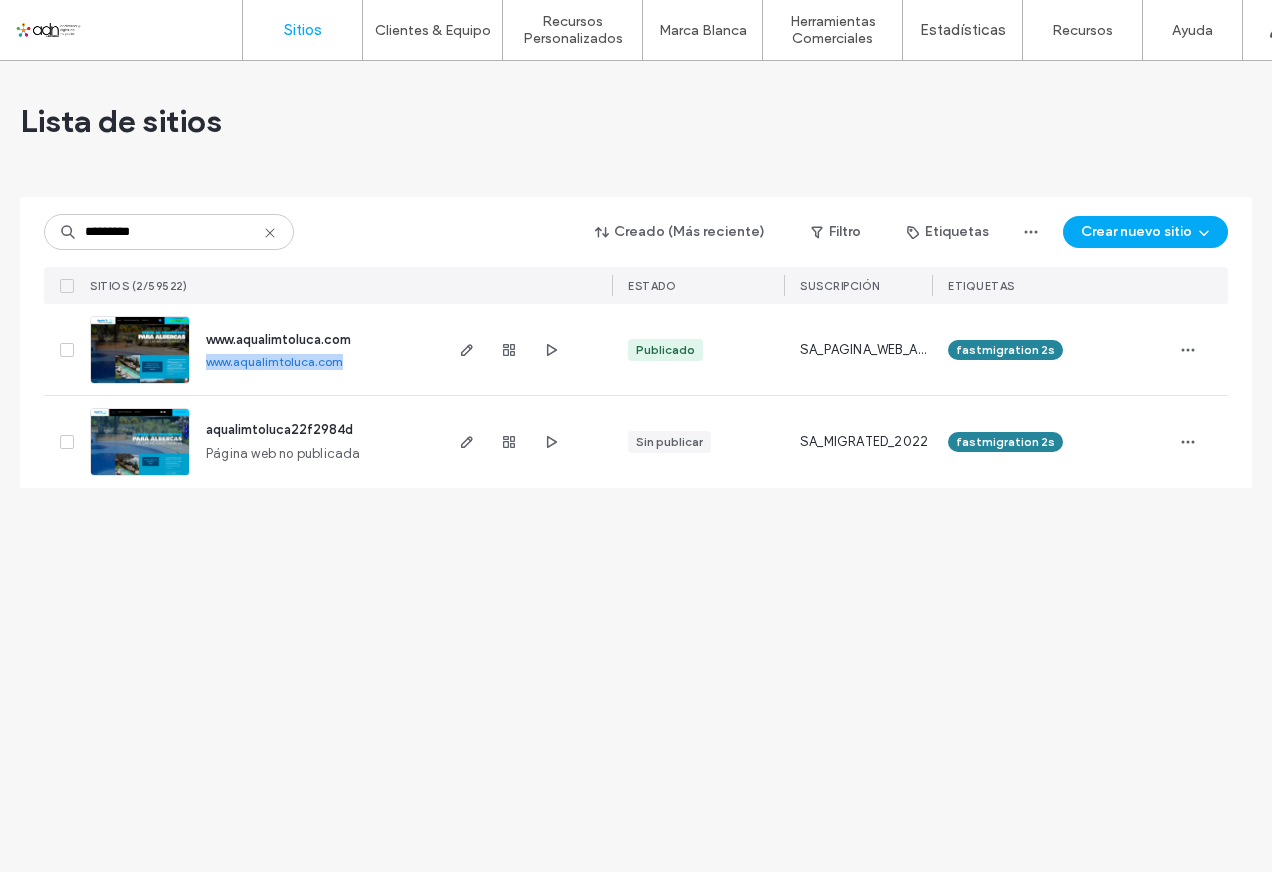 drag, startPoint x: 344, startPoint y: 366, endPoint x: 313, endPoint y: 361, distance: 31.400637 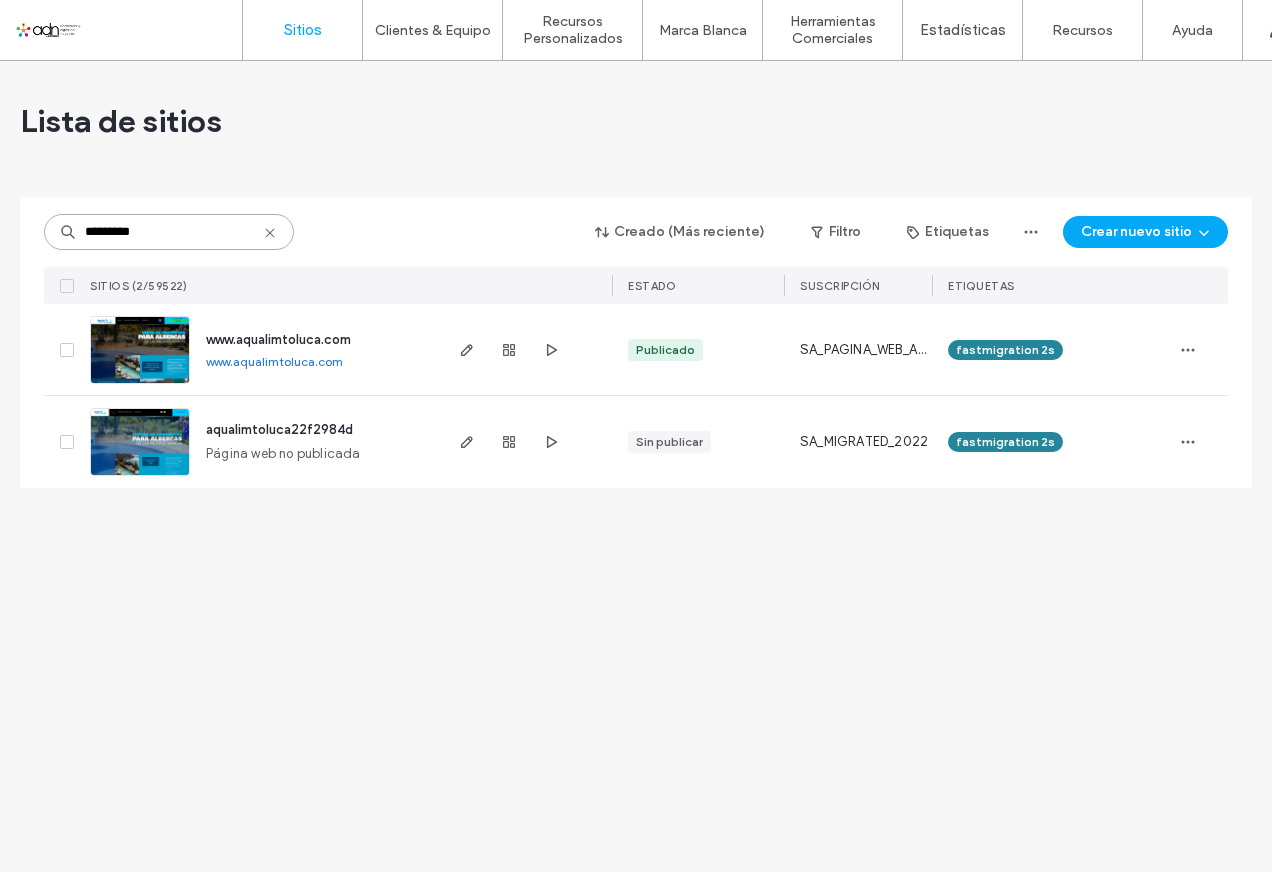 click on "*********" at bounding box center (169, 232) 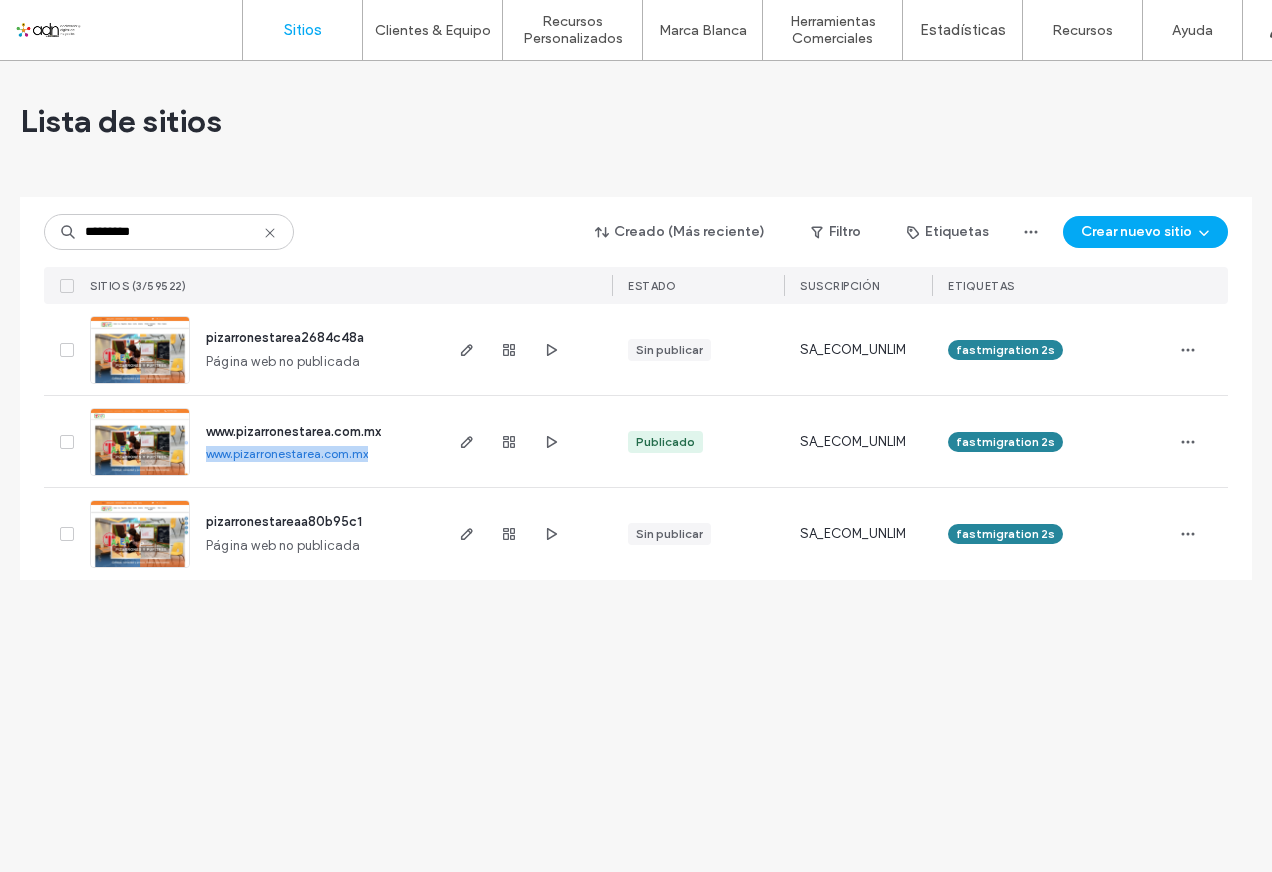 drag, startPoint x: 199, startPoint y: 459, endPoint x: 374, endPoint y: 458, distance: 175.00285 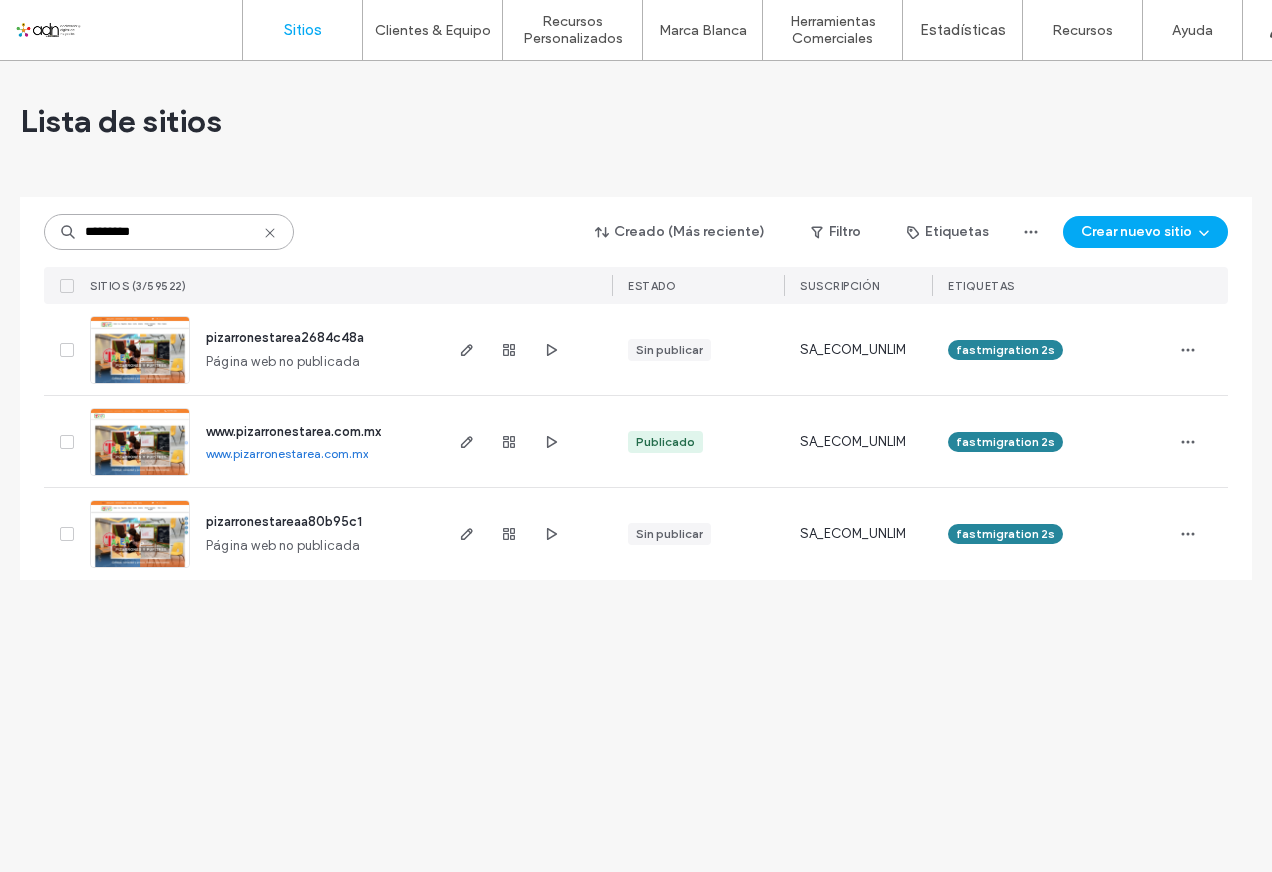 click on "*********" at bounding box center (169, 232) 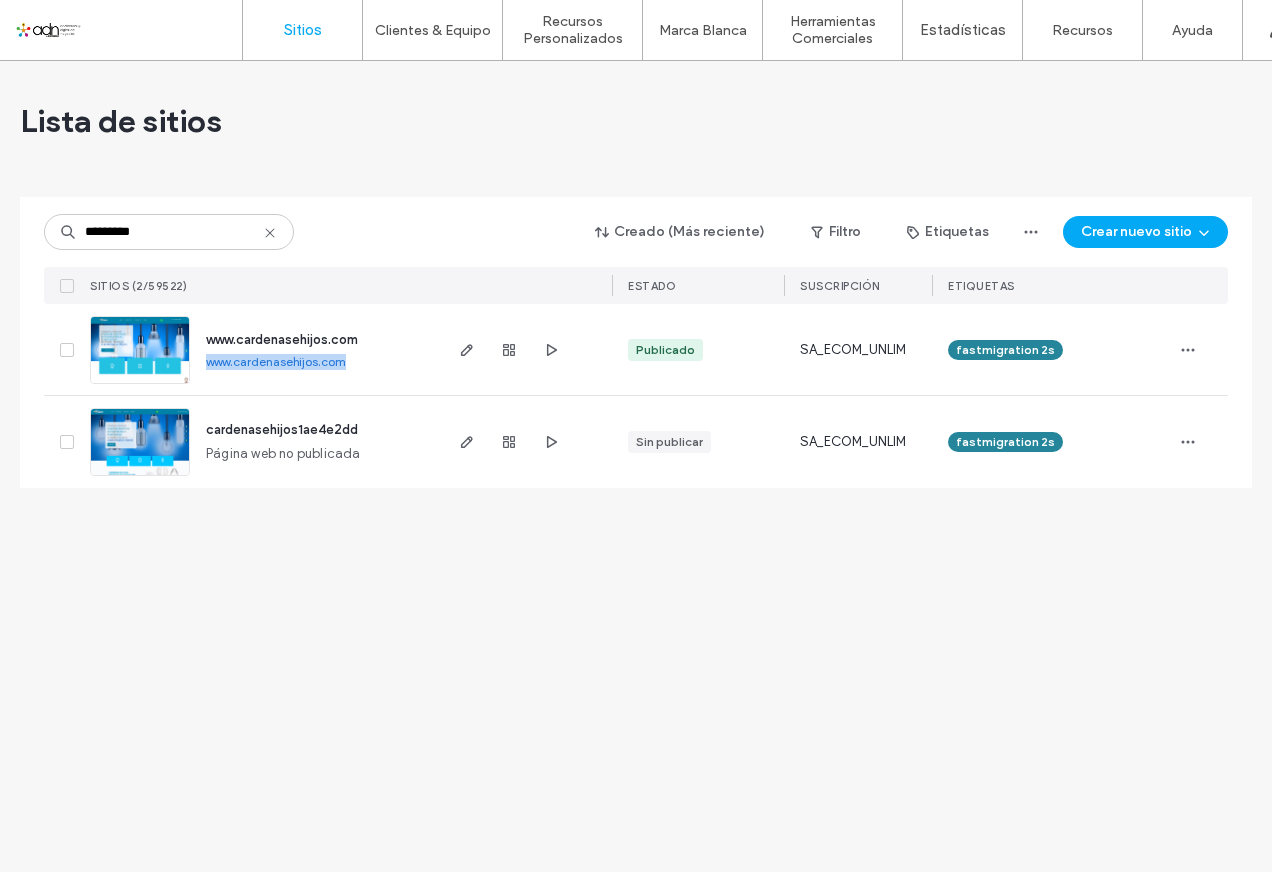 drag, startPoint x: 203, startPoint y: 363, endPoint x: 348, endPoint y: 365, distance: 145.0138 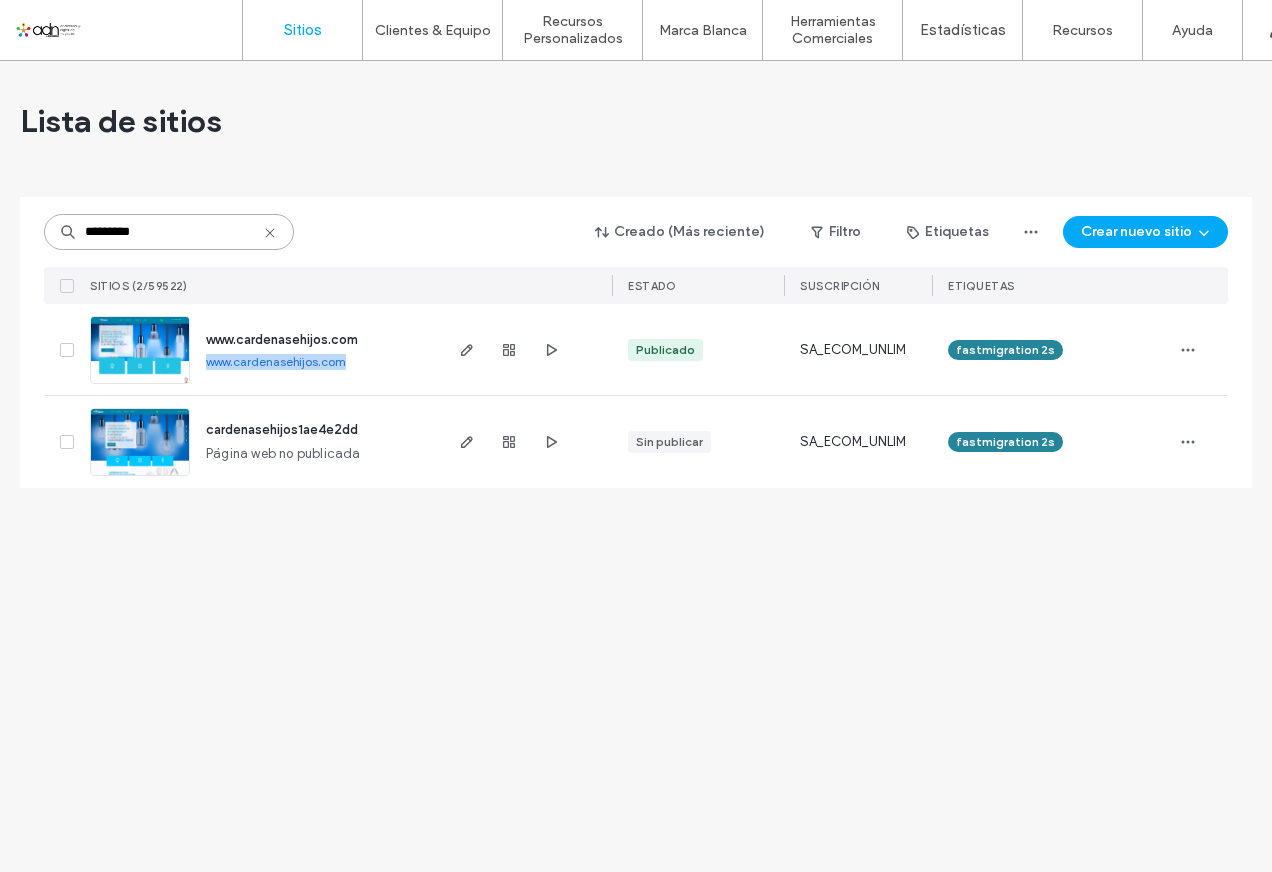 click on "*********" at bounding box center [169, 232] 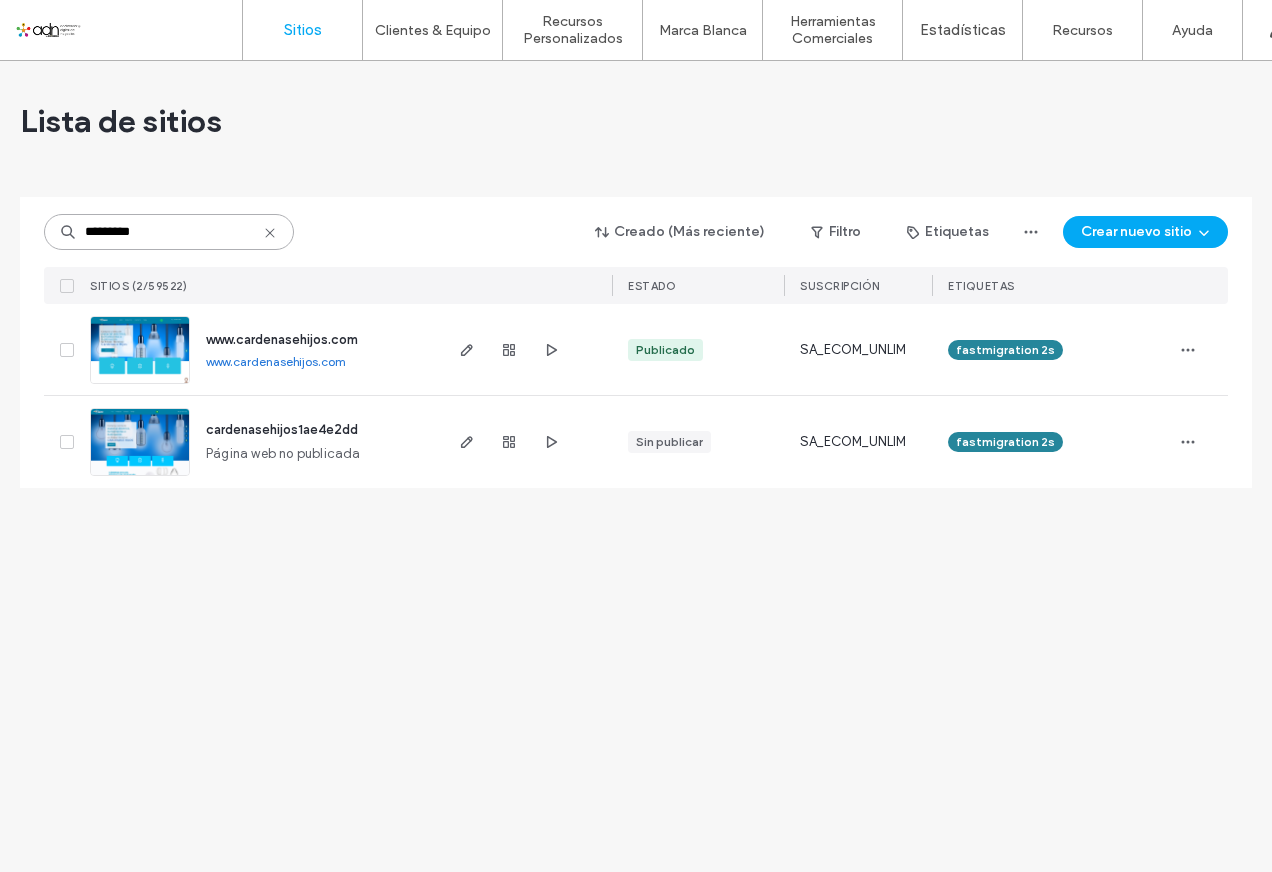 click on "*********" at bounding box center (169, 232) 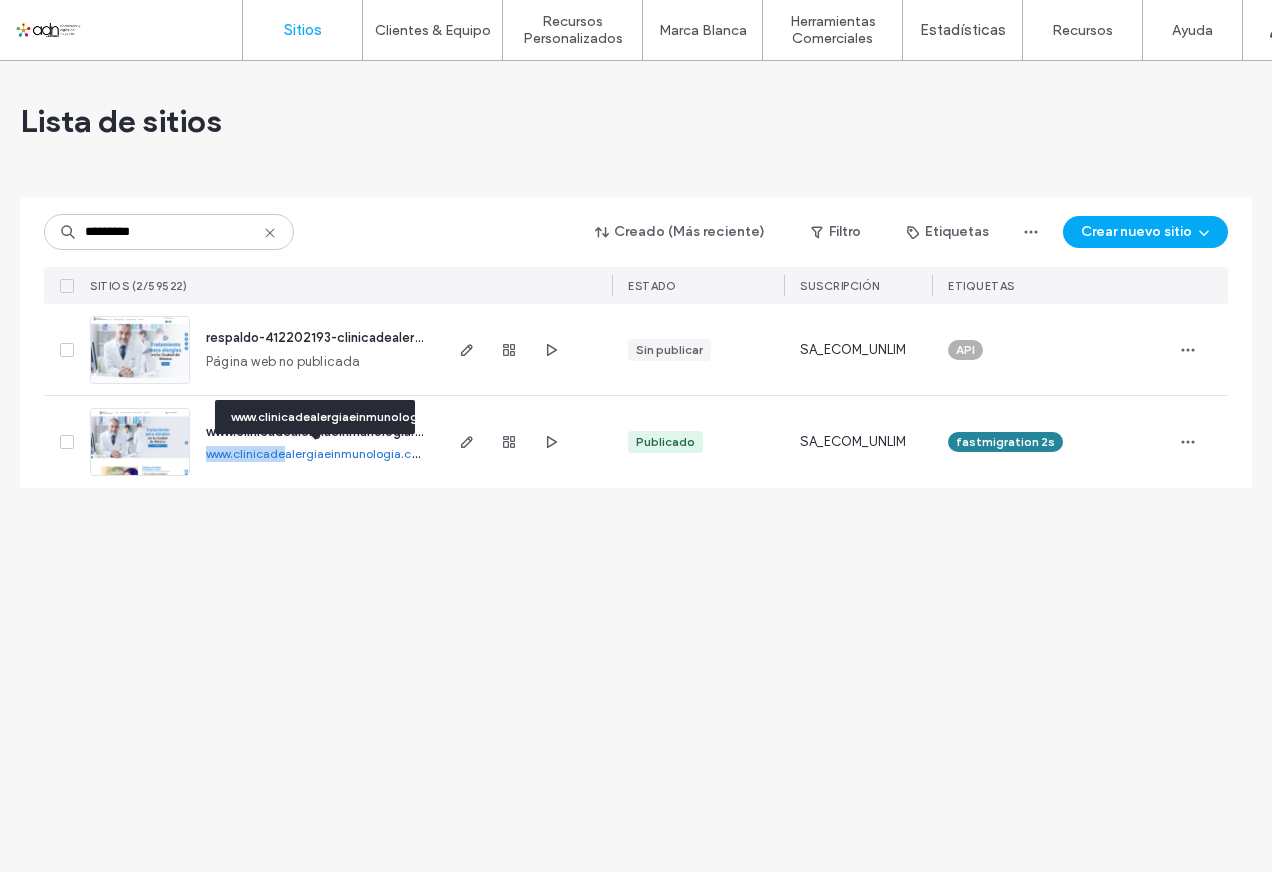 drag, startPoint x: 202, startPoint y: 453, endPoint x: 287, endPoint y: 454, distance: 85.00588 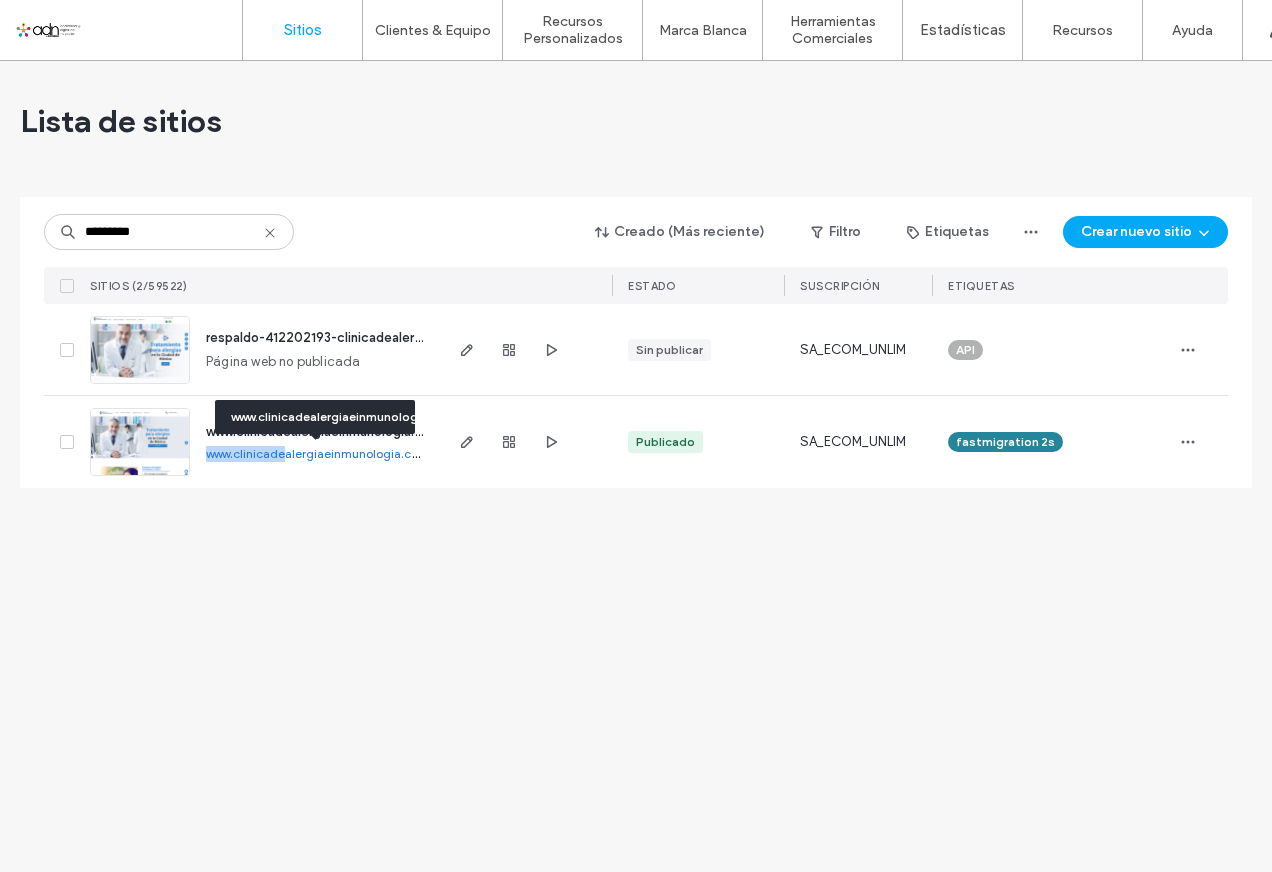 click on "www.clinicadealergiaeinmunologia.com" at bounding box center (317, 453) 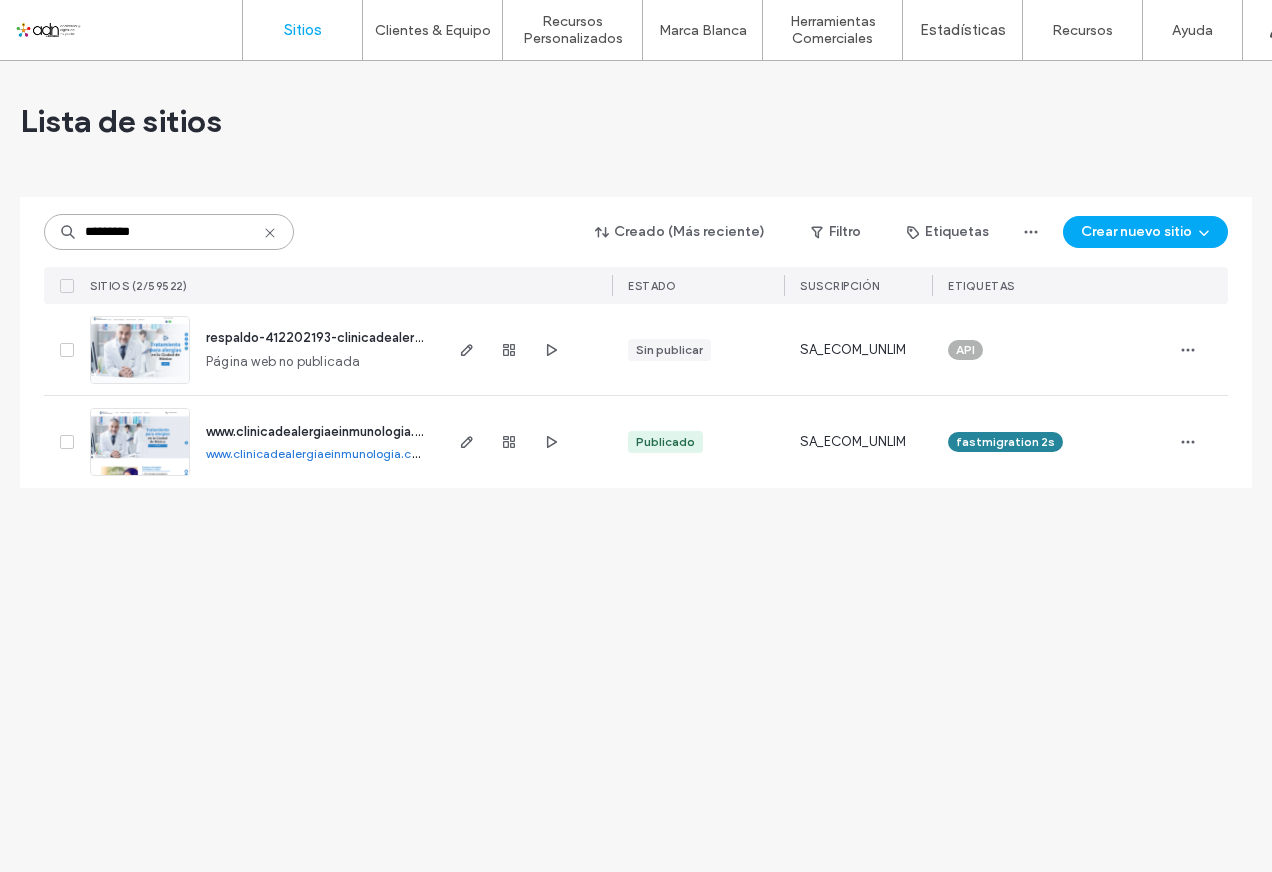 click on "*********" at bounding box center [169, 232] 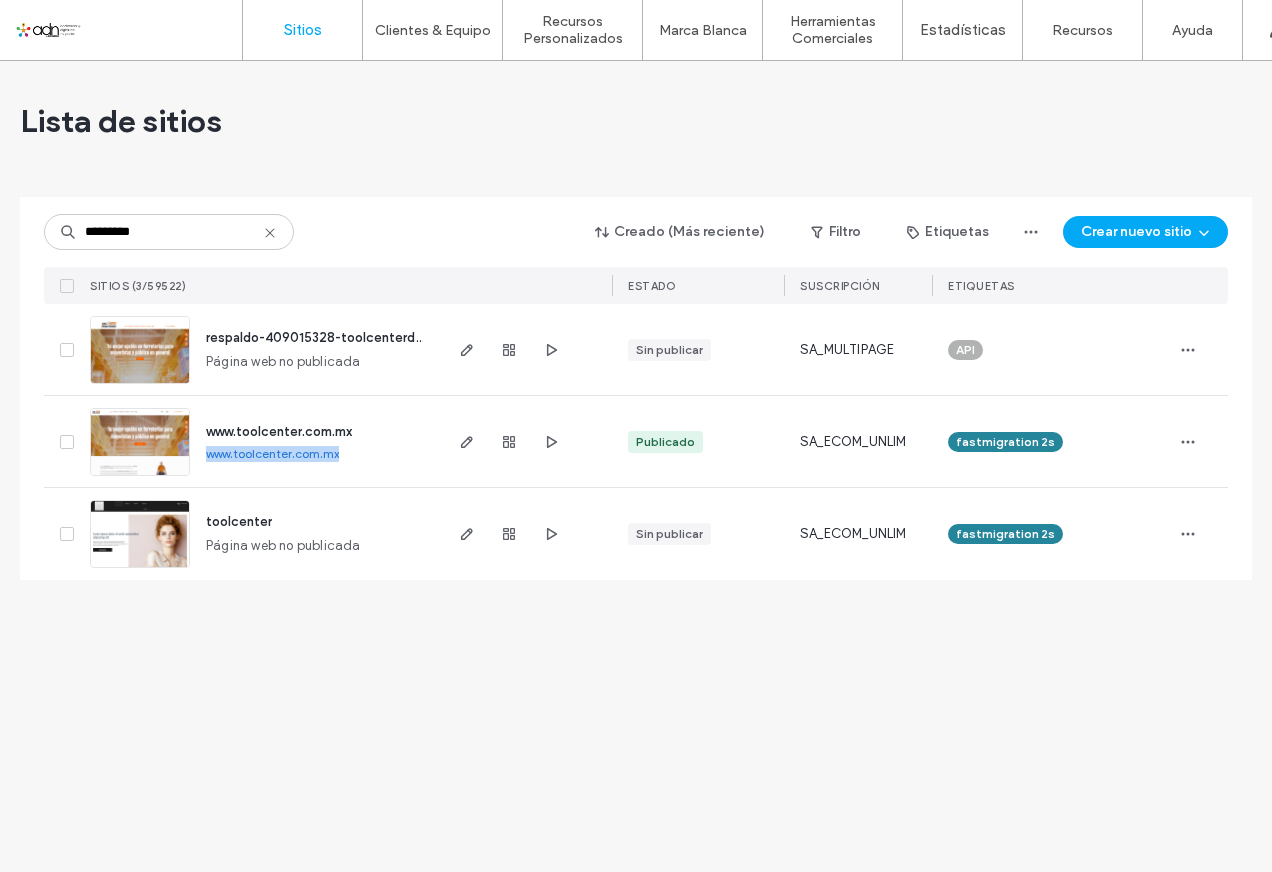 drag, startPoint x: 203, startPoint y: 451, endPoint x: 346, endPoint y: 455, distance: 143.05594 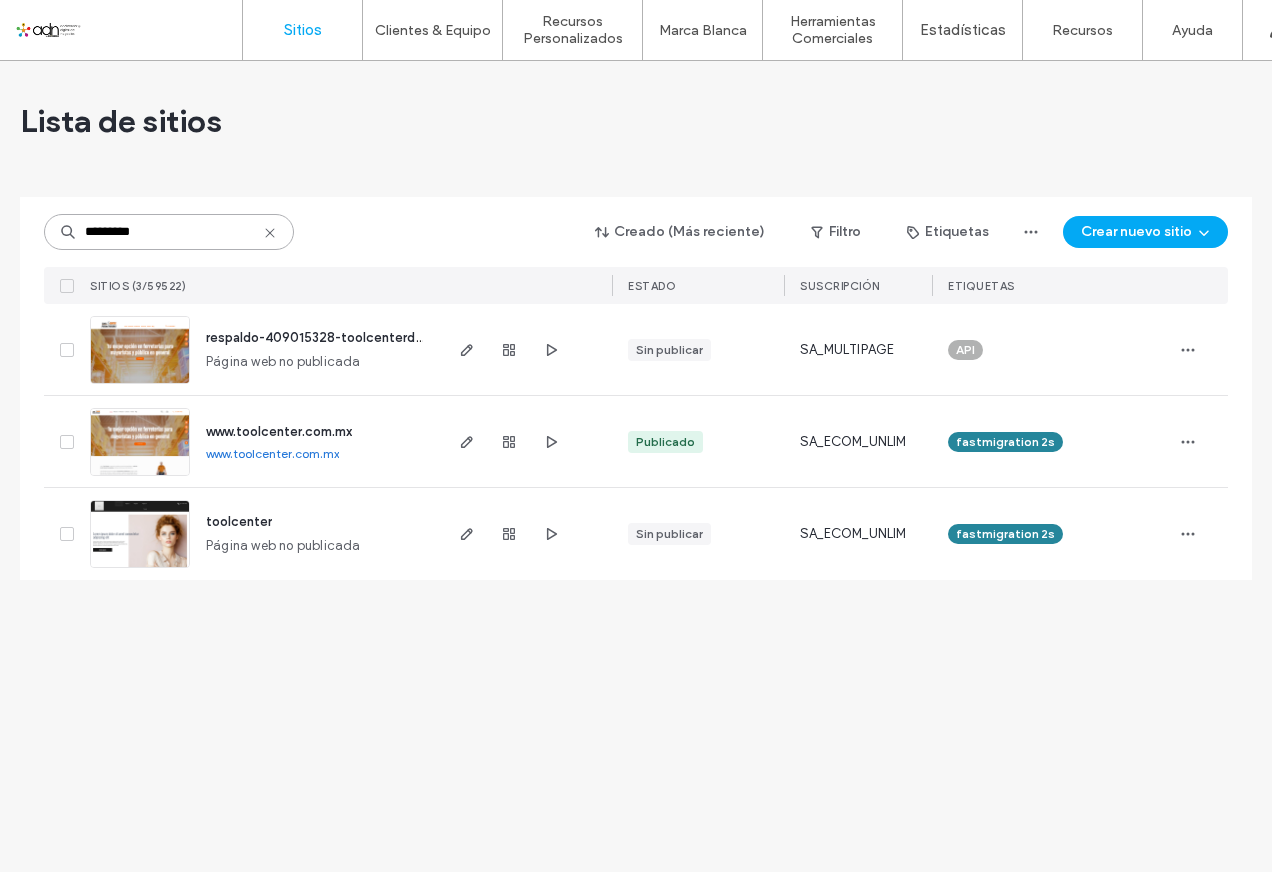 click on "*********" at bounding box center [169, 232] 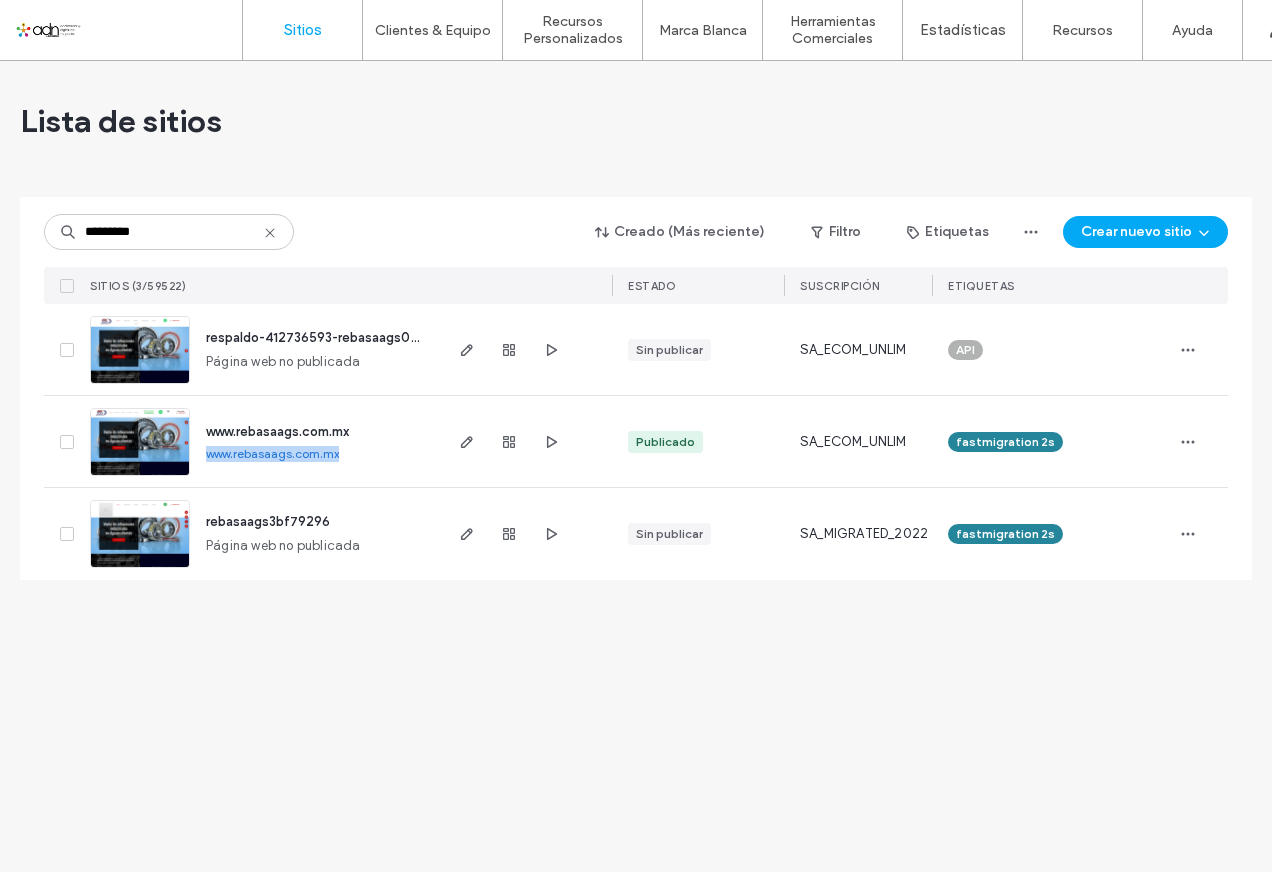 drag, startPoint x: 199, startPoint y: 460, endPoint x: 344, endPoint y: 460, distance: 145 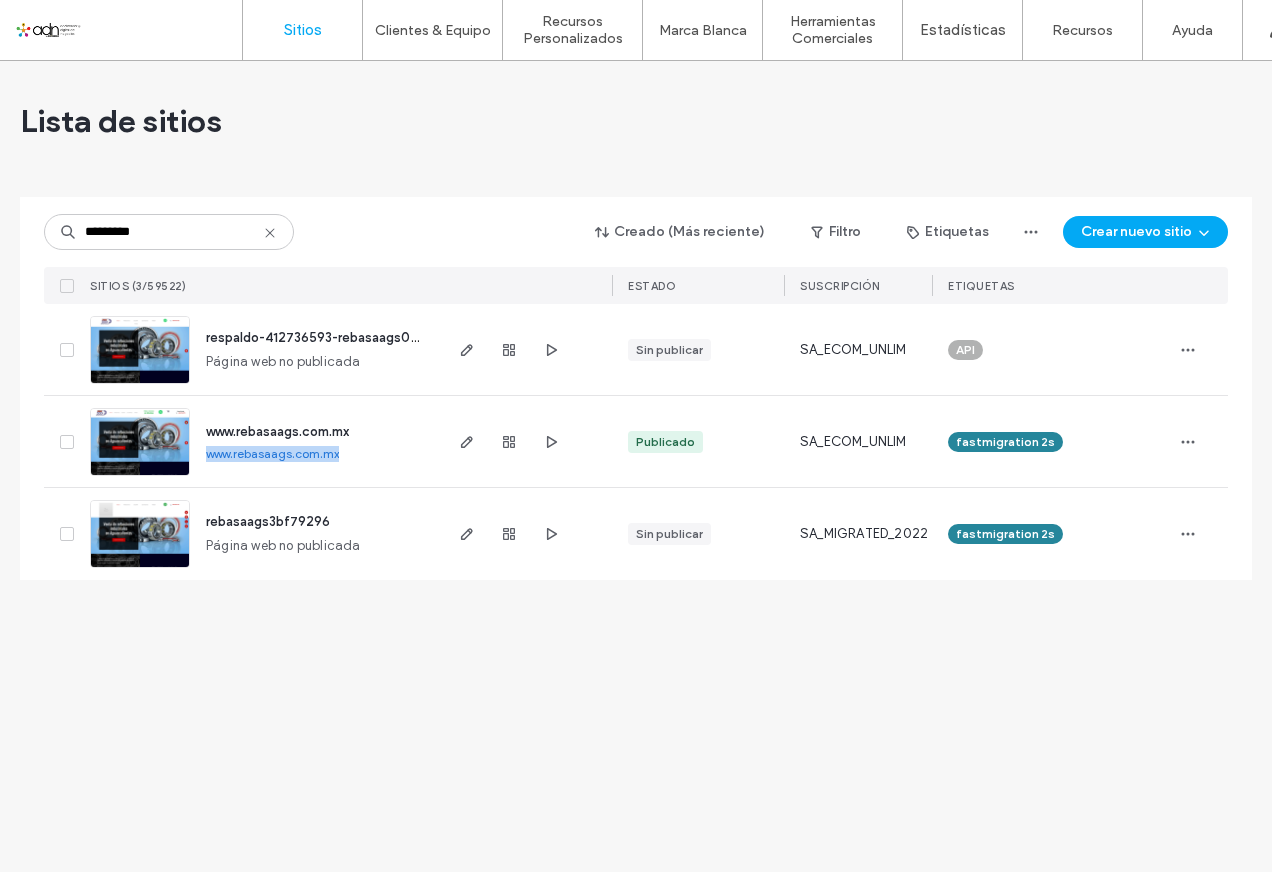 drag, startPoint x: 344, startPoint y: 460, endPoint x: 307, endPoint y: 454, distance: 37.48333 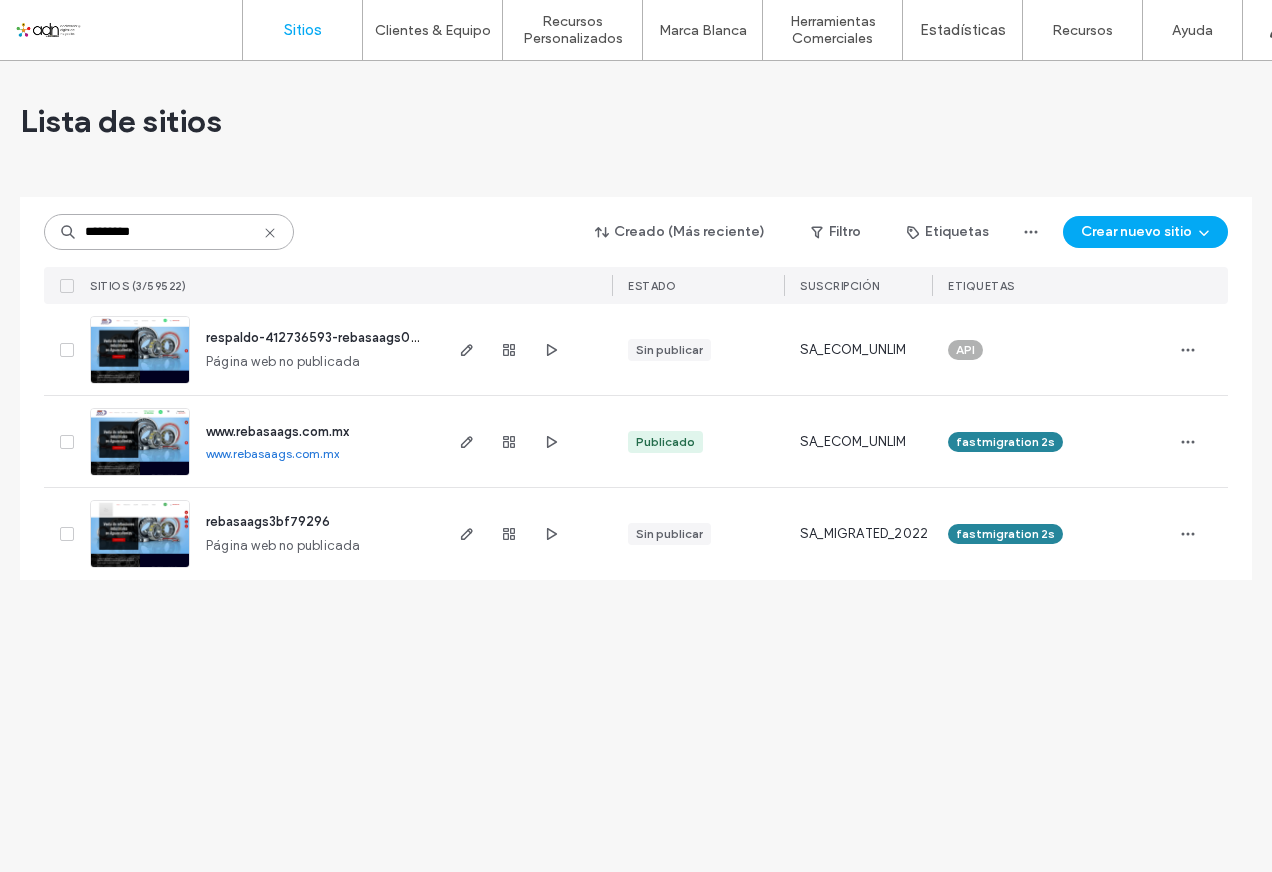 click on "*********" at bounding box center [169, 232] 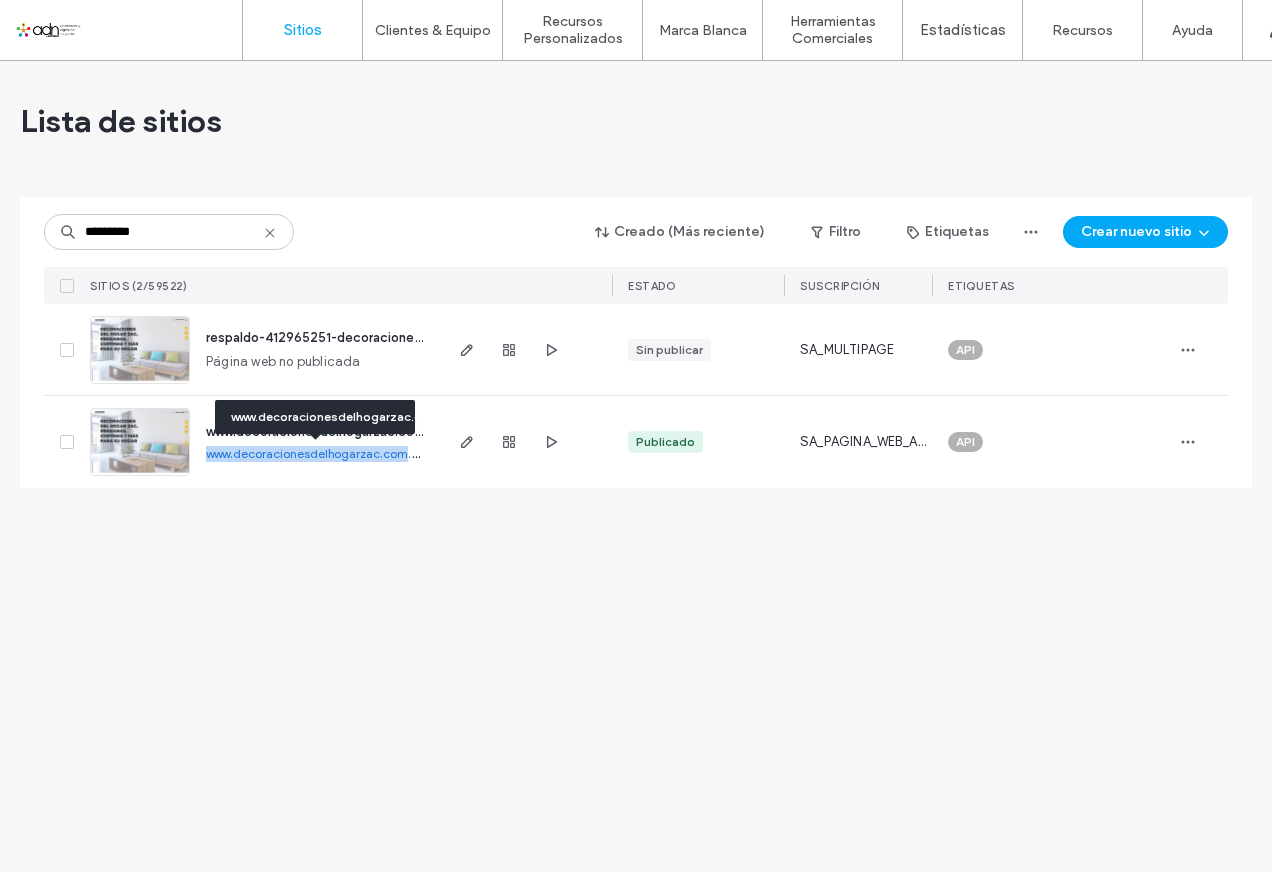 drag, startPoint x: 203, startPoint y: 455, endPoint x: 407, endPoint y: 459, distance: 204.03922 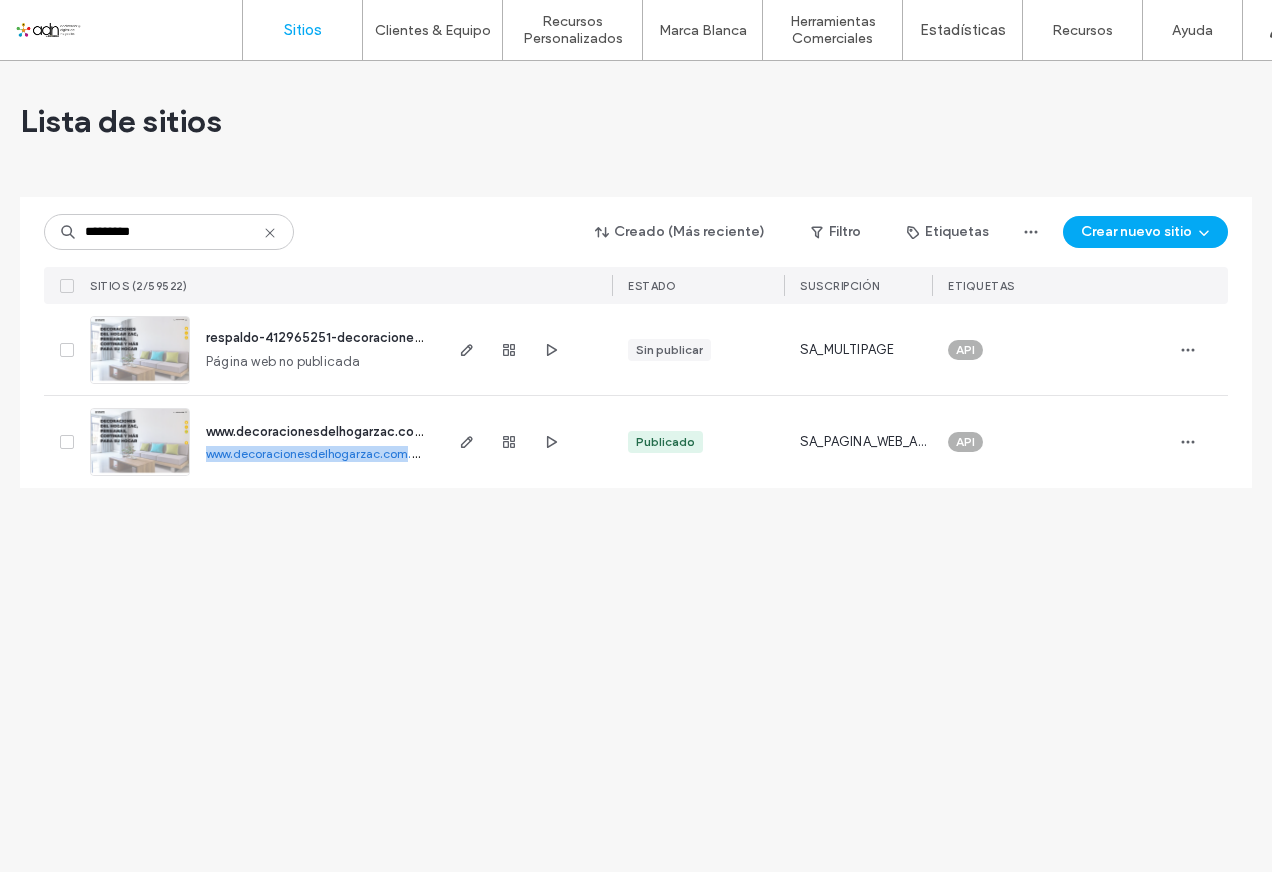drag, startPoint x: 407, startPoint y: 459, endPoint x: 374, endPoint y: 453, distance: 33.54102 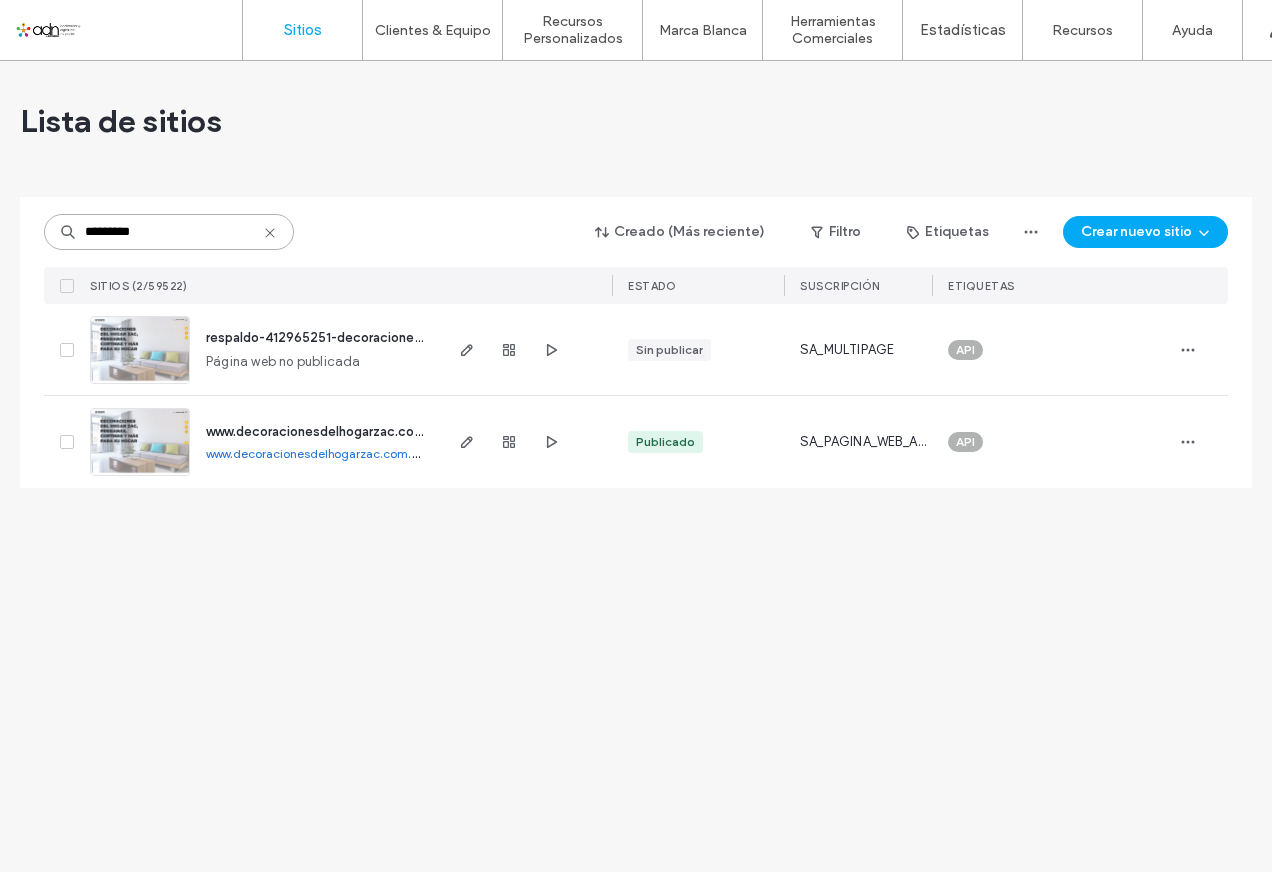 click on "*********" at bounding box center (169, 232) 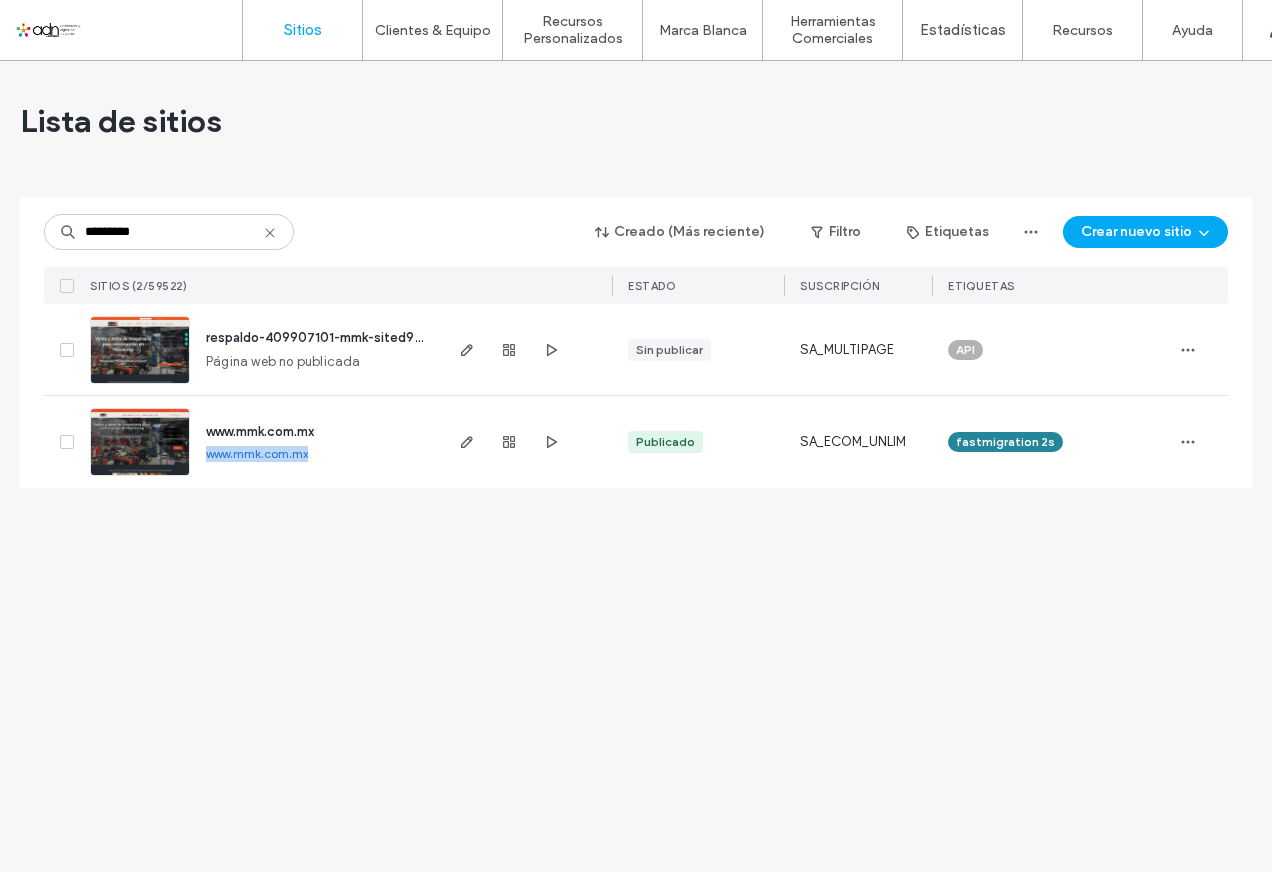 drag, startPoint x: 201, startPoint y: 454, endPoint x: 323, endPoint y: 460, distance: 122.14745 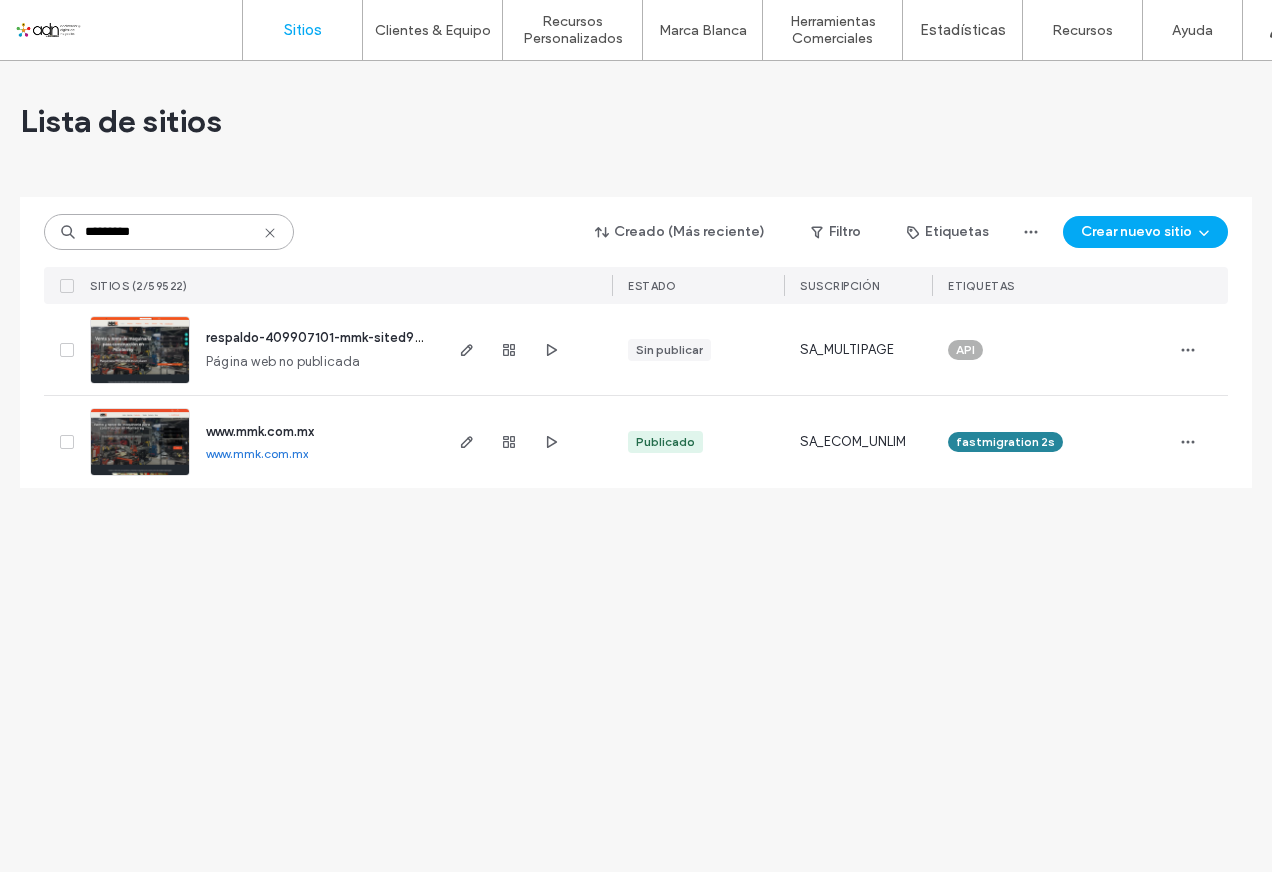 click on "*********" at bounding box center [169, 232] 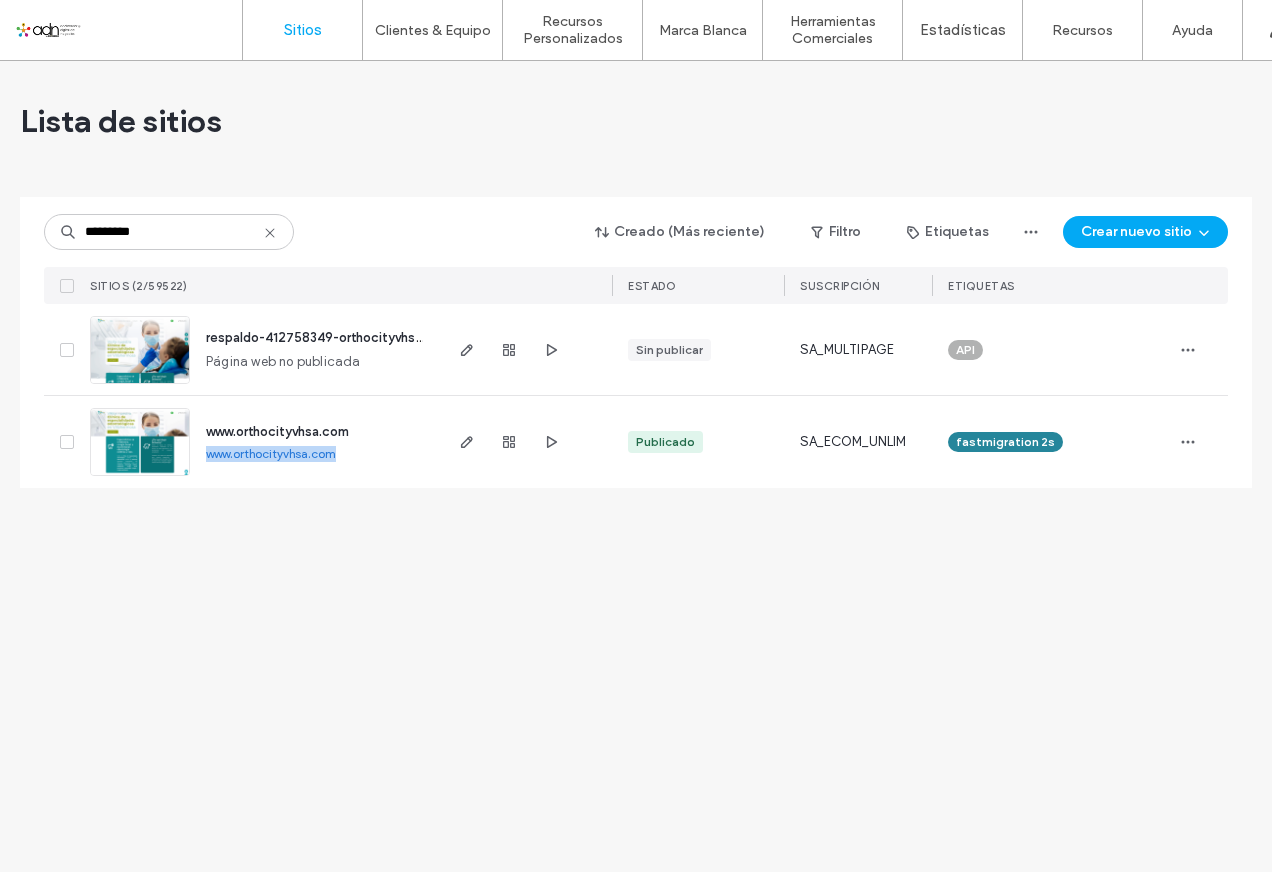 drag, startPoint x: 201, startPoint y: 454, endPoint x: 342, endPoint y: 454, distance: 141 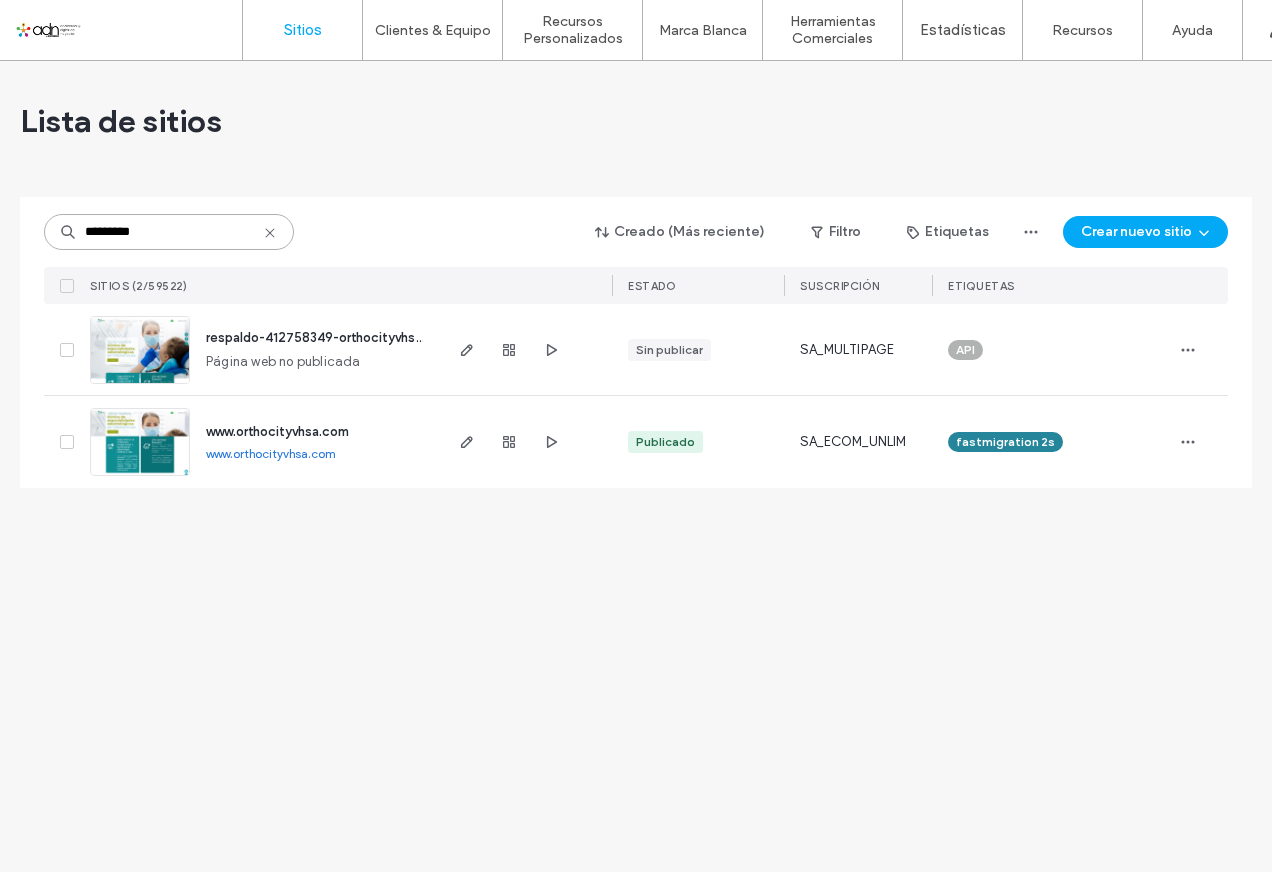 click on "*********" at bounding box center [169, 232] 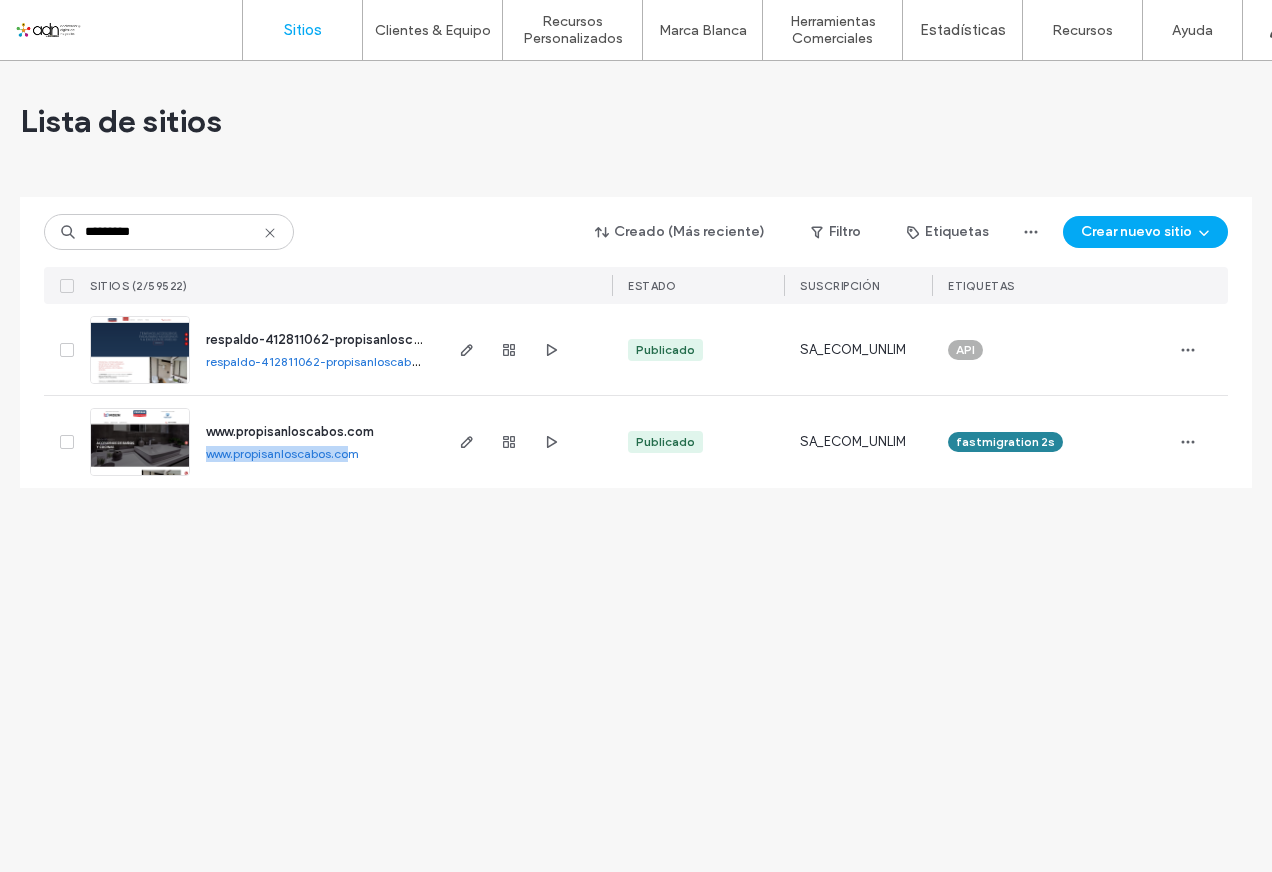 drag, startPoint x: 202, startPoint y: 459, endPoint x: 358, endPoint y: 459, distance: 156 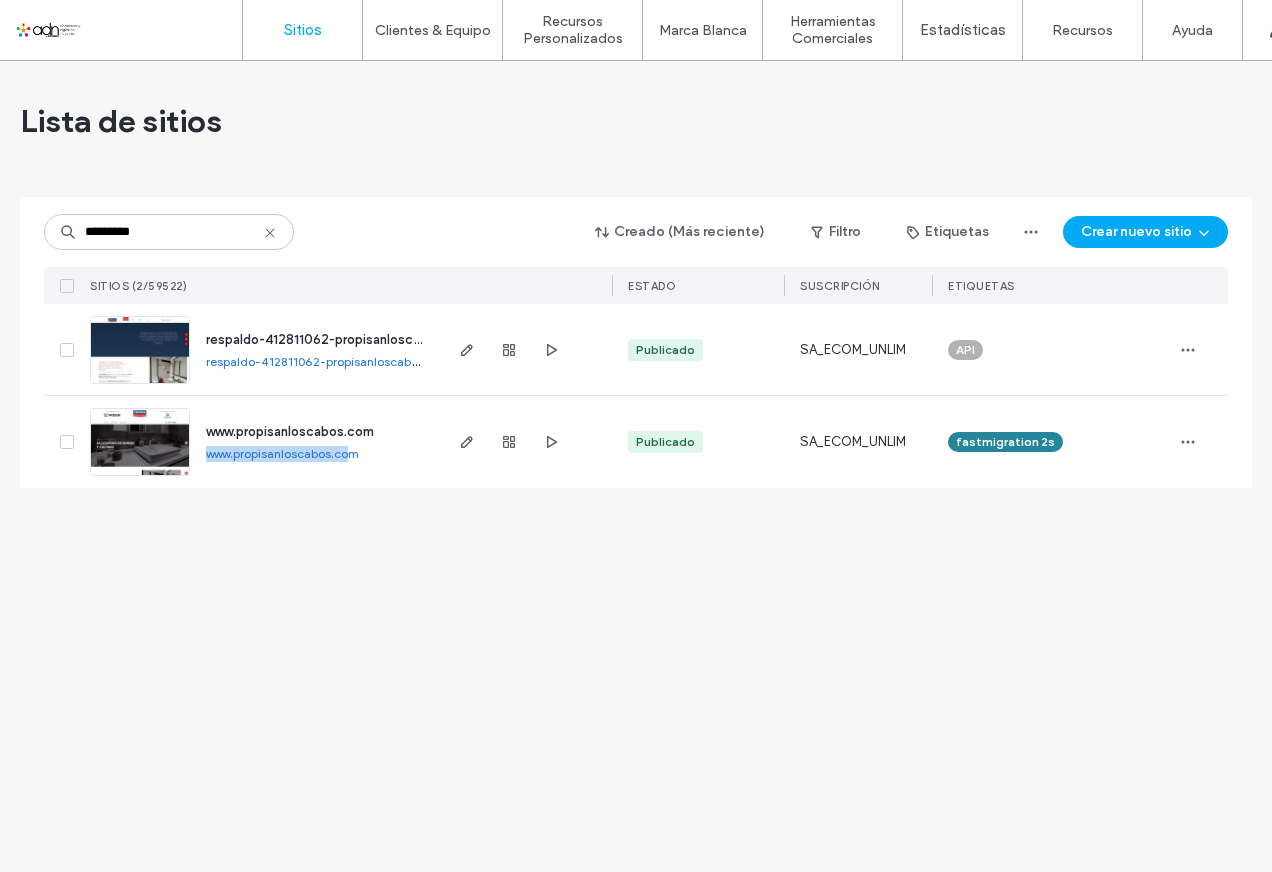 drag, startPoint x: 358, startPoint y: 459, endPoint x: 211, endPoint y: 484, distance: 149.1107 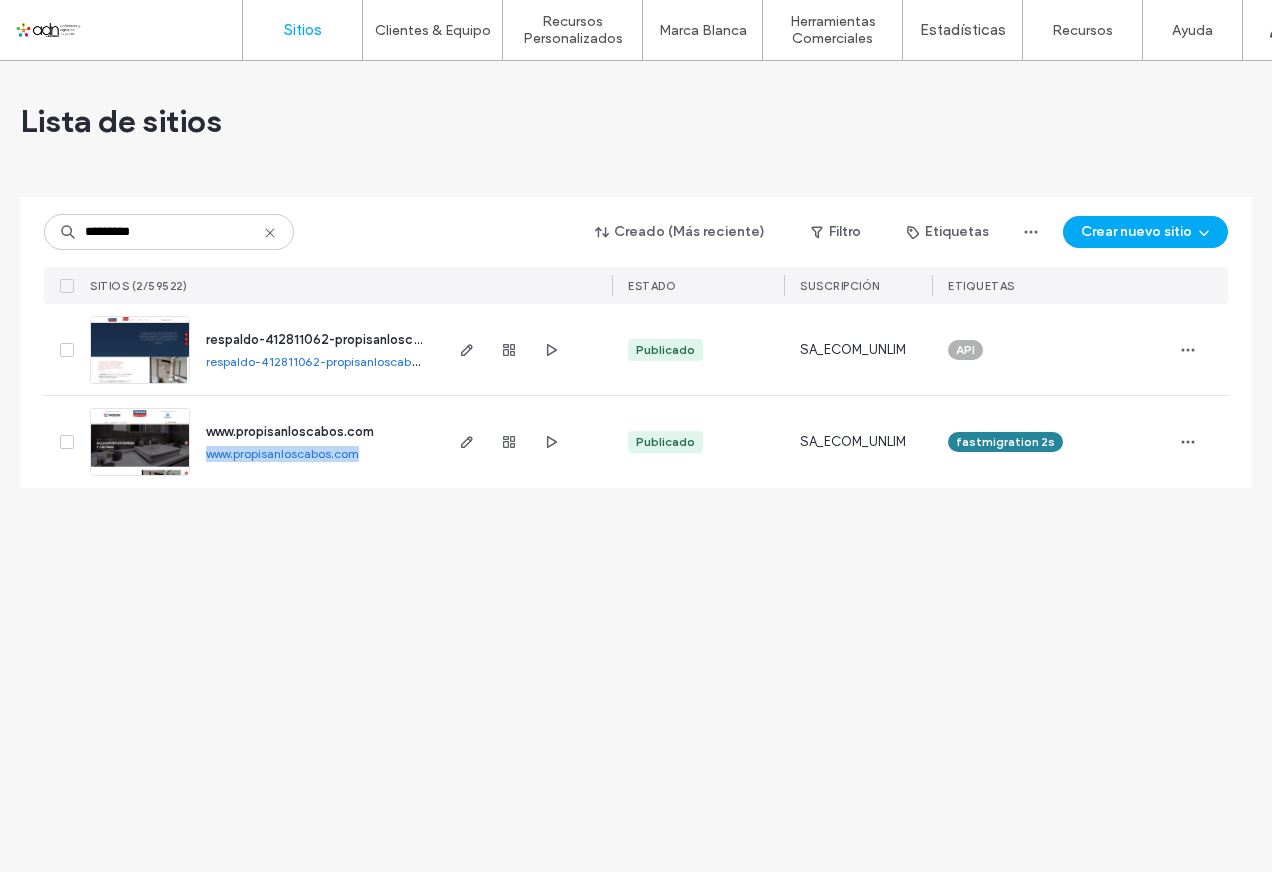 drag, startPoint x: 200, startPoint y: 460, endPoint x: 371, endPoint y: 456, distance: 171.04678 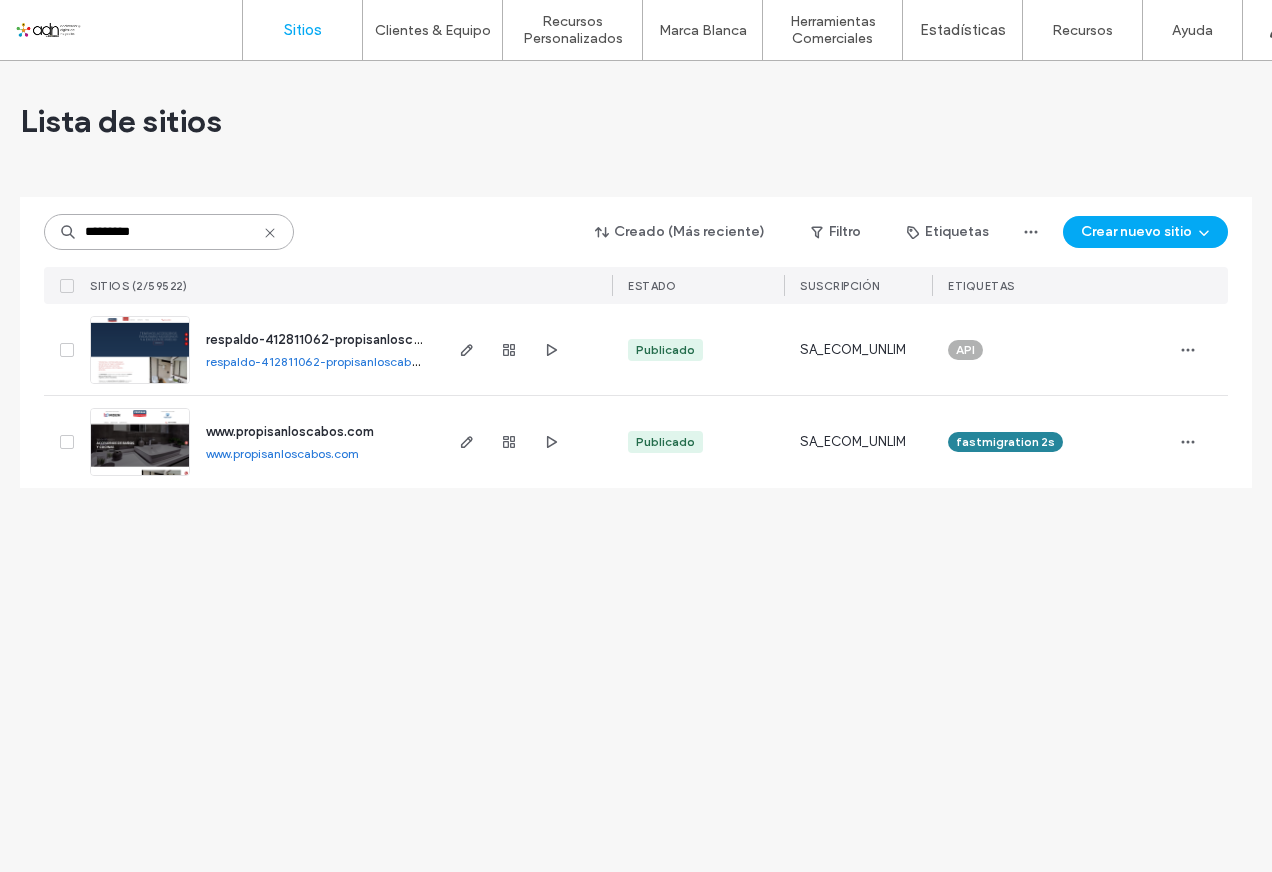 click on "*********" at bounding box center (169, 232) 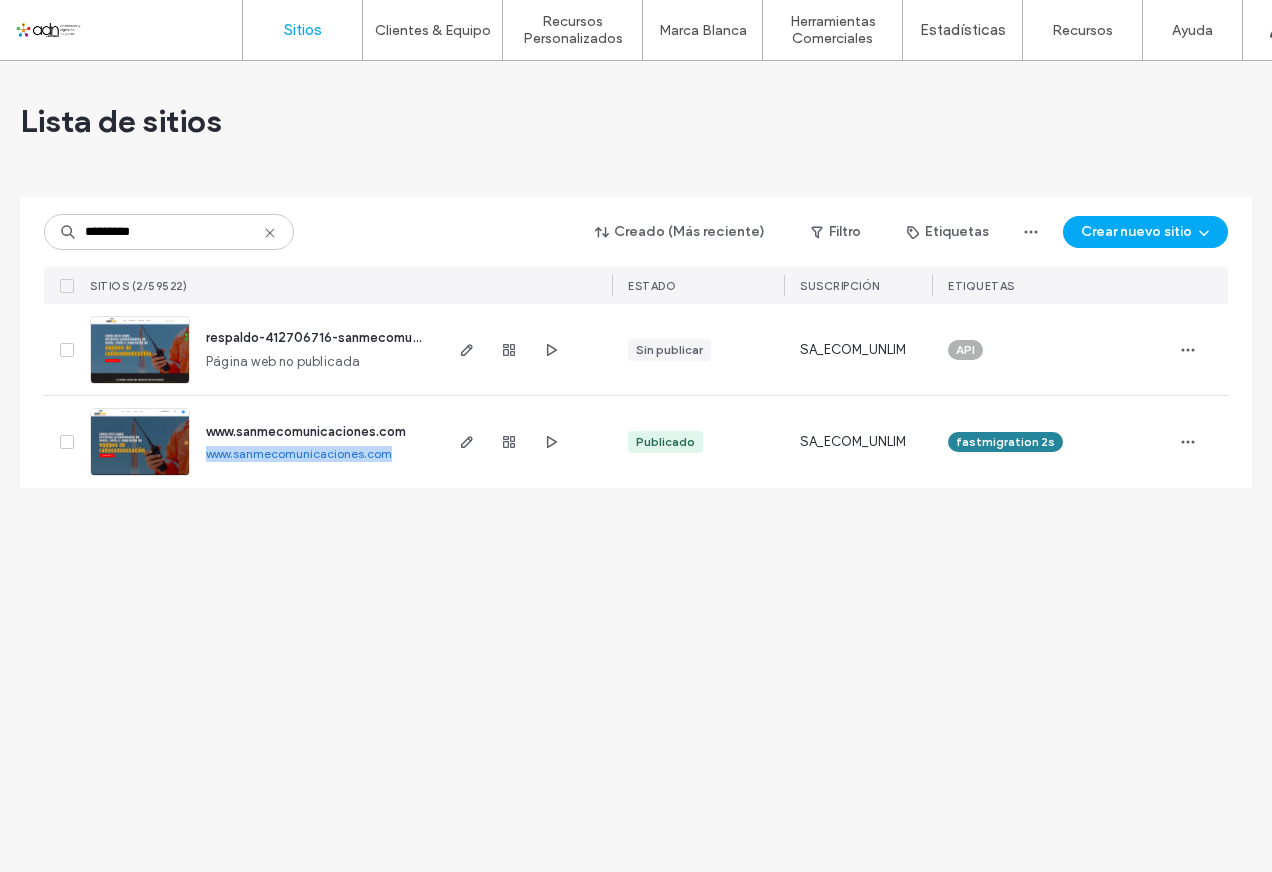 drag, startPoint x: 201, startPoint y: 453, endPoint x: 395, endPoint y: 459, distance: 194.09276 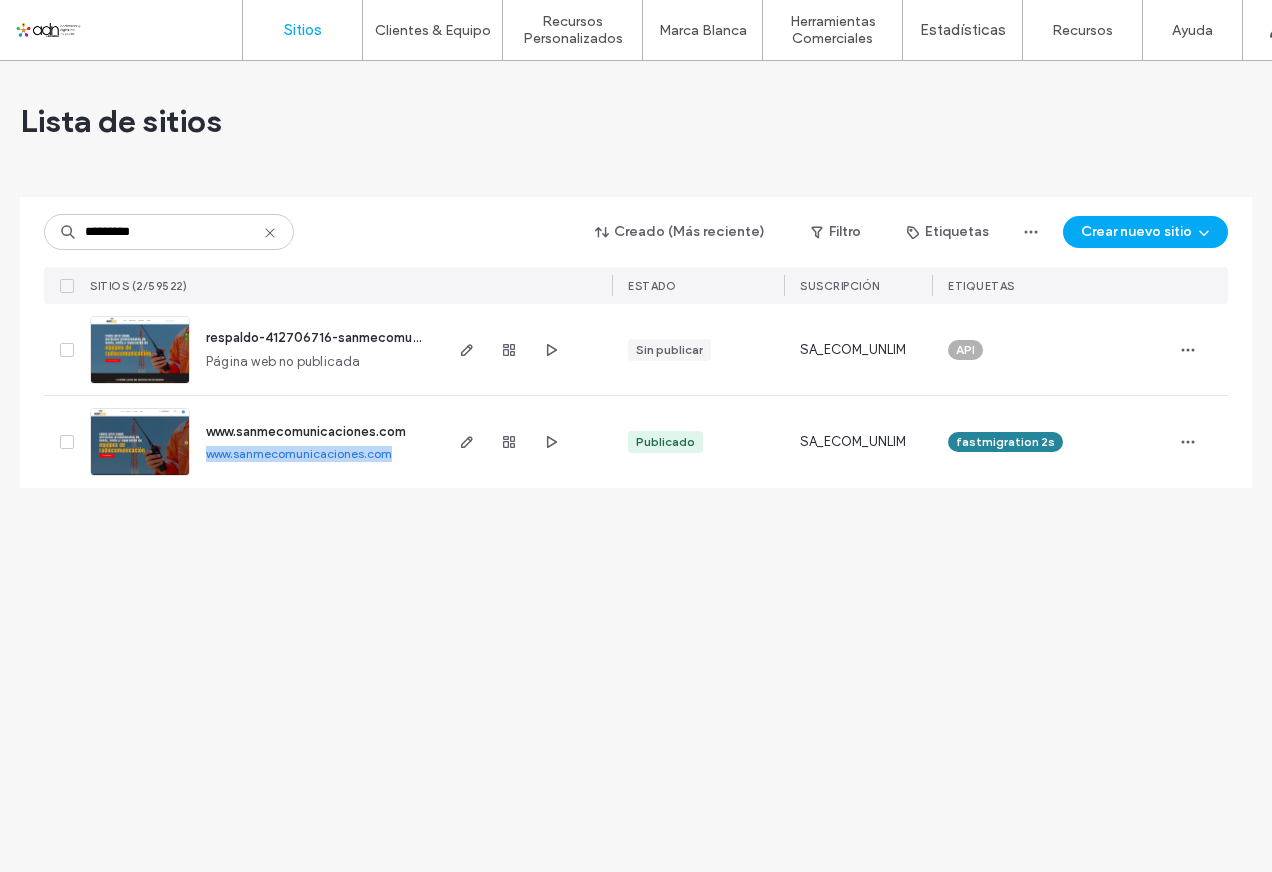 drag, startPoint x: 395, startPoint y: 459, endPoint x: 362, endPoint y: 454, distance: 33.37664 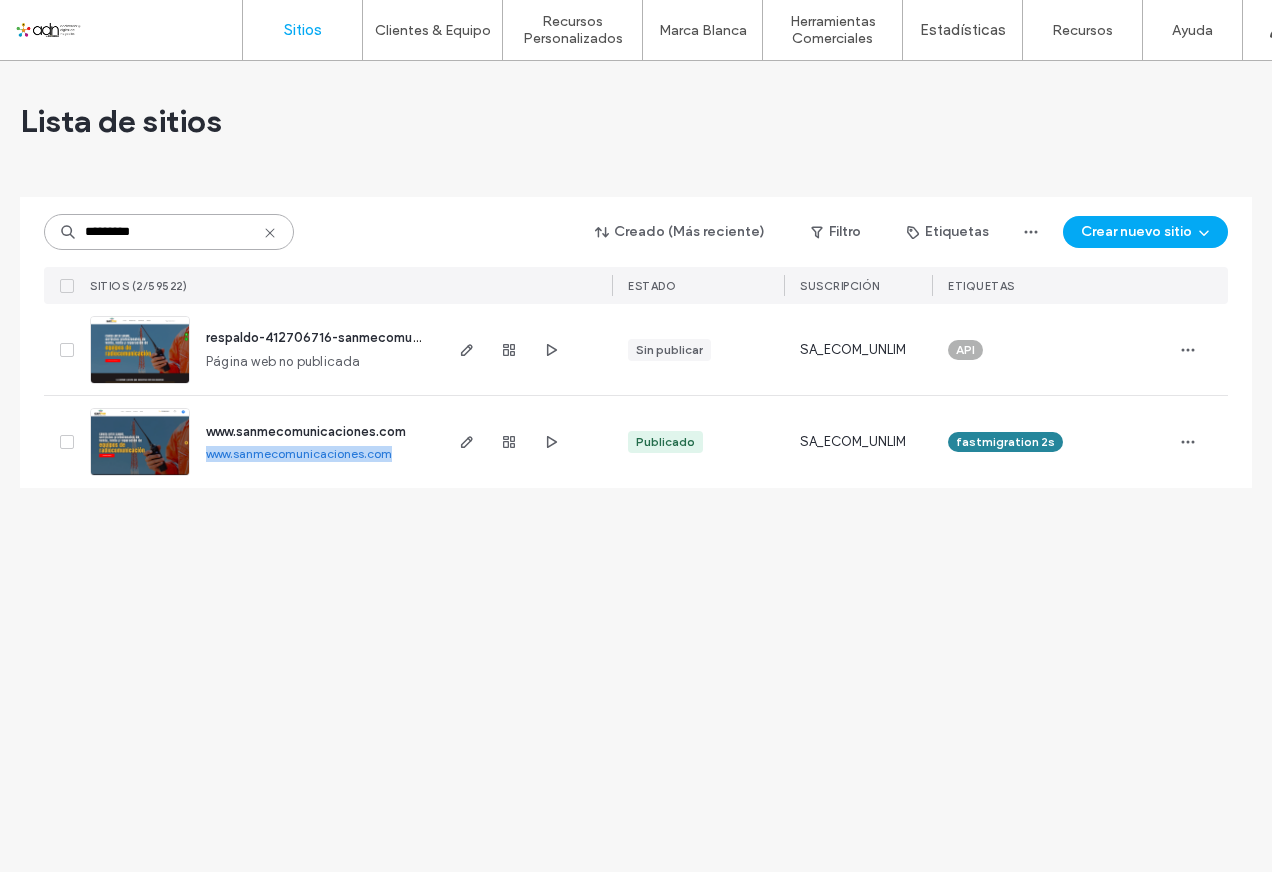 click on "*********" at bounding box center (169, 232) 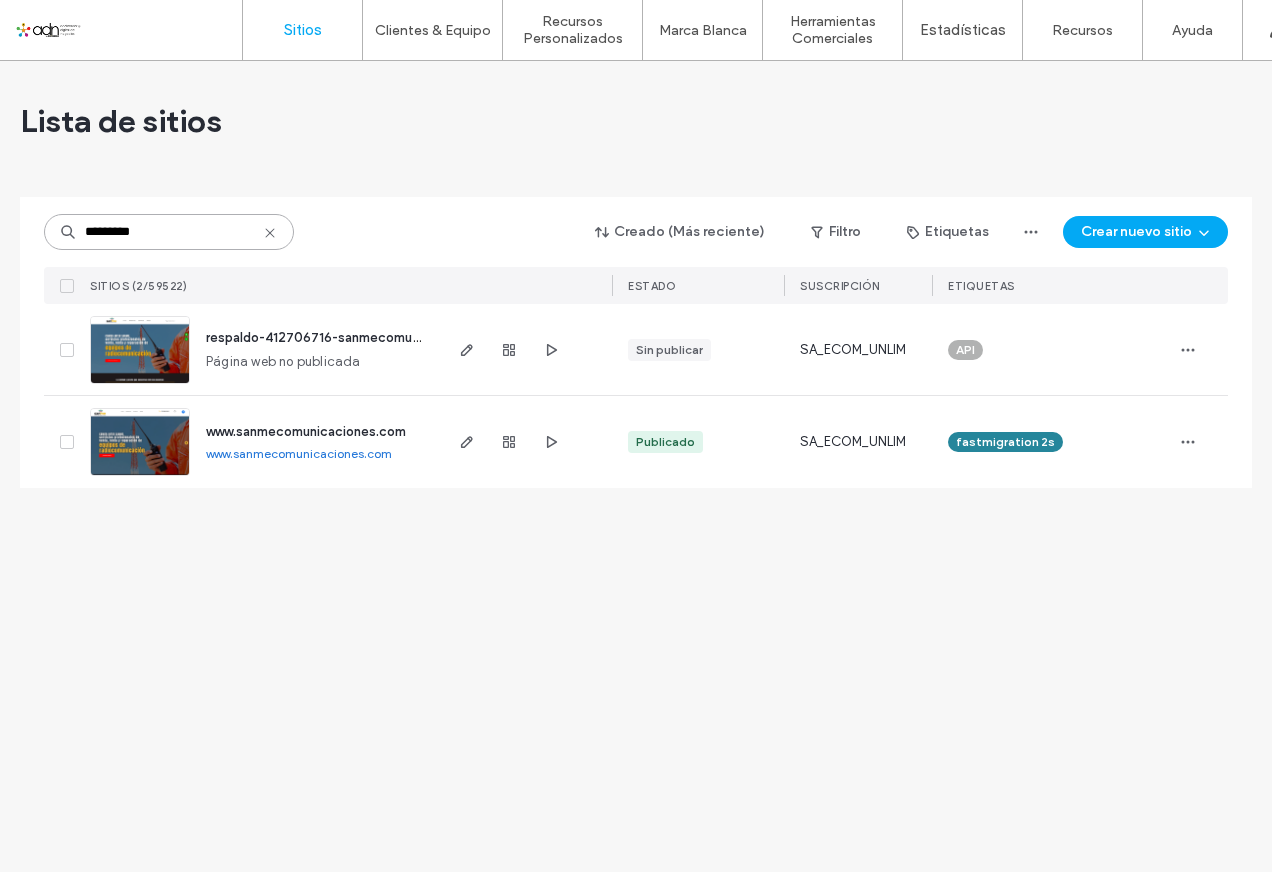click on "*********" at bounding box center (169, 232) 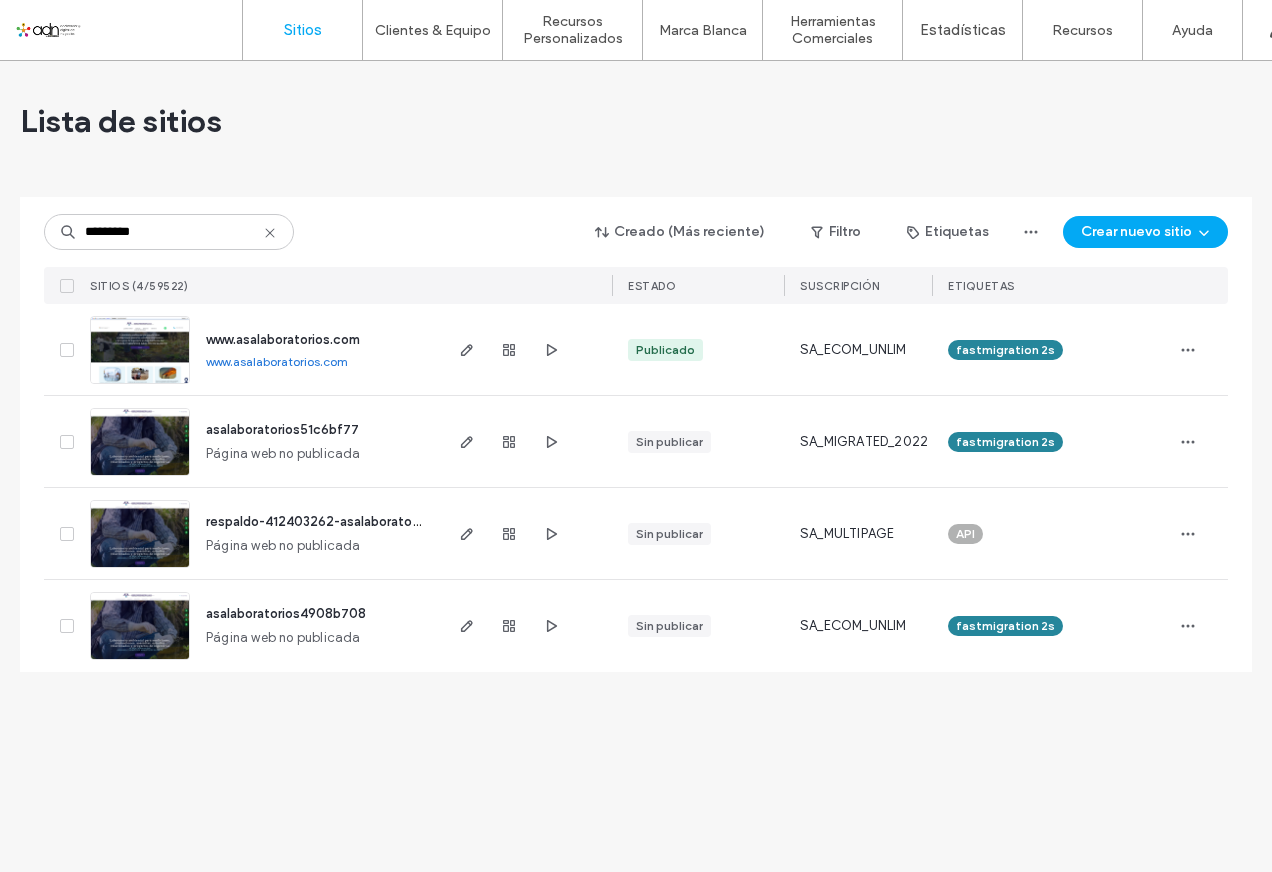 click on "www.asalaboratorios.com" at bounding box center [277, 361] 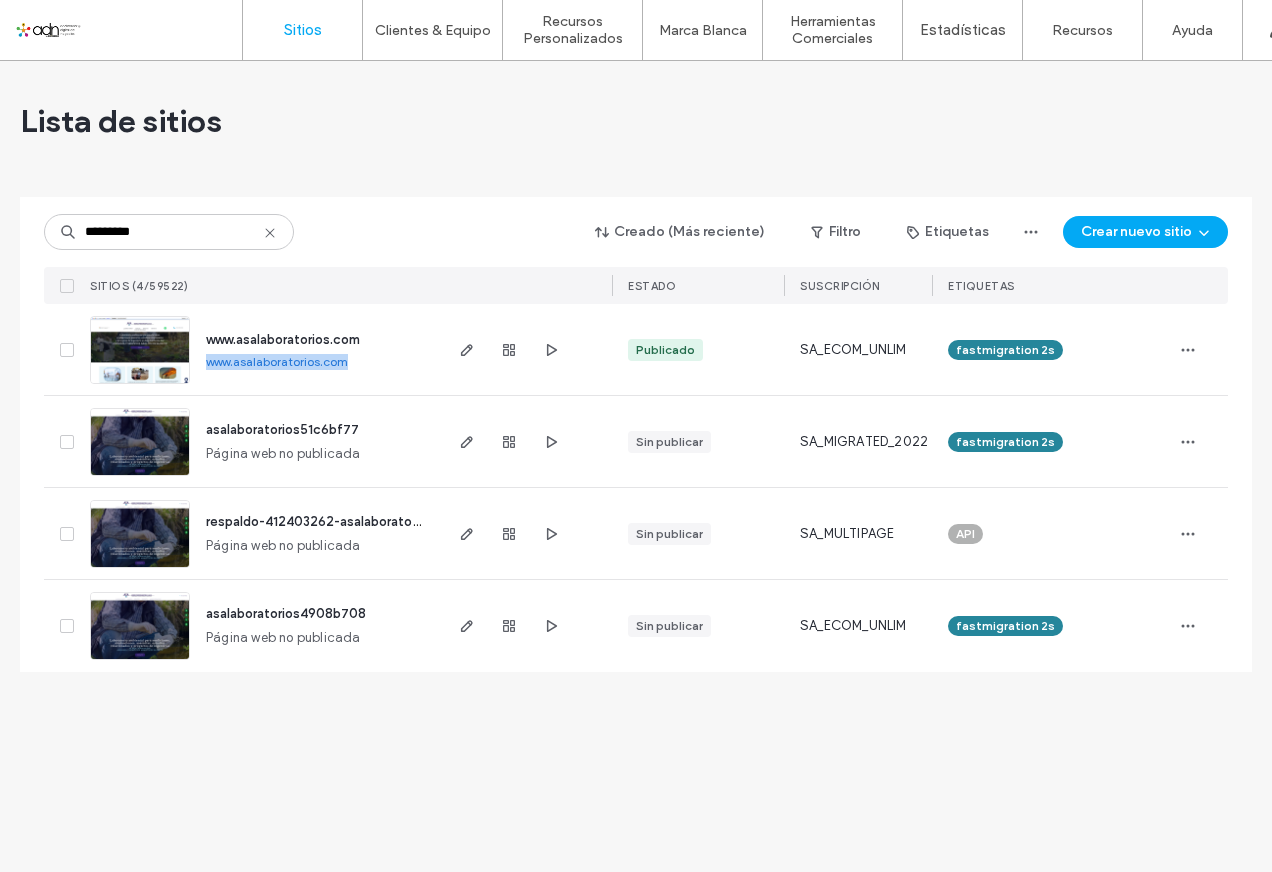 drag, startPoint x: 204, startPoint y: 363, endPoint x: 346, endPoint y: 365, distance: 142.01408 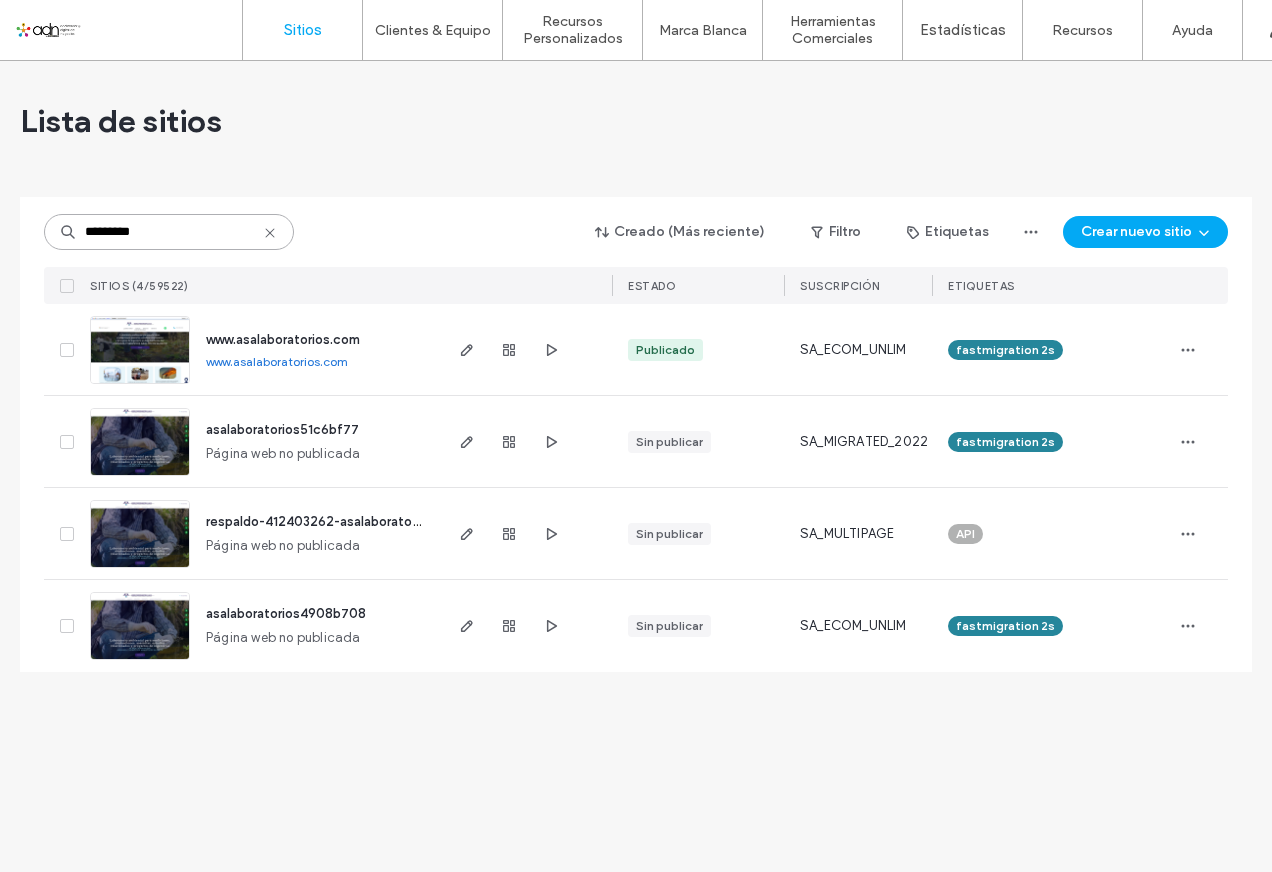 click on "*********" at bounding box center (169, 232) 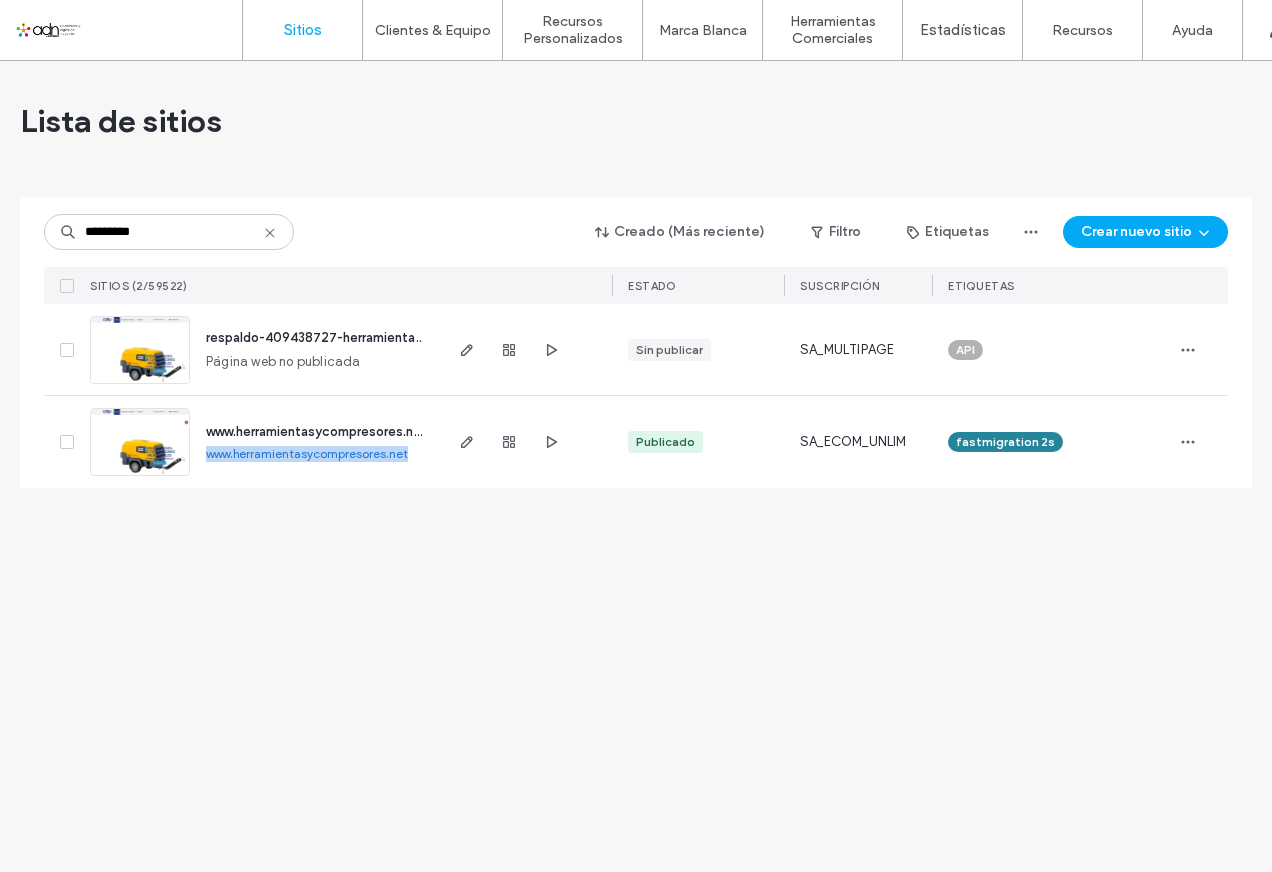 drag, startPoint x: 200, startPoint y: 459, endPoint x: 414, endPoint y: 458, distance: 214.00233 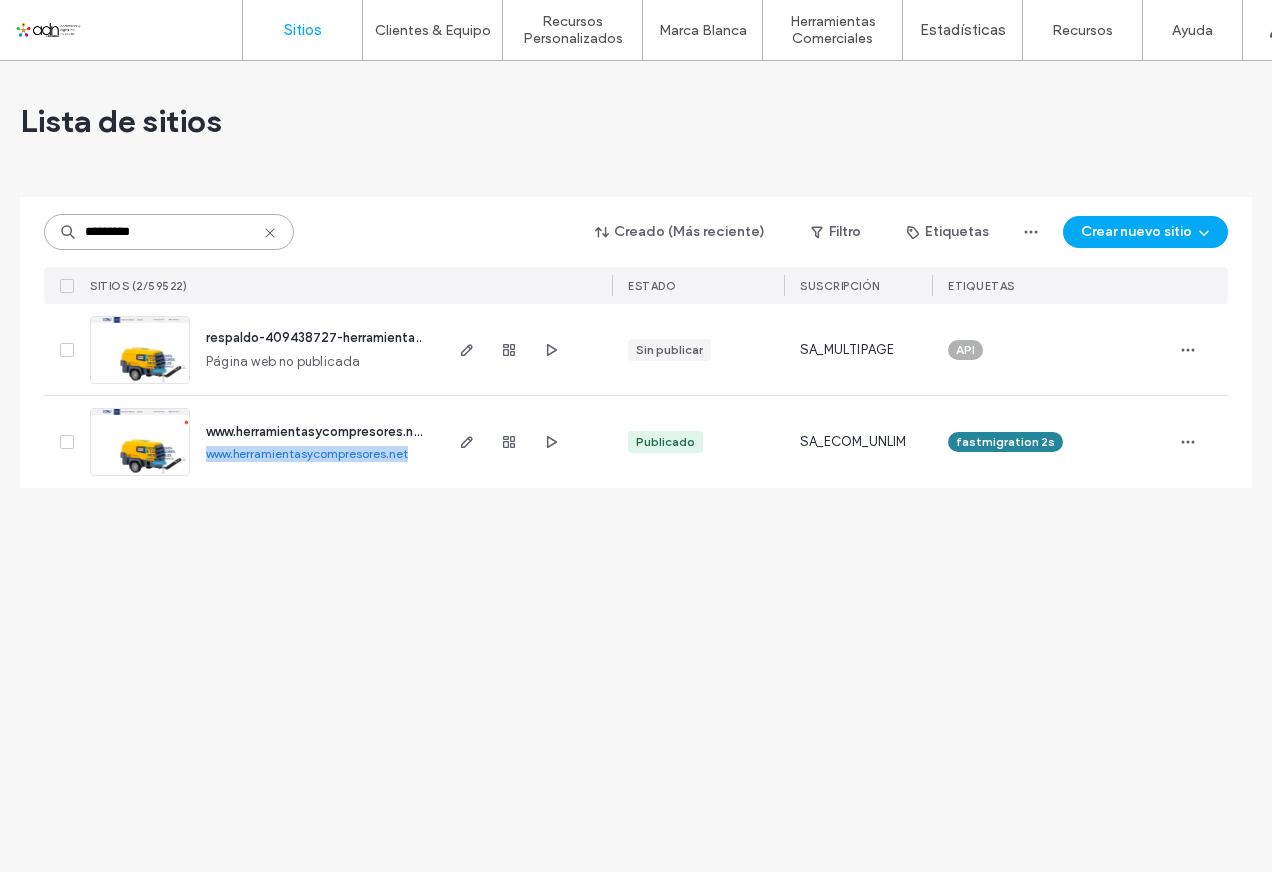 click on "*********" at bounding box center [169, 232] 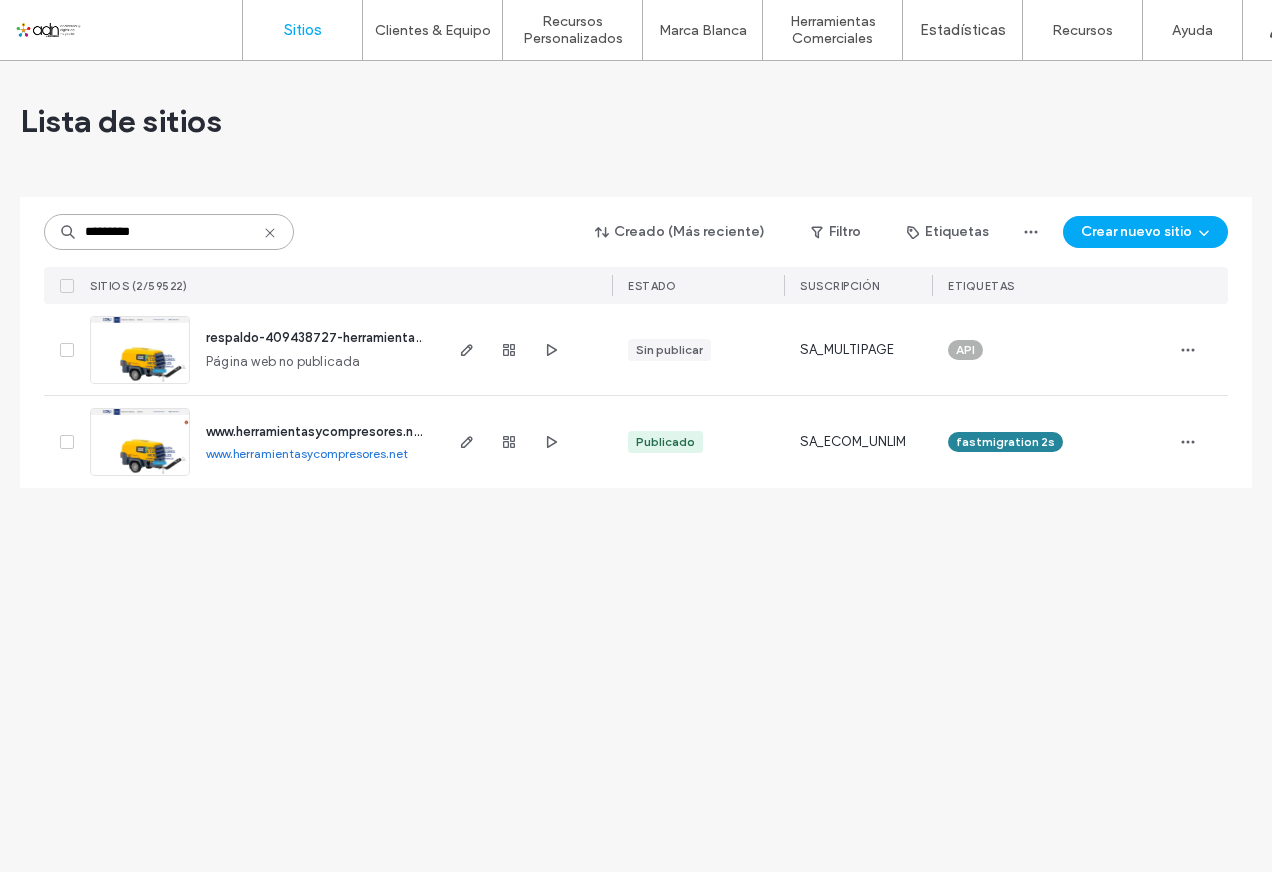 click on "*********" at bounding box center (169, 232) 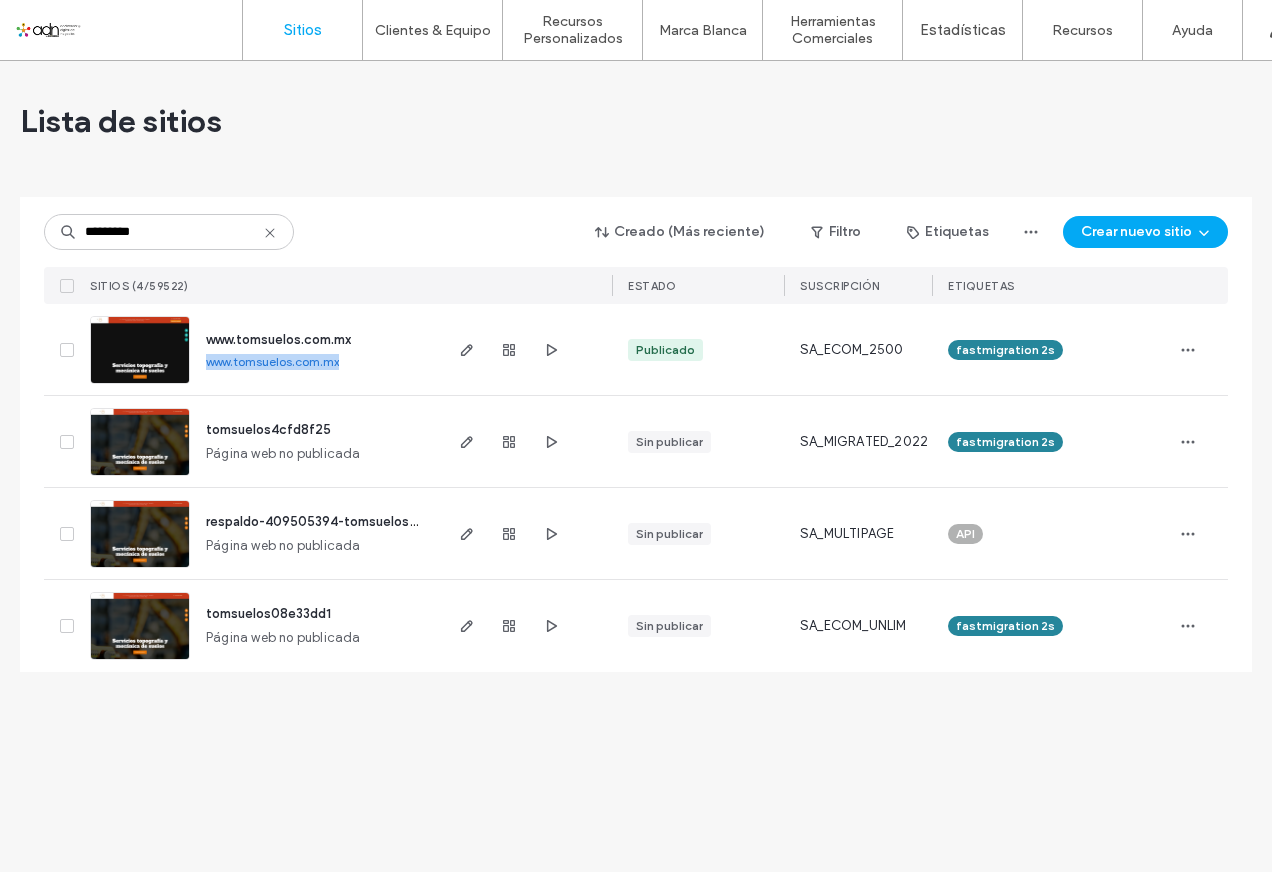 drag, startPoint x: 204, startPoint y: 362, endPoint x: 341, endPoint y: 362, distance: 137 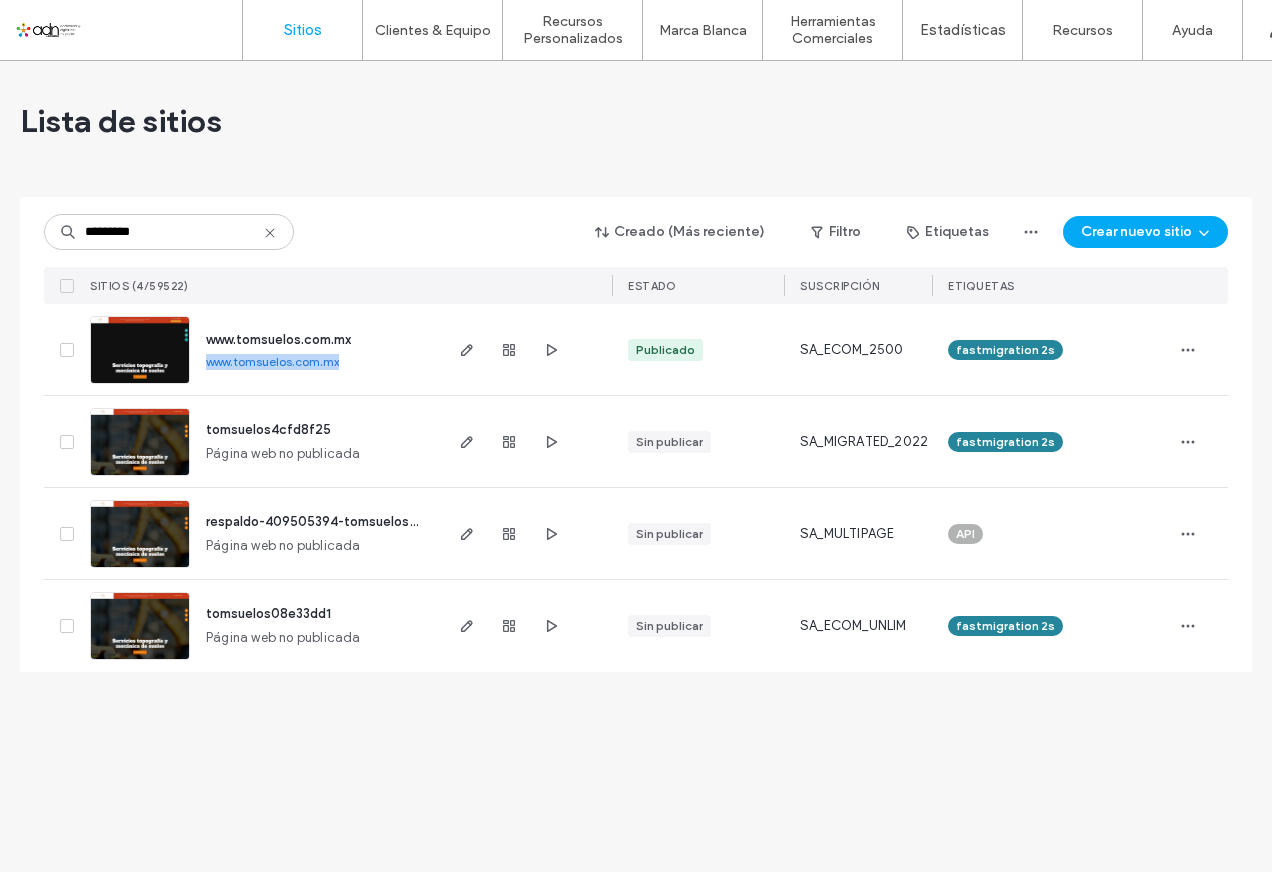 drag, startPoint x: 341, startPoint y: 362, endPoint x: 311, endPoint y: 364, distance: 30.066593 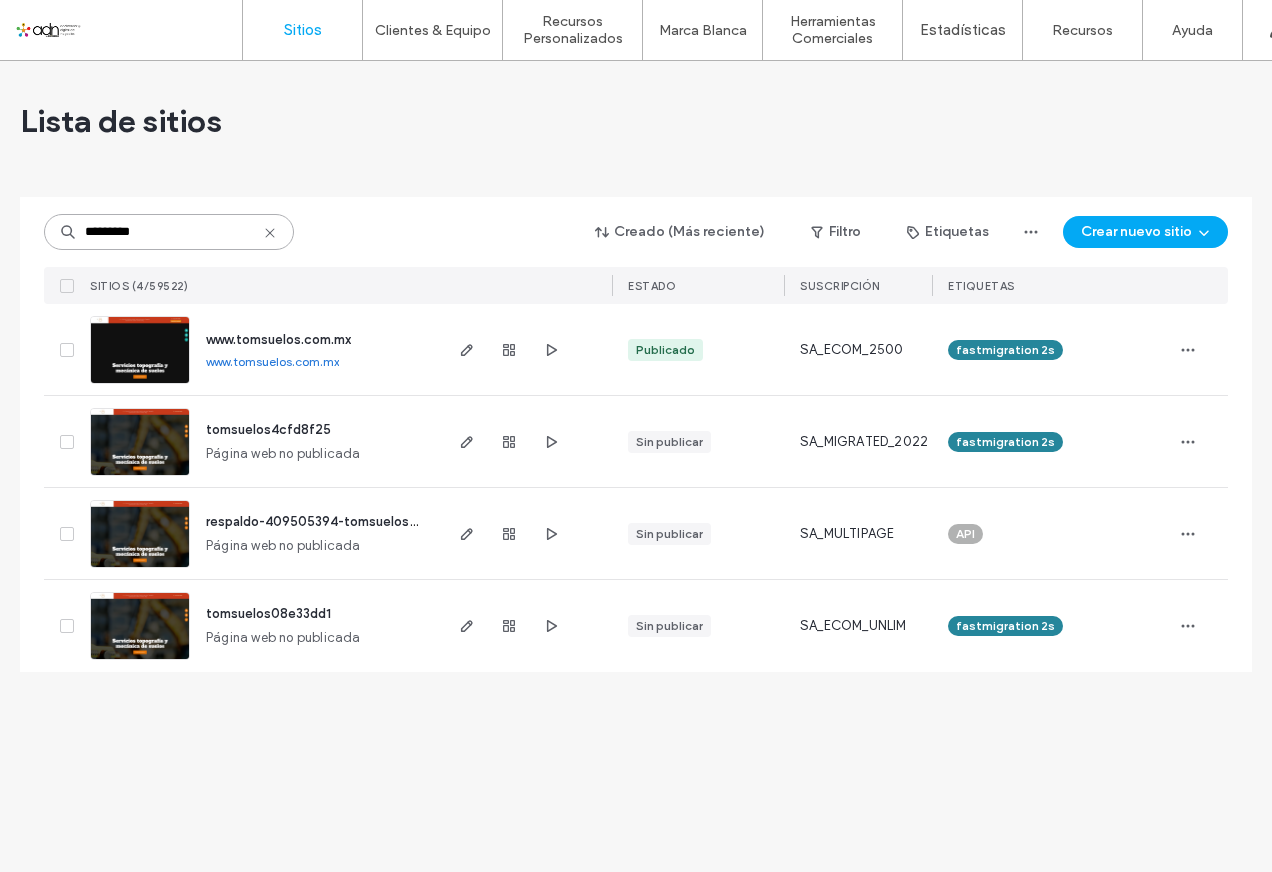 click on "*********" at bounding box center [169, 232] 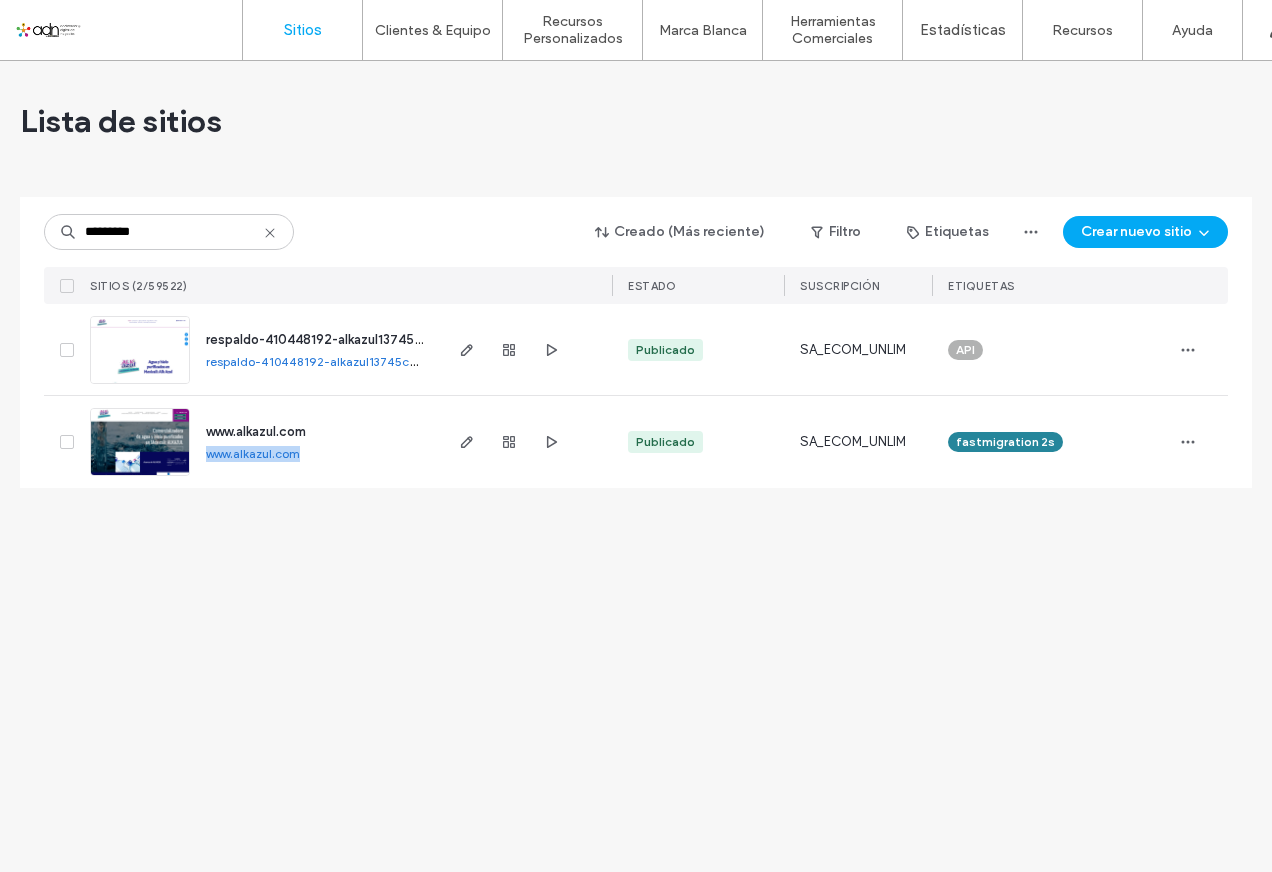 drag, startPoint x: 202, startPoint y: 457, endPoint x: 311, endPoint y: 457, distance: 109 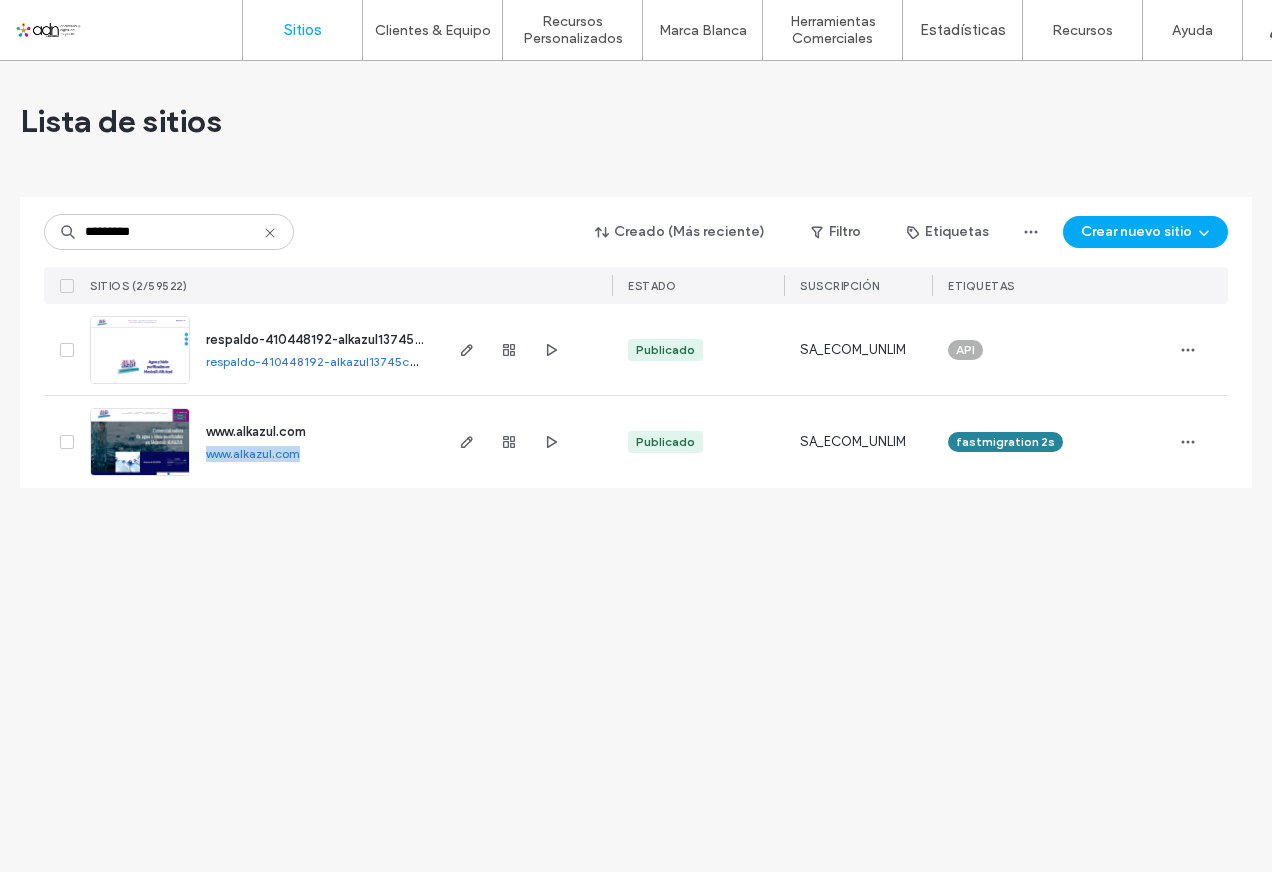 drag, startPoint x: 311, startPoint y: 457, endPoint x: 273, endPoint y: 448, distance: 39.051247 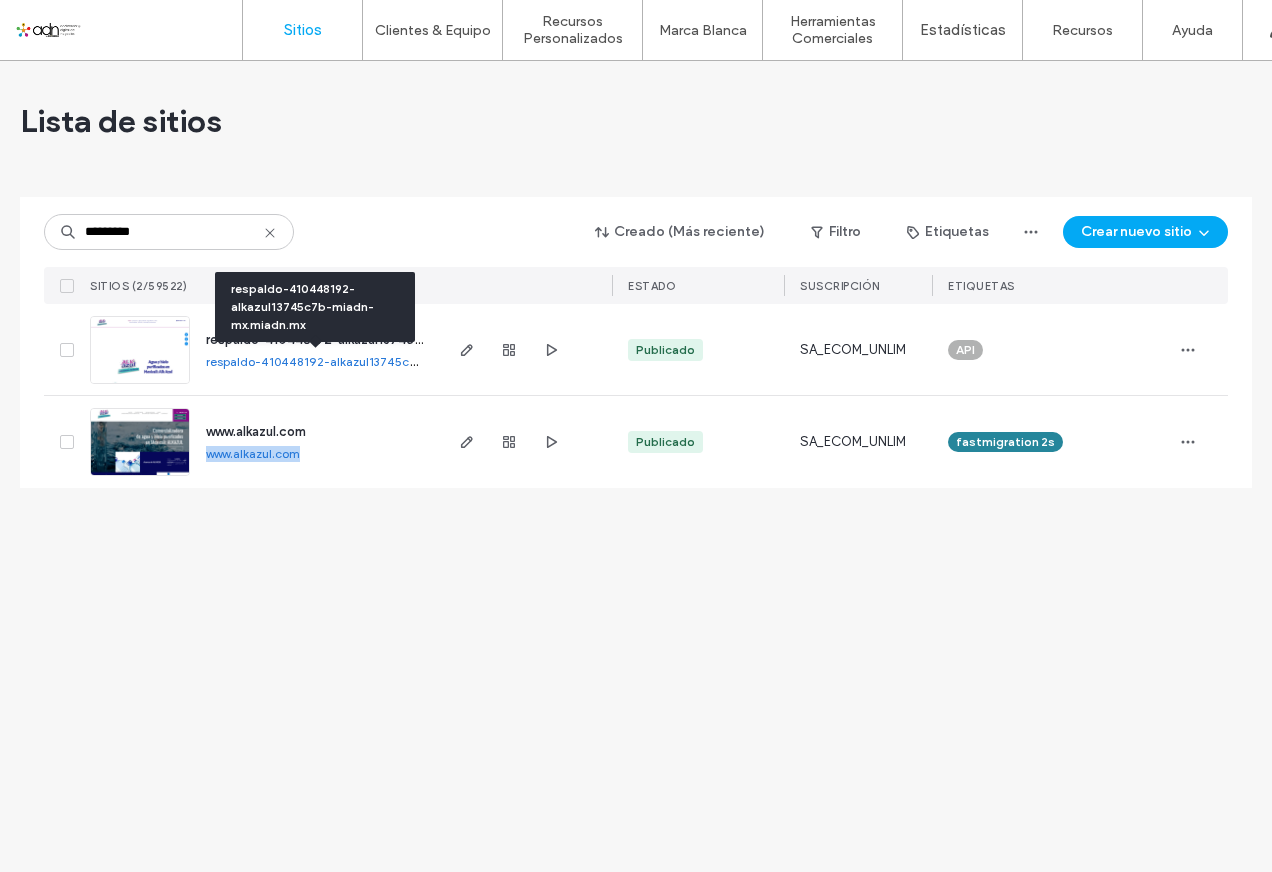 click on "respaldo-410448192-alkazul13745c7b-miadn-mx.miadn.mx" at bounding box center [375, 361] 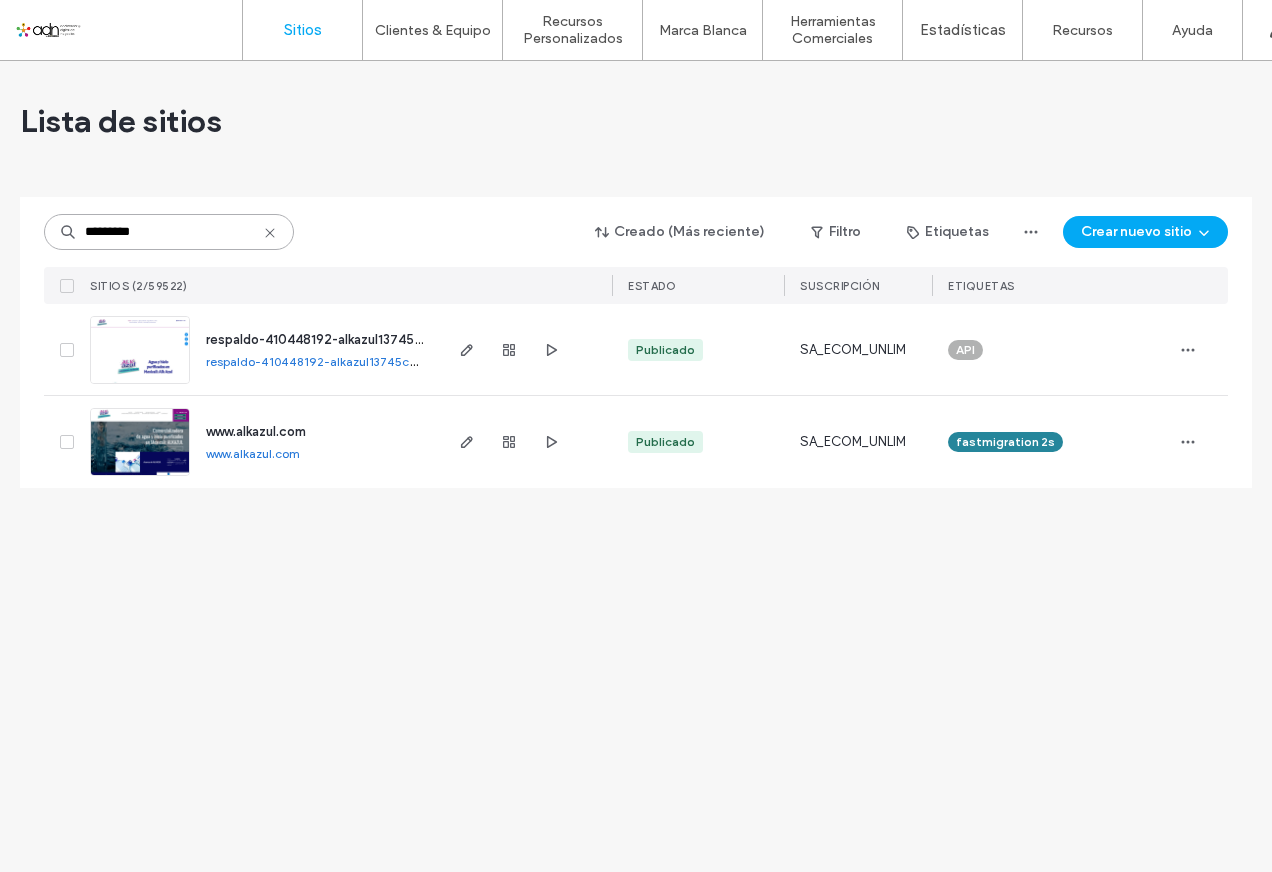 click on "*********" at bounding box center [169, 232] 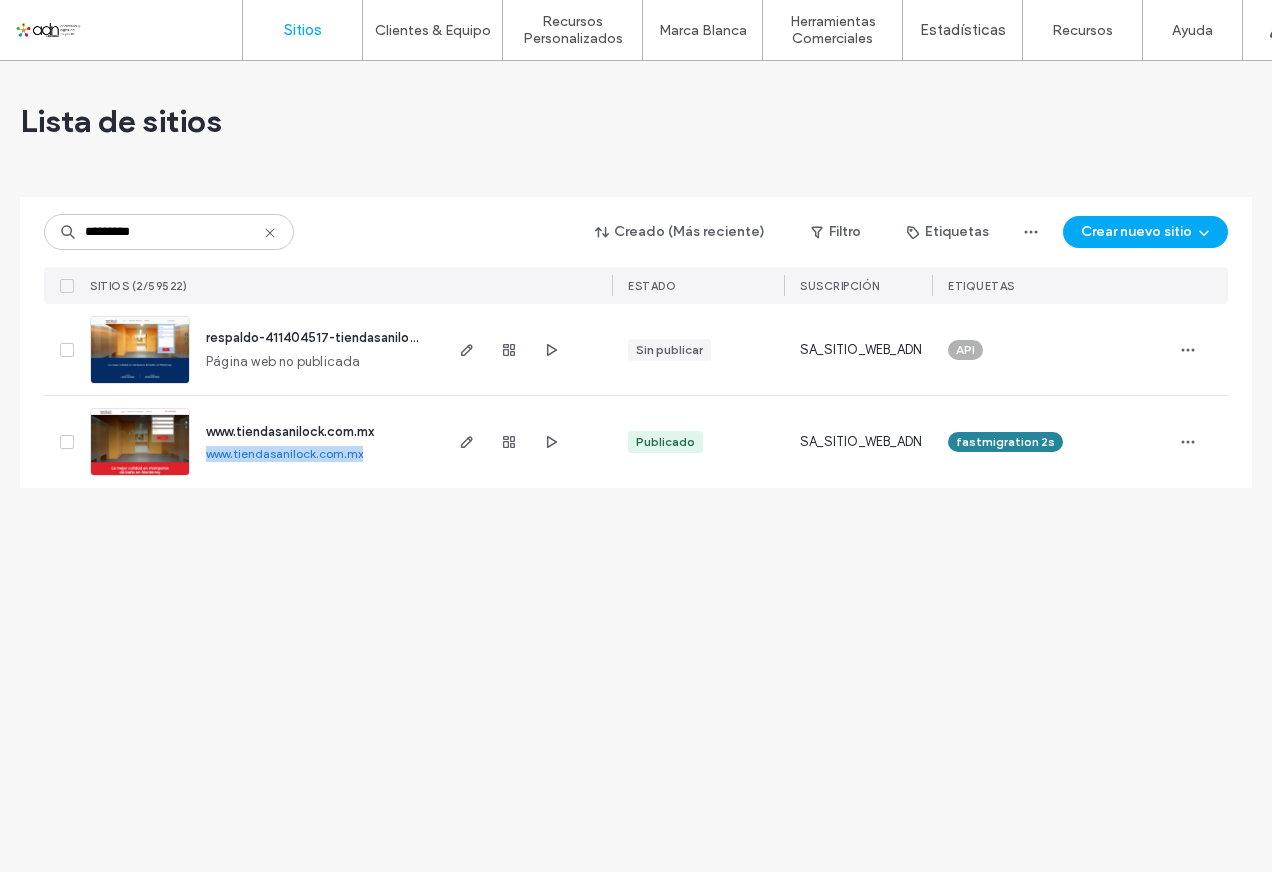 drag, startPoint x: 205, startPoint y: 455, endPoint x: 371, endPoint y: 461, distance: 166.1084 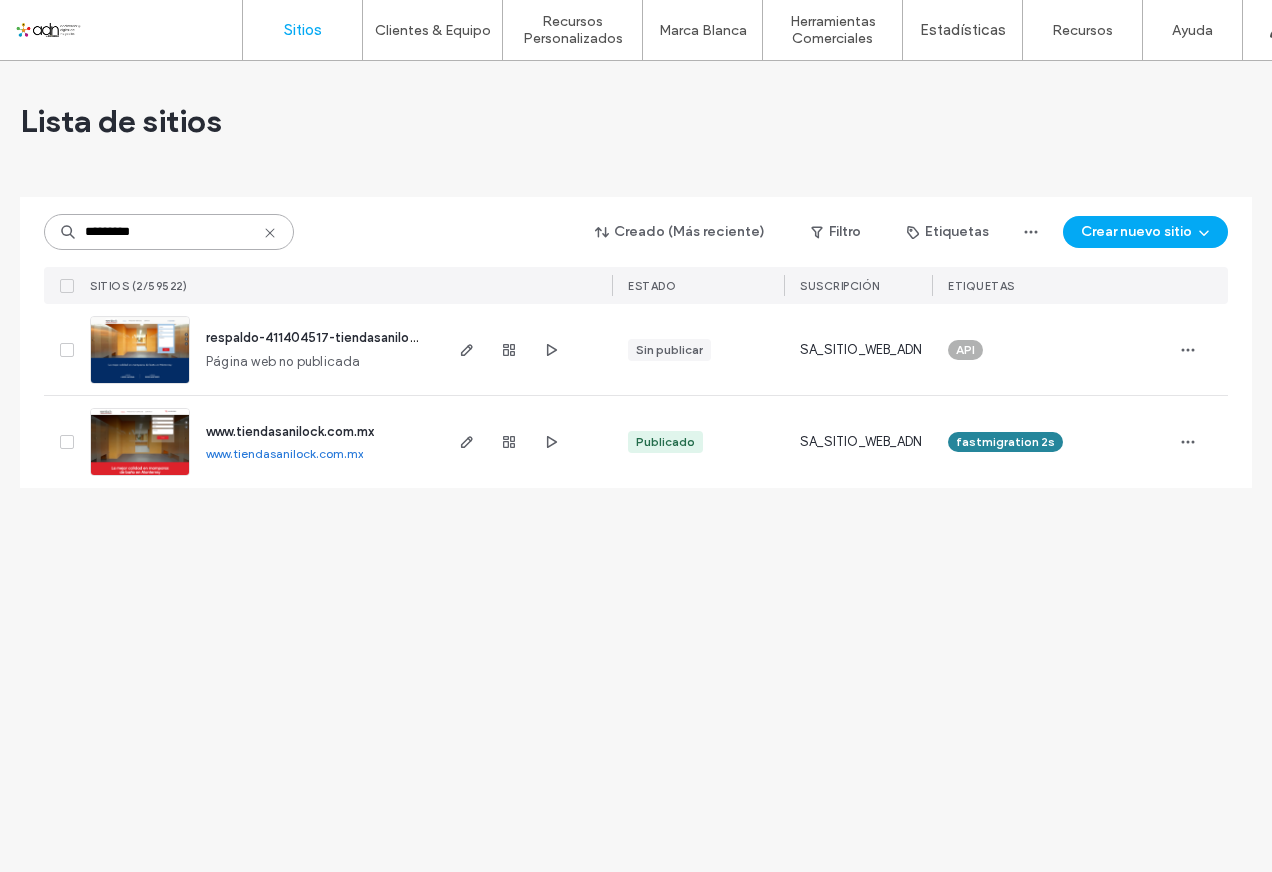 click on "*********" at bounding box center (169, 232) 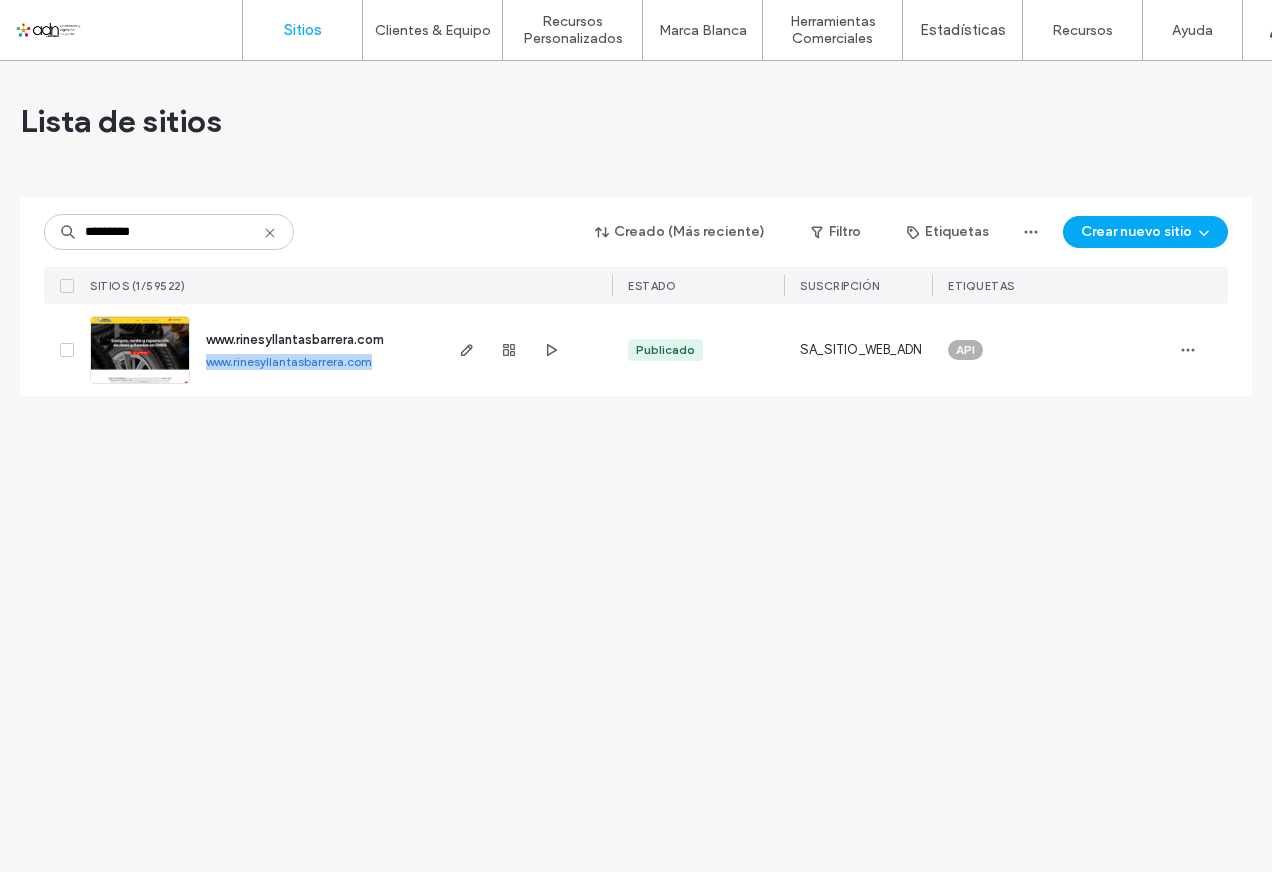 drag, startPoint x: 204, startPoint y: 362, endPoint x: 372, endPoint y: 362, distance: 168 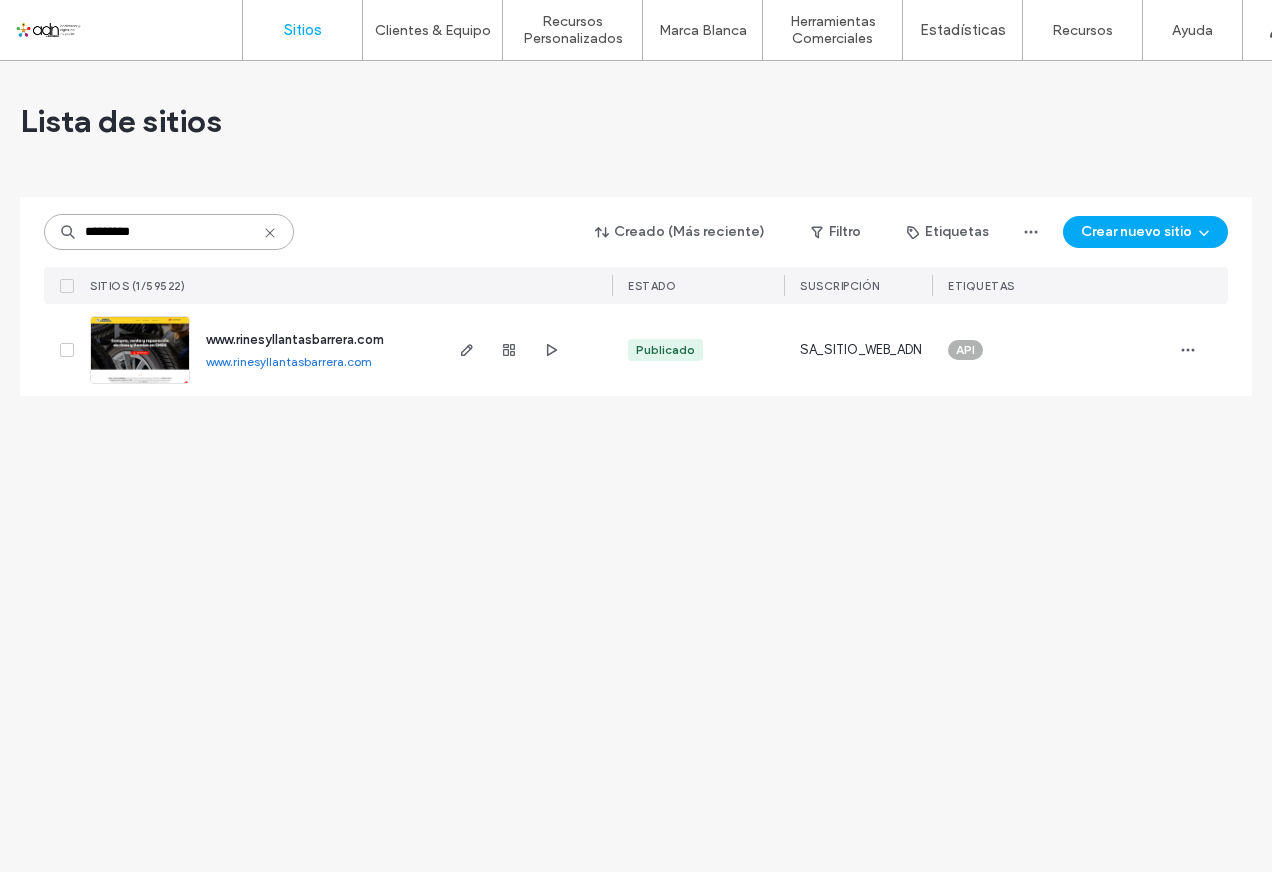 click on "*********" at bounding box center [169, 232] 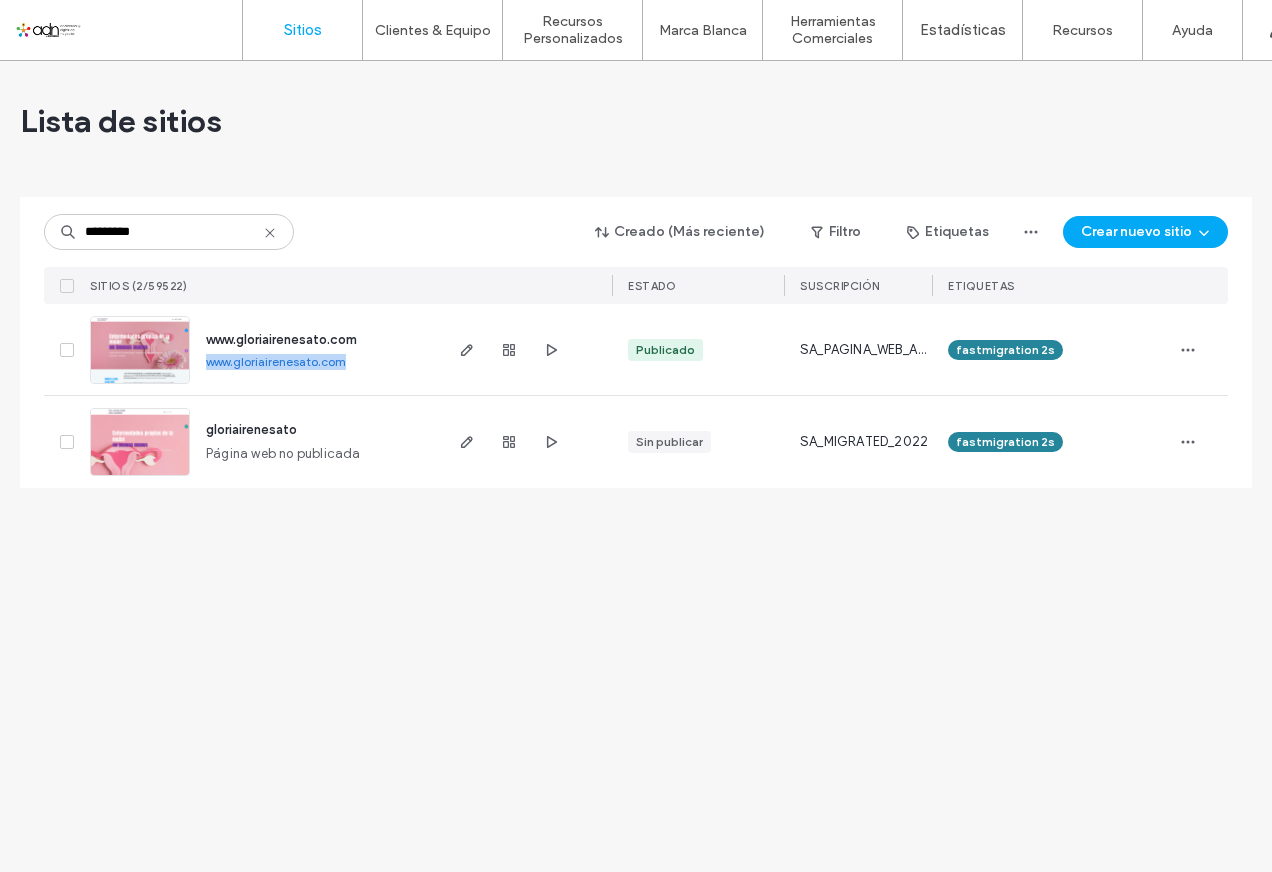 drag, startPoint x: 201, startPoint y: 367, endPoint x: 350, endPoint y: 369, distance: 149.01343 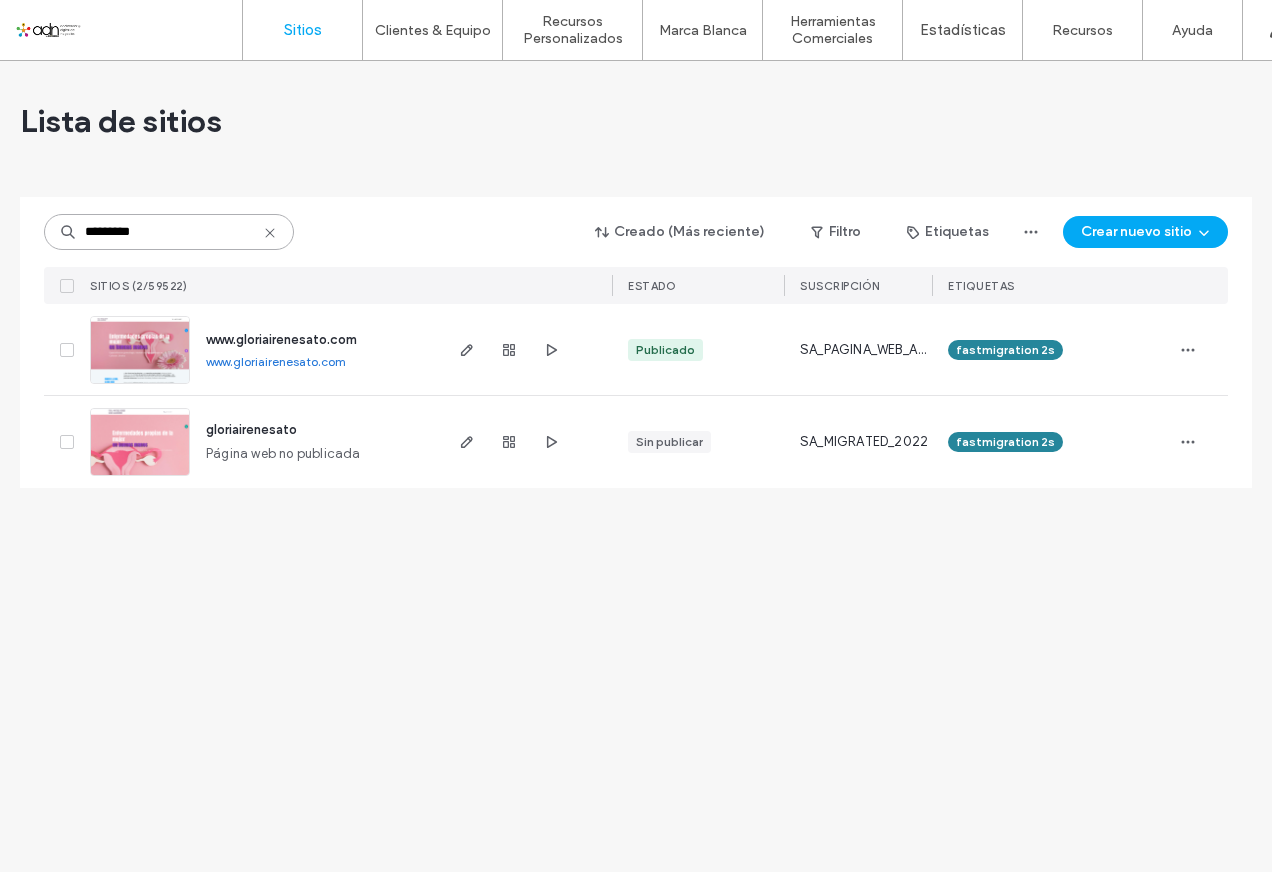 click on "*********" at bounding box center (169, 232) 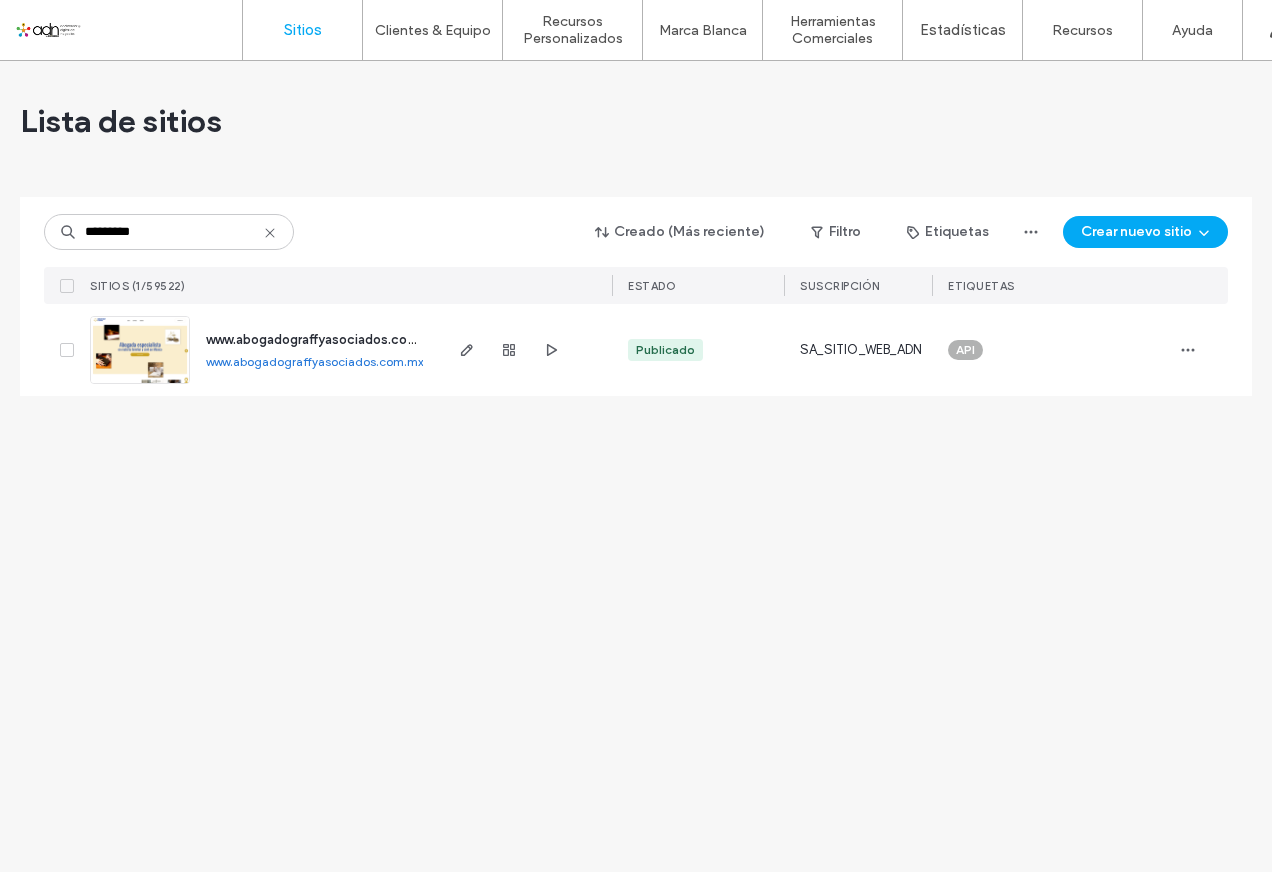 click on "www.abogadograffyasociados.com.mx" at bounding box center (314, 361) 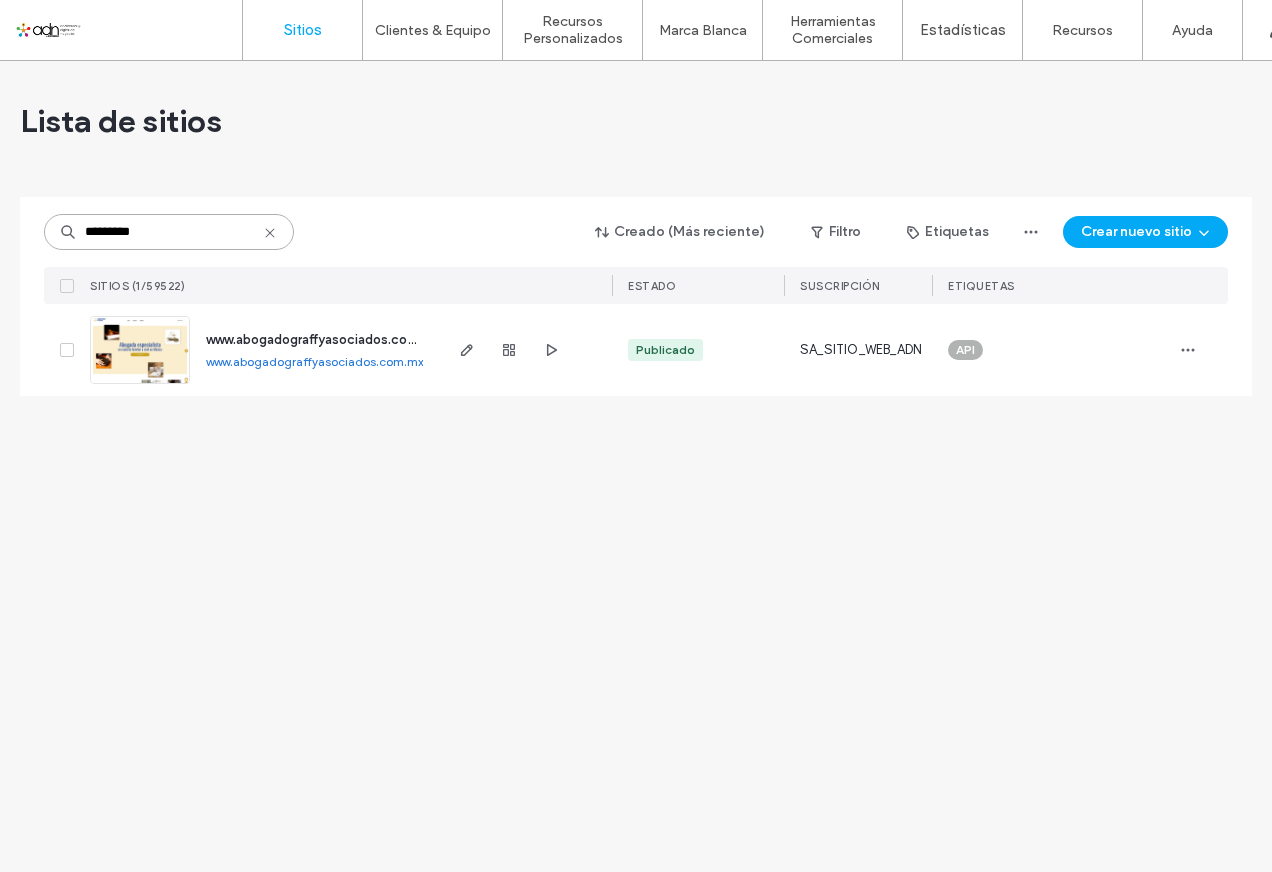 click on "*********" at bounding box center [169, 232] 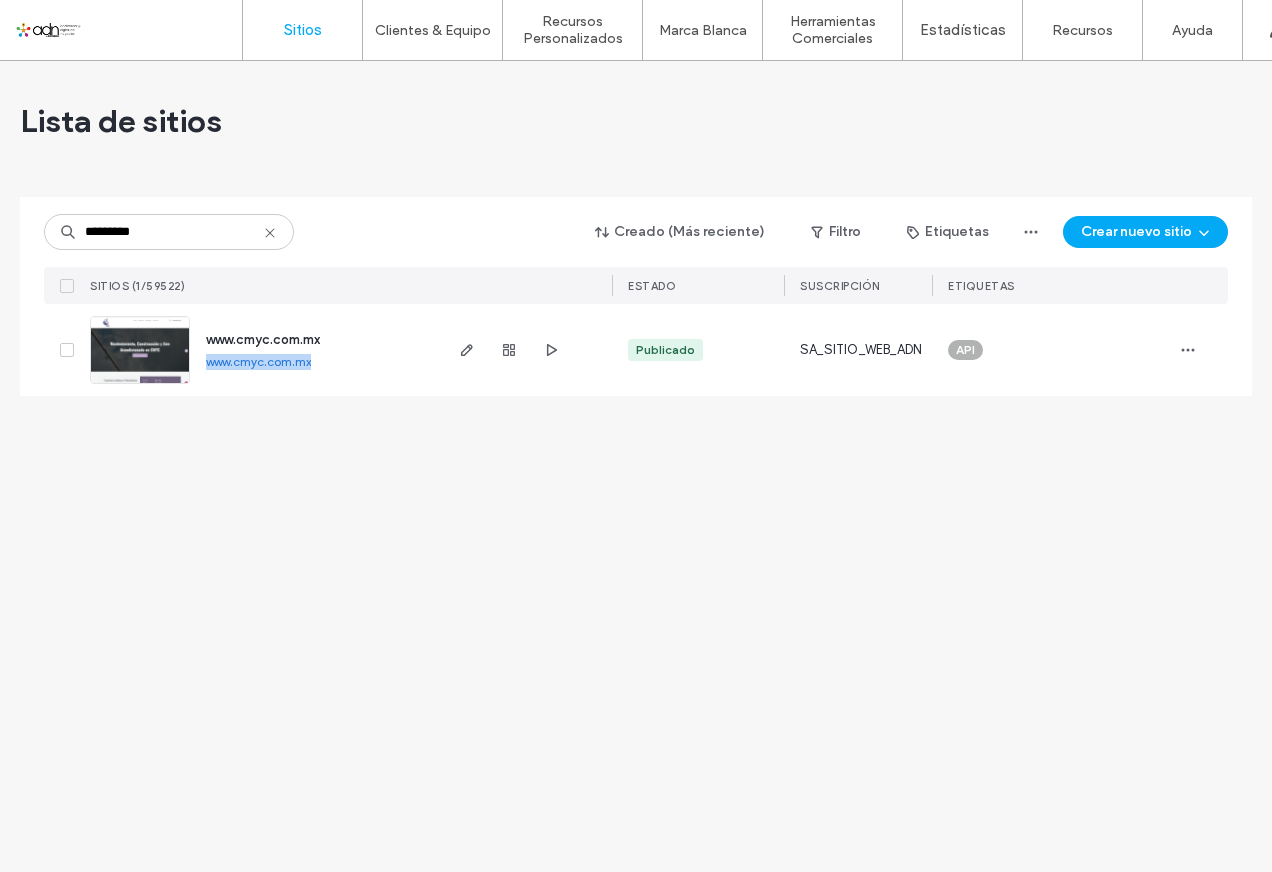 drag, startPoint x: 199, startPoint y: 362, endPoint x: 314, endPoint y: 362, distance: 115 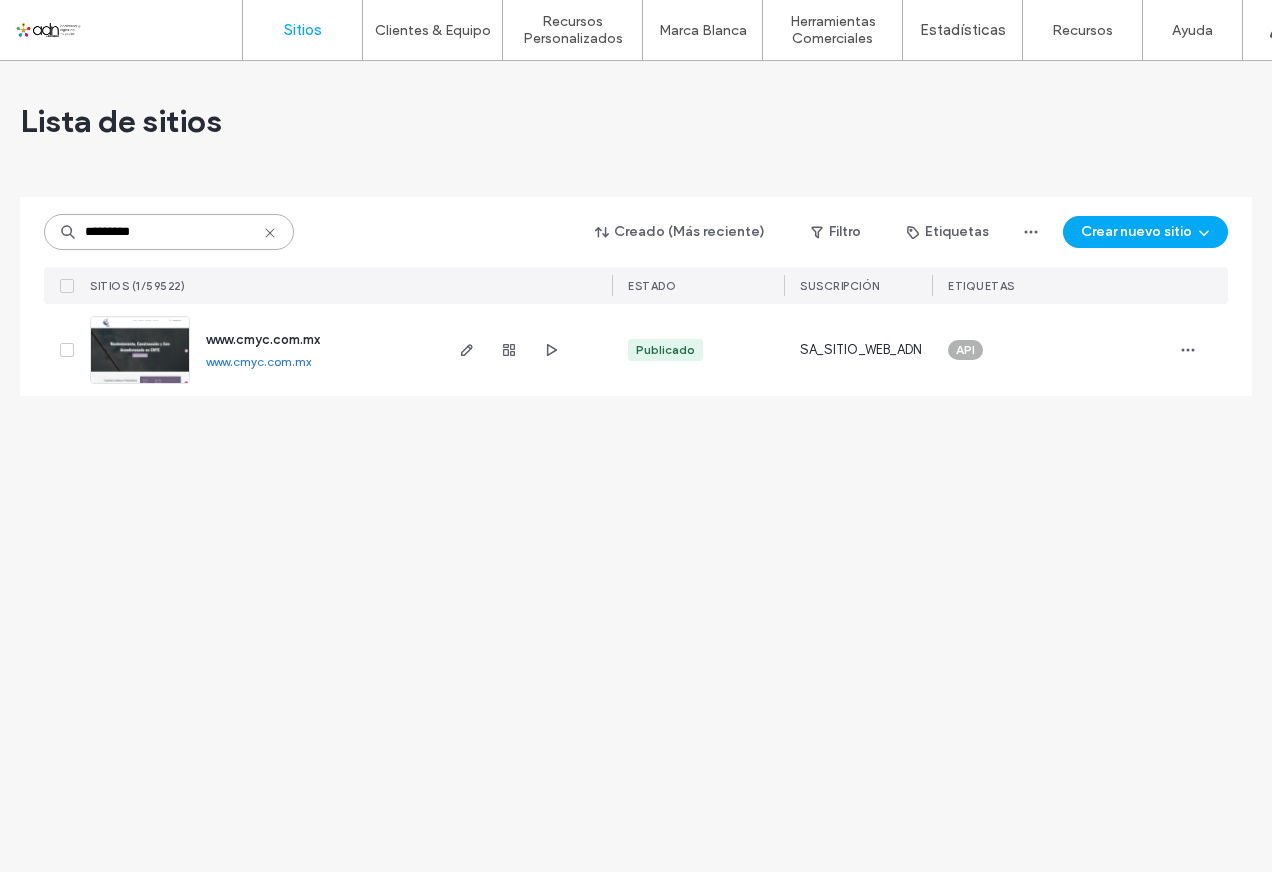 click on "*********" at bounding box center [169, 232] 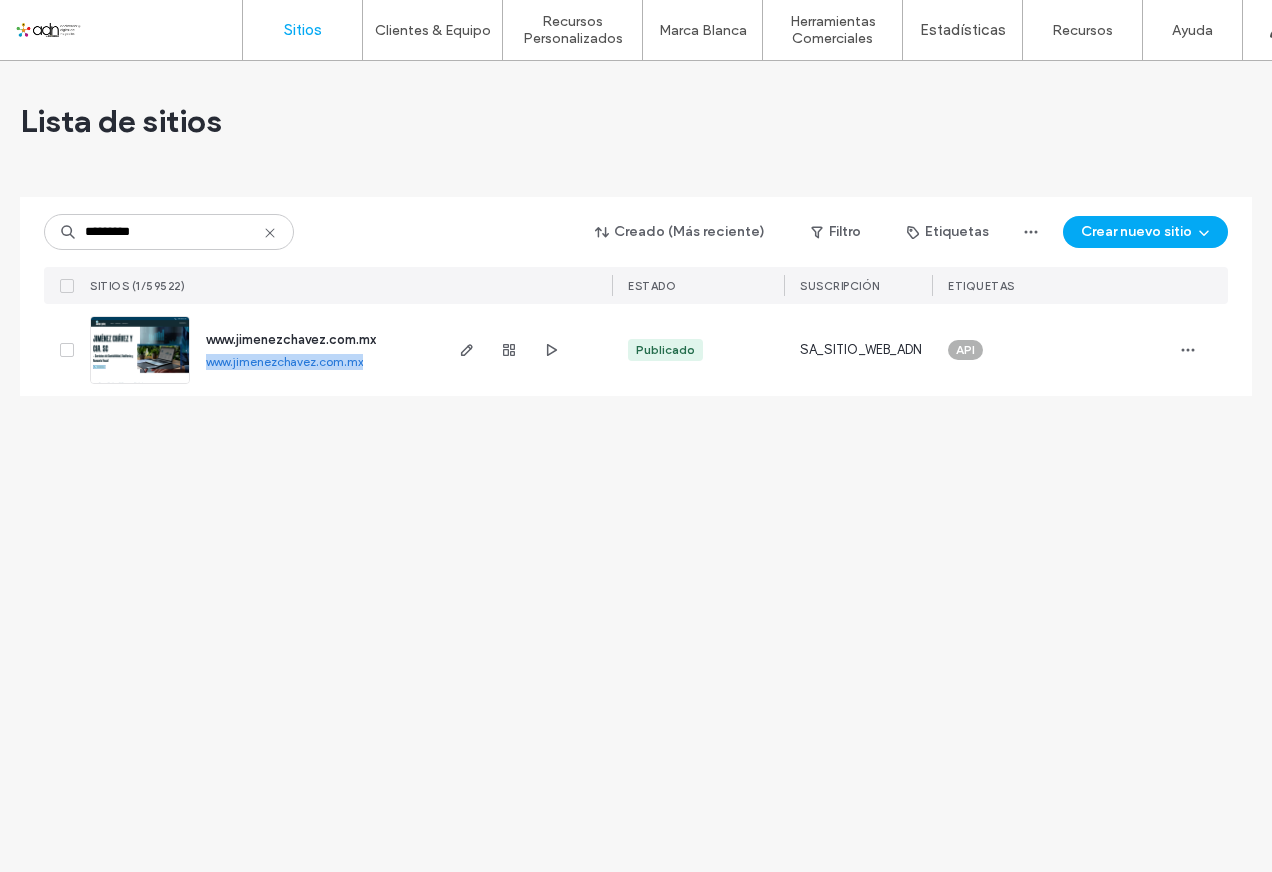 drag, startPoint x: 201, startPoint y: 364, endPoint x: 384, endPoint y: 375, distance: 183.3303 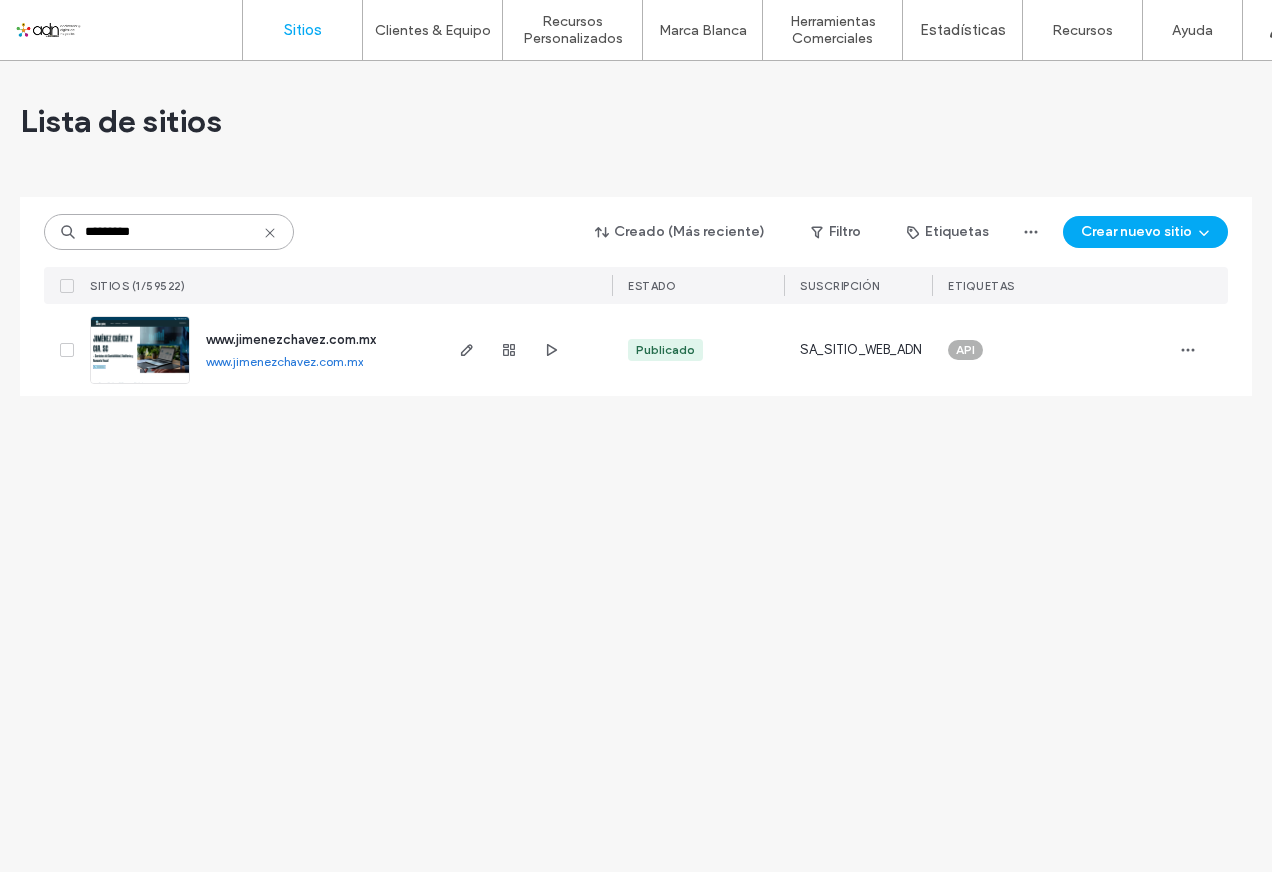 click on "*********" at bounding box center [169, 232] 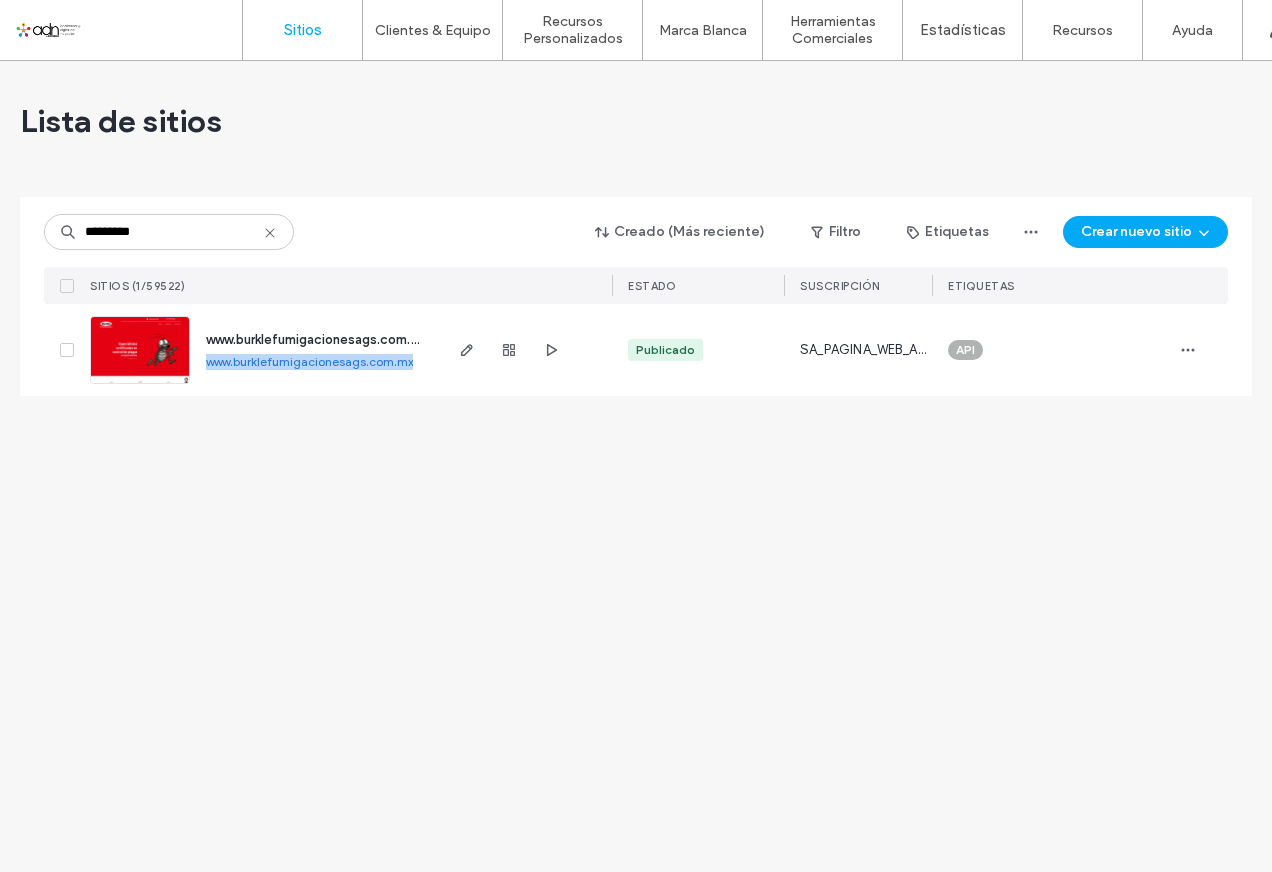 drag, startPoint x: 203, startPoint y: 363, endPoint x: 419, endPoint y: 363, distance: 216 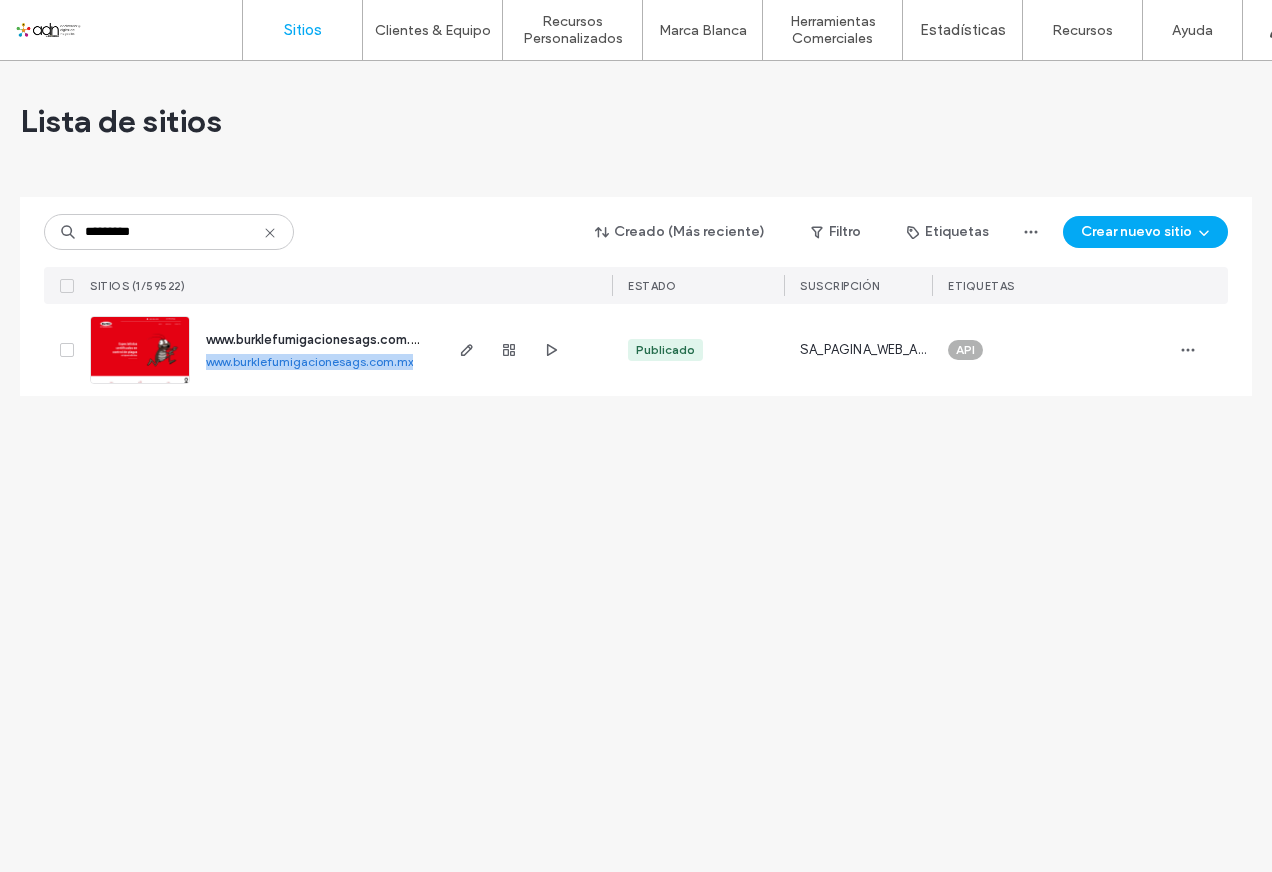 drag, startPoint x: 419, startPoint y: 363, endPoint x: 363, endPoint y: 357, distance: 56.32051 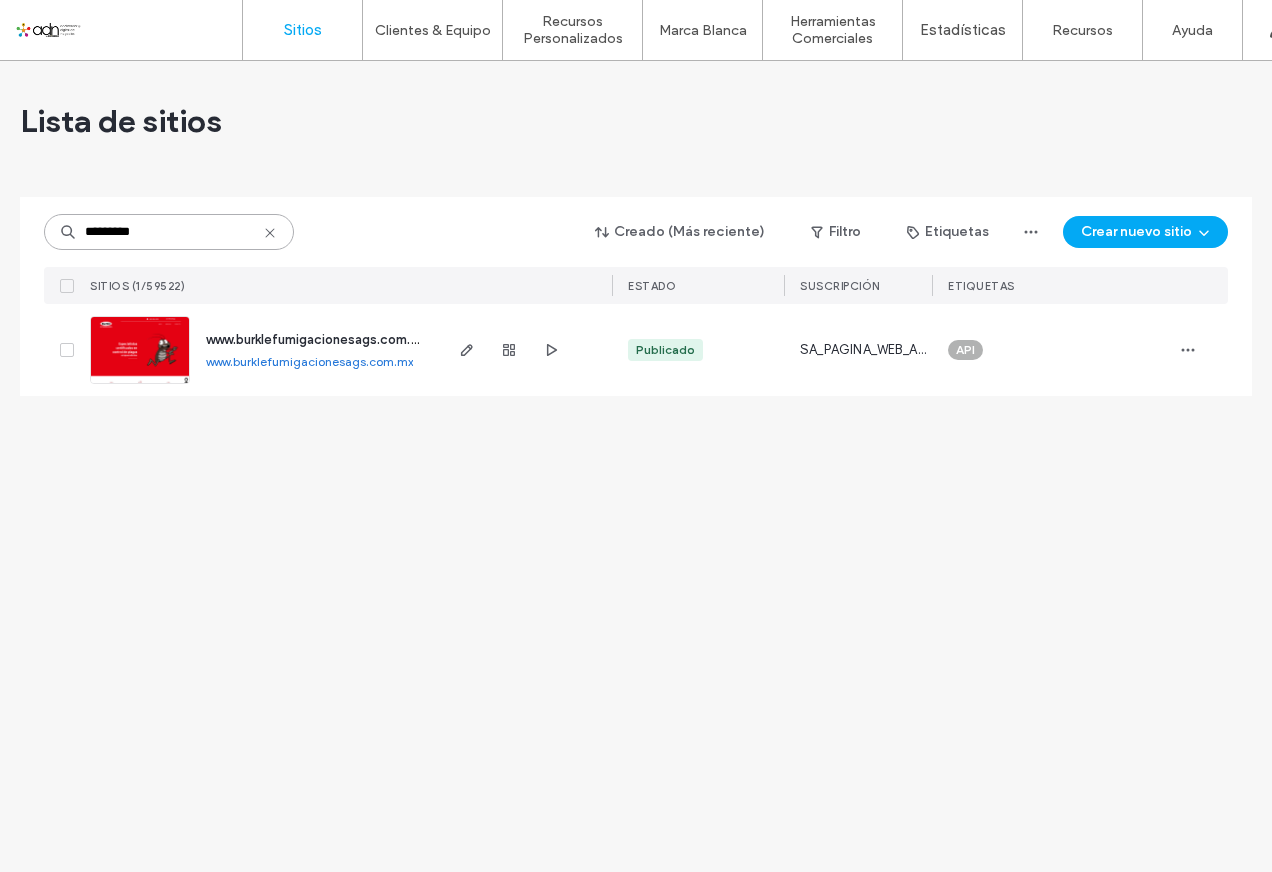 click on "*********" at bounding box center [169, 232] 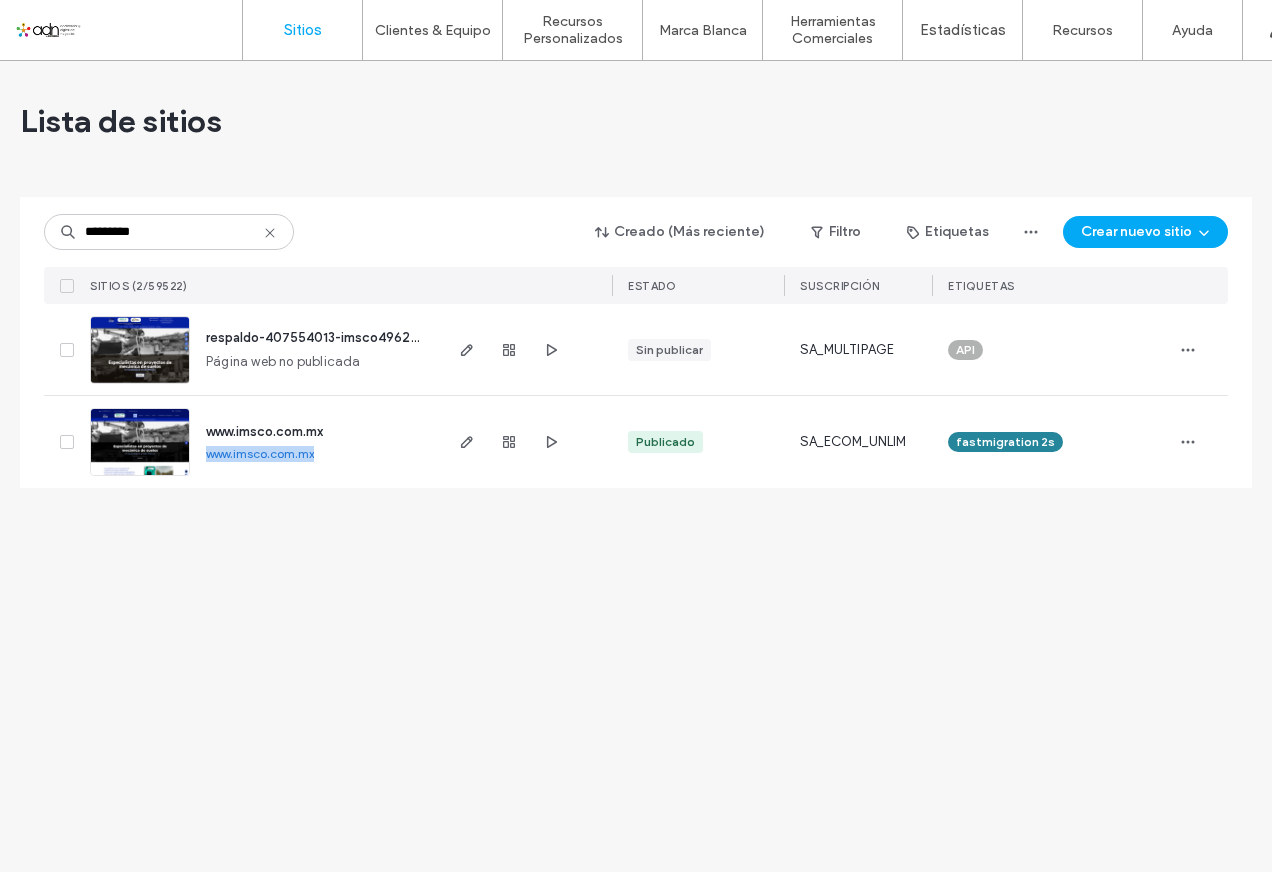 drag, startPoint x: 205, startPoint y: 457, endPoint x: 336, endPoint y: 474, distance: 132.09845 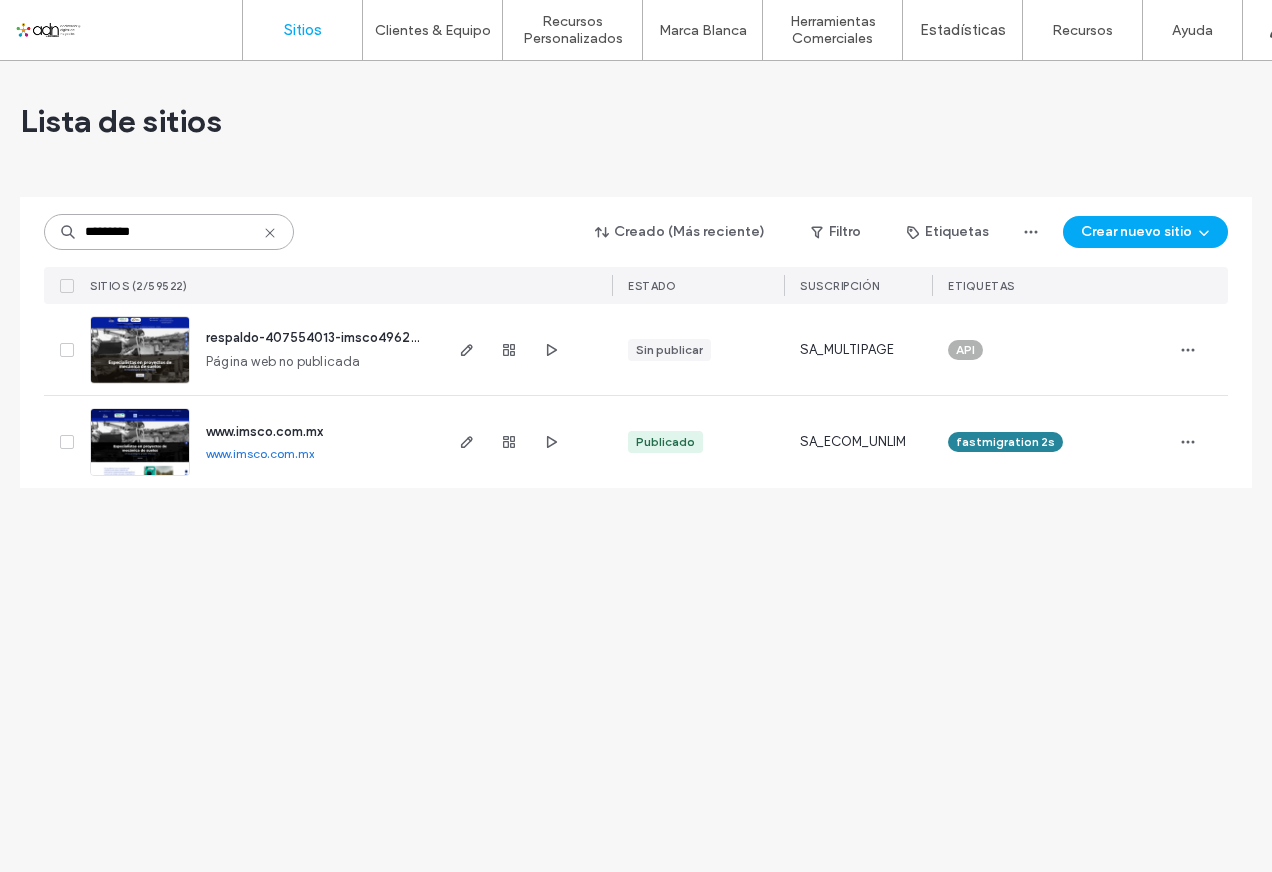 click on "*********" at bounding box center [169, 232] 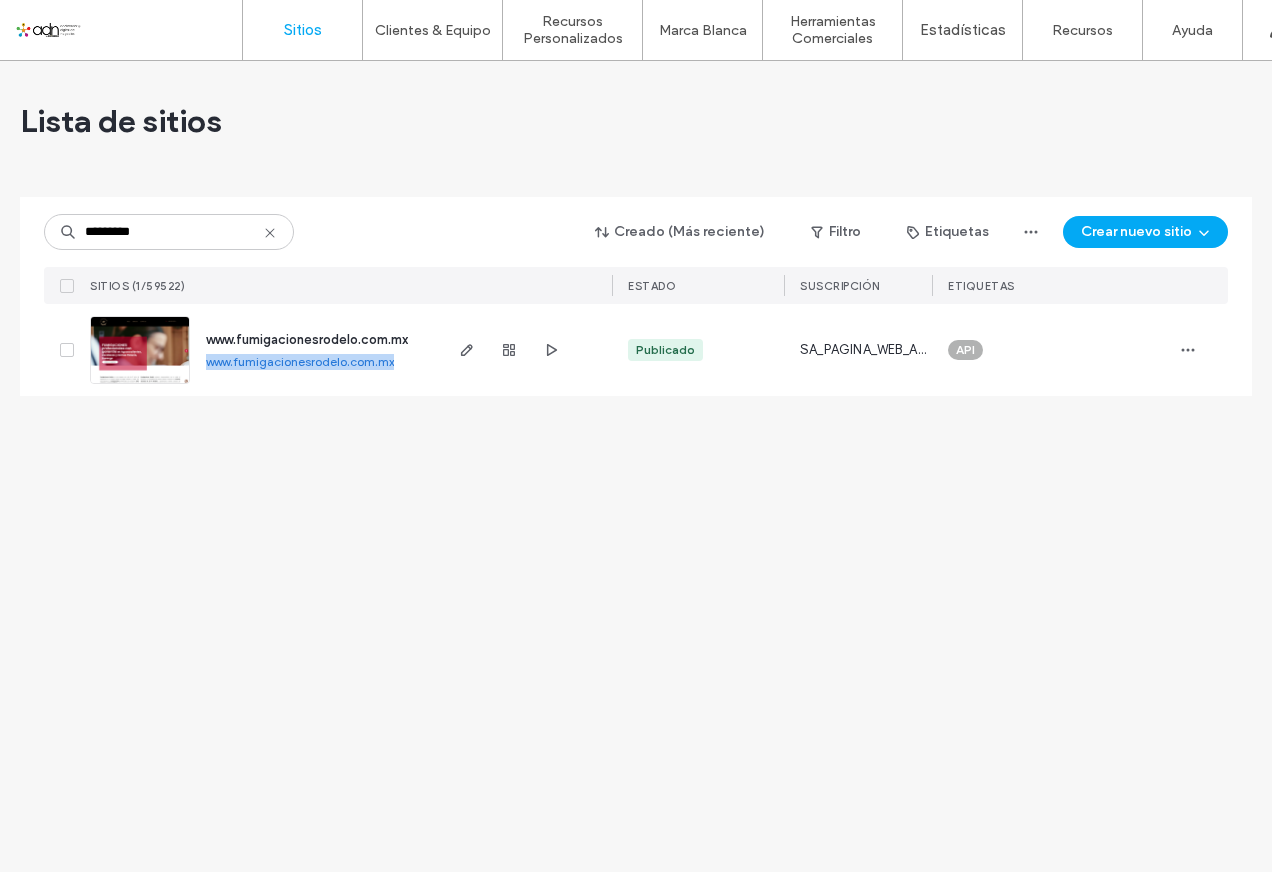 drag, startPoint x: 207, startPoint y: 362, endPoint x: 397, endPoint y: 373, distance: 190.31816 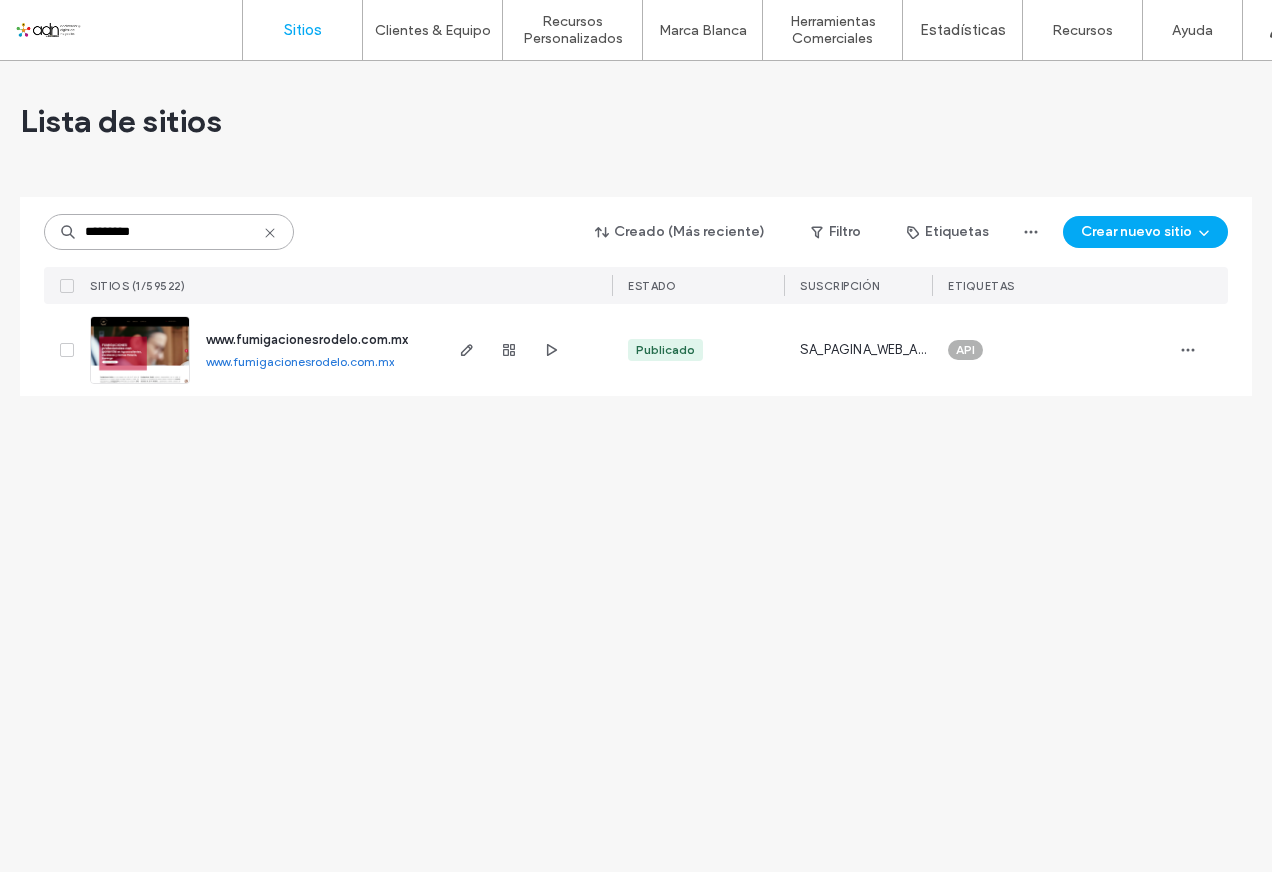 click on "*********" at bounding box center (169, 232) 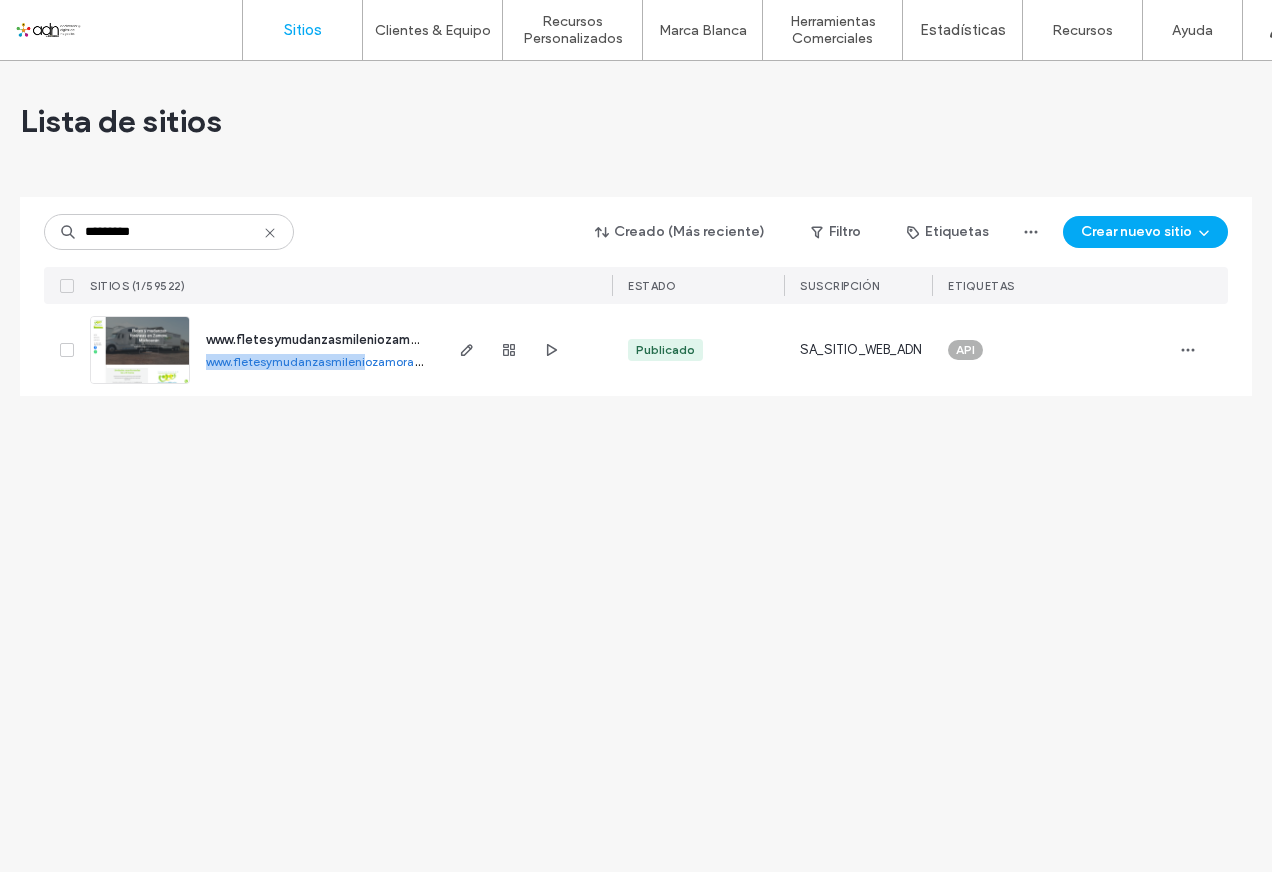 drag, startPoint x: 204, startPoint y: 362, endPoint x: 364, endPoint y: 362, distance: 160 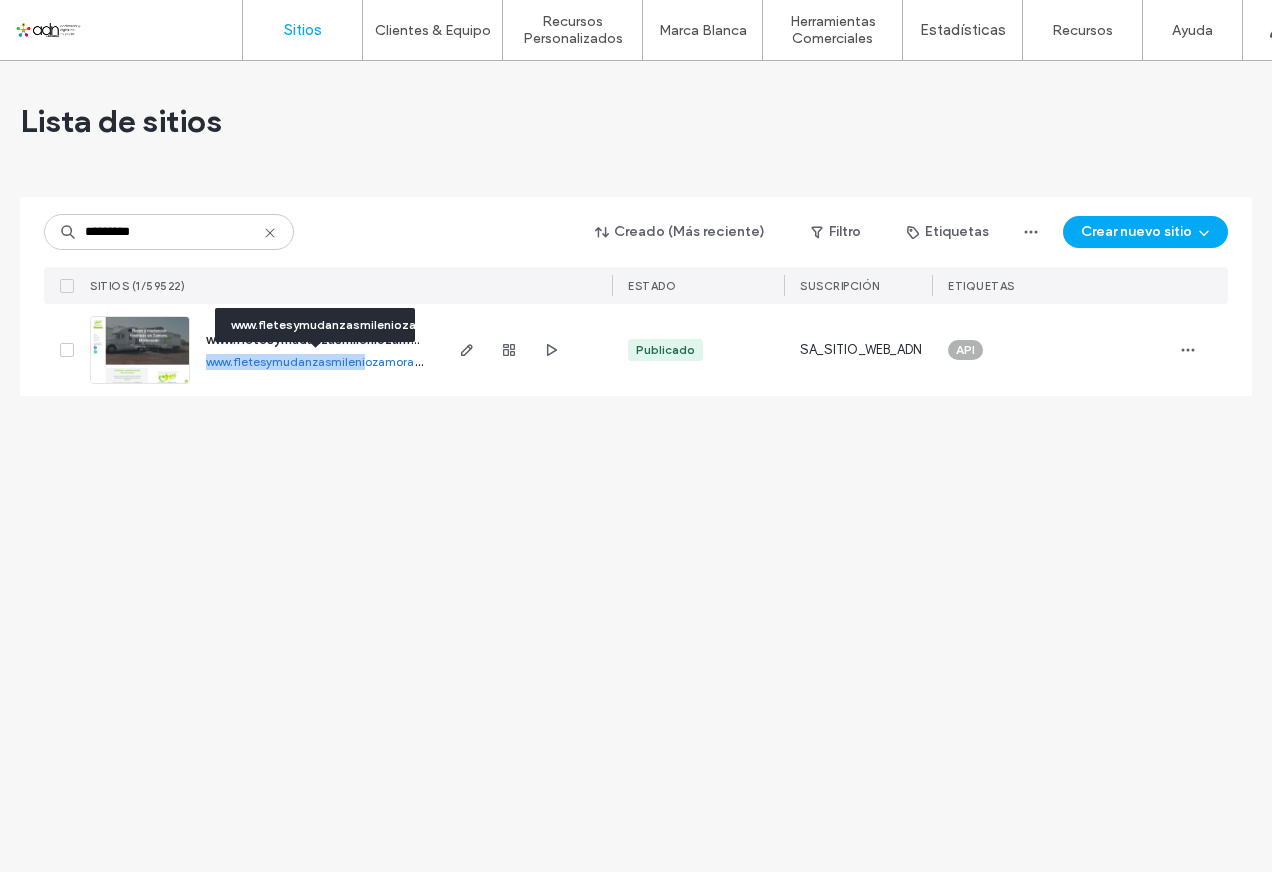 click on "www.fletesymudanzasmileniozamora.com" at bounding box center (324, 361) 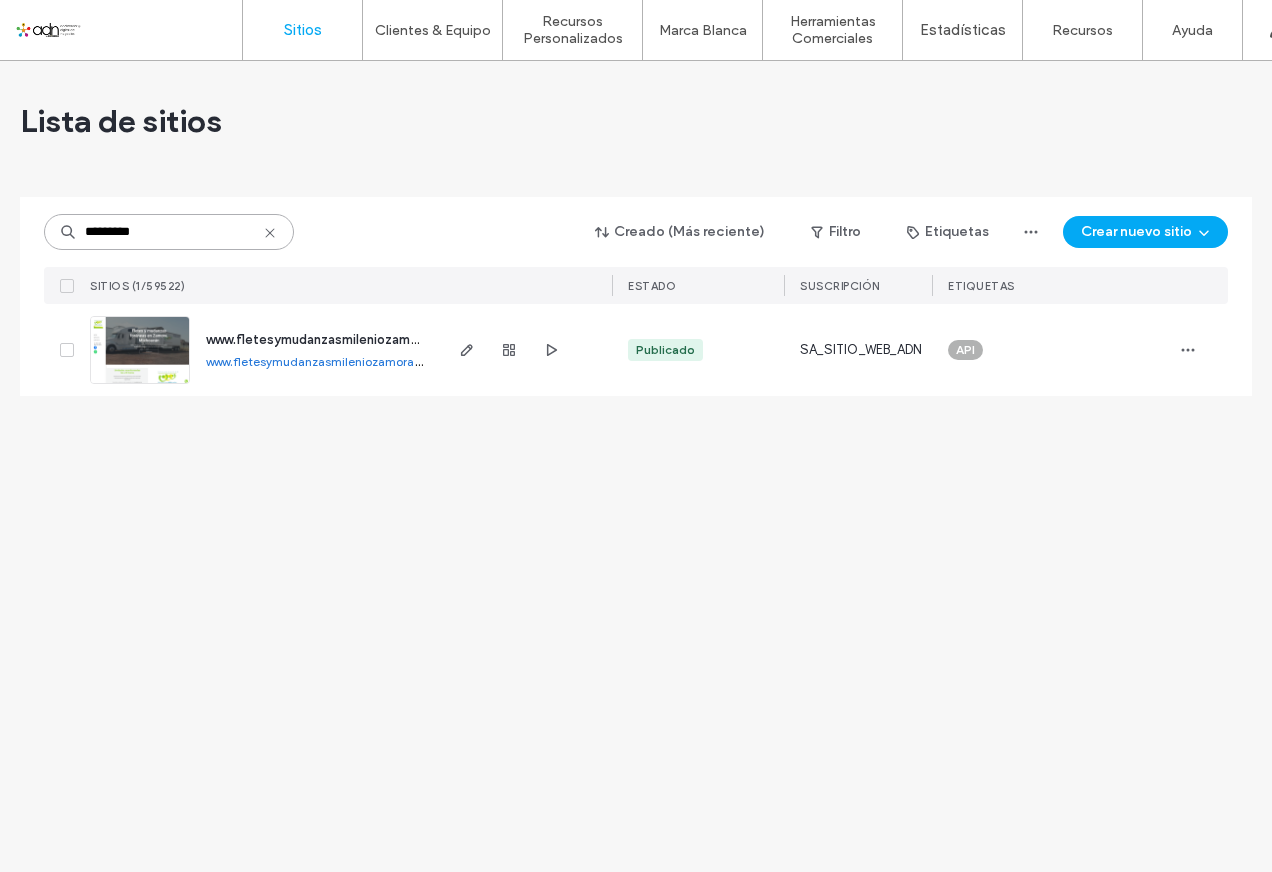 click on "*********" at bounding box center [169, 232] 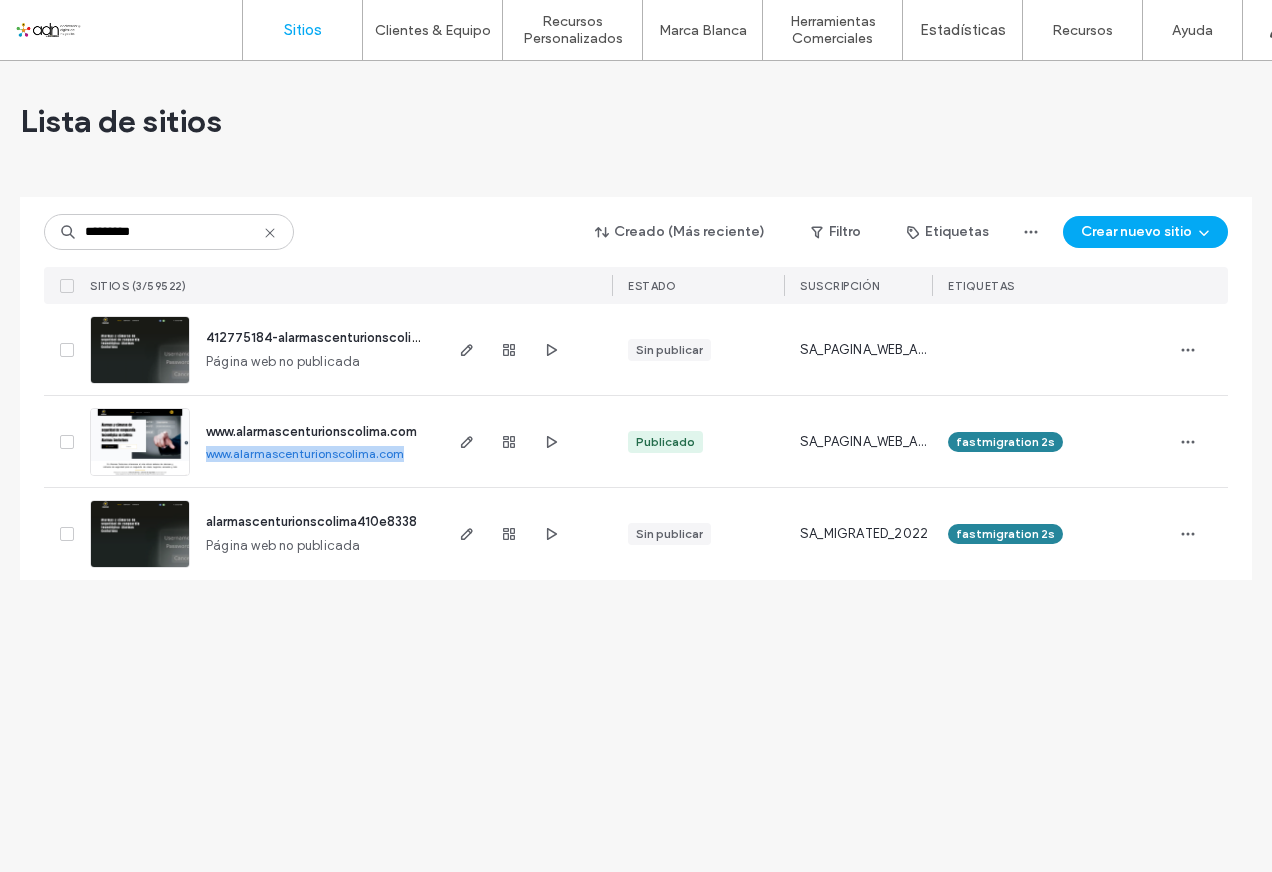 drag, startPoint x: 205, startPoint y: 453, endPoint x: 402, endPoint y: 453, distance: 197 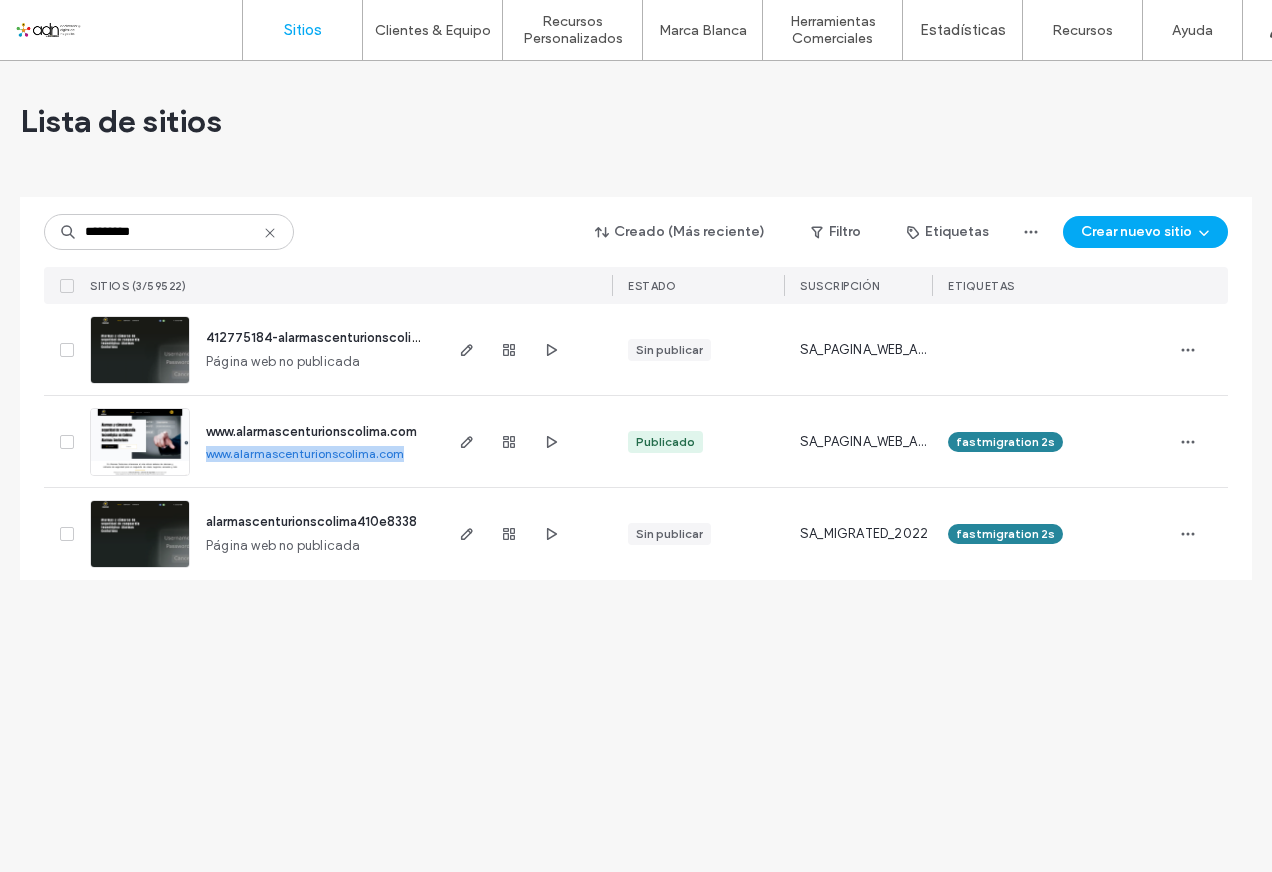 drag, startPoint x: 402, startPoint y: 453, endPoint x: 359, endPoint y: 453, distance: 43 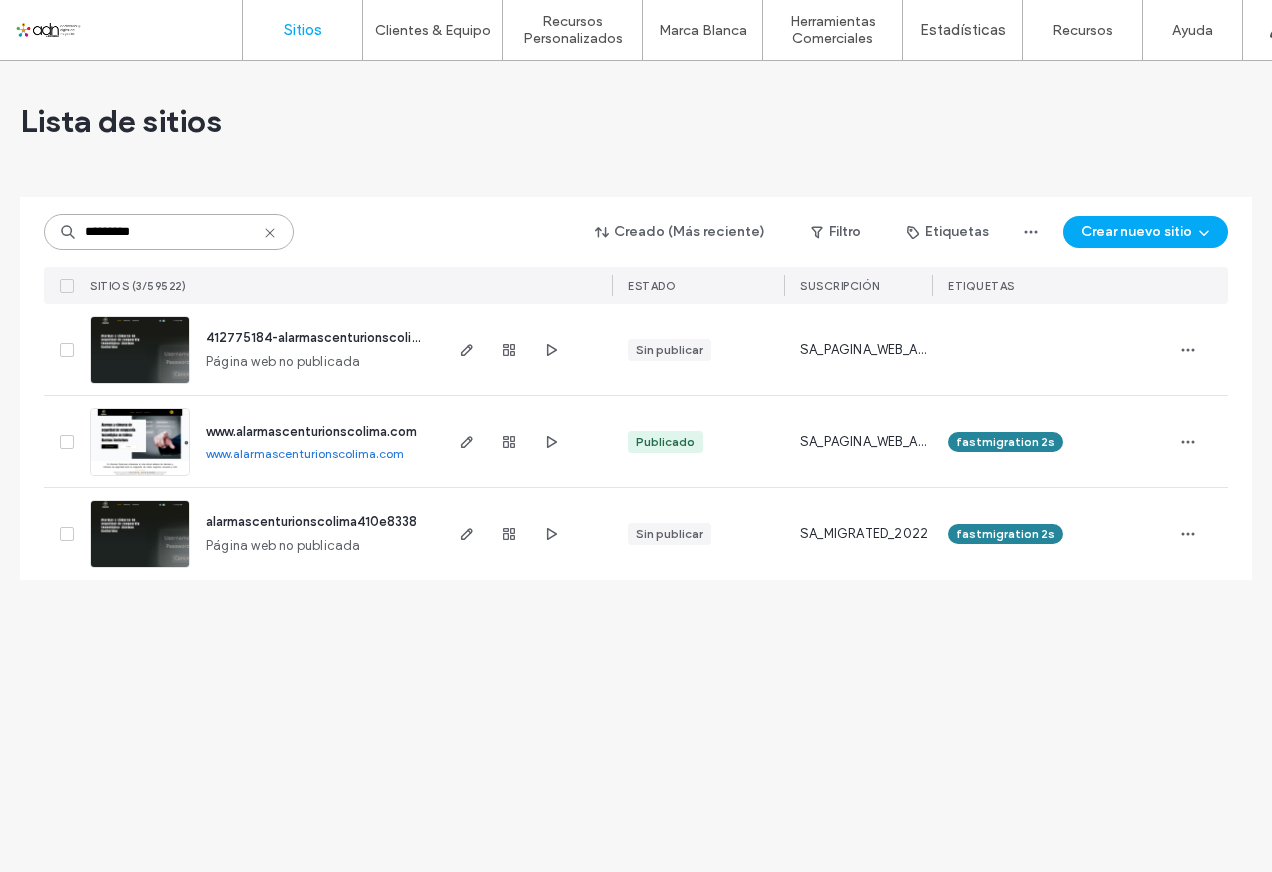click on "*********" at bounding box center (169, 232) 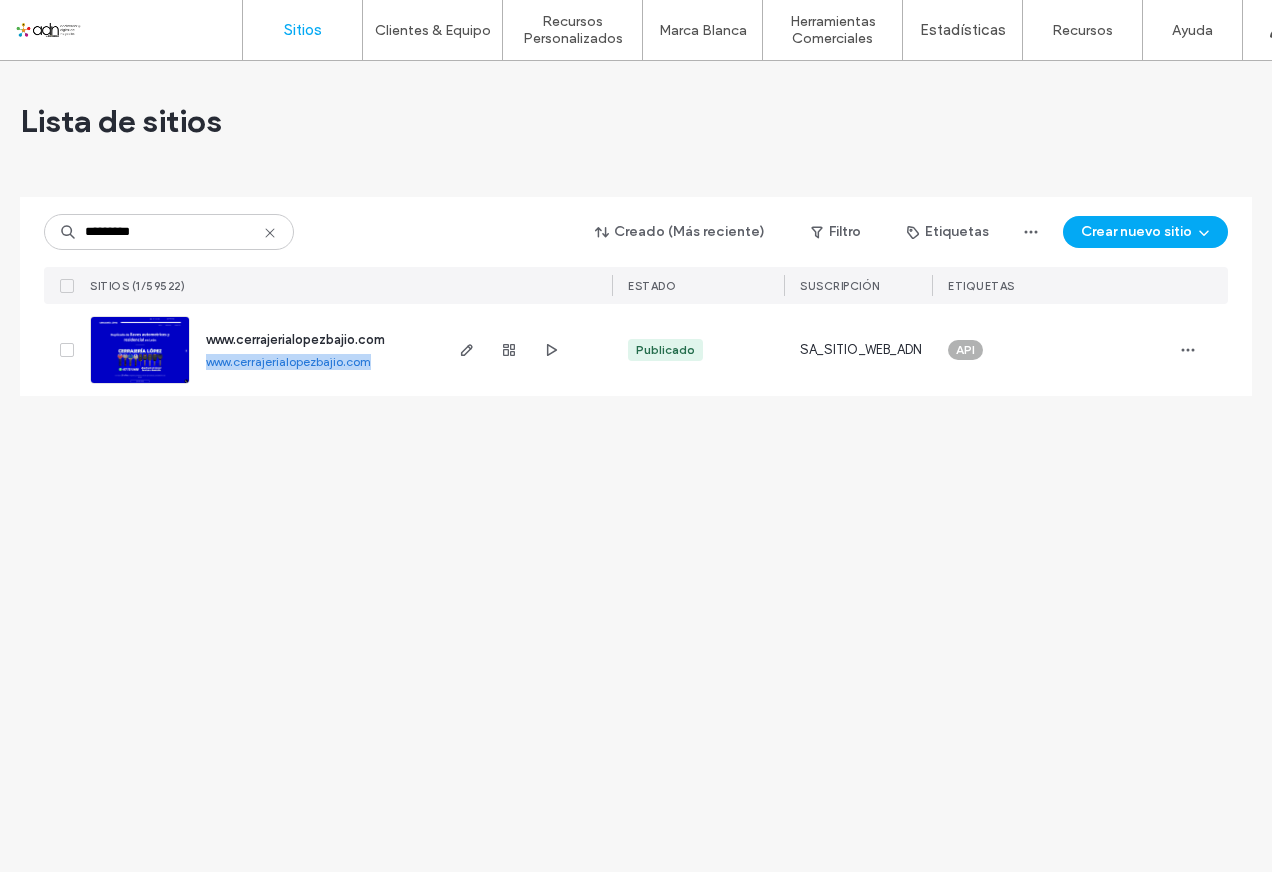 drag, startPoint x: 205, startPoint y: 364, endPoint x: 381, endPoint y: 364, distance: 176 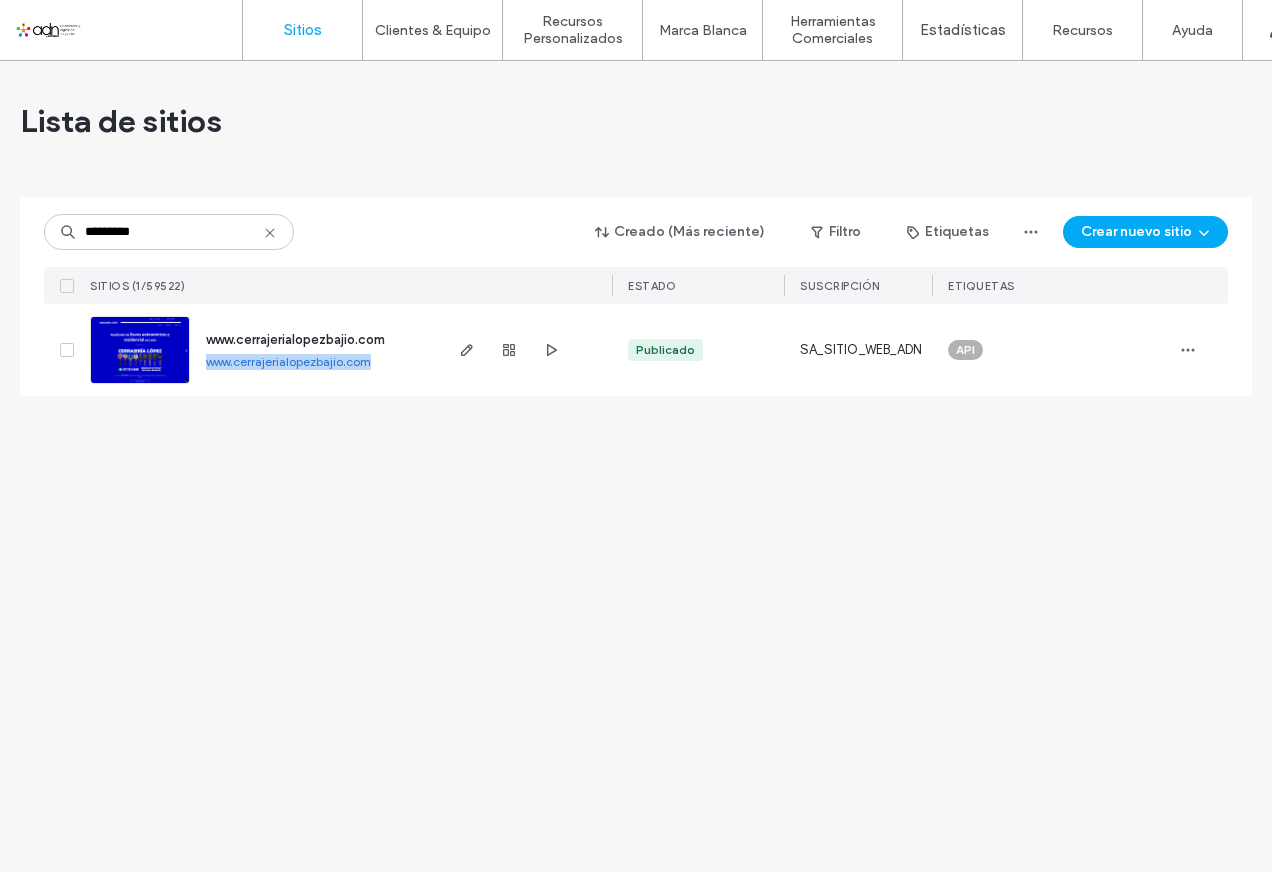 drag, startPoint x: 381, startPoint y: 364, endPoint x: 318, endPoint y: 359, distance: 63.1981 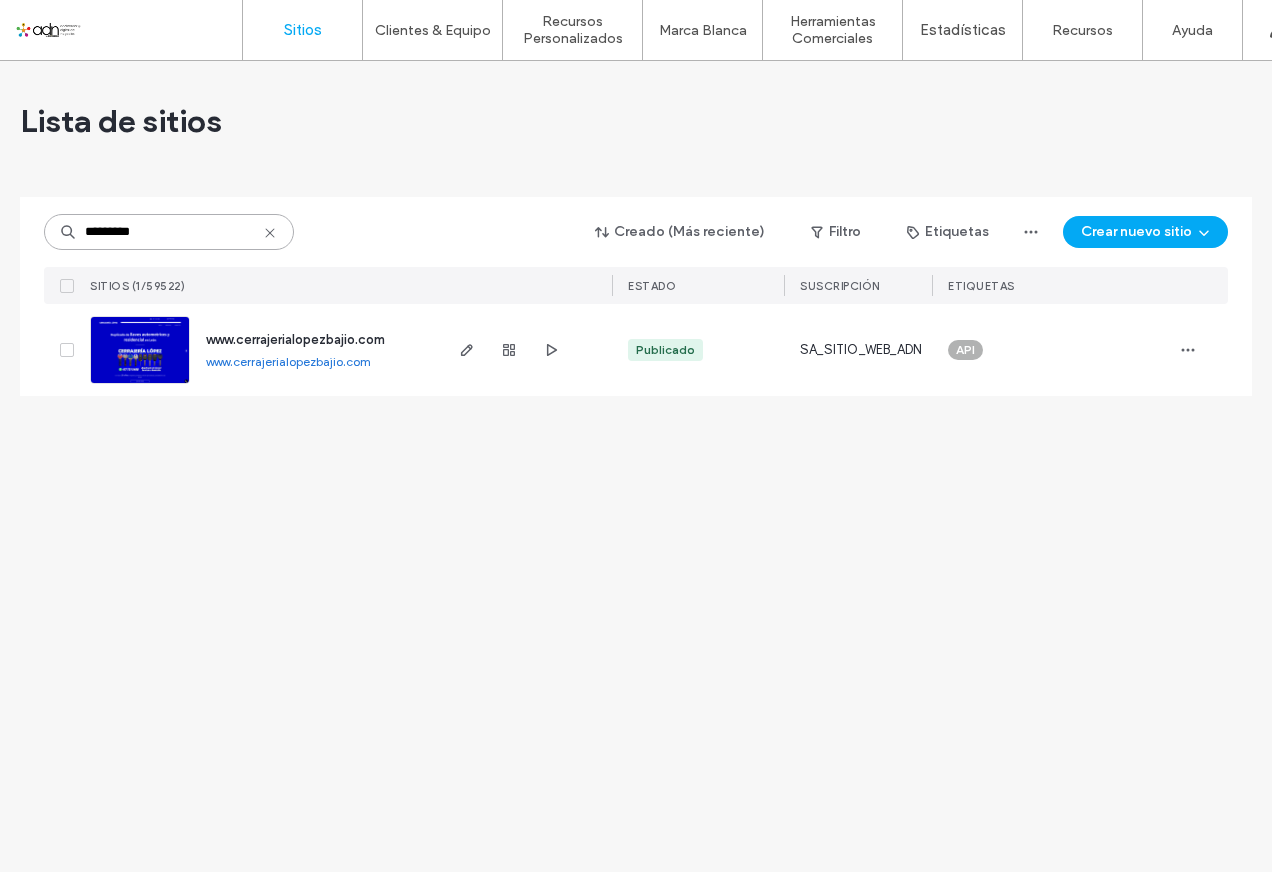 click on "*********" at bounding box center [169, 232] 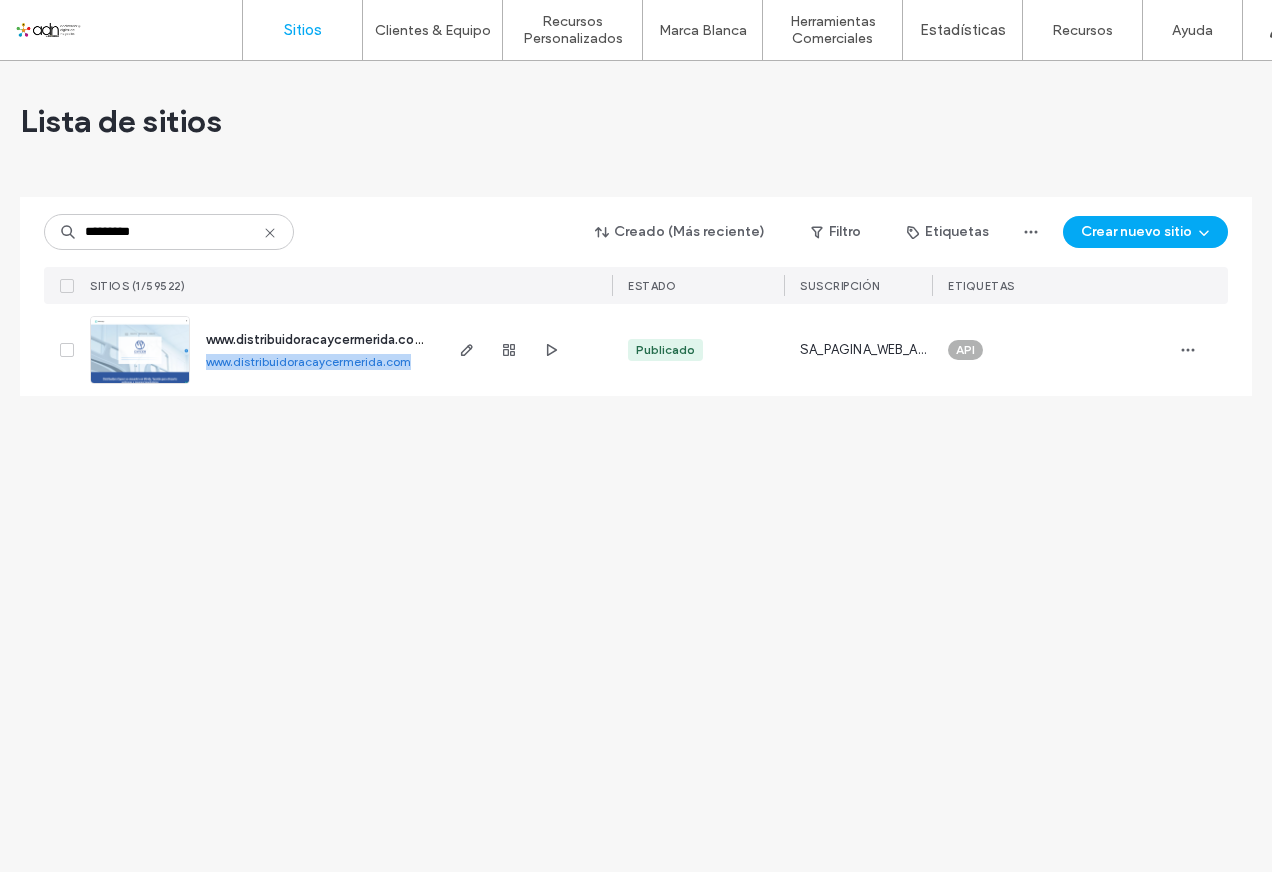 drag, startPoint x: 203, startPoint y: 362, endPoint x: 415, endPoint y: 362, distance: 212 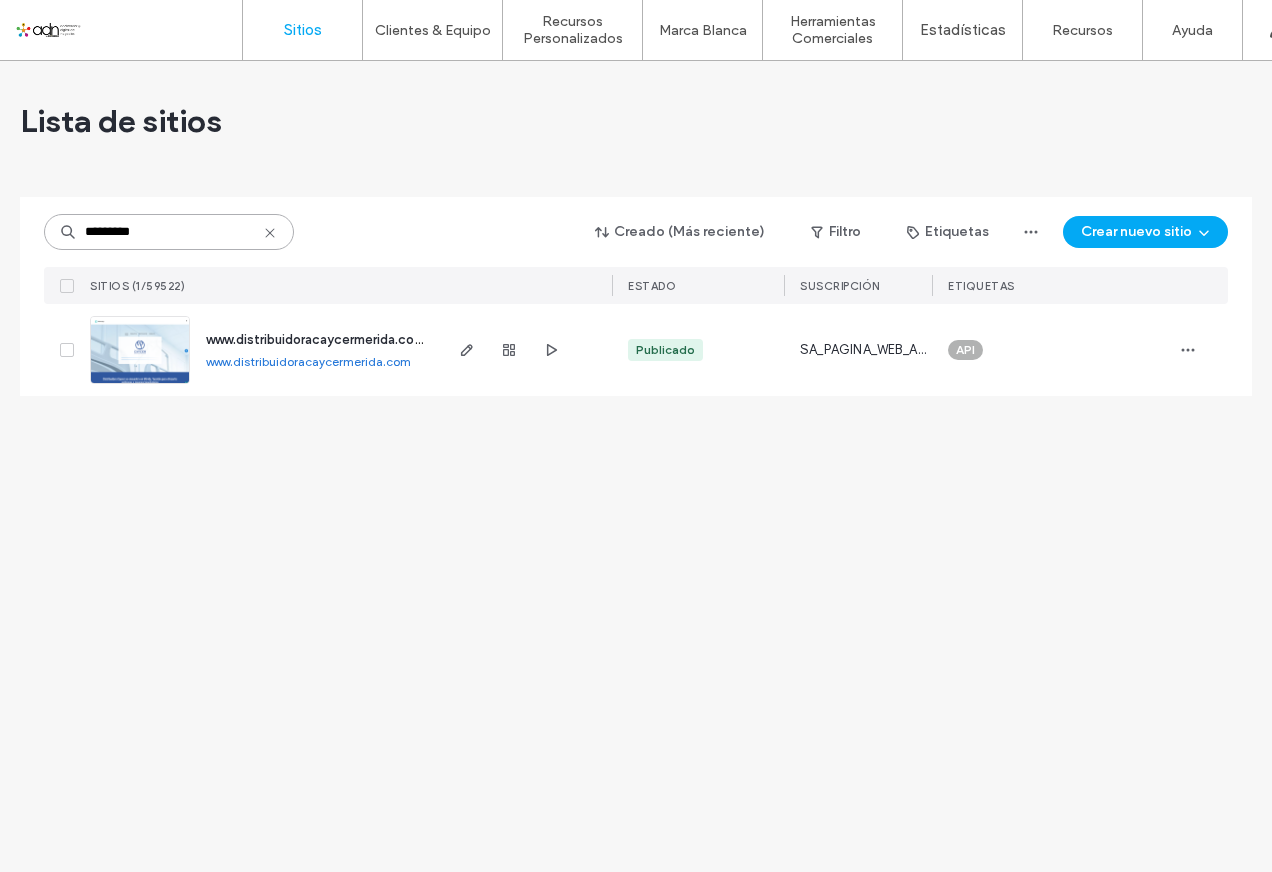 click on "*********" at bounding box center (169, 232) 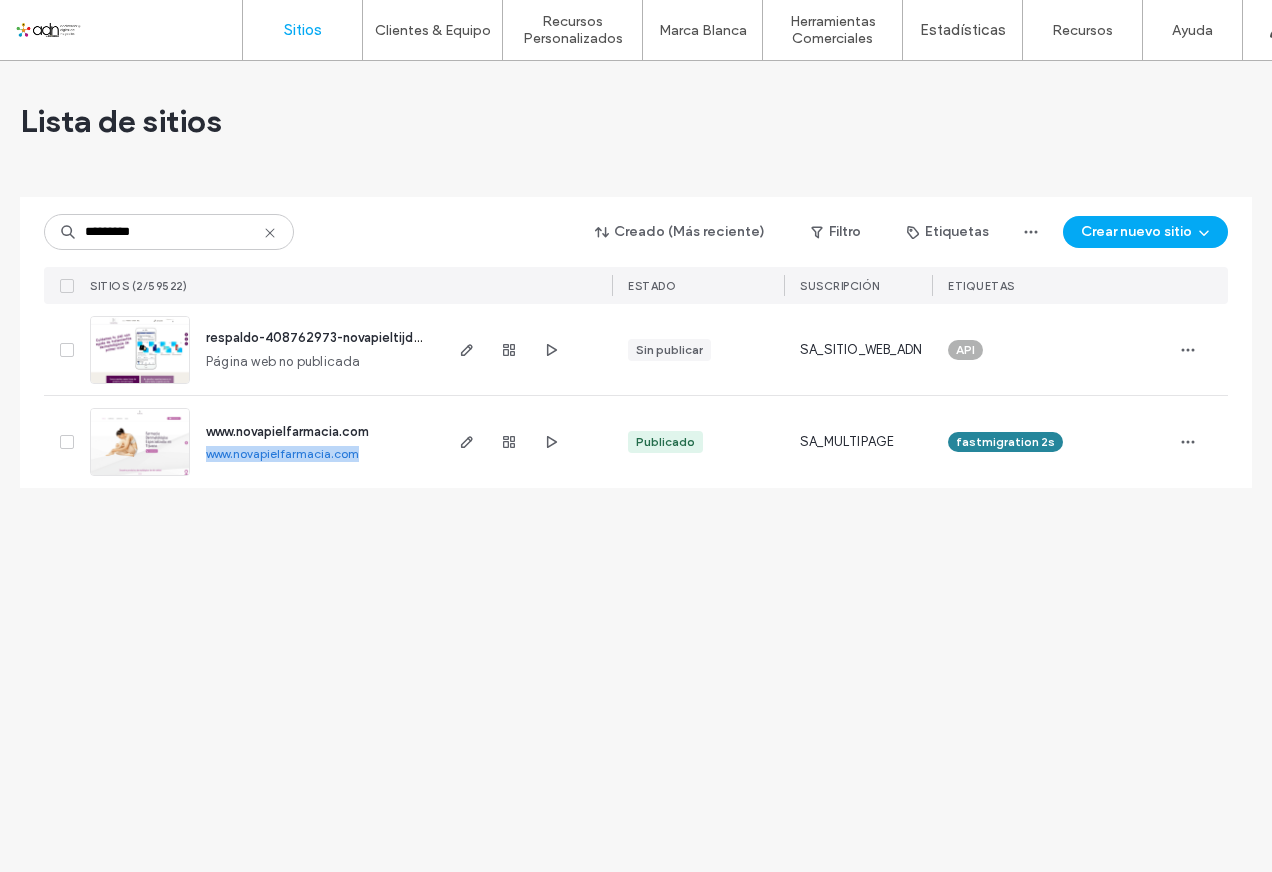 drag, startPoint x: 204, startPoint y: 457, endPoint x: 362, endPoint y: 457, distance: 158 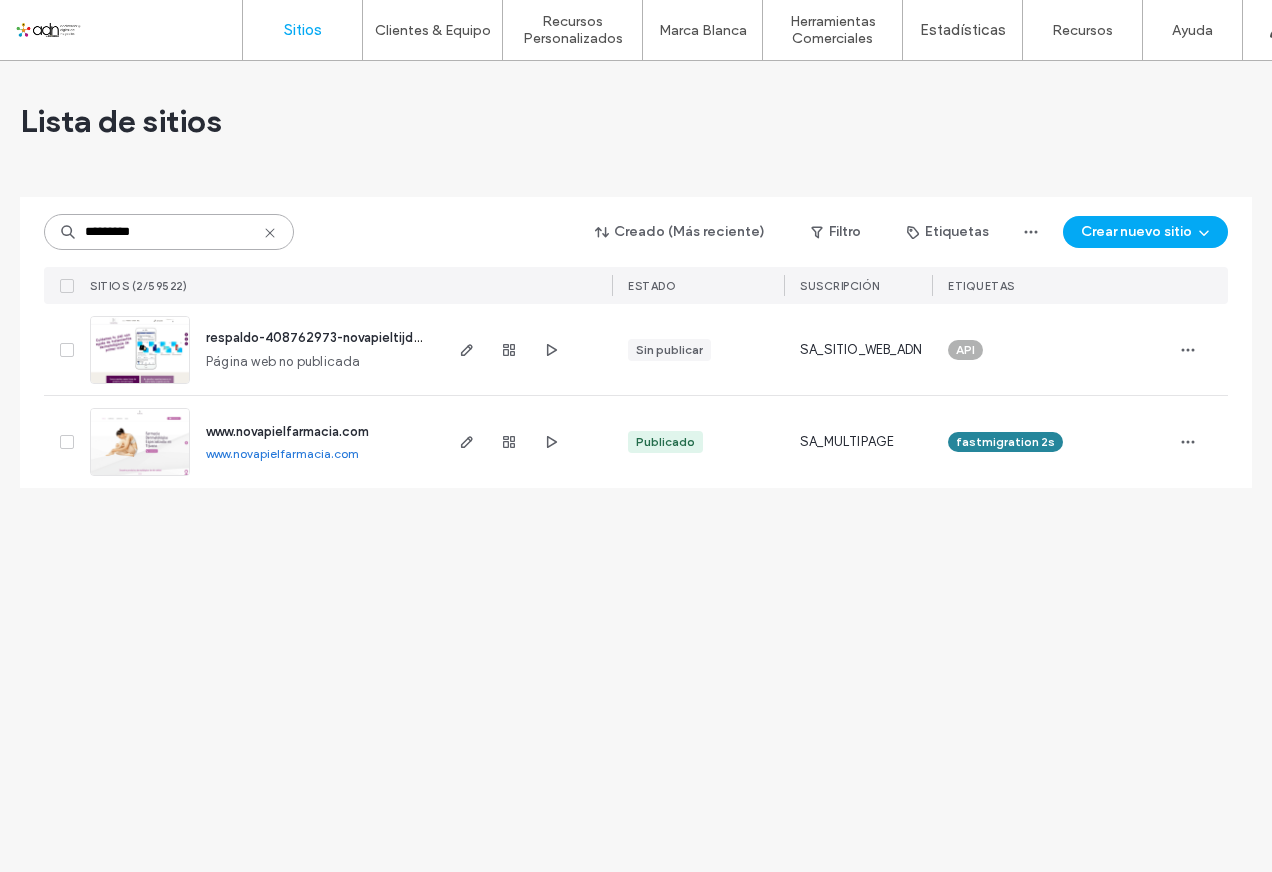 click on "*********" at bounding box center (169, 232) 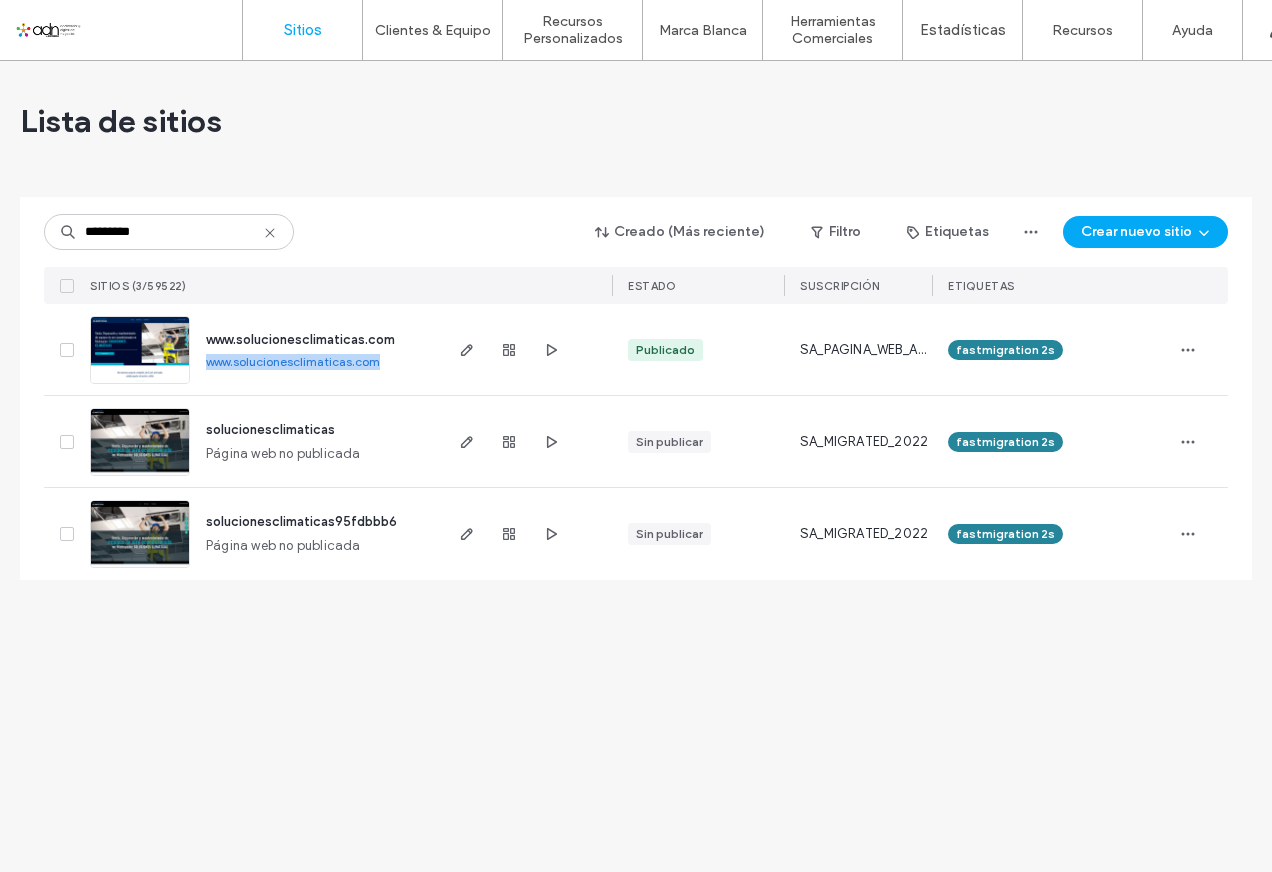 drag, startPoint x: 202, startPoint y: 365, endPoint x: 382, endPoint y: 362, distance: 180.025 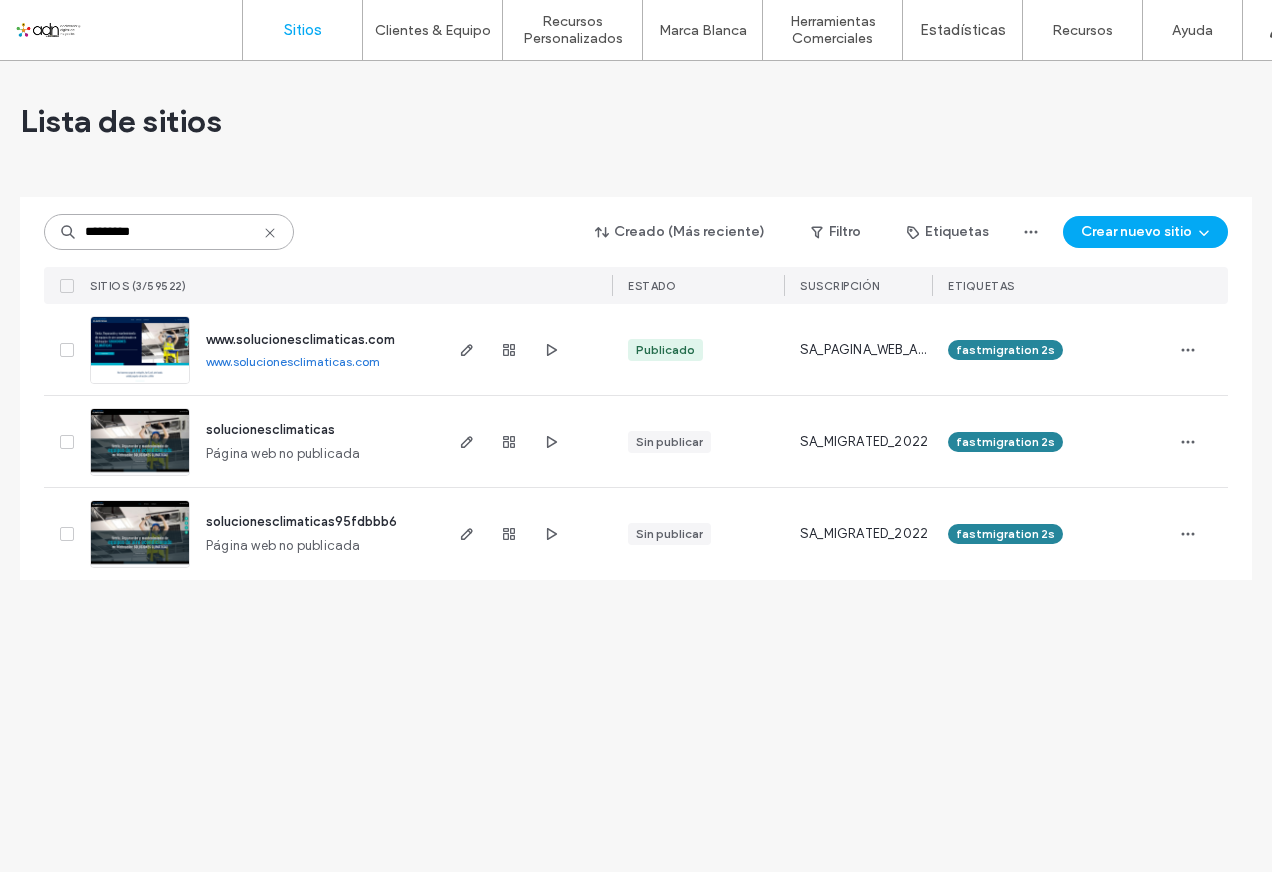 click on "*********" at bounding box center (169, 232) 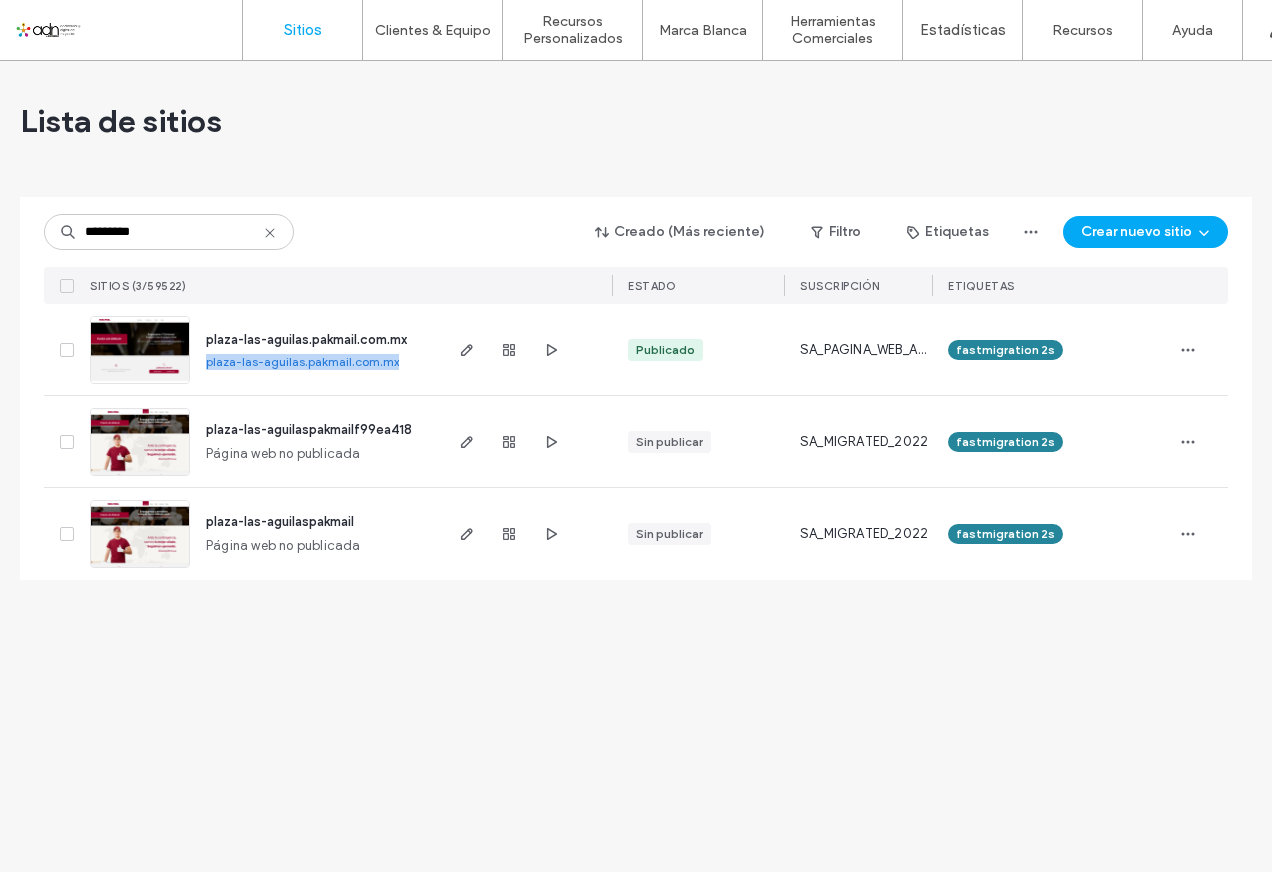 drag, startPoint x: 204, startPoint y: 369, endPoint x: 403, endPoint y: 368, distance: 199.00252 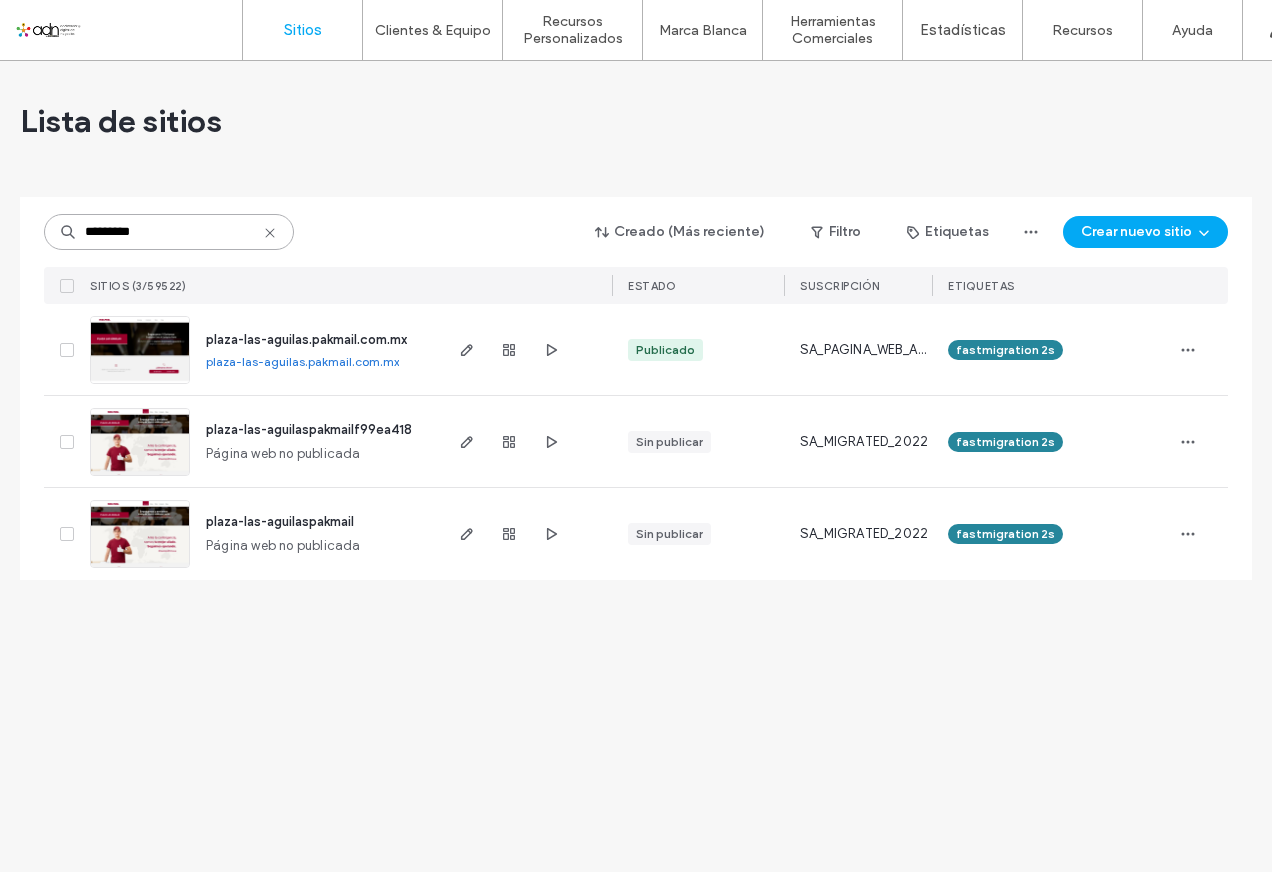 click on "*********" at bounding box center [169, 232] 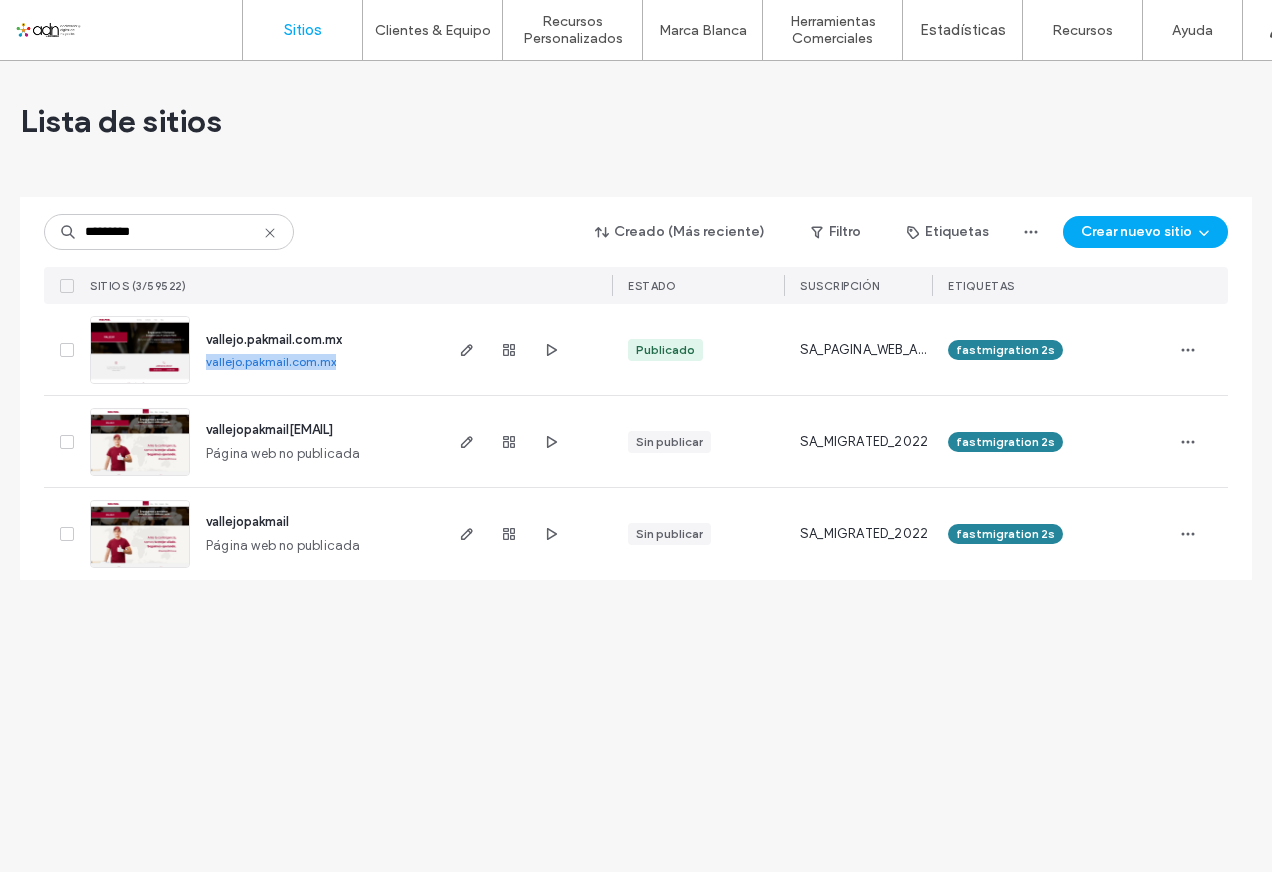 drag, startPoint x: 202, startPoint y: 364, endPoint x: 339, endPoint y: 368, distance: 137.05838 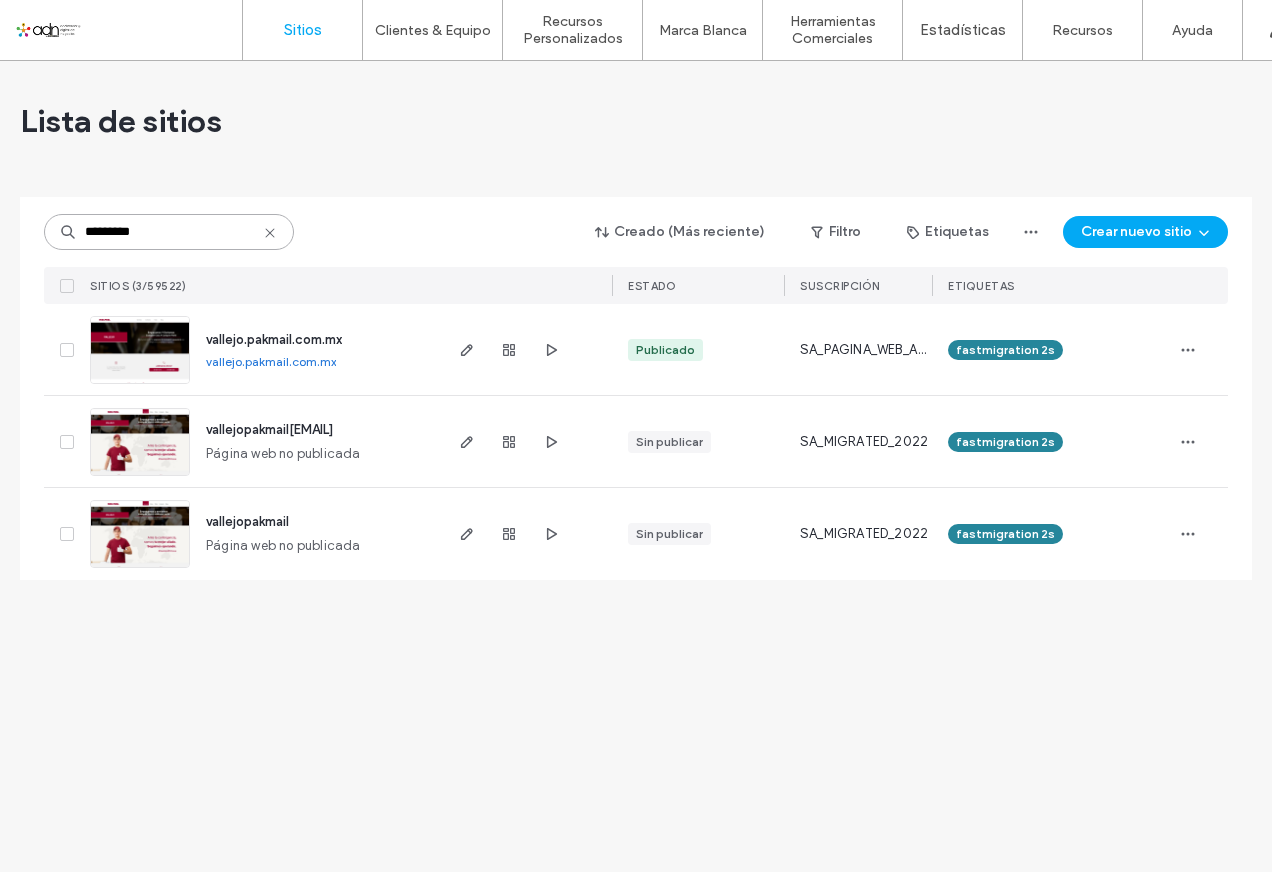 click on "*********" at bounding box center [169, 232] 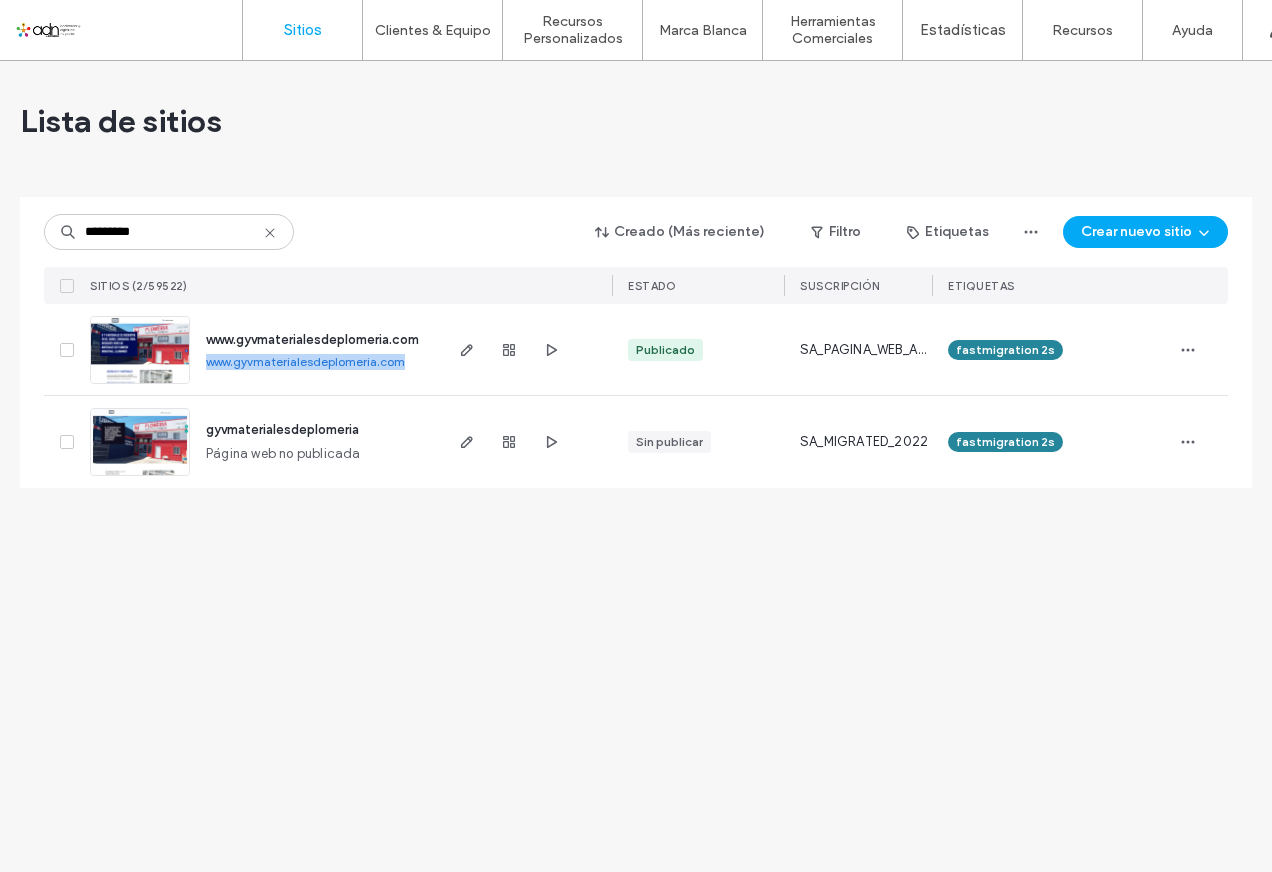 drag, startPoint x: 204, startPoint y: 365, endPoint x: 412, endPoint y: 365, distance: 208 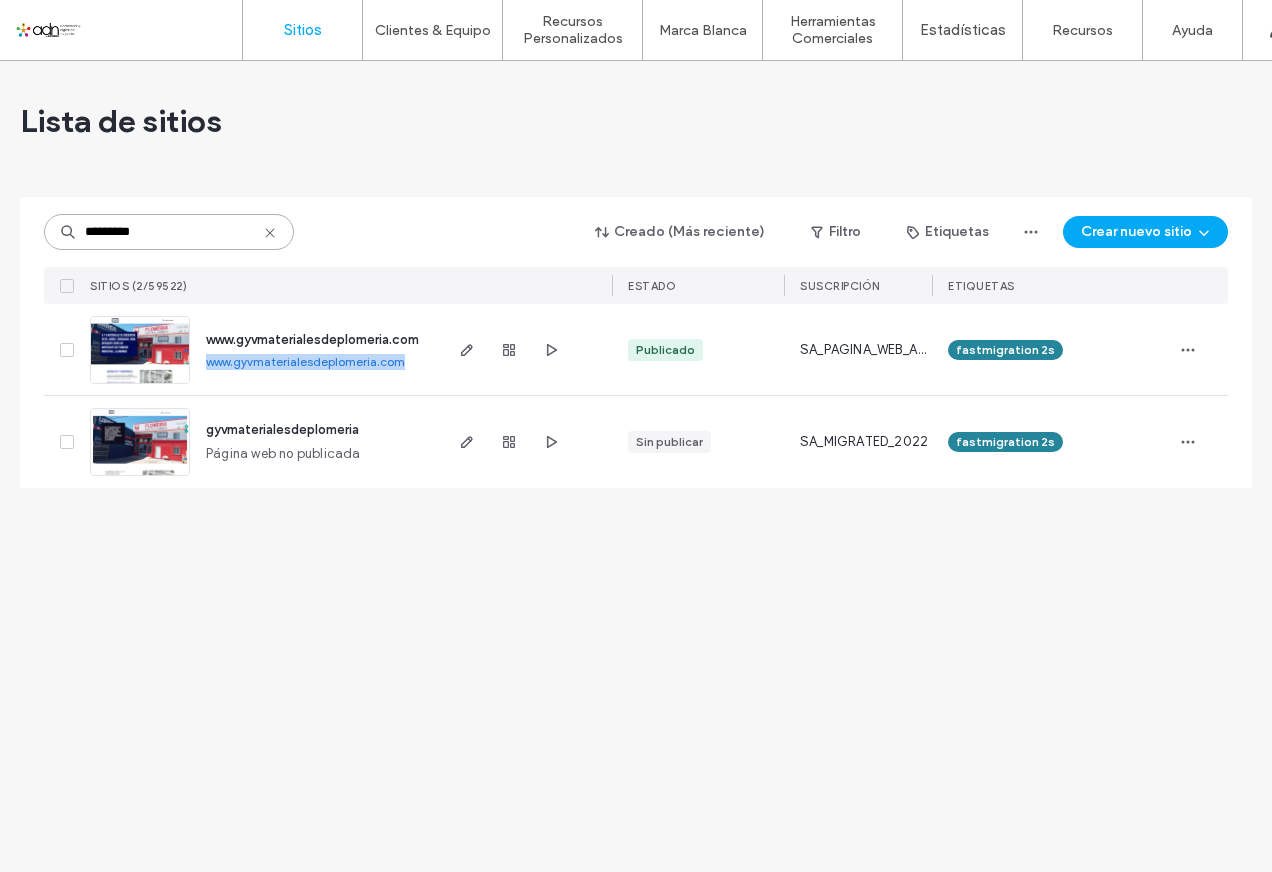 click on "*********" at bounding box center [169, 232] 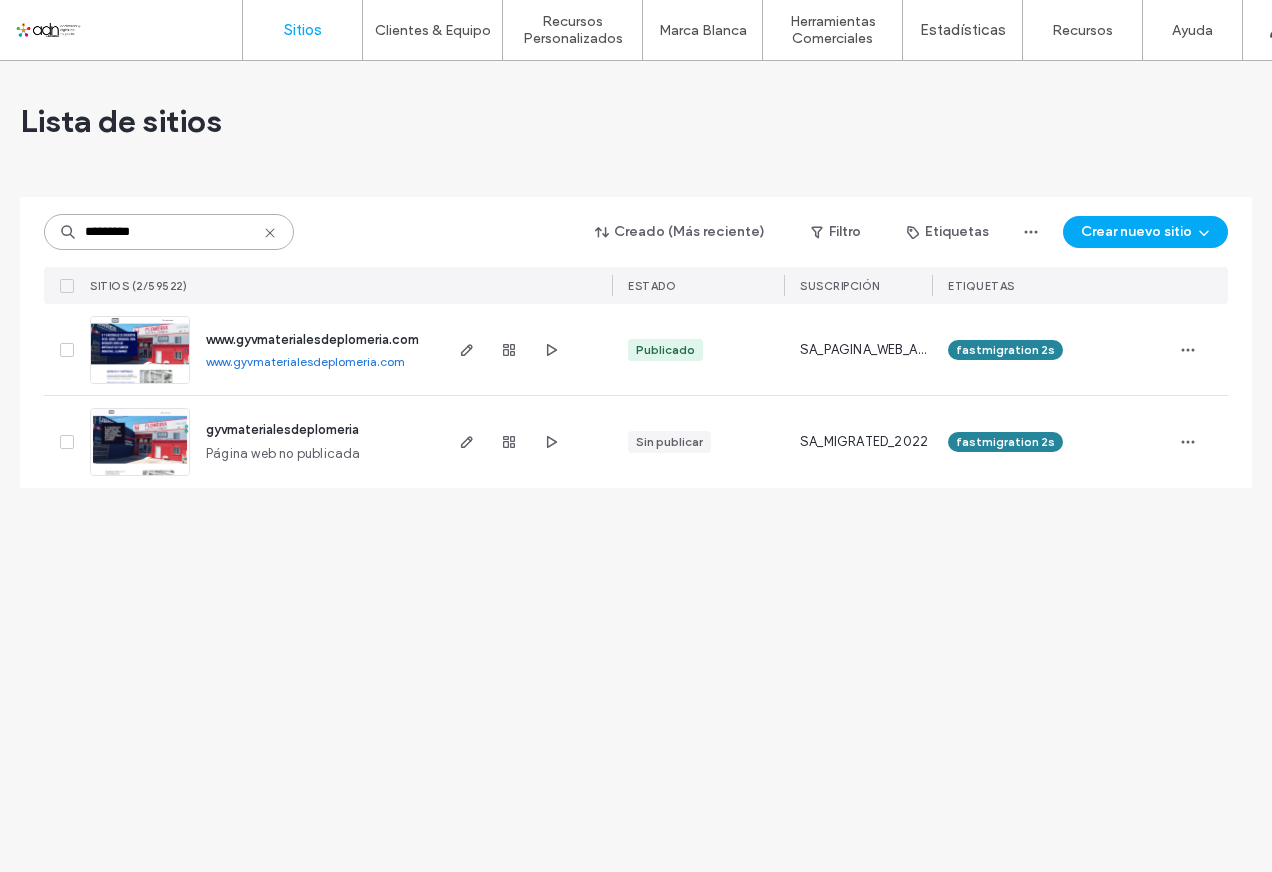 click on "*********" at bounding box center (169, 232) 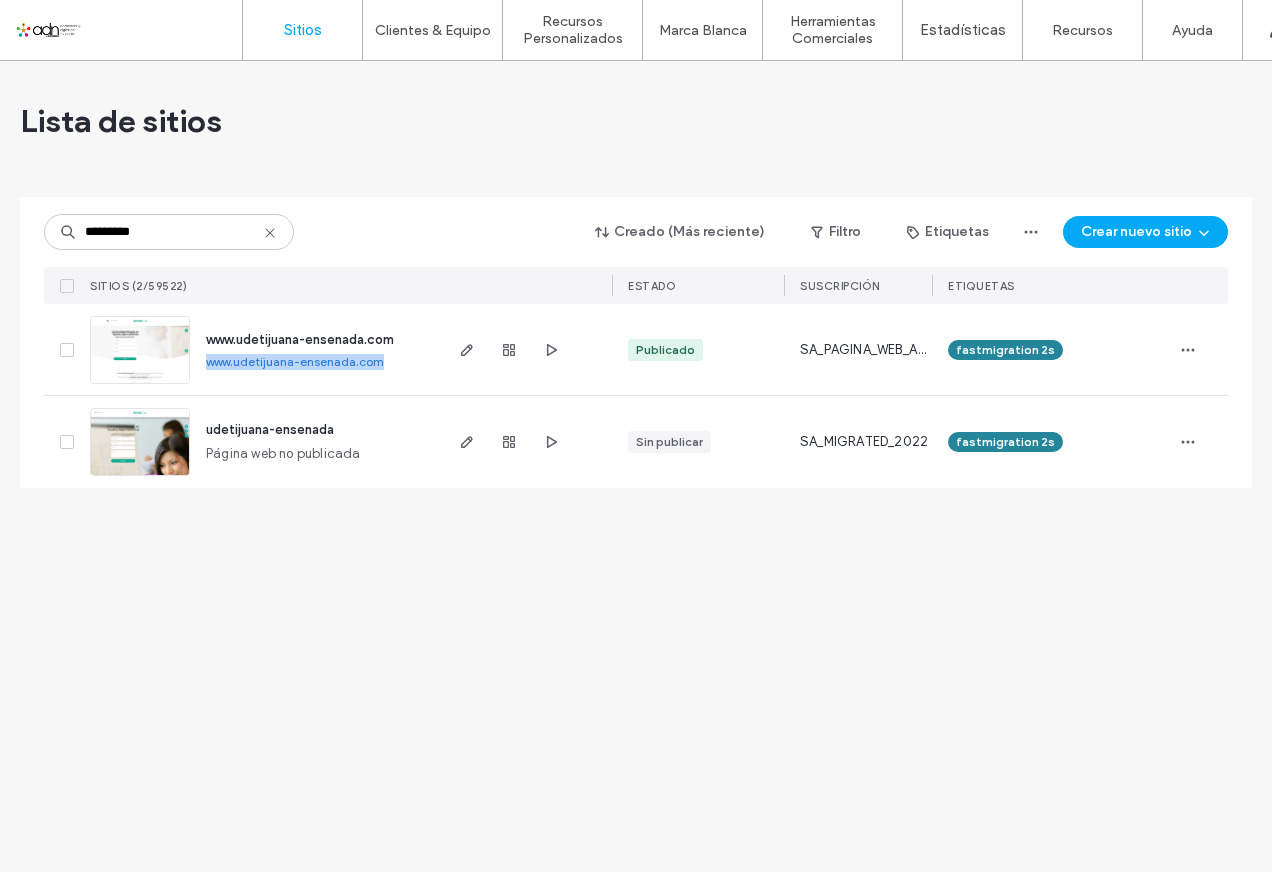 drag, startPoint x: 202, startPoint y: 362, endPoint x: 381, endPoint y: 362, distance: 179 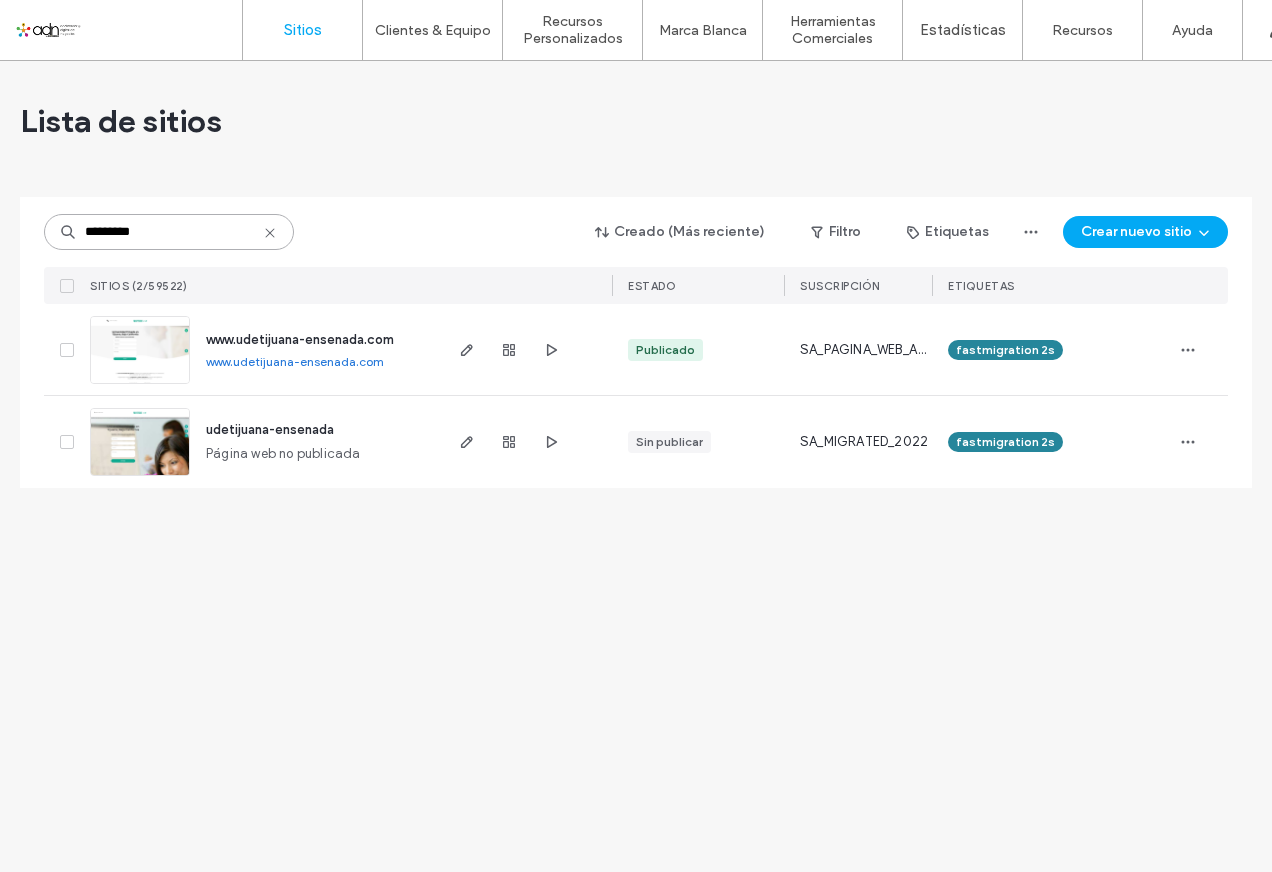 click on "*********" at bounding box center [169, 232] 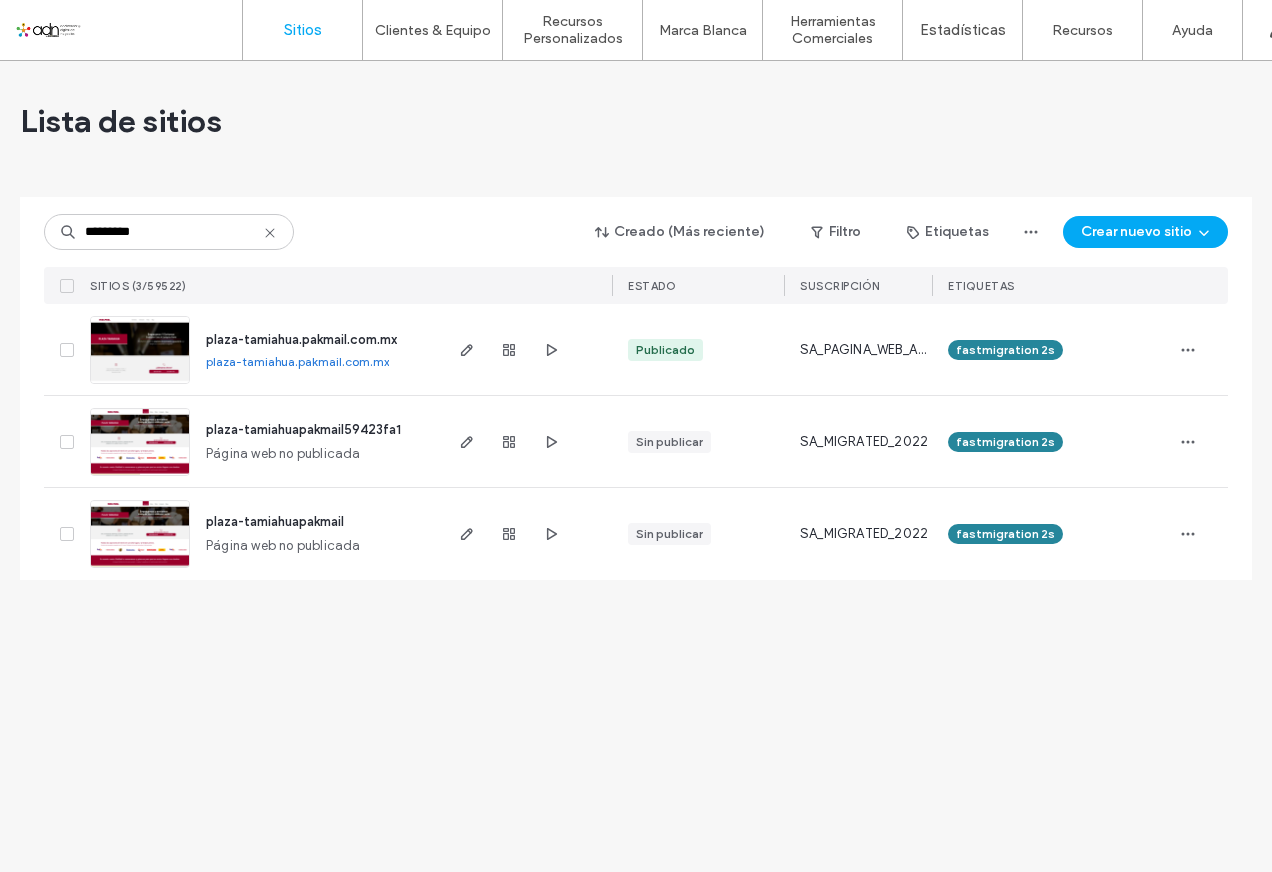 drag, startPoint x: 202, startPoint y: 366, endPoint x: 411, endPoint y: 368, distance: 209.00957 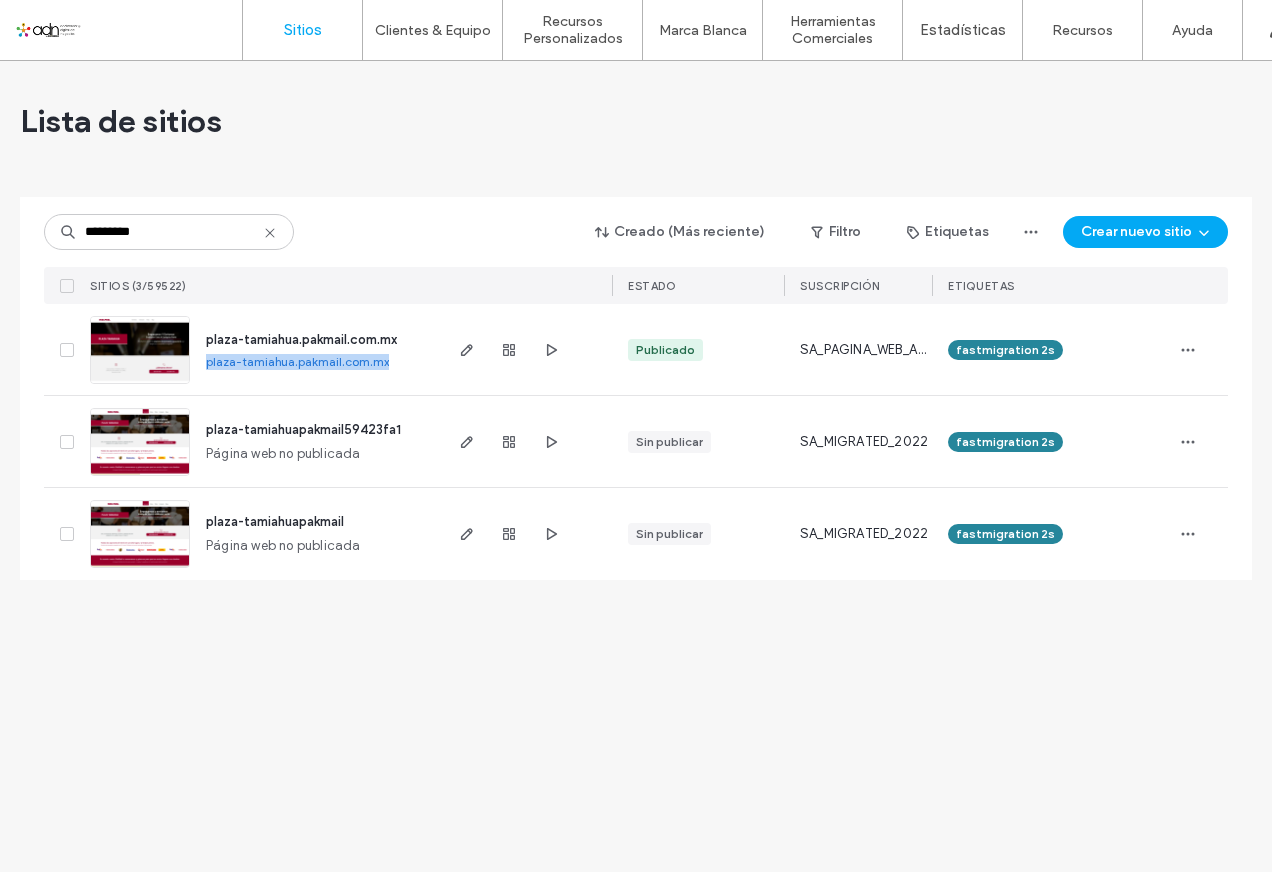 drag, startPoint x: 391, startPoint y: 364, endPoint x: 208, endPoint y: 363, distance: 183.00273 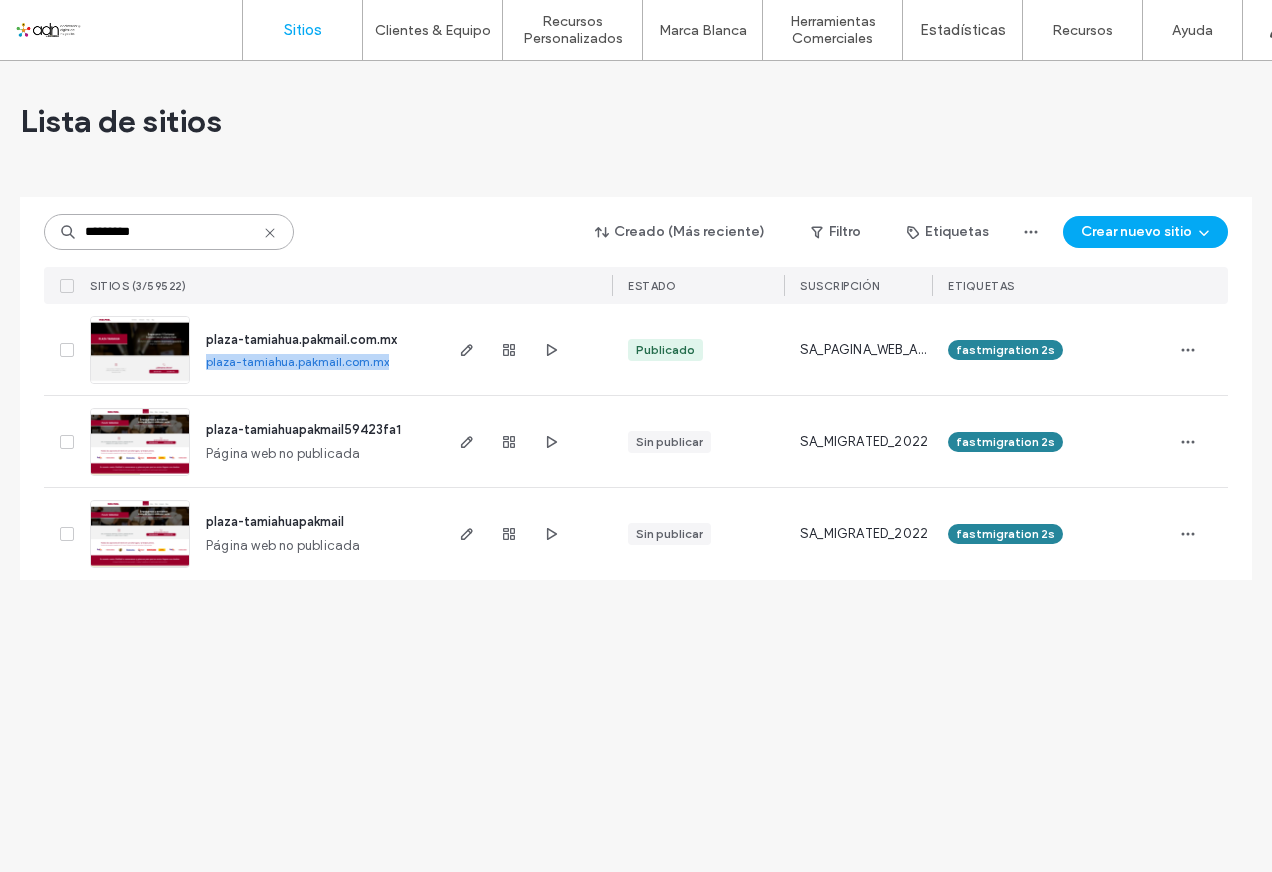 click on "*********" at bounding box center [169, 232] 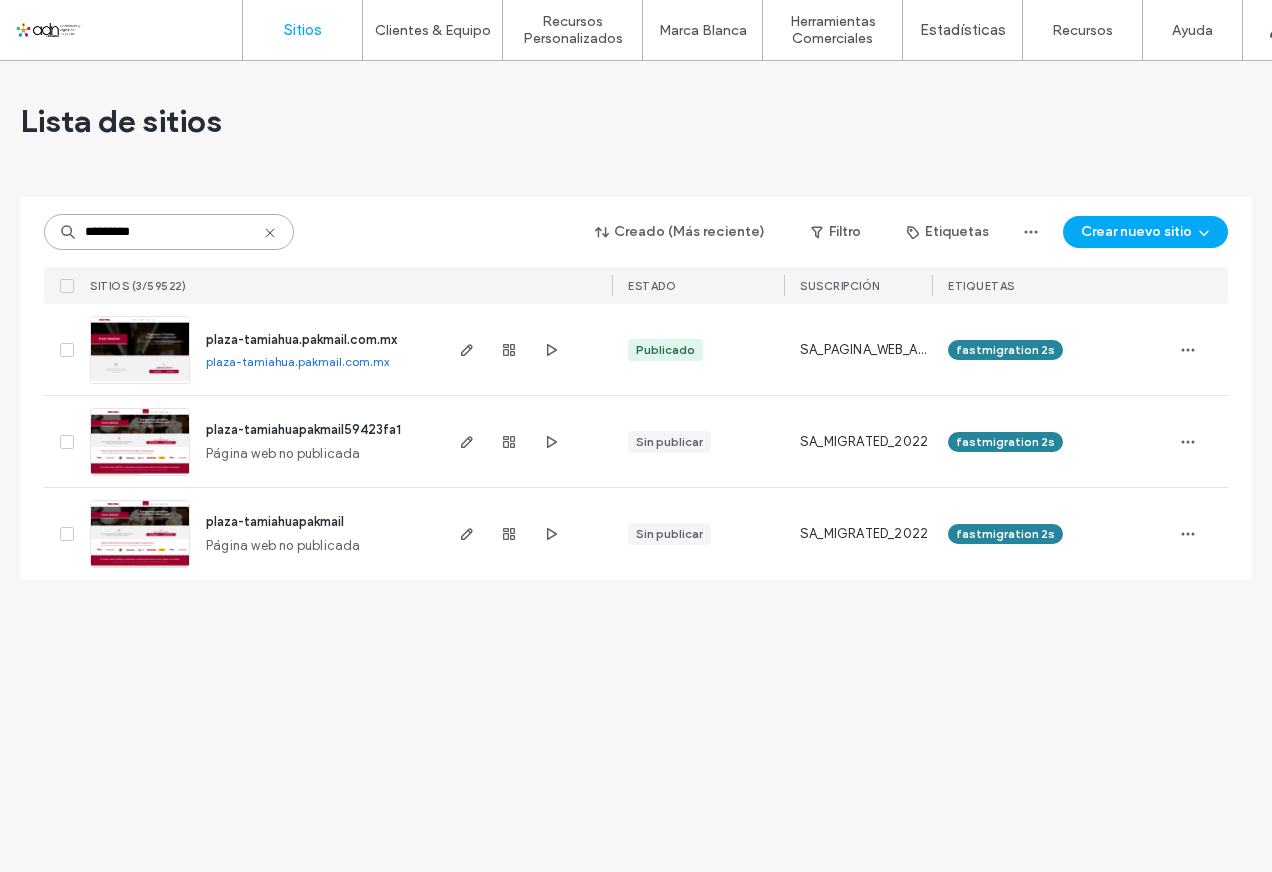 click on "*********" at bounding box center (169, 232) 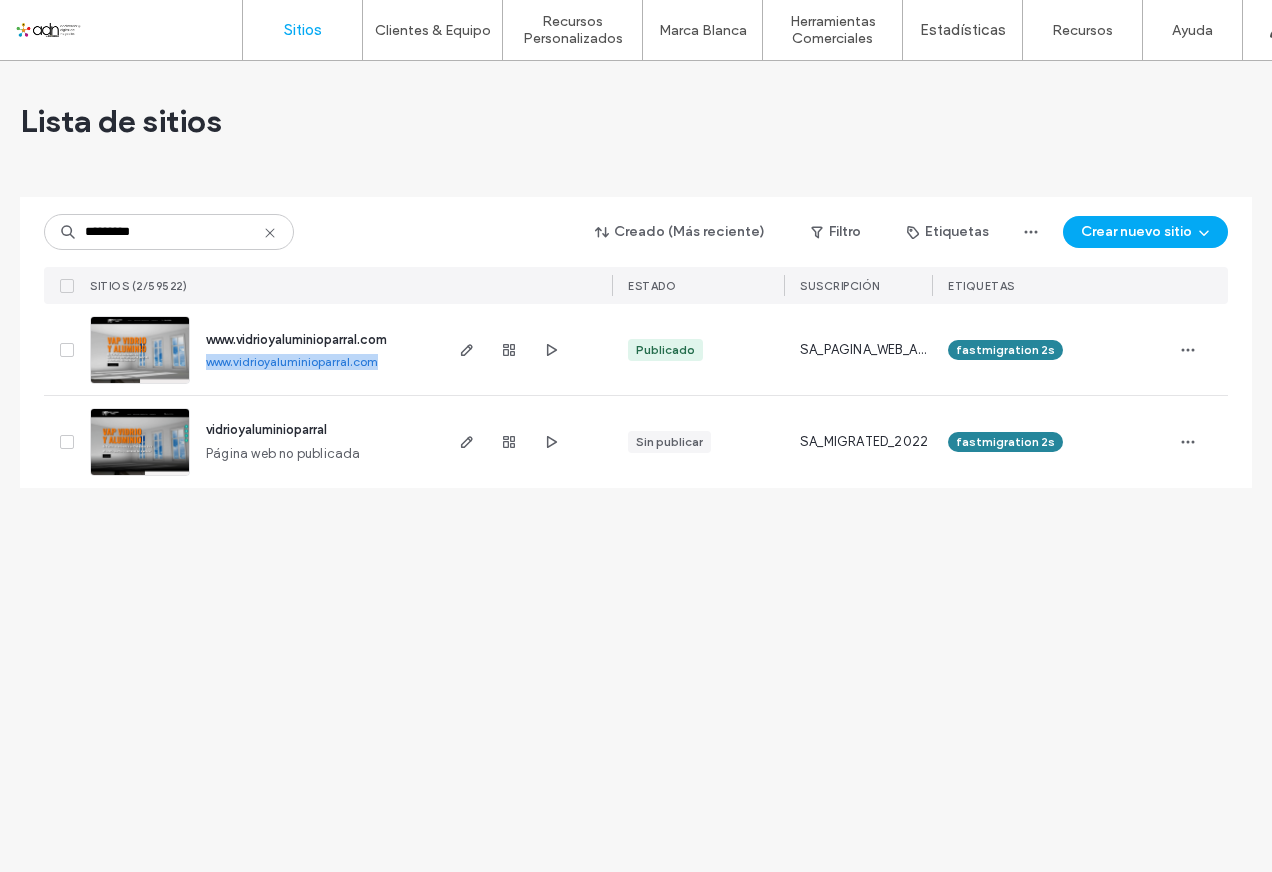 drag, startPoint x: 200, startPoint y: 362, endPoint x: 386, endPoint y: 360, distance: 186.01076 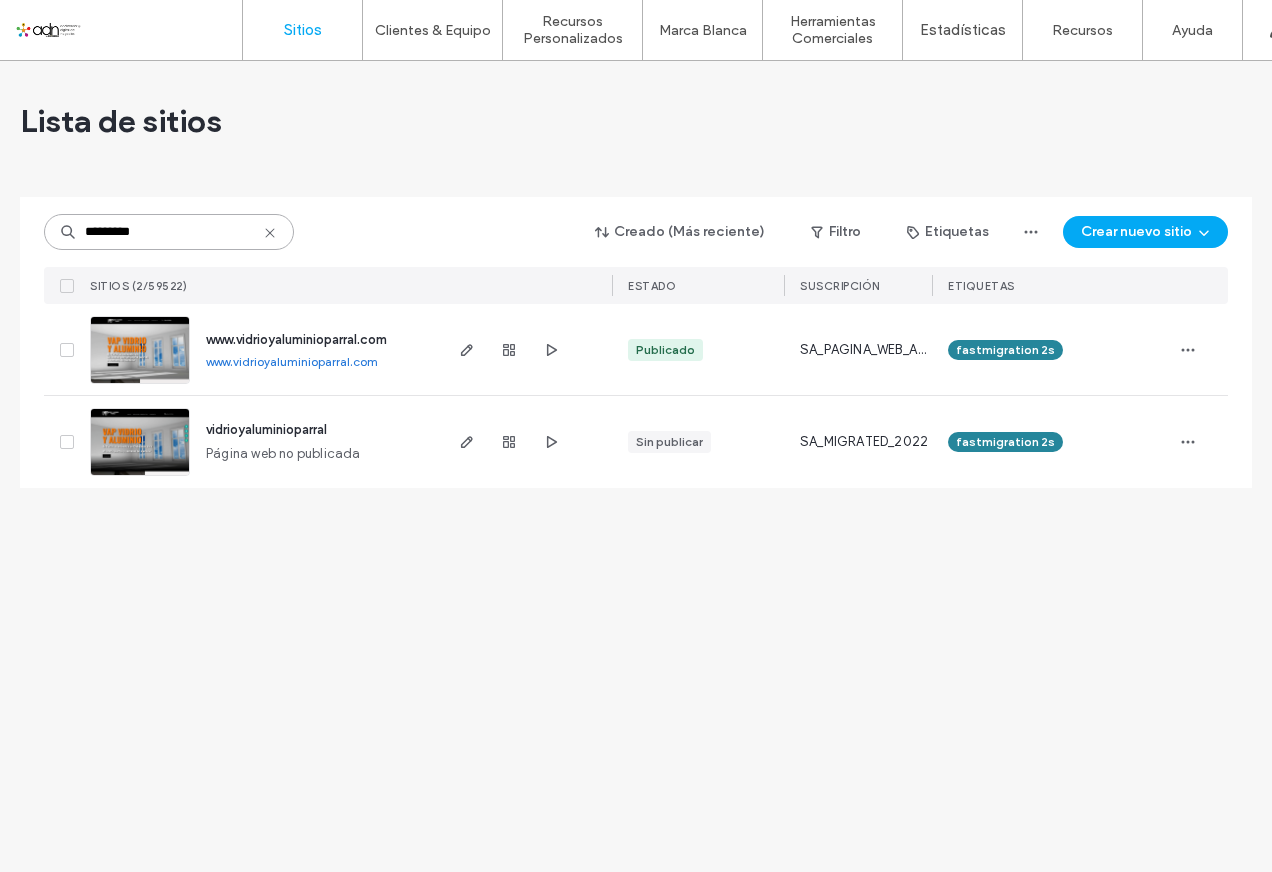 click on "*********" at bounding box center (169, 232) 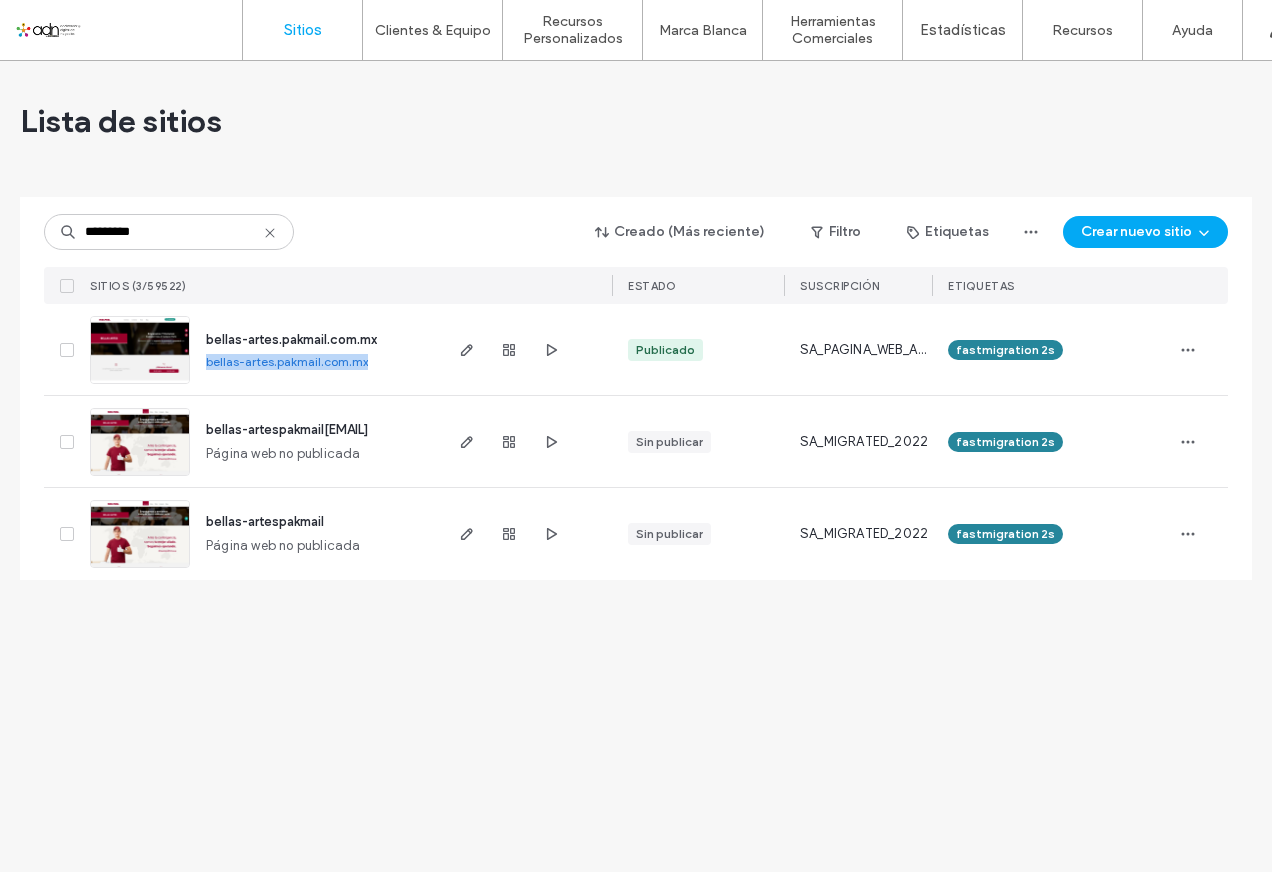 drag, startPoint x: 201, startPoint y: 368, endPoint x: 369, endPoint y: 368, distance: 168 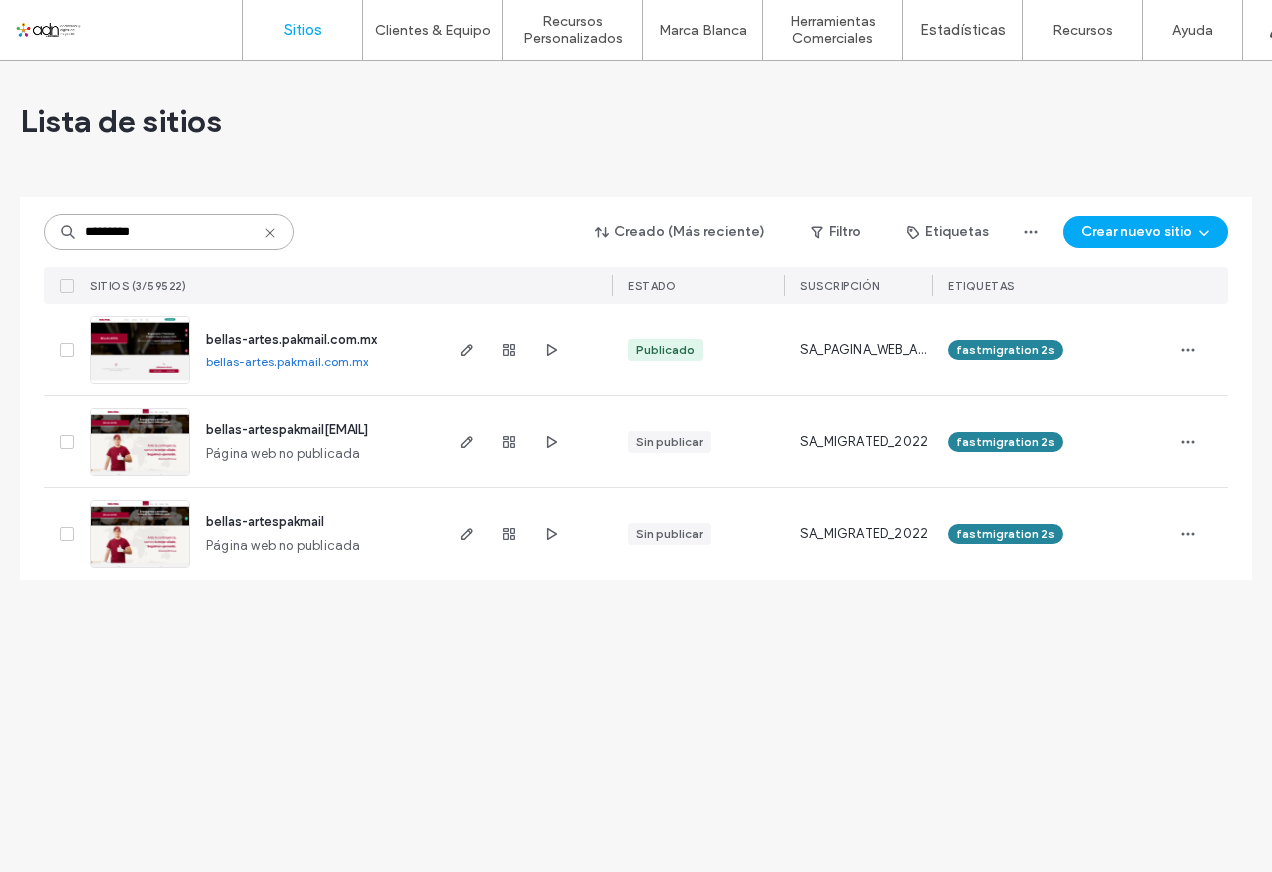 click on "*********" at bounding box center [169, 232] 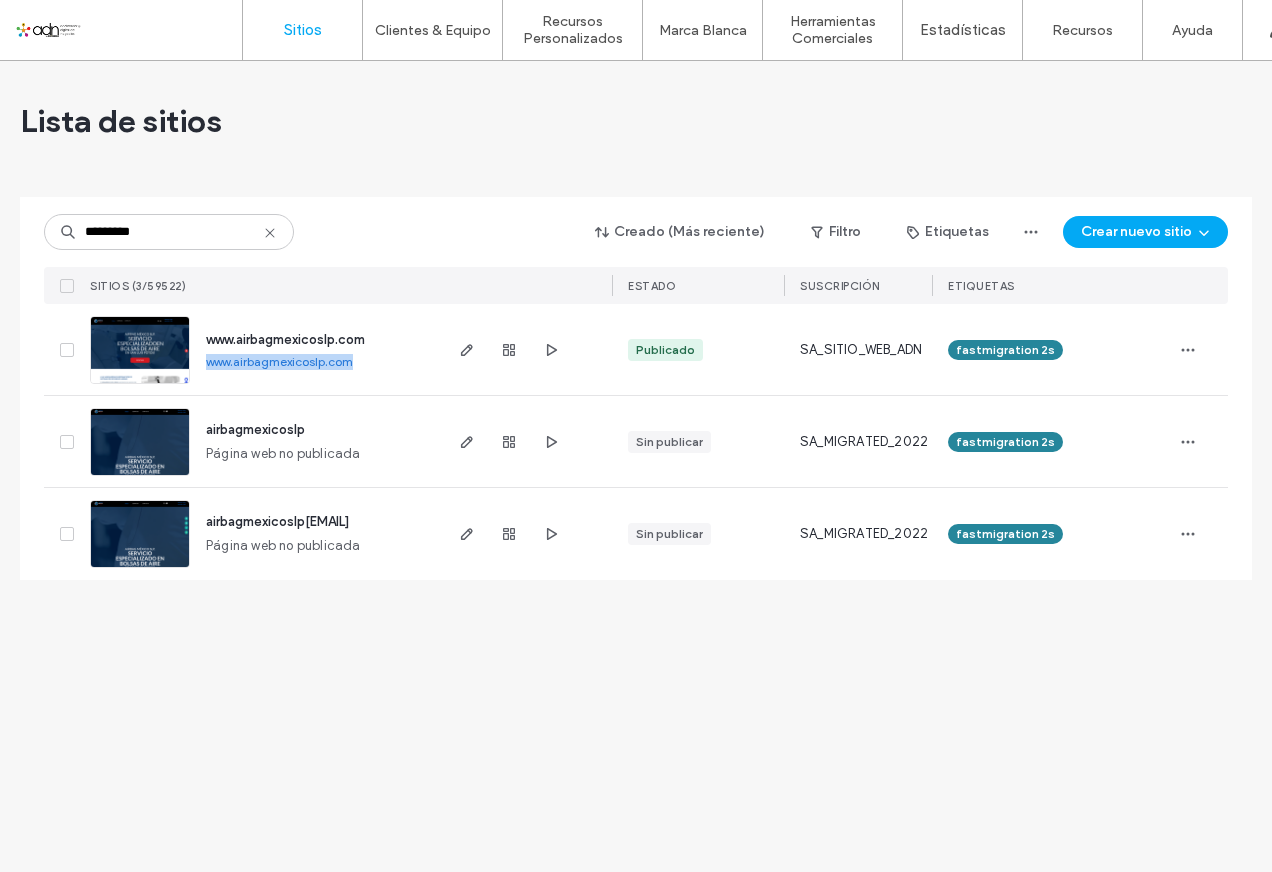 drag, startPoint x: 204, startPoint y: 363, endPoint x: 356, endPoint y: 363, distance: 152 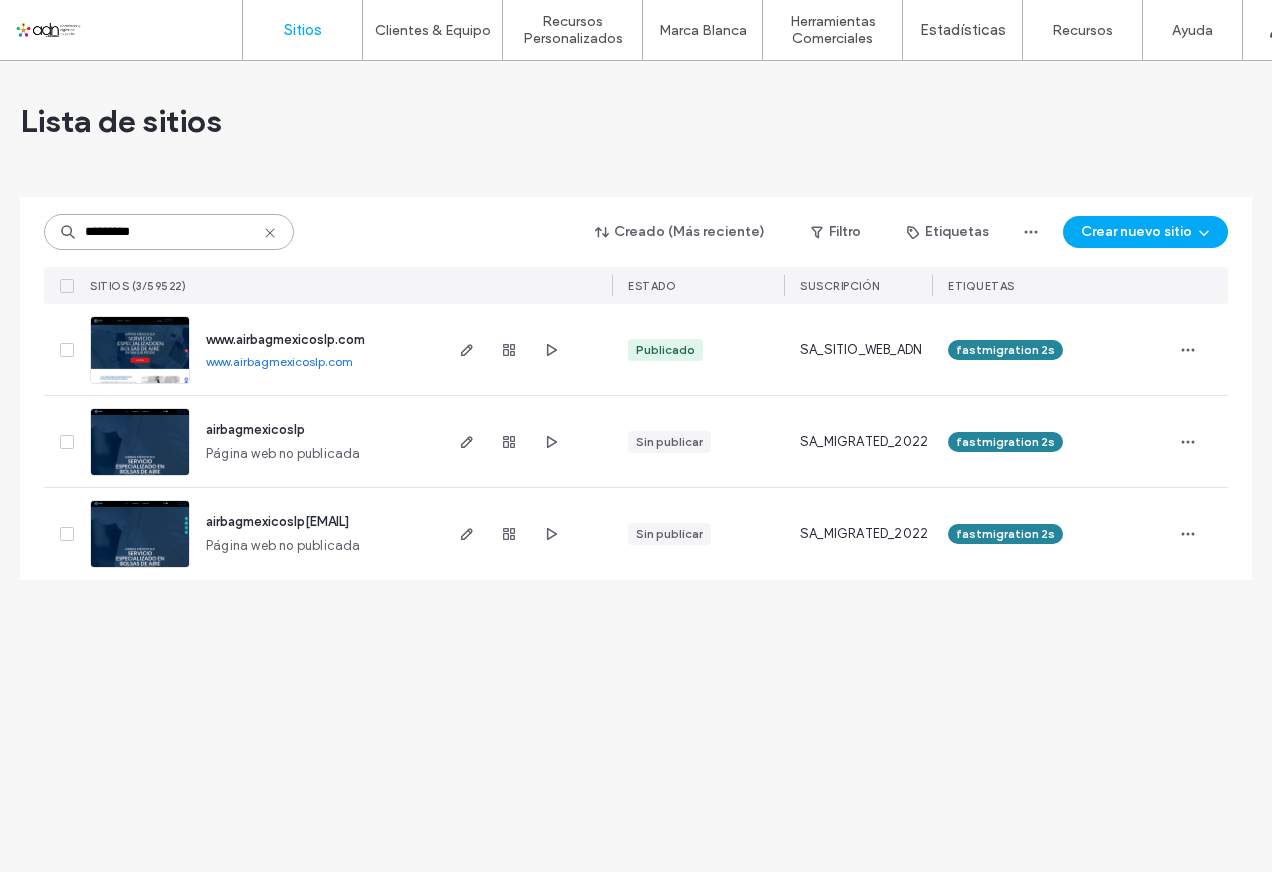 click on "*********" at bounding box center (169, 232) 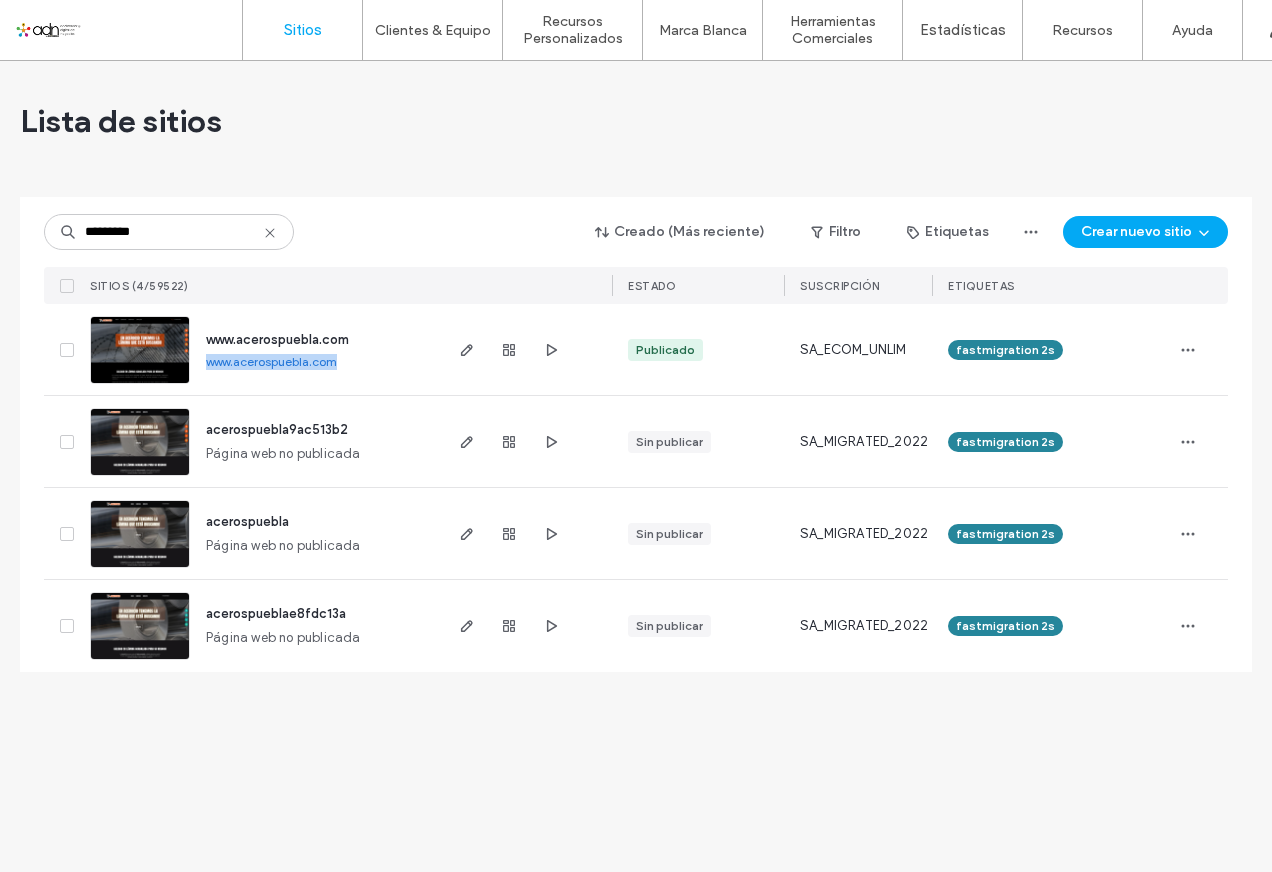 drag, startPoint x: 205, startPoint y: 361, endPoint x: 340, endPoint y: 363, distance: 135.01482 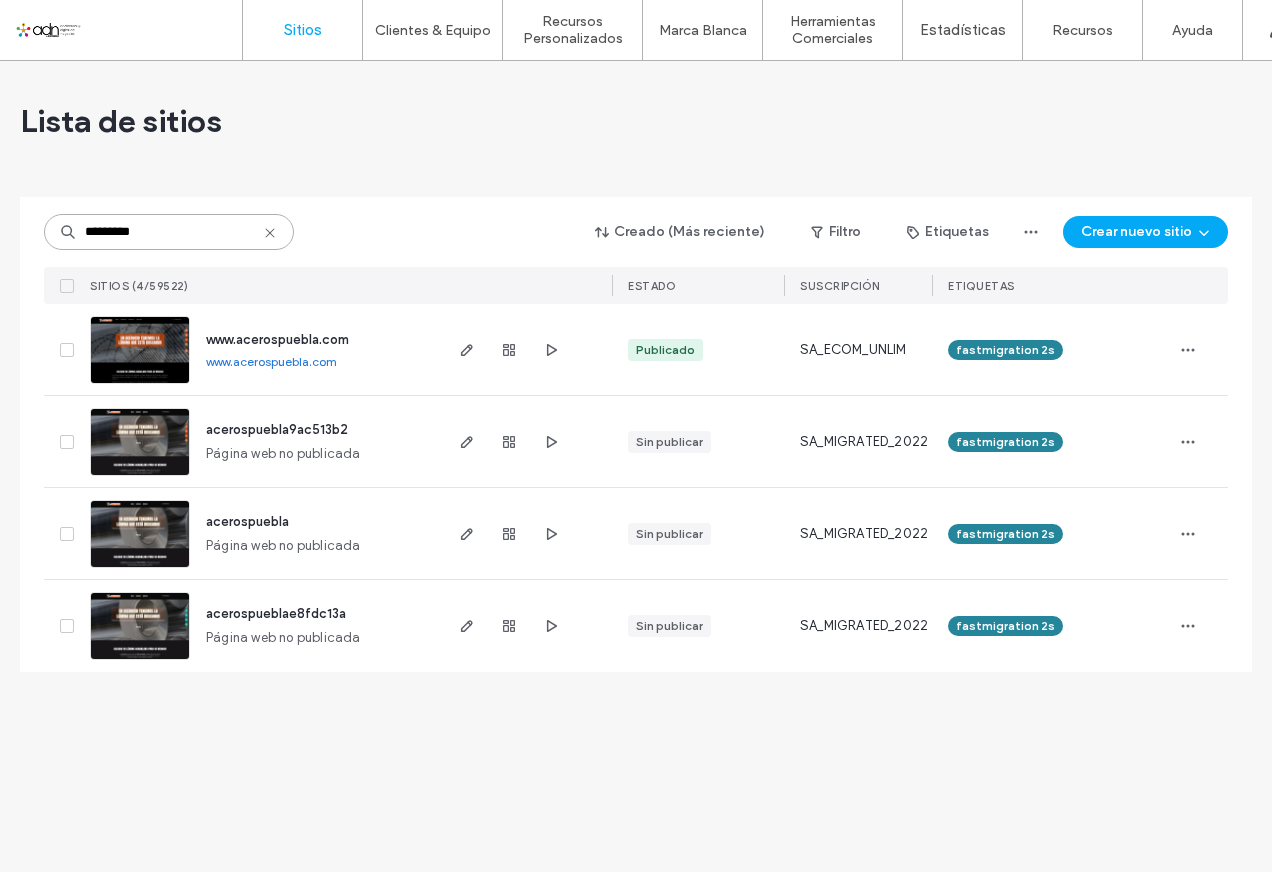 click on "*********" at bounding box center [169, 232] 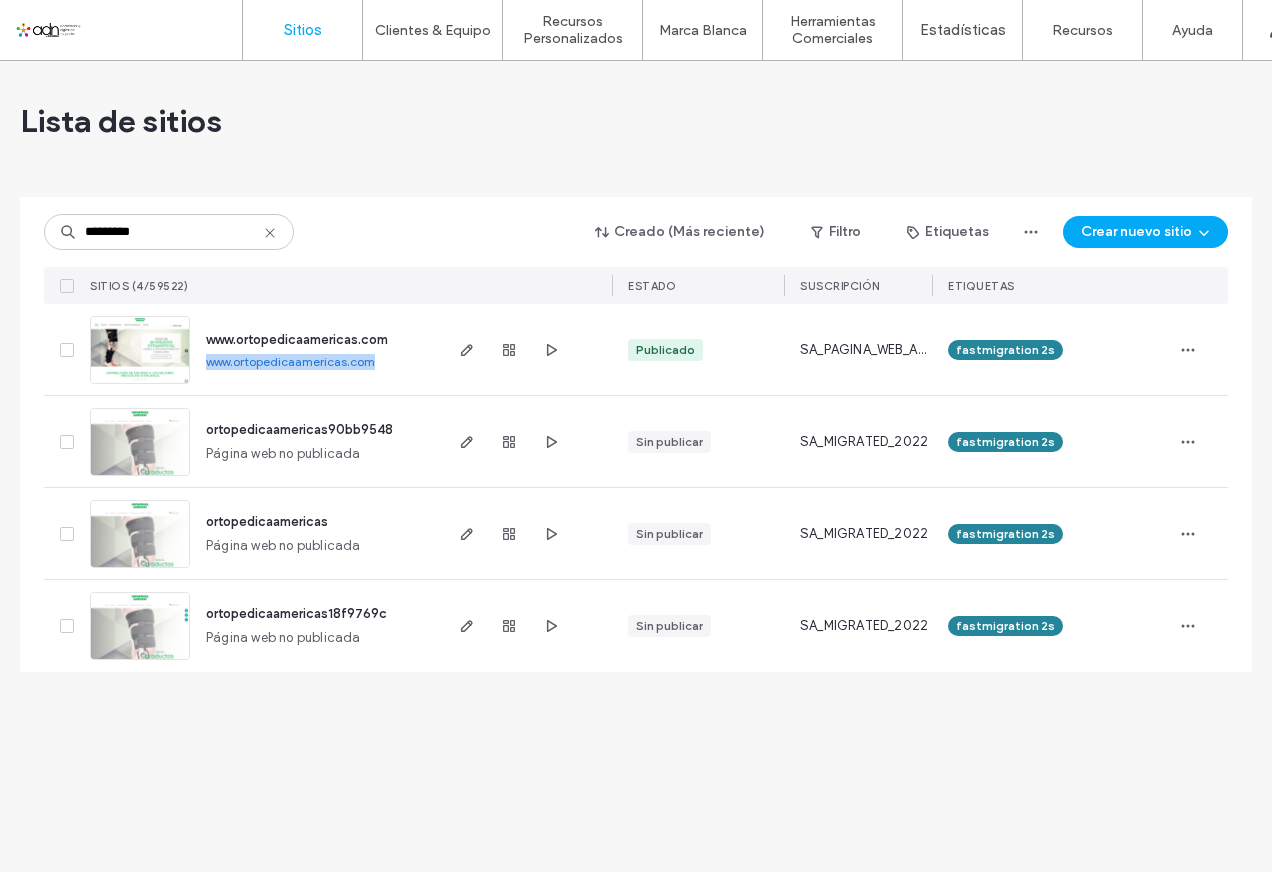 drag, startPoint x: 203, startPoint y: 363, endPoint x: 387, endPoint y: 363, distance: 184 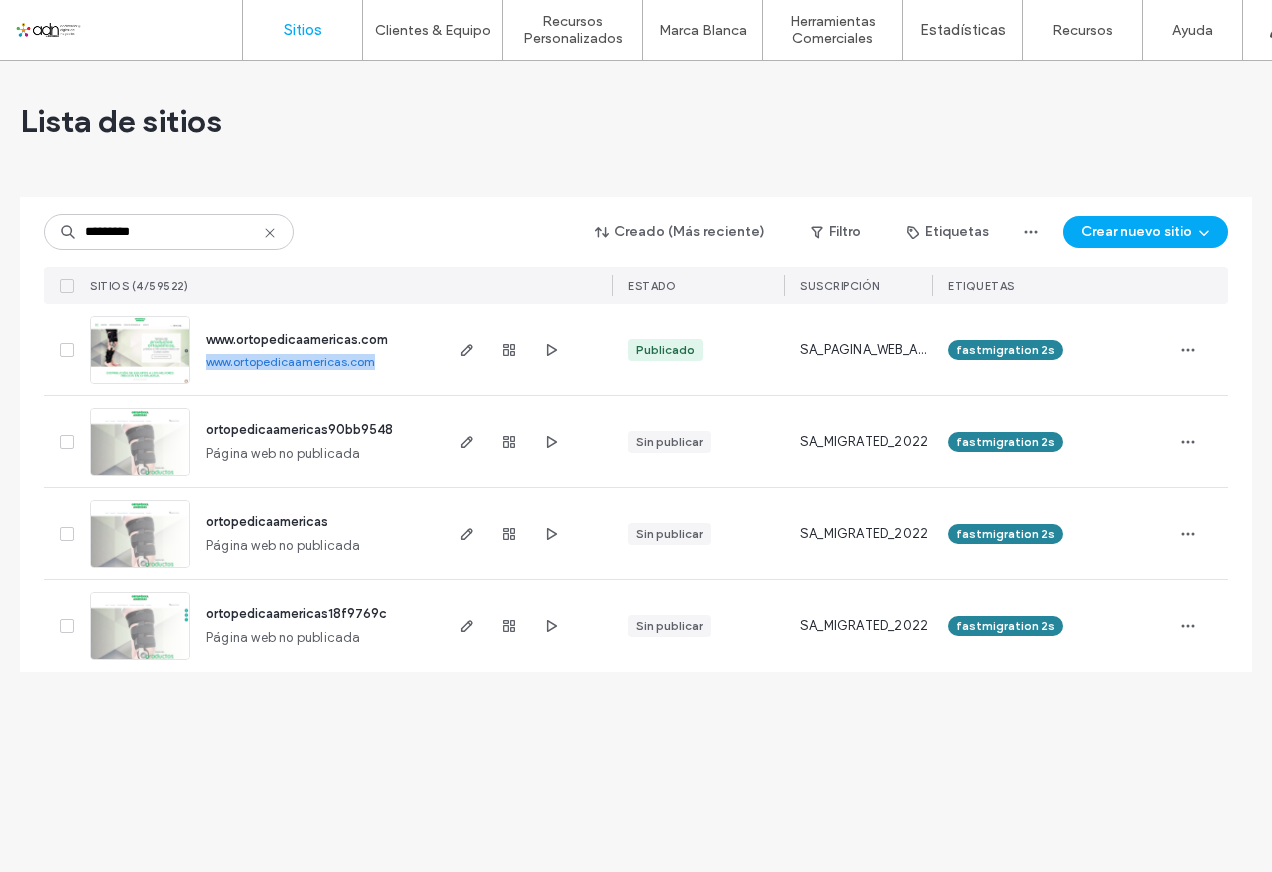 click on "www.ortopedicaamericas.com" at bounding box center [290, 361] 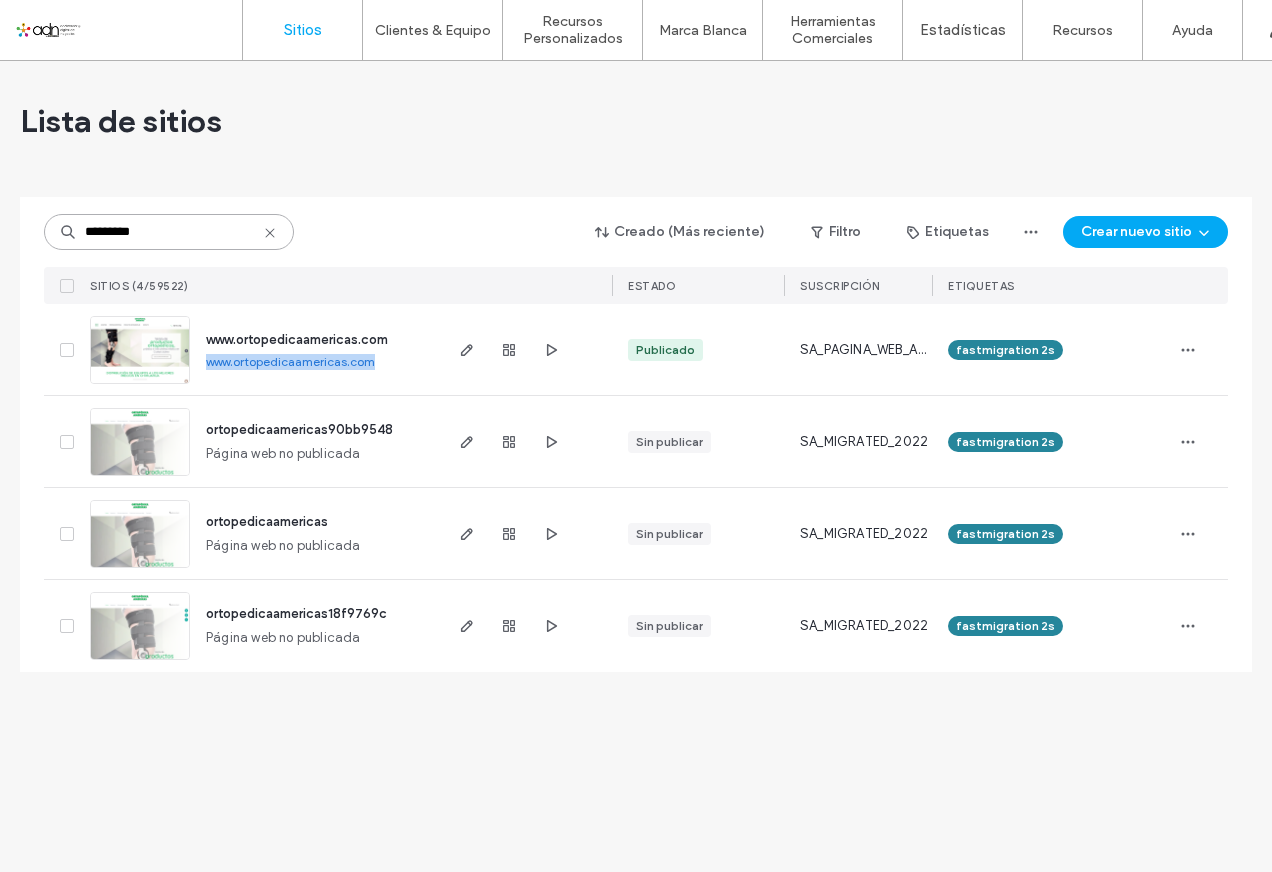 click on "*********" at bounding box center (169, 232) 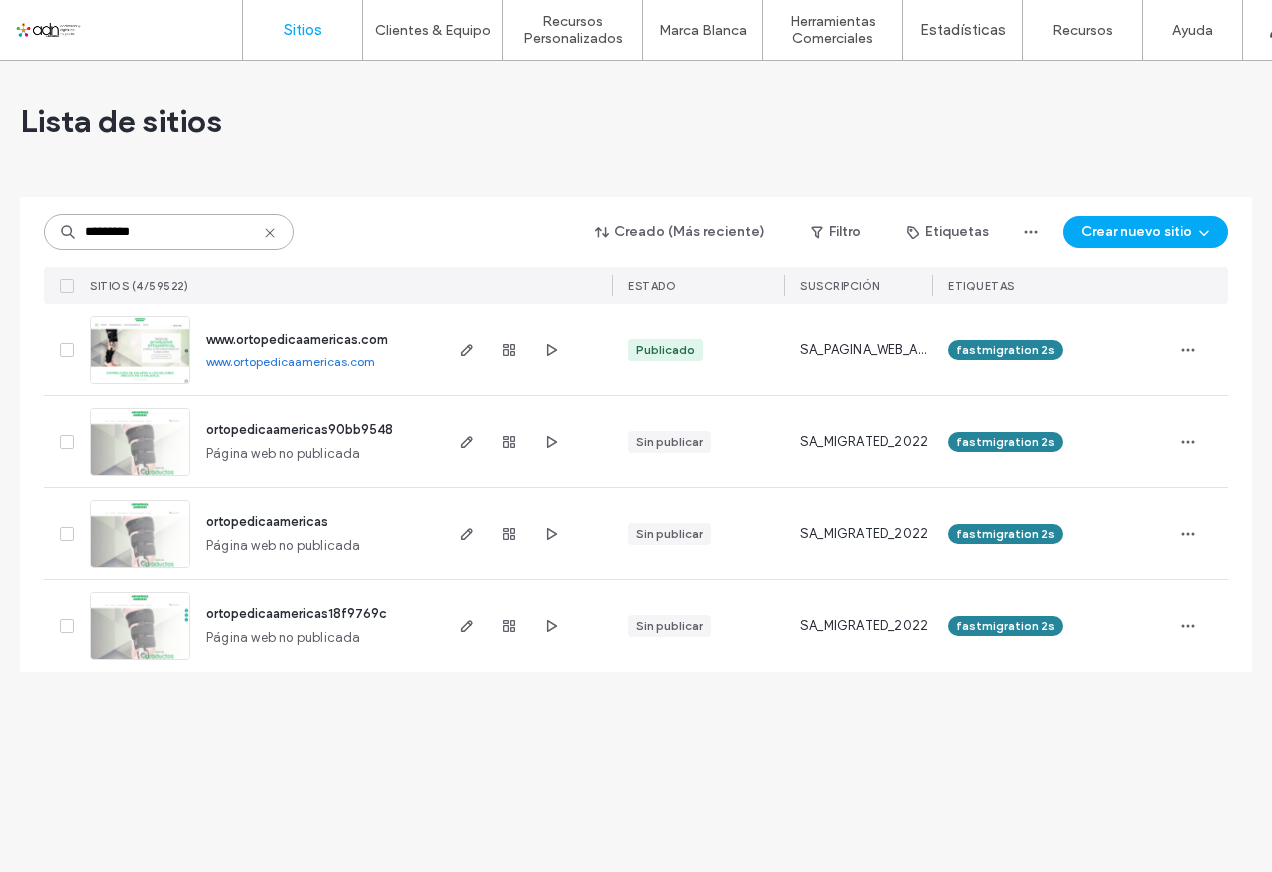 click on "*********" at bounding box center [169, 232] 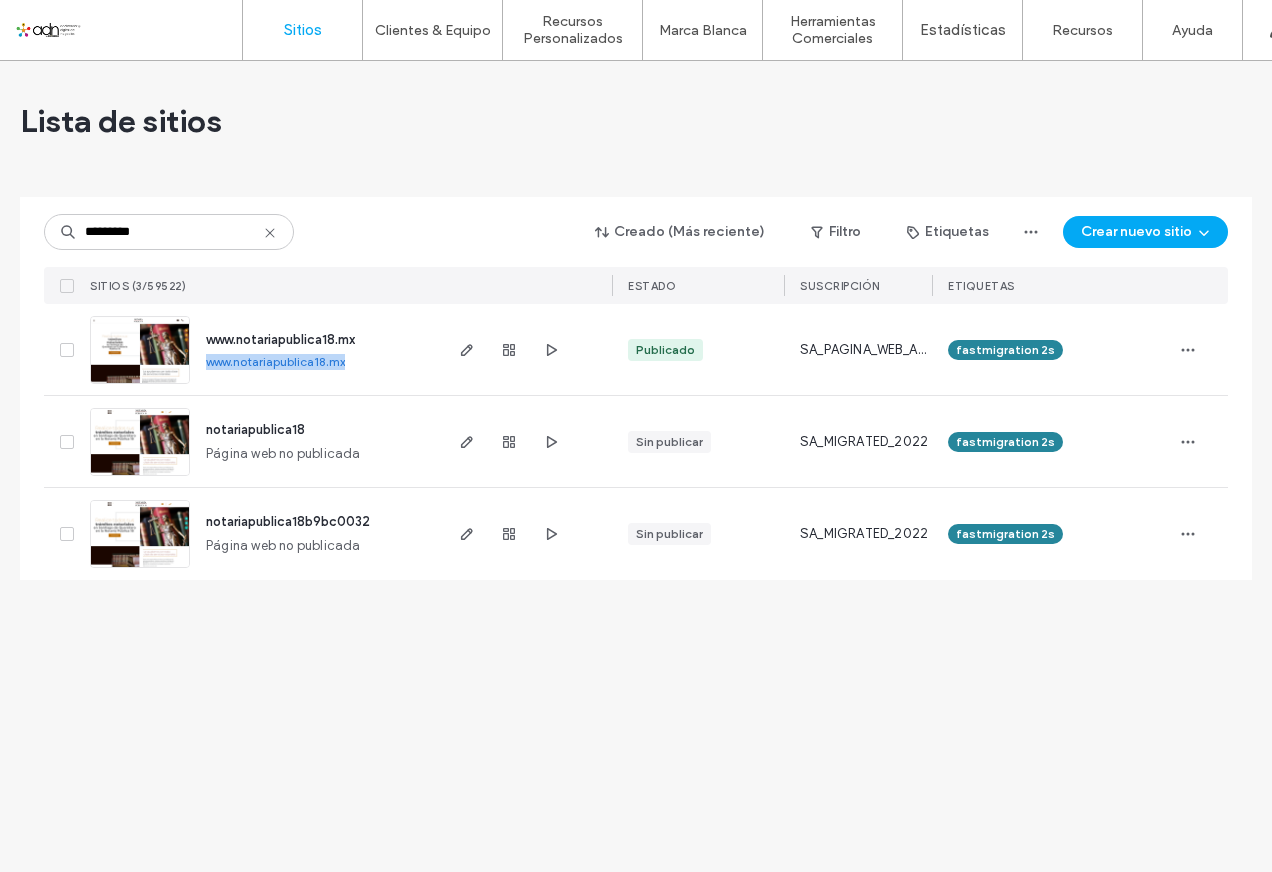 drag, startPoint x: 204, startPoint y: 360, endPoint x: 350, endPoint y: 368, distance: 146.21901 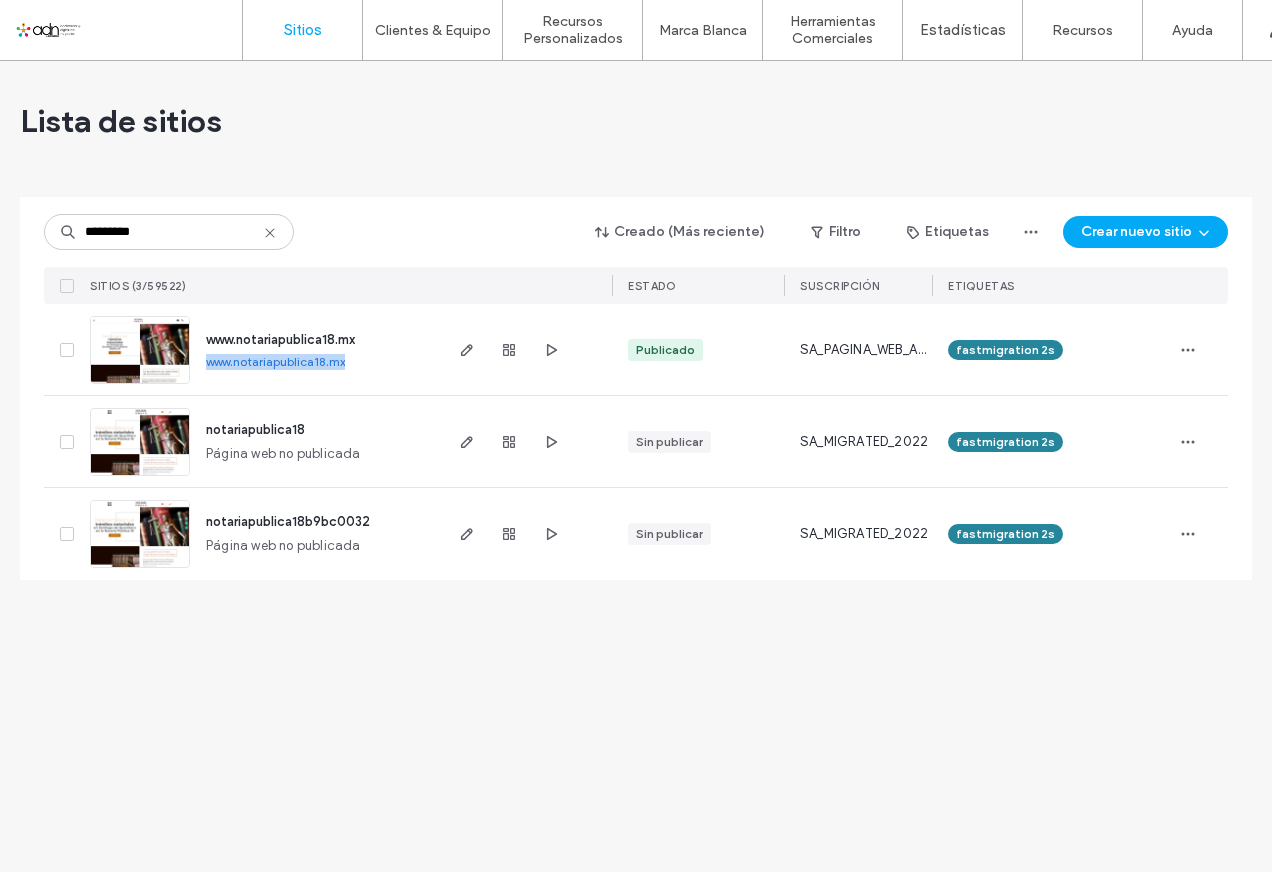 drag, startPoint x: 350, startPoint y: 368, endPoint x: 322, endPoint y: 363, distance: 28.442924 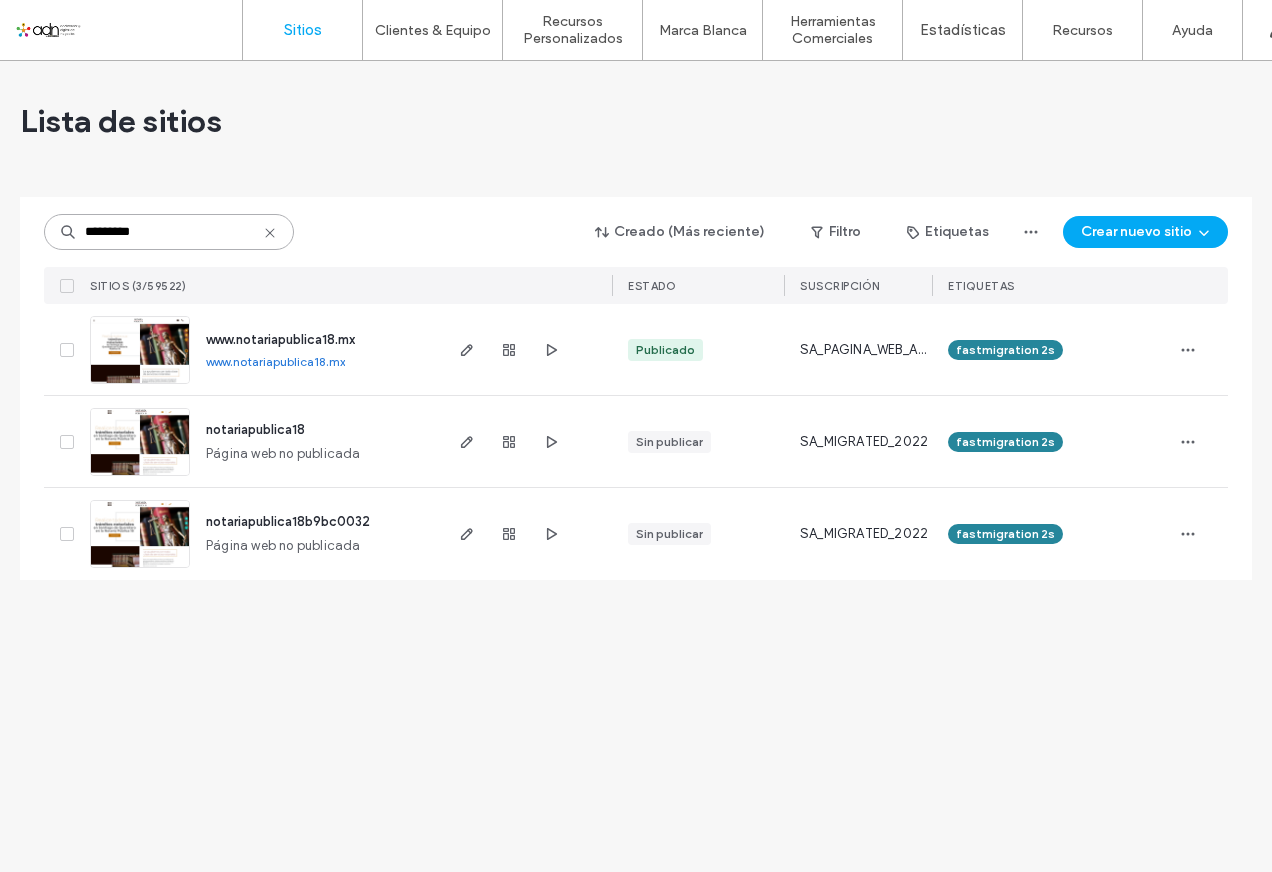 click on "*********" at bounding box center [169, 232] 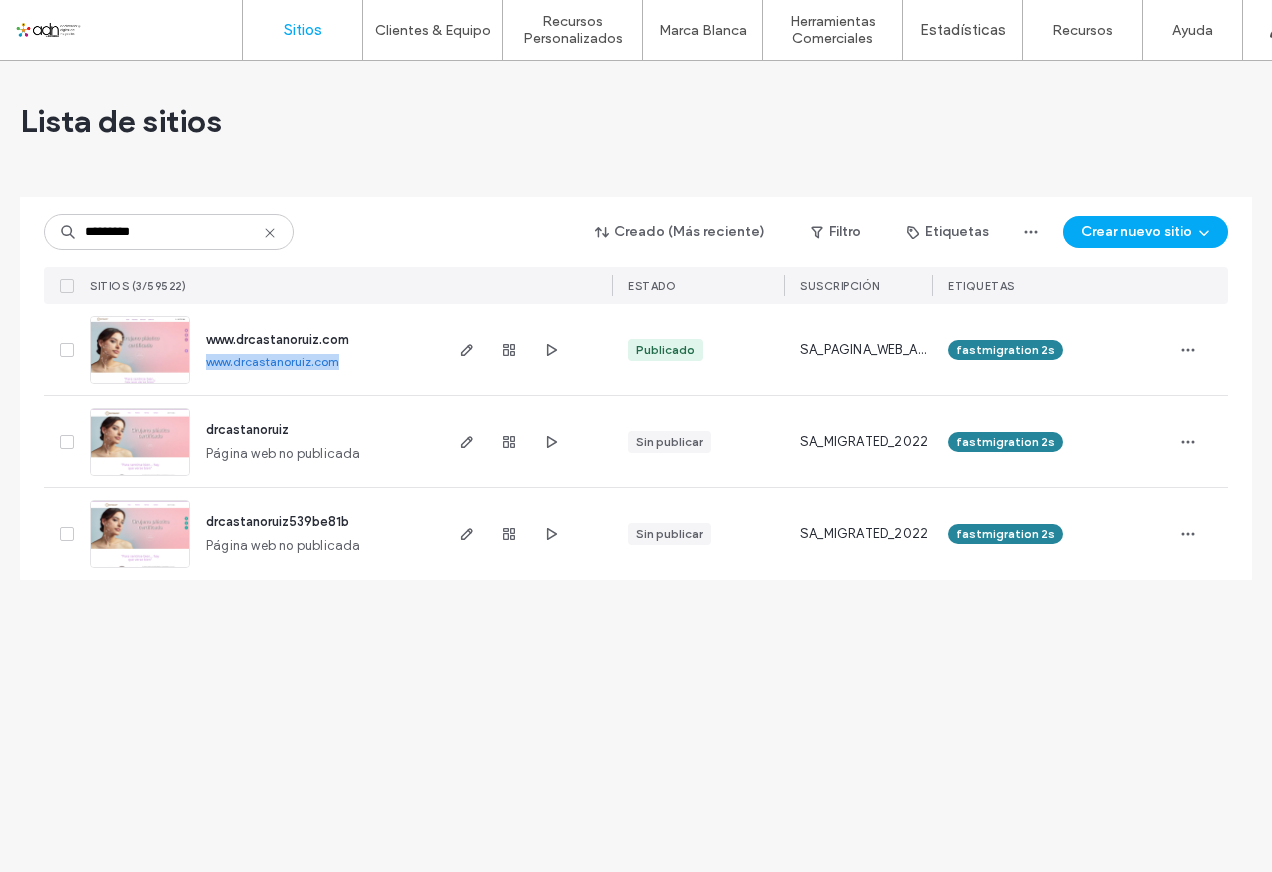 drag, startPoint x: 202, startPoint y: 365, endPoint x: 338, endPoint y: 372, distance: 136.18002 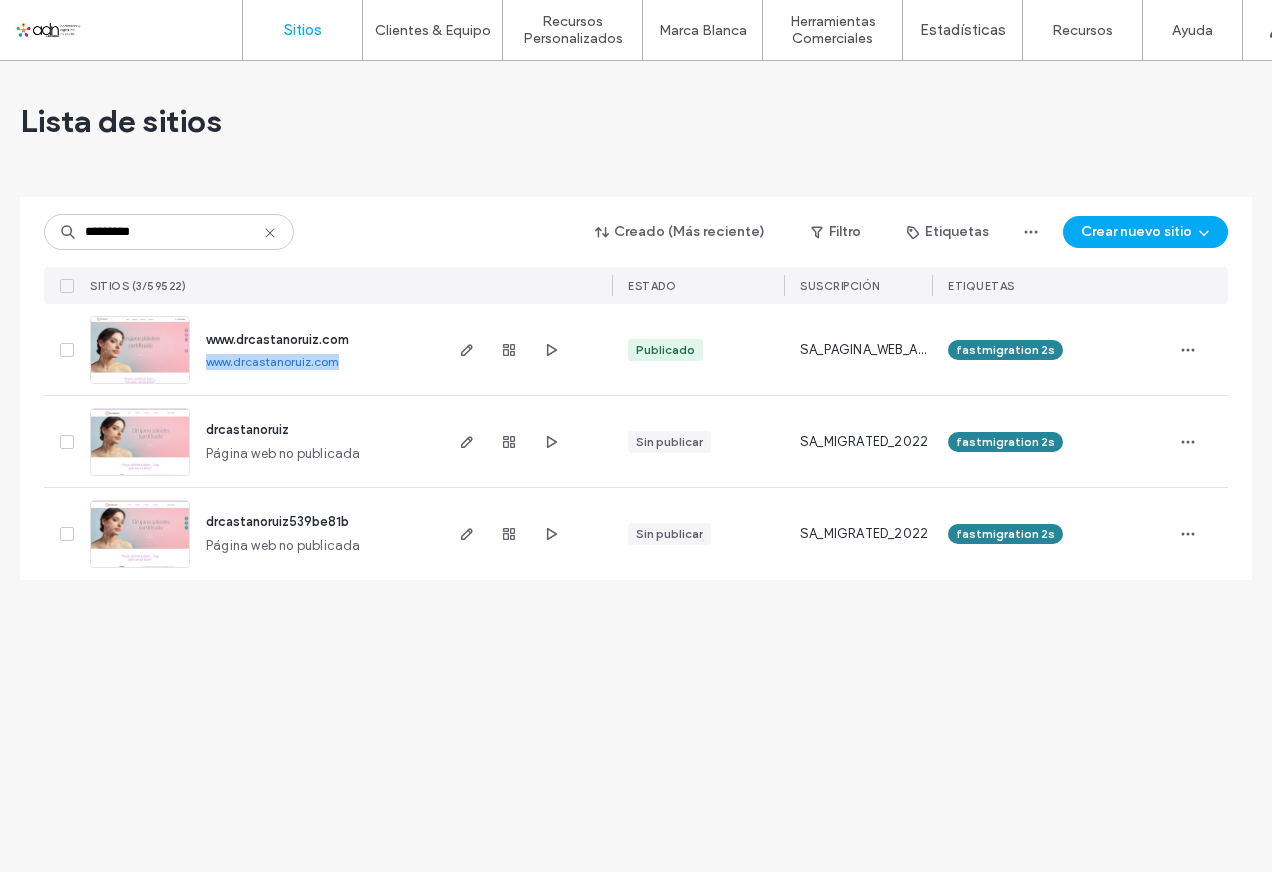 drag, startPoint x: 338, startPoint y: 372, endPoint x: 307, endPoint y: 361, distance: 32.89377 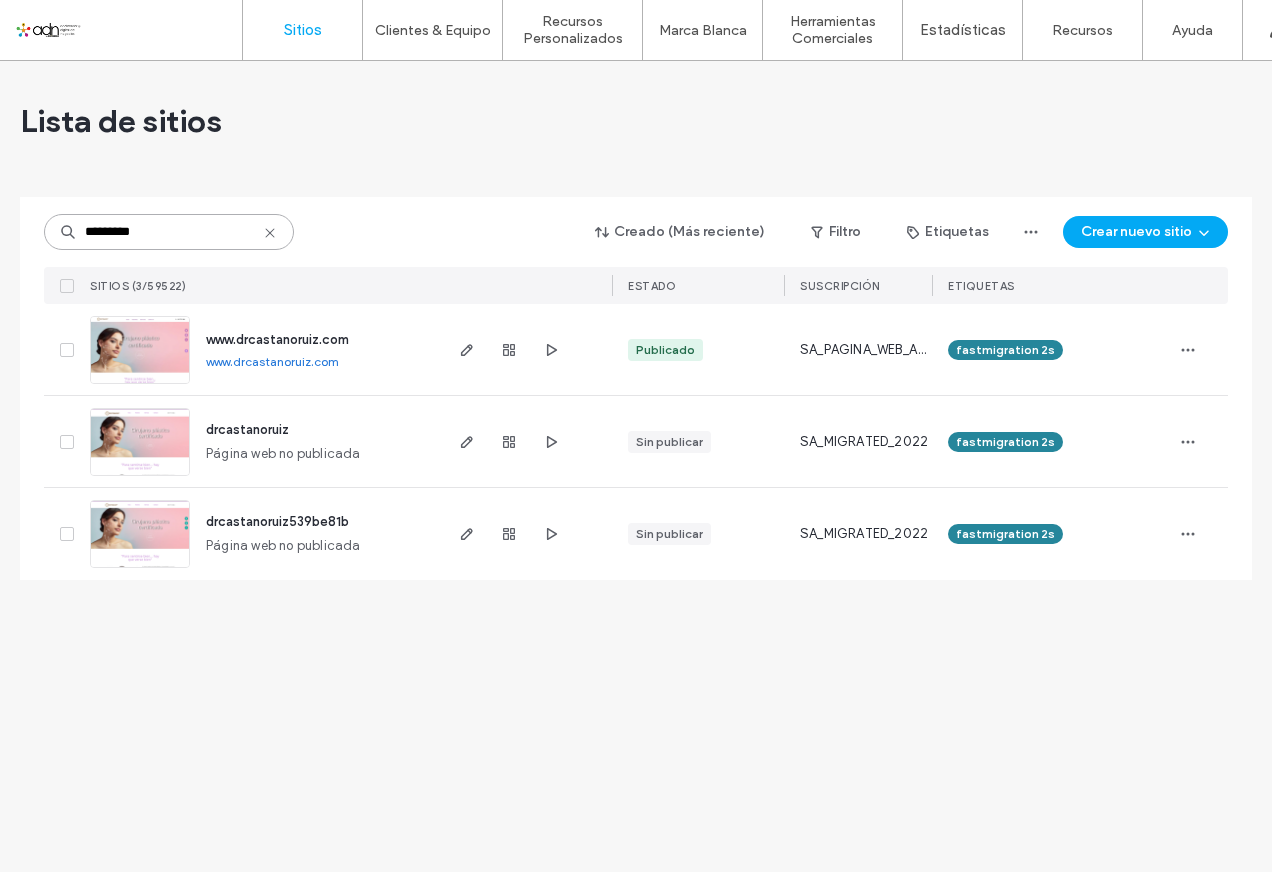 click on "*********" at bounding box center (169, 232) 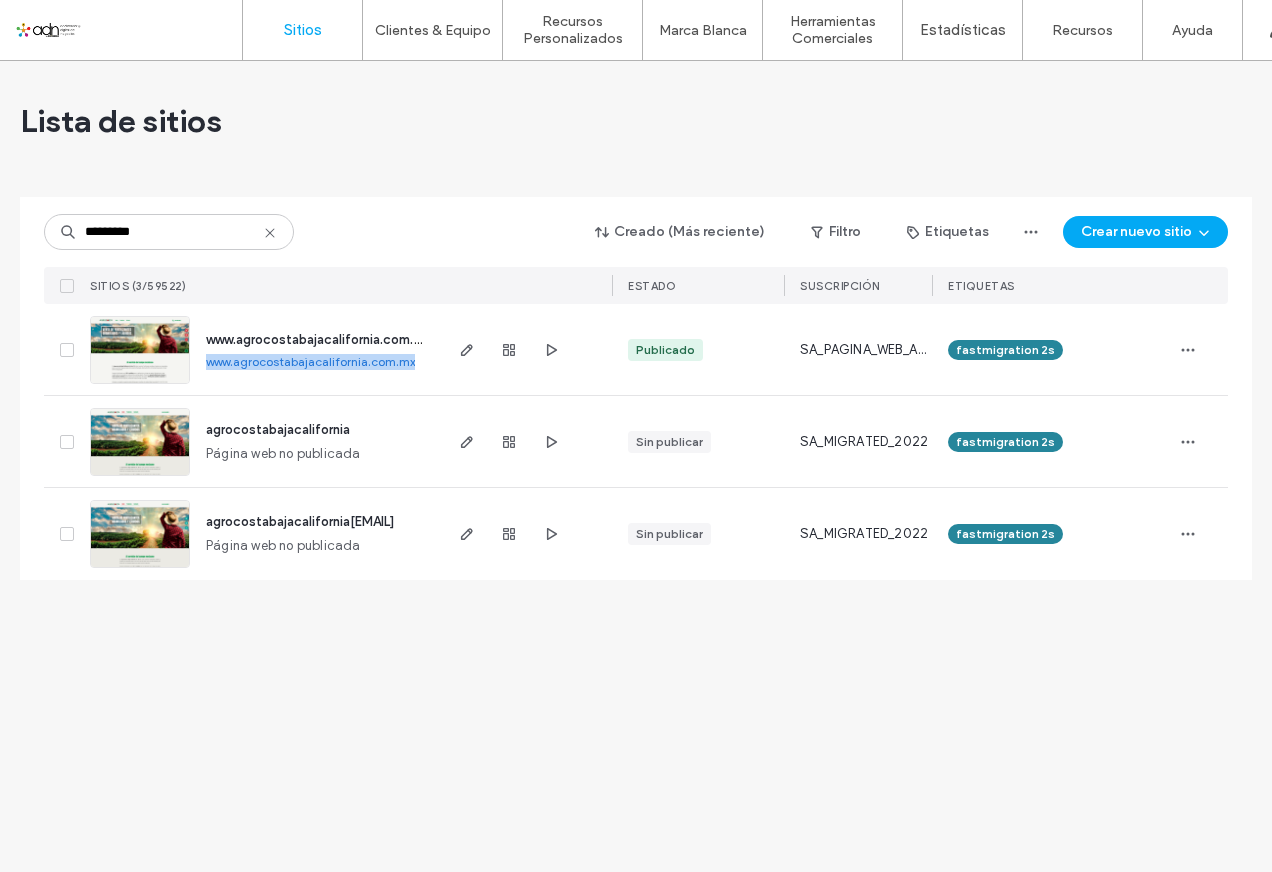drag, startPoint x: 204, startPoint y: 365, endPoint x: 422, endPoint y: 370, distance: 218.05733 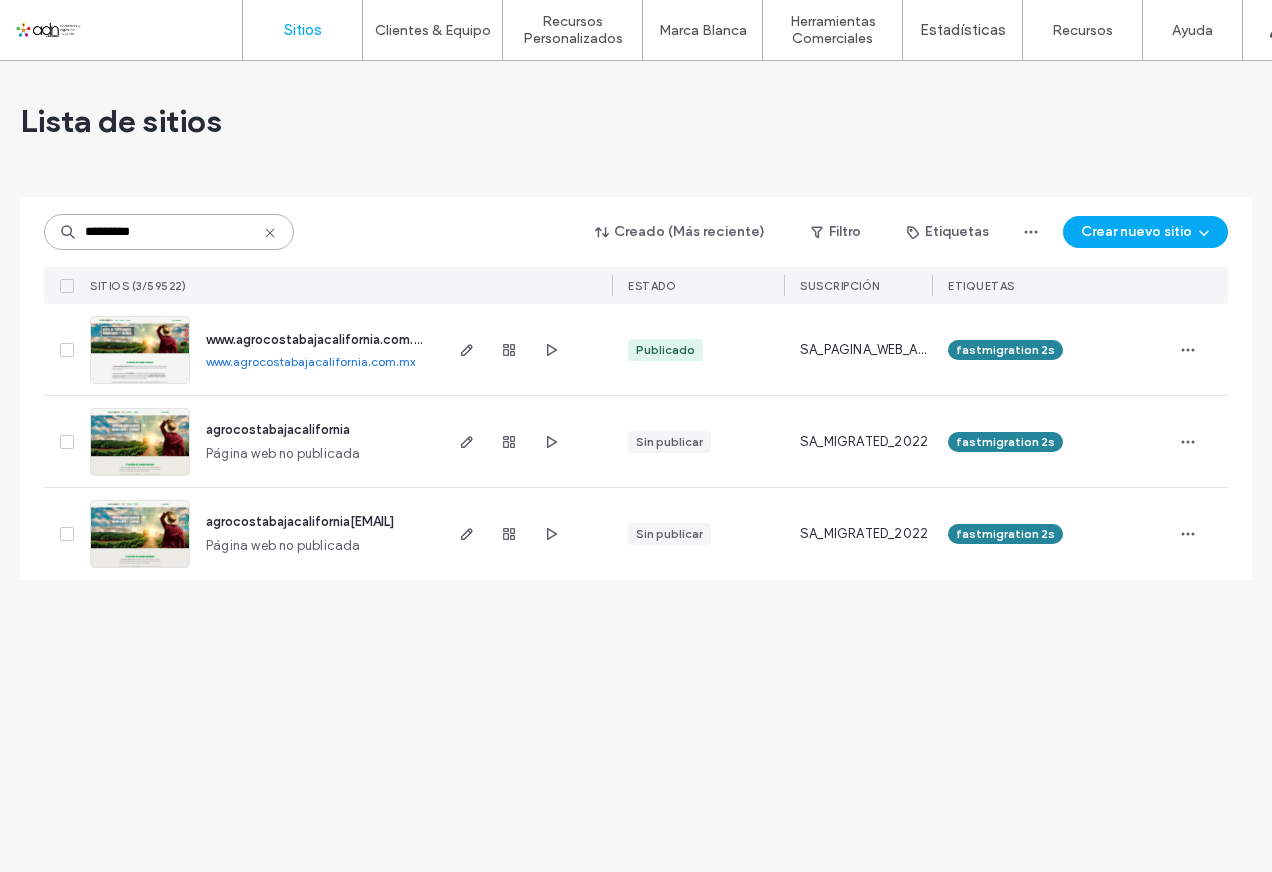 click on "*********" at bounding box center [169, 232] 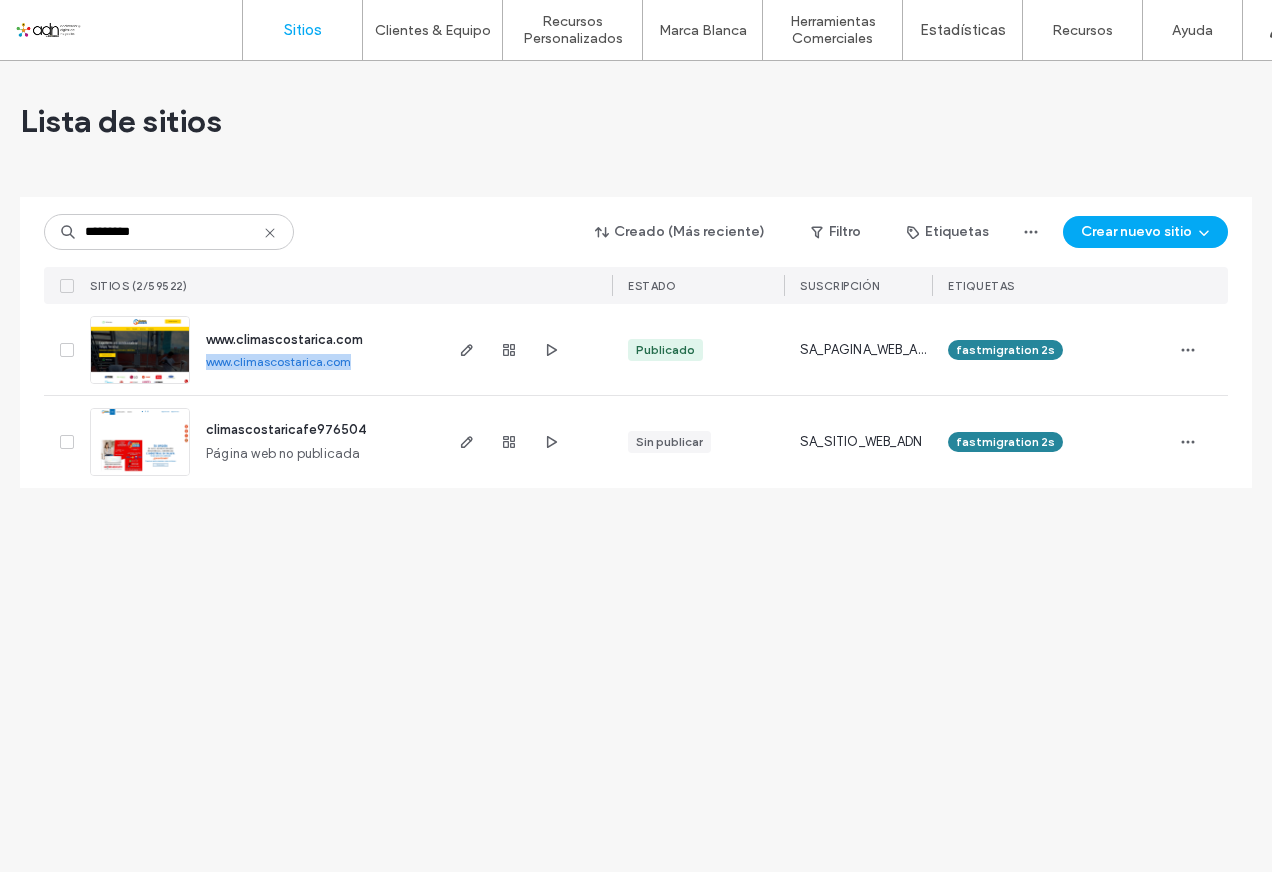 drag, startPoint x: 200, startPoint y: 369, endPoint x: 351, endPoint y: 367, distance: 151.01324 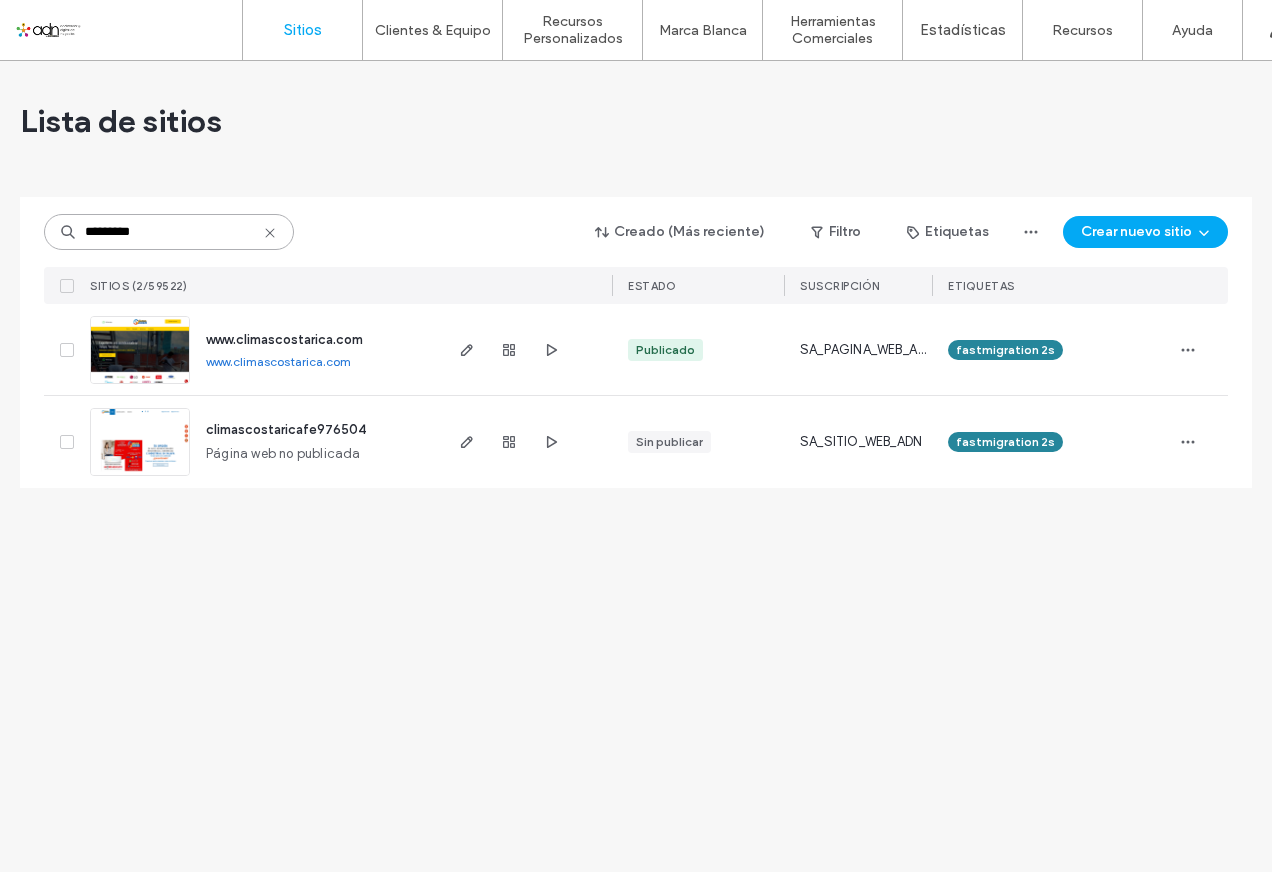 click on "*********" at bounding box center [169, 232] 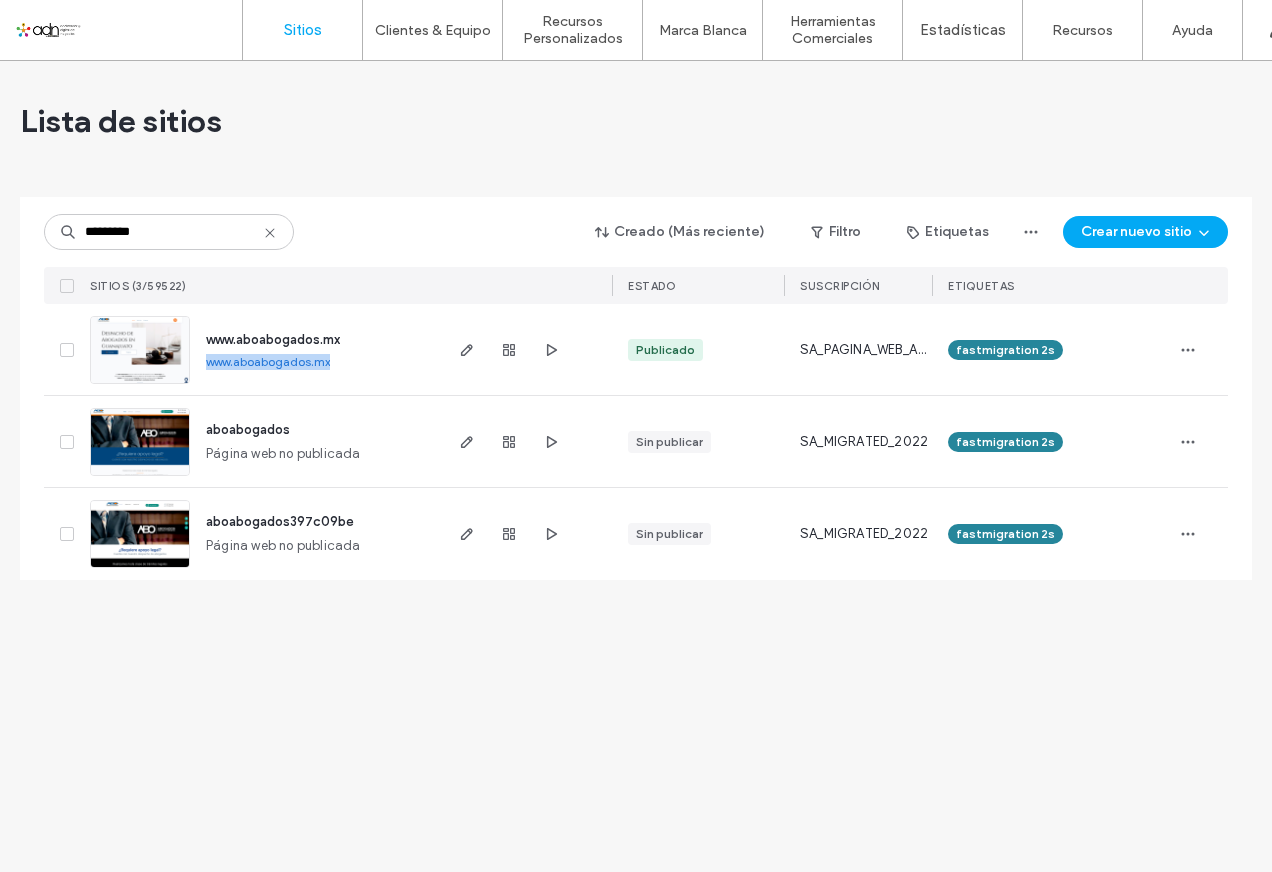 drag, startPoint x: 203, startPoint y: 361, endPoint x: 336, endPoint y: 361, distance: 133 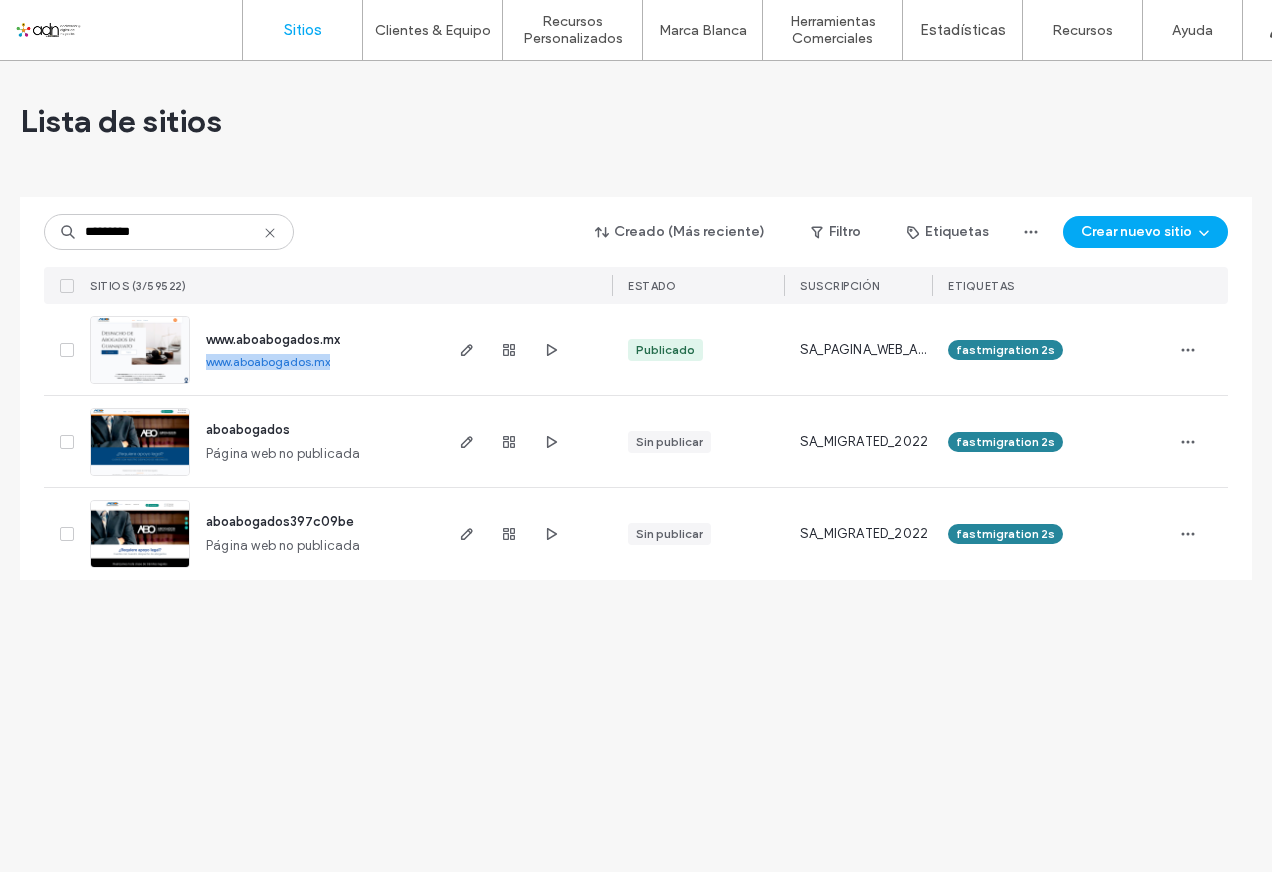 click on "www.aboabogados.mx" at bounding box center (268, 361) 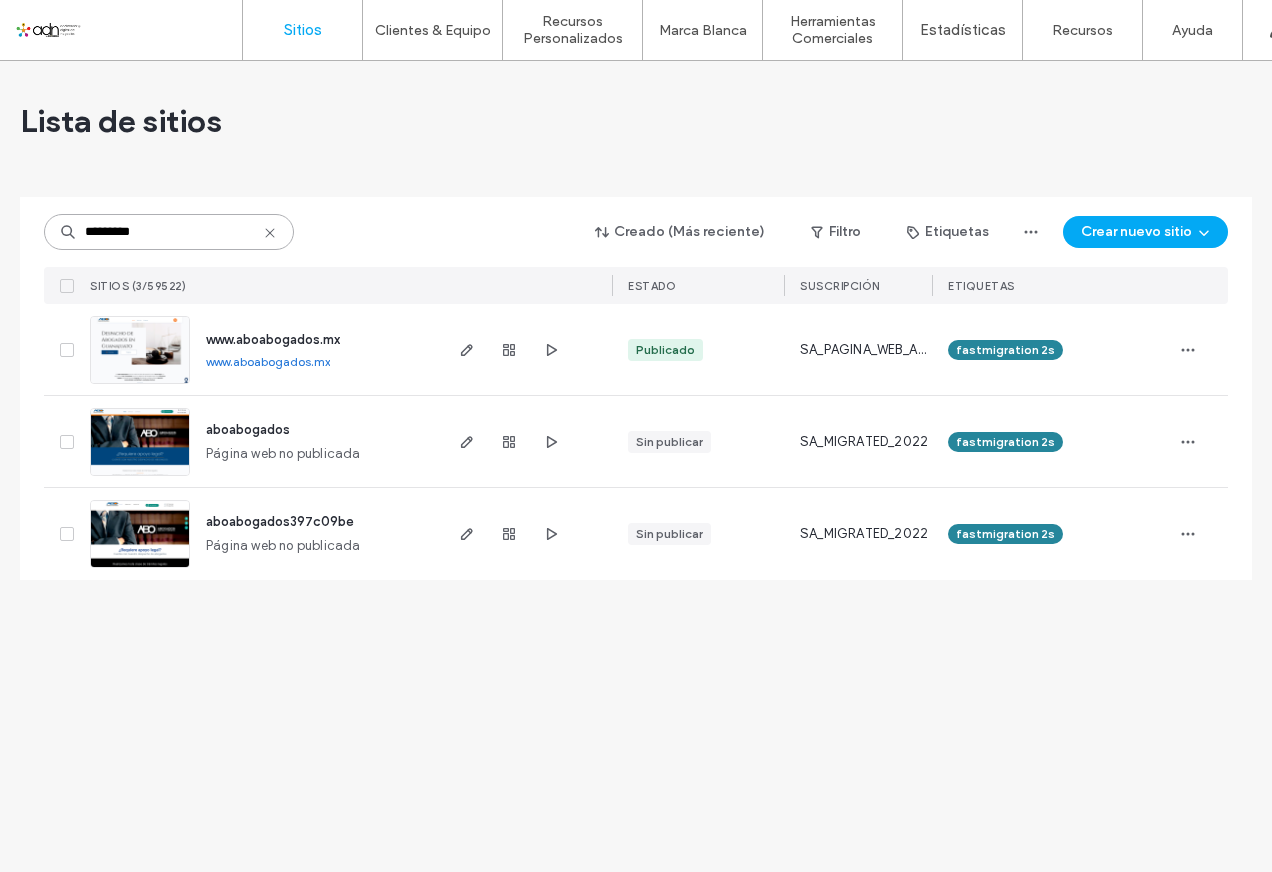 click on "*********" at bounding box center [169, 232] 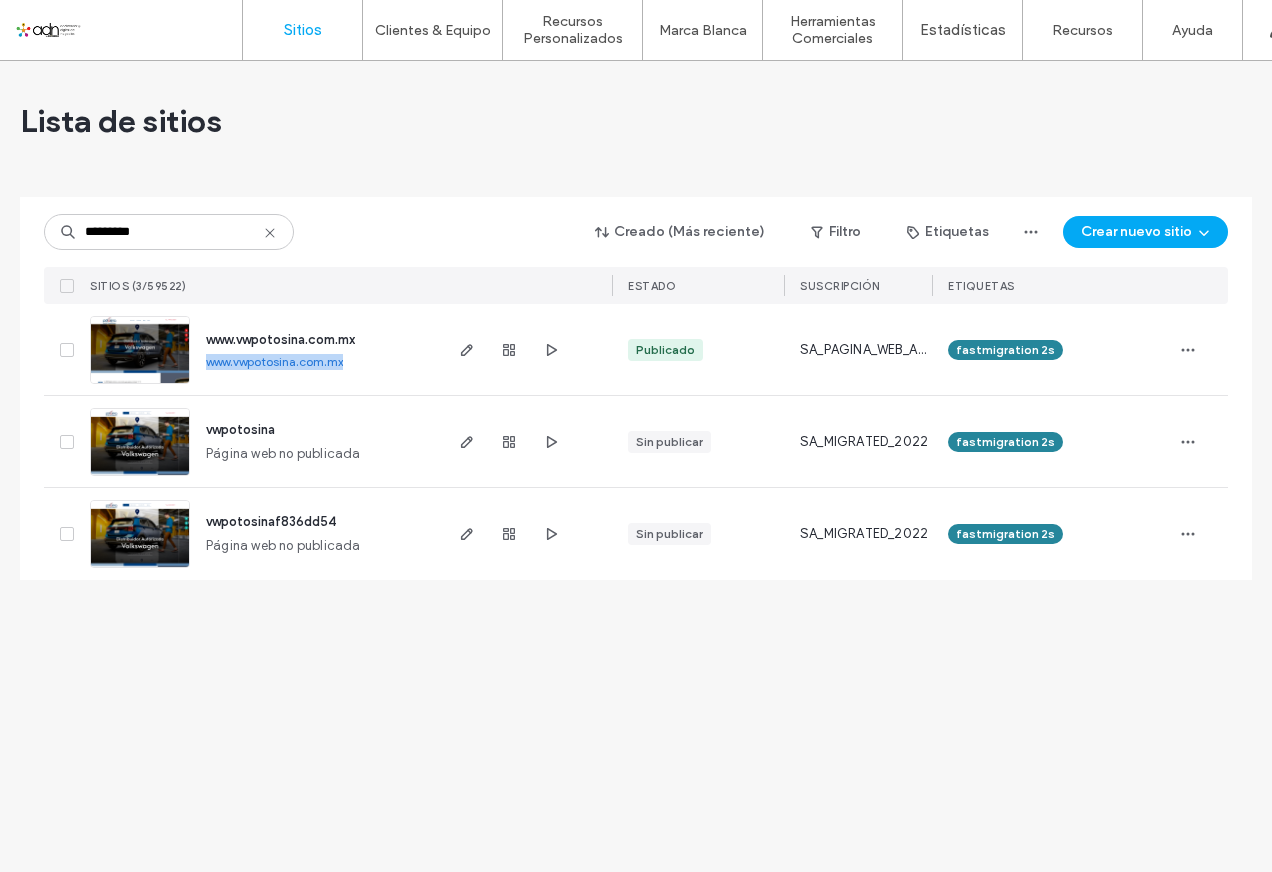 drag, startPoint x: 204, startPoint y: 366, endPoint x: 350, endPoint y: 366, distance: 146 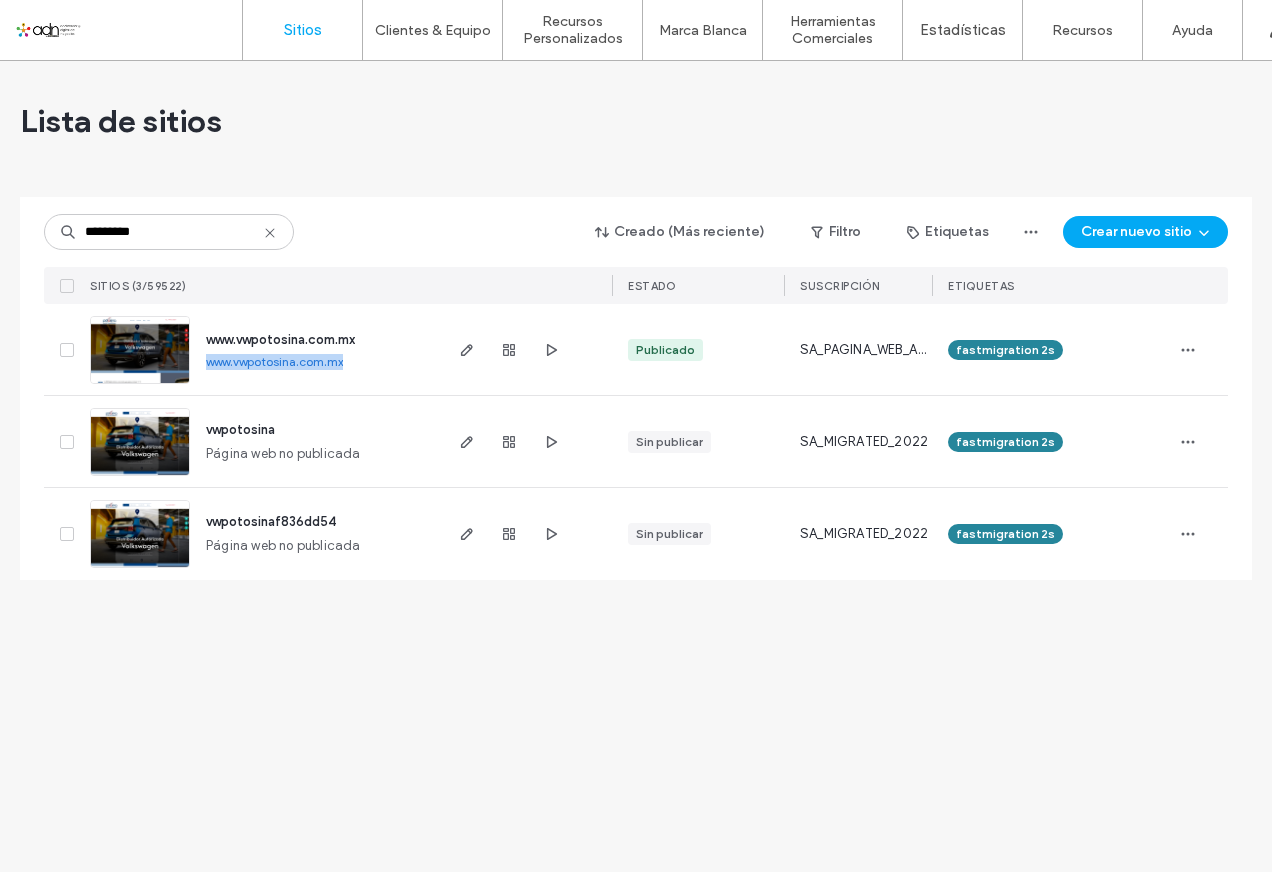 drag, startPoint x: 350, startPoint y: 366, endPoint x: 315, endPoint y: 365, distance: 35.014282 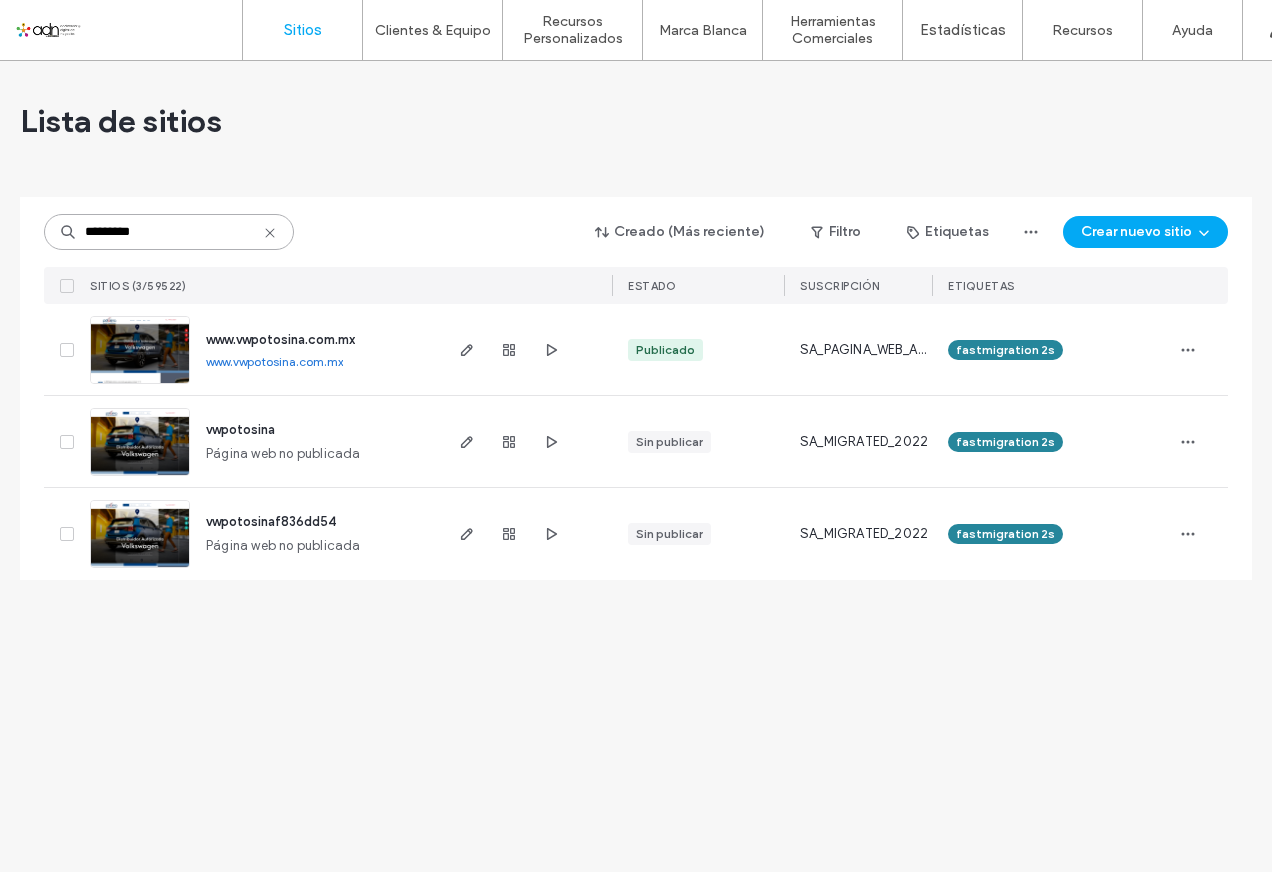 click on "*********" at bounding box center [169, 232] 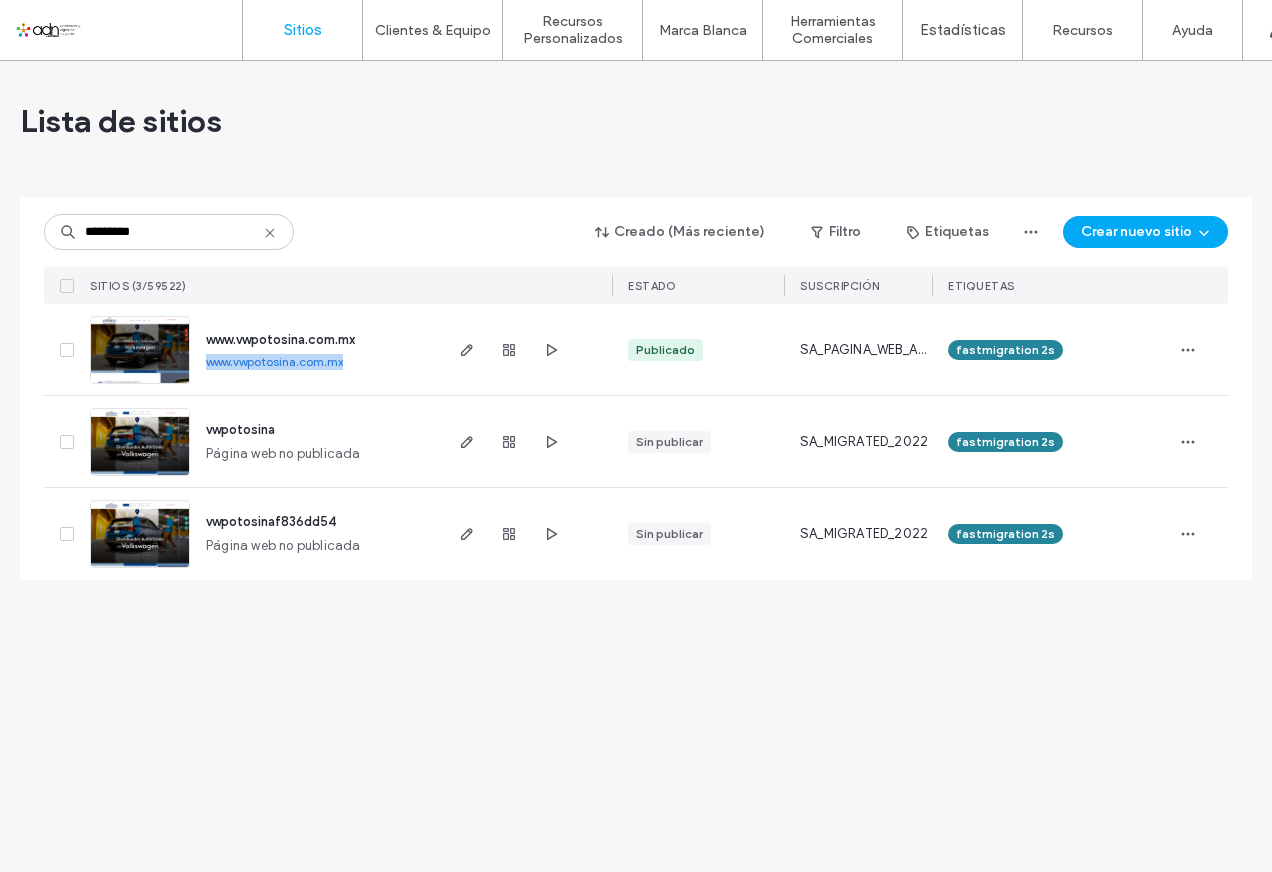 drag, startPoint x: 203, startPoint y: 363, endPoint x: 352, endPoint y: 367, distance: 149.05368 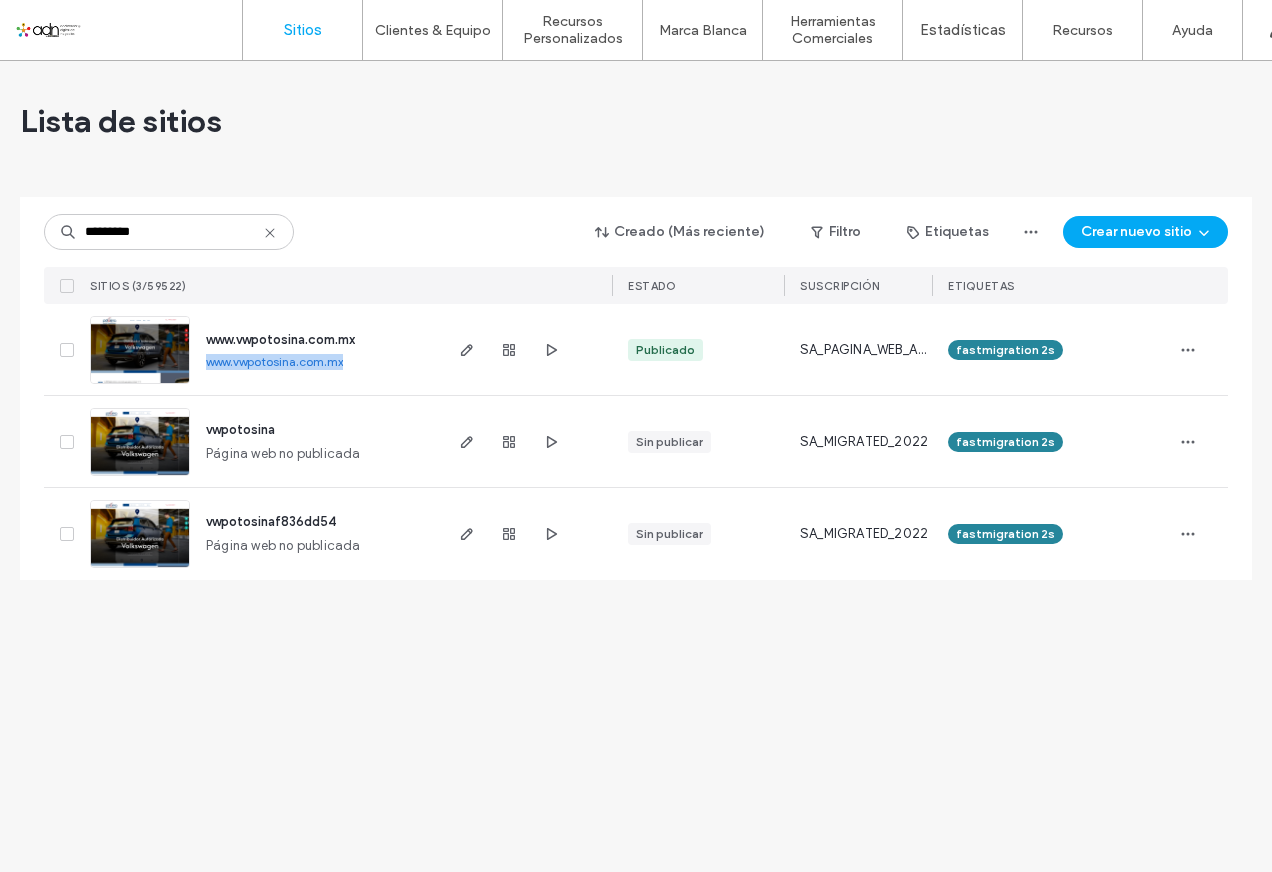 drag, startPoint x: 352, startPoint y: 367, endPoint x: 321, endPoint y: 361, distance: 31.575306 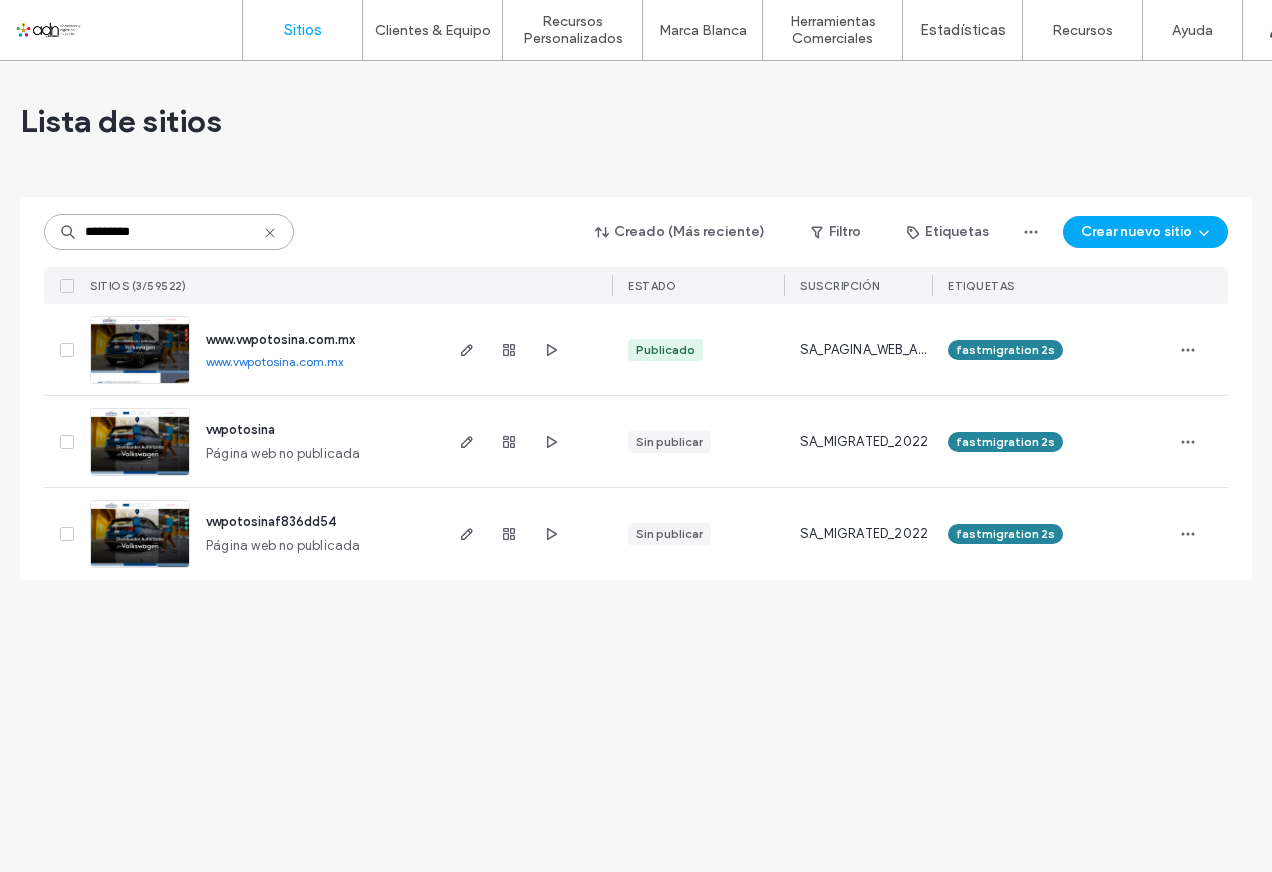 click on "*********" at bounding box center [169, 232] 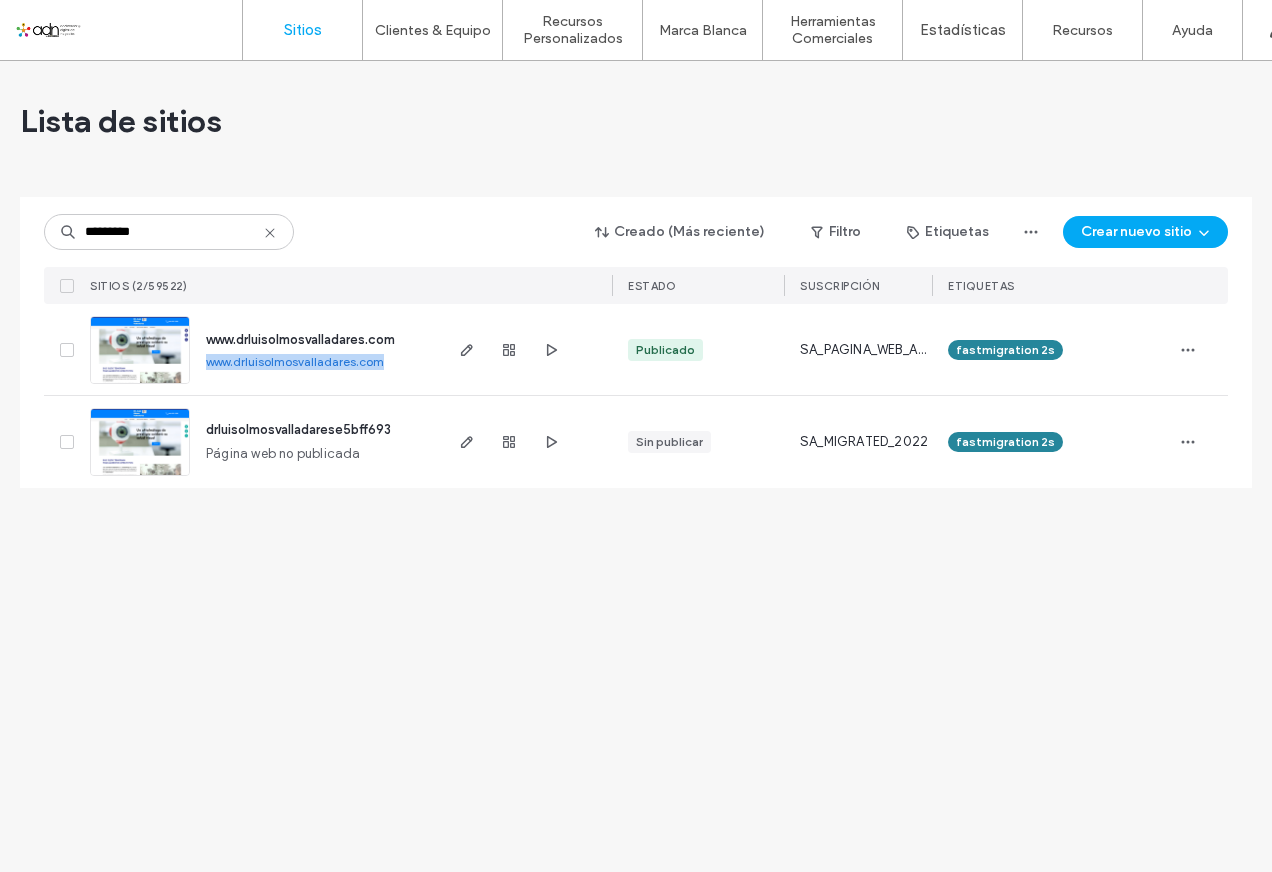 drag, startPoint x: 203, startPoint y: 365, endPoint x: 385, endPoint y: 369, distance: 182.04395 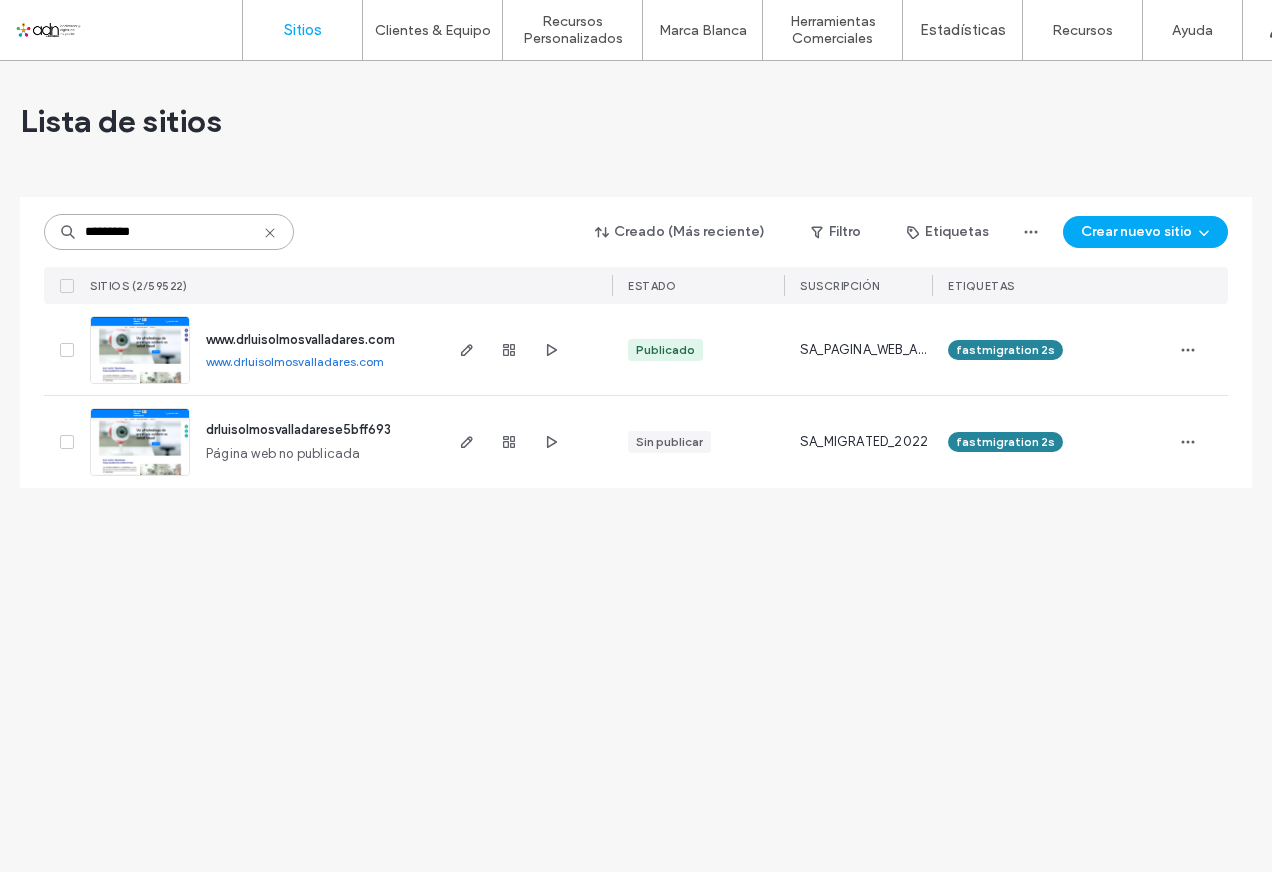 click on "*********" at bounding box center [169, 232] 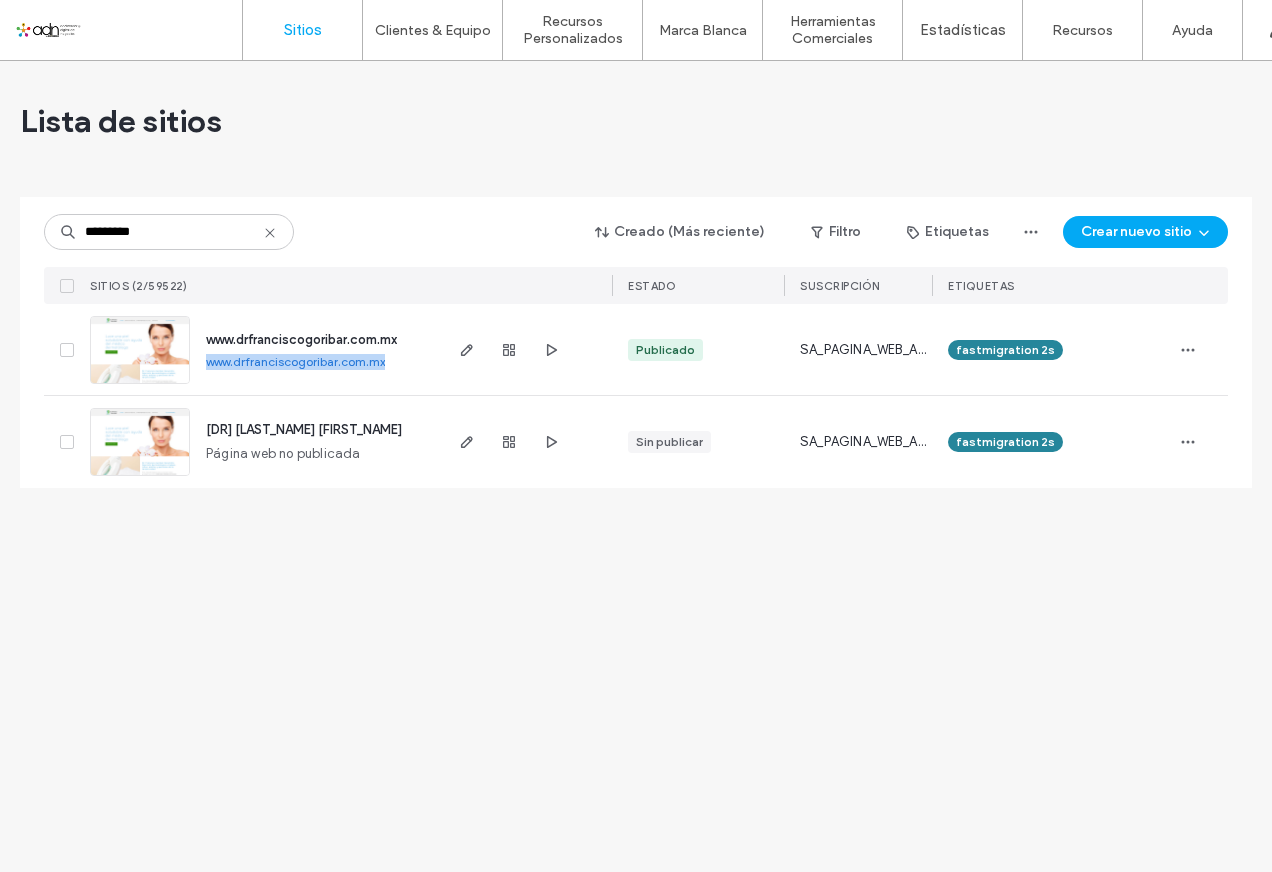 drag, startPoint x: 204, startPoint y: 364, endPoint x: 388, endPoint y: 372, distance: 184.17383 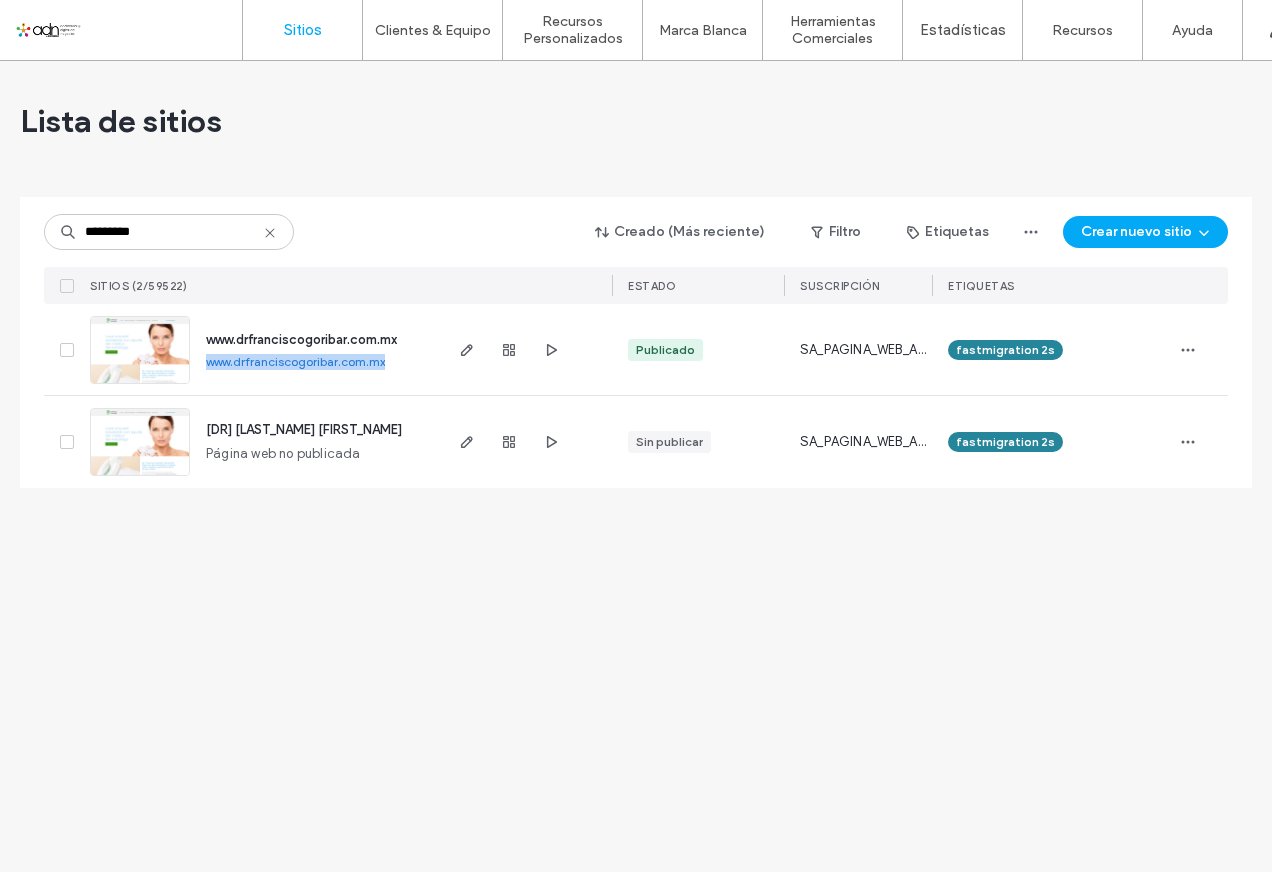 drag, startPoint x: 388, startPoint y: 372, endPoint x: 345, endPoint y: 359, distance: 44.922153 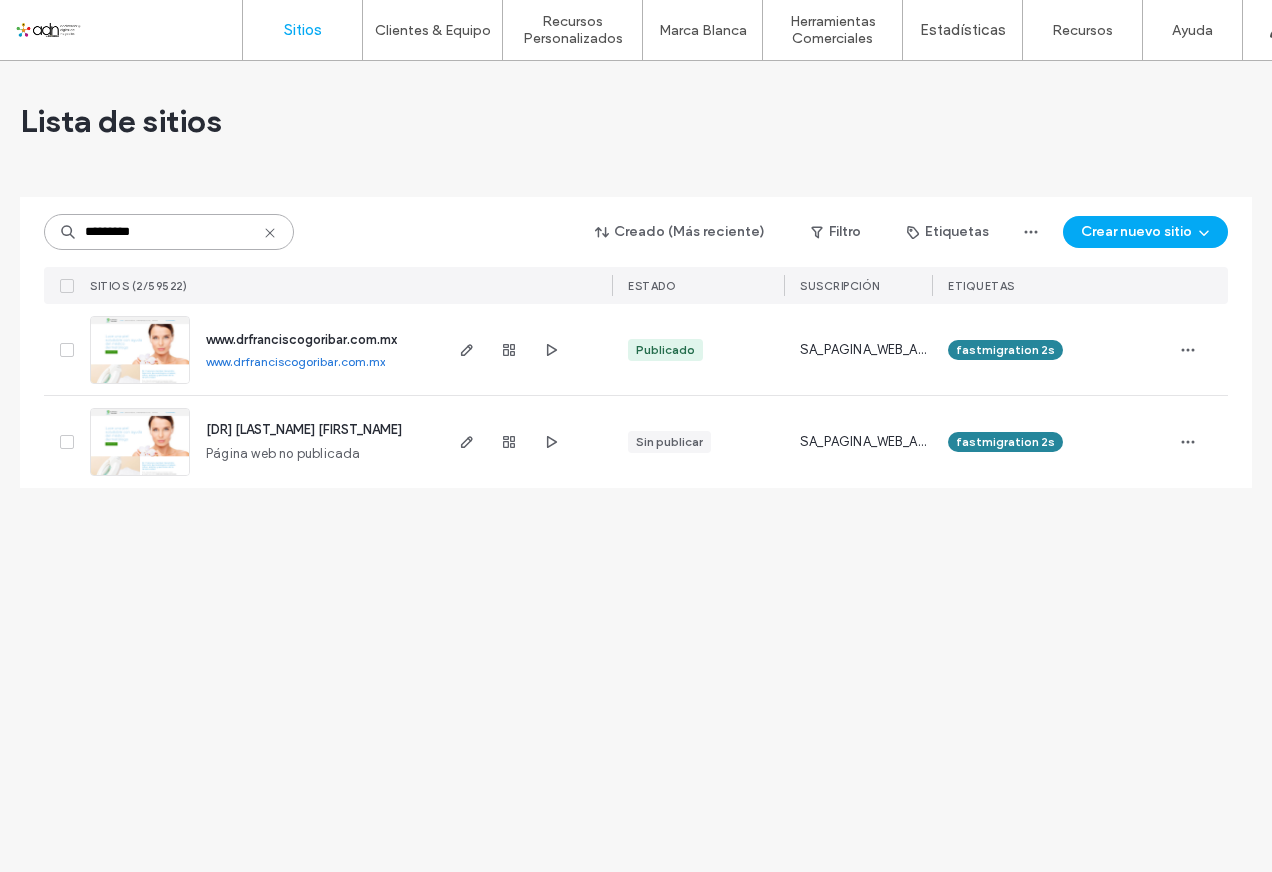click on "*********" at bounding box center [169, 232] 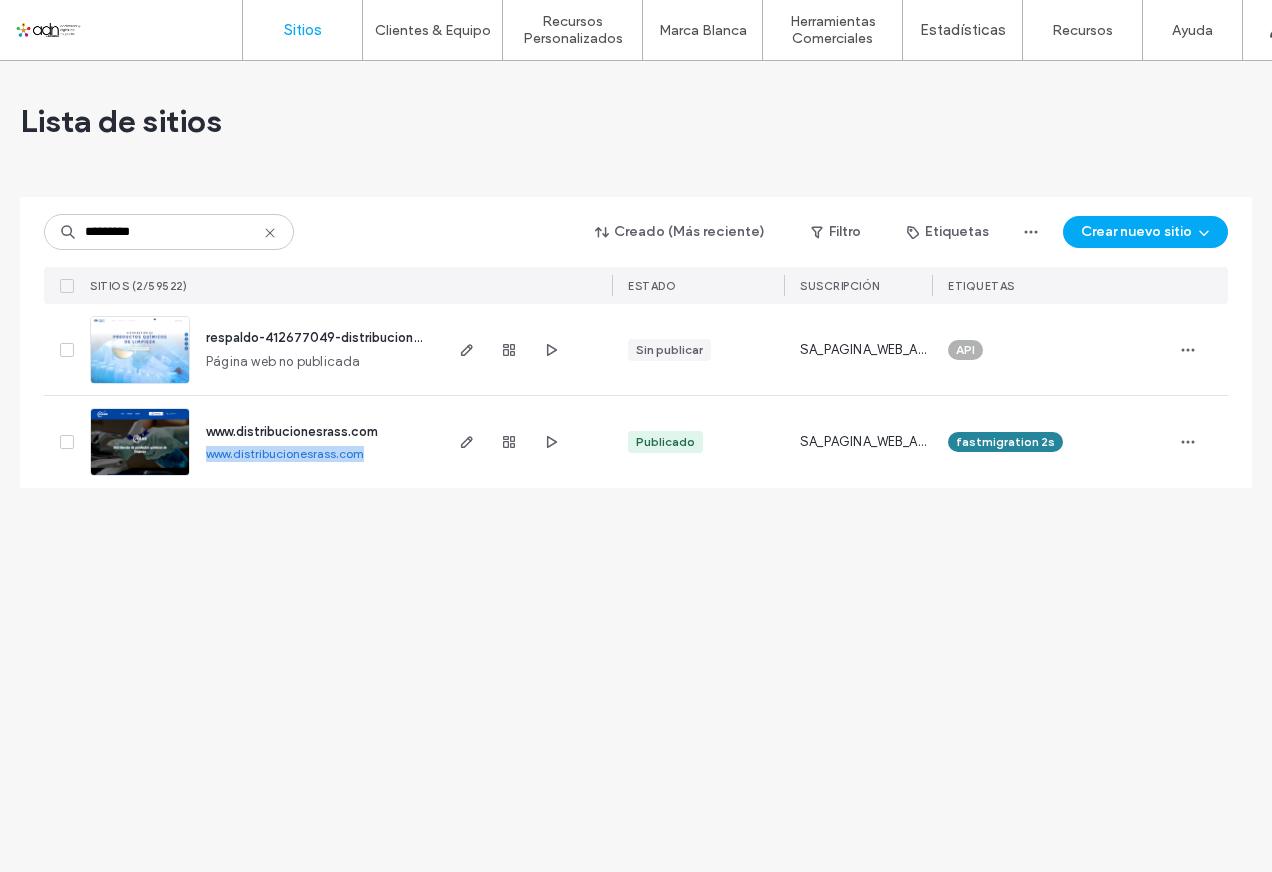drag, startPoint x: 203, startPoint y: 458, endPoint x: 372, endPoint y: 458, distance: 169 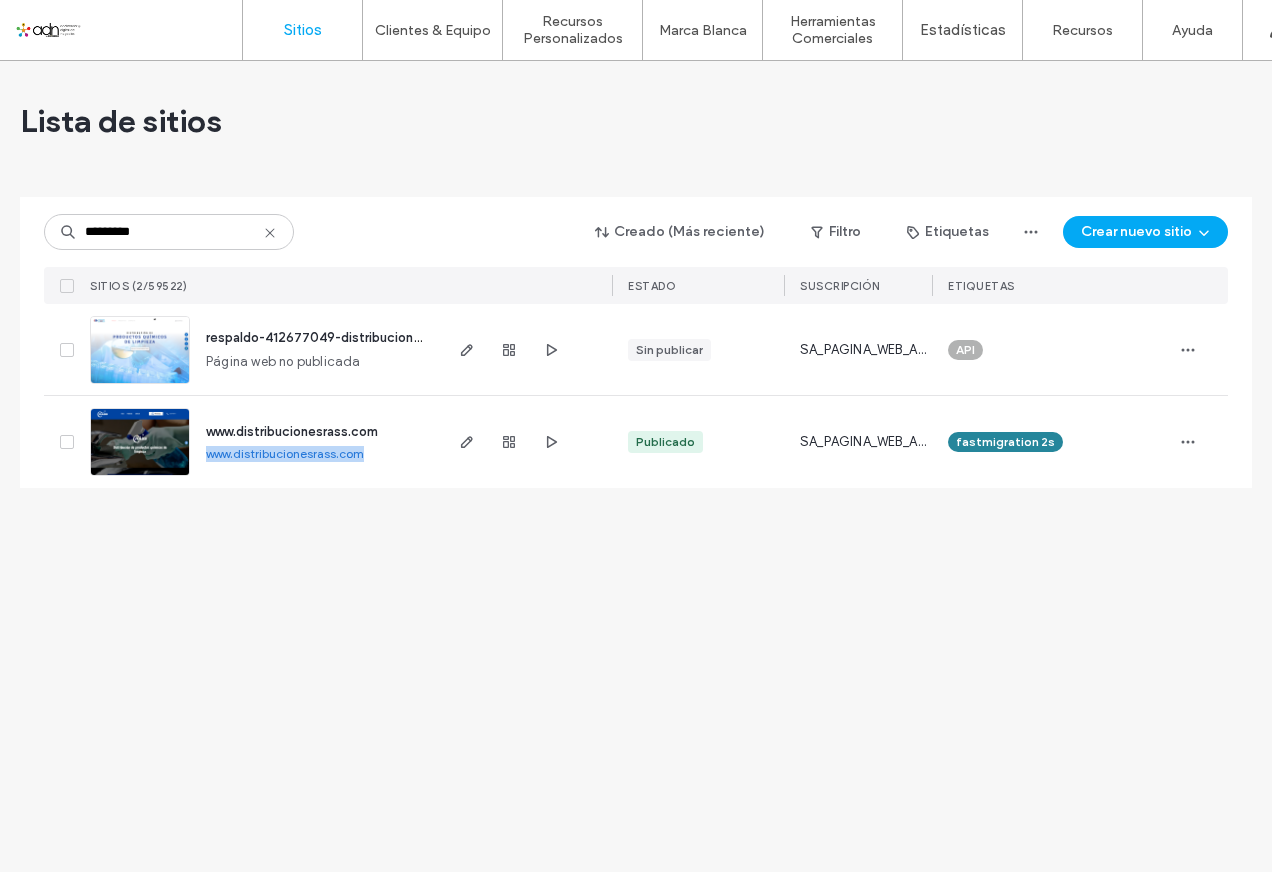 drag, startPoint x: 372, startPoint y: 458, endPoint x: 310, endPoint y: 452, distance: 62.289646 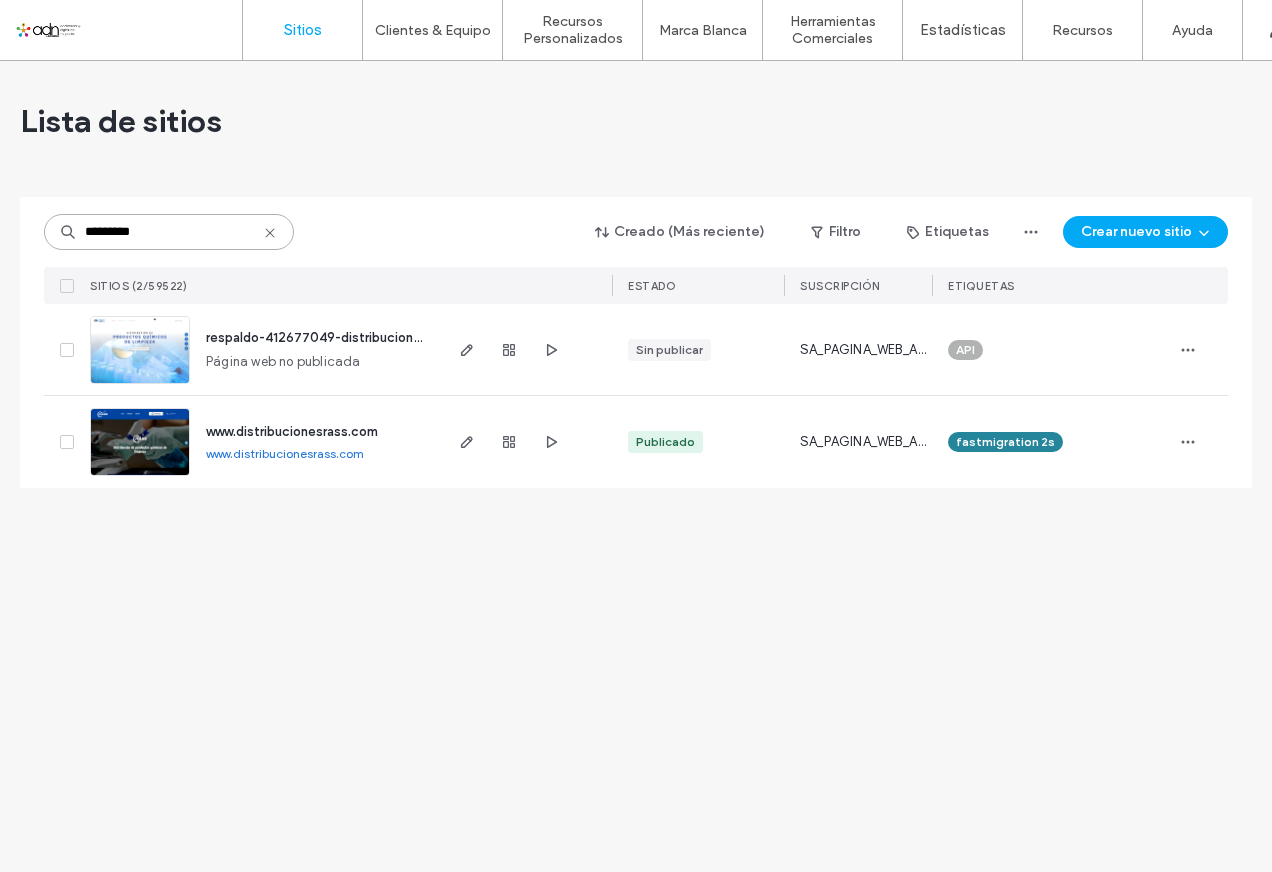 click on "*********" at bounding box center [169, 232] 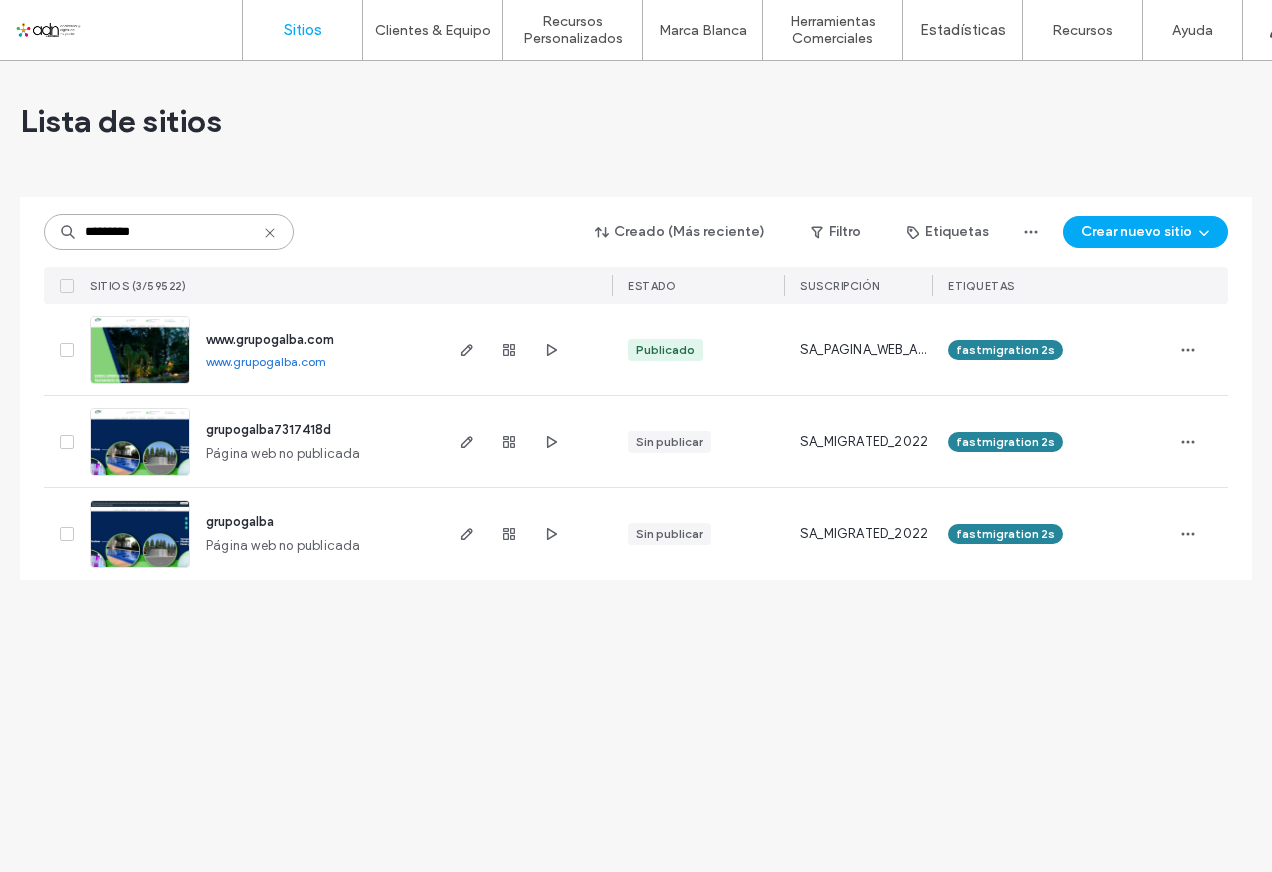 click on "*********" at bounding box center (169, 232) 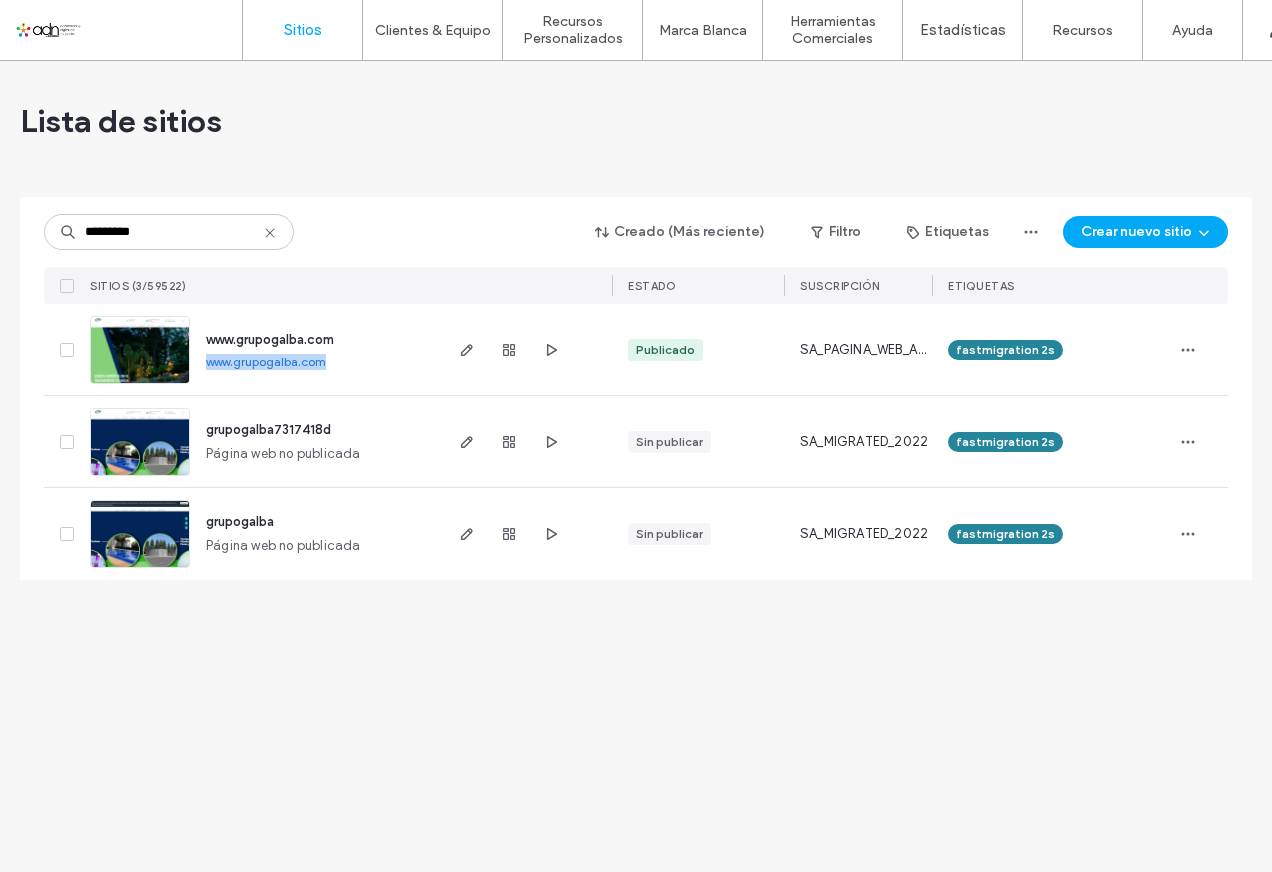 drag, startPoint x: 203, startPoint y: 367, endPoint x: 328, endPoint y: 371, distance: 125.06398 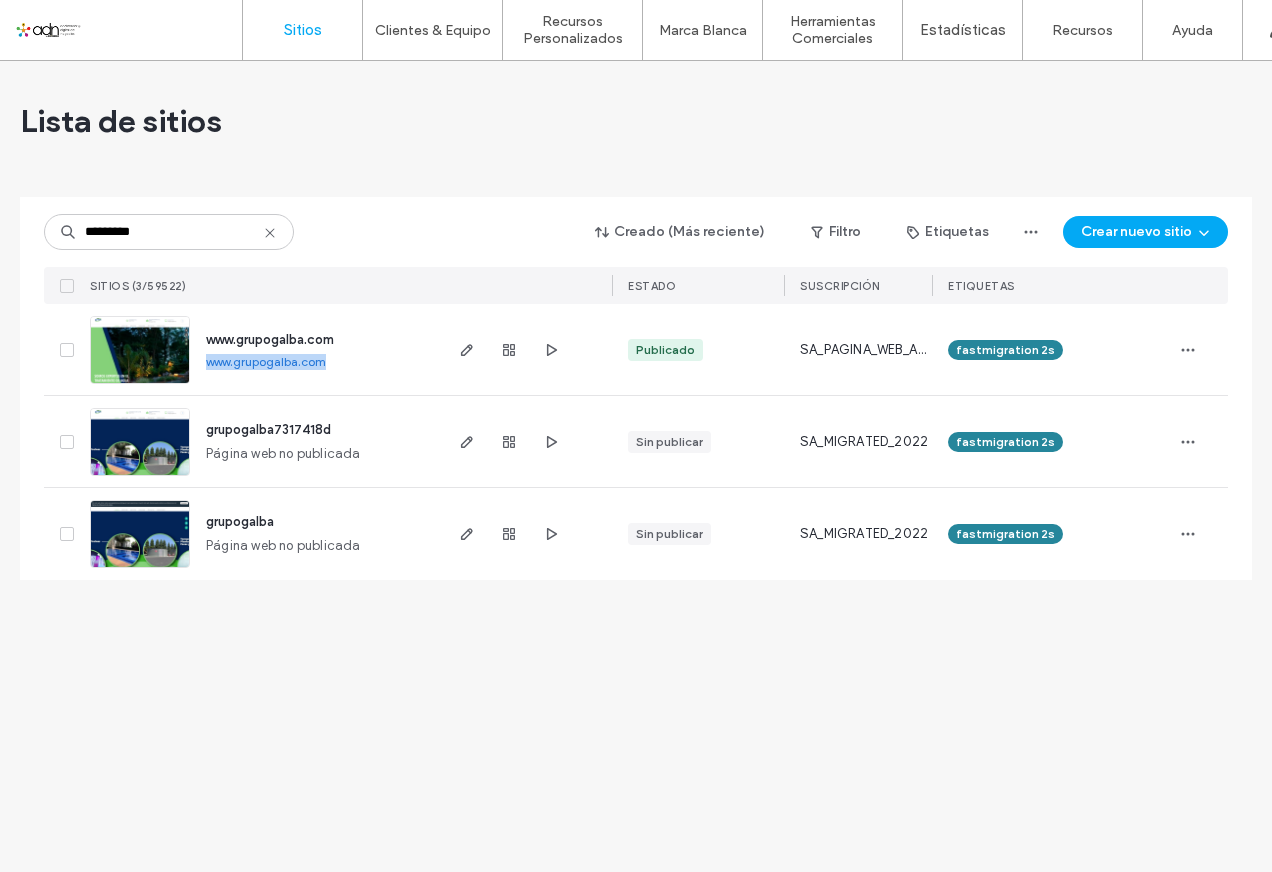 drag, startPoint x: 328, startPoint y: 371, endPoint x: 307, endPoint y: 365, distance: 21.84033 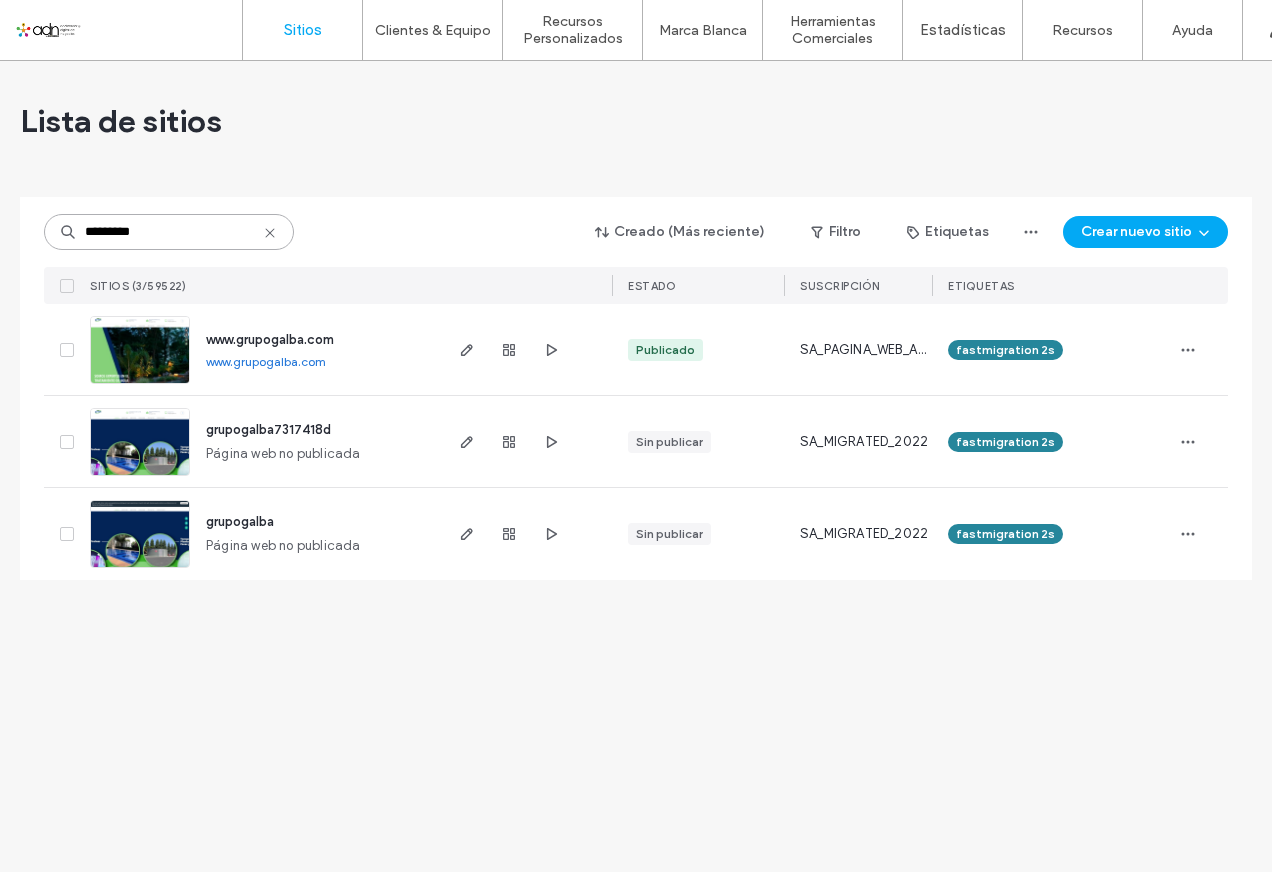 click on "*********" at bounding box center [169, 232] 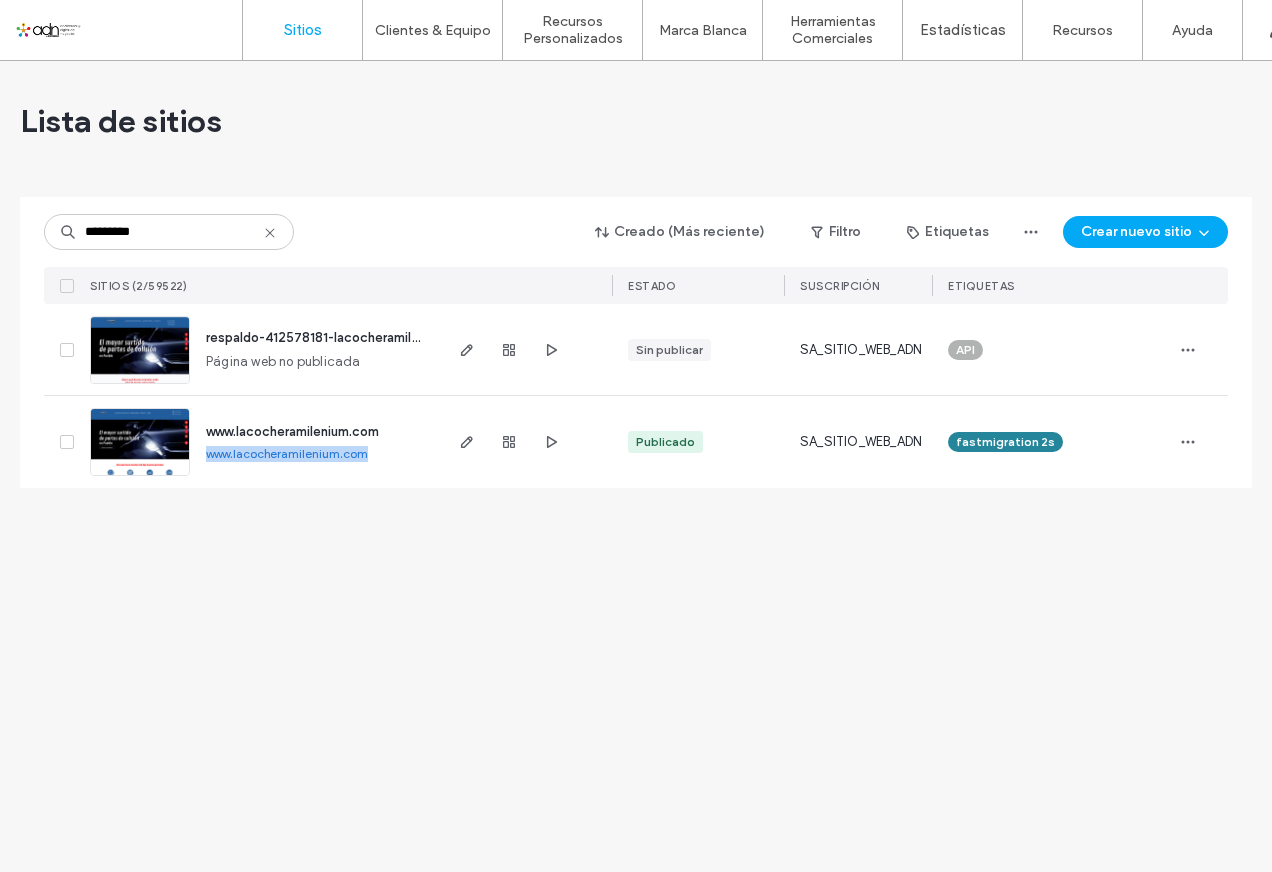 drag, startPoint x: 201, startPoint y: 461, endPoint x: 370, endPoint y: 461, distance: 169 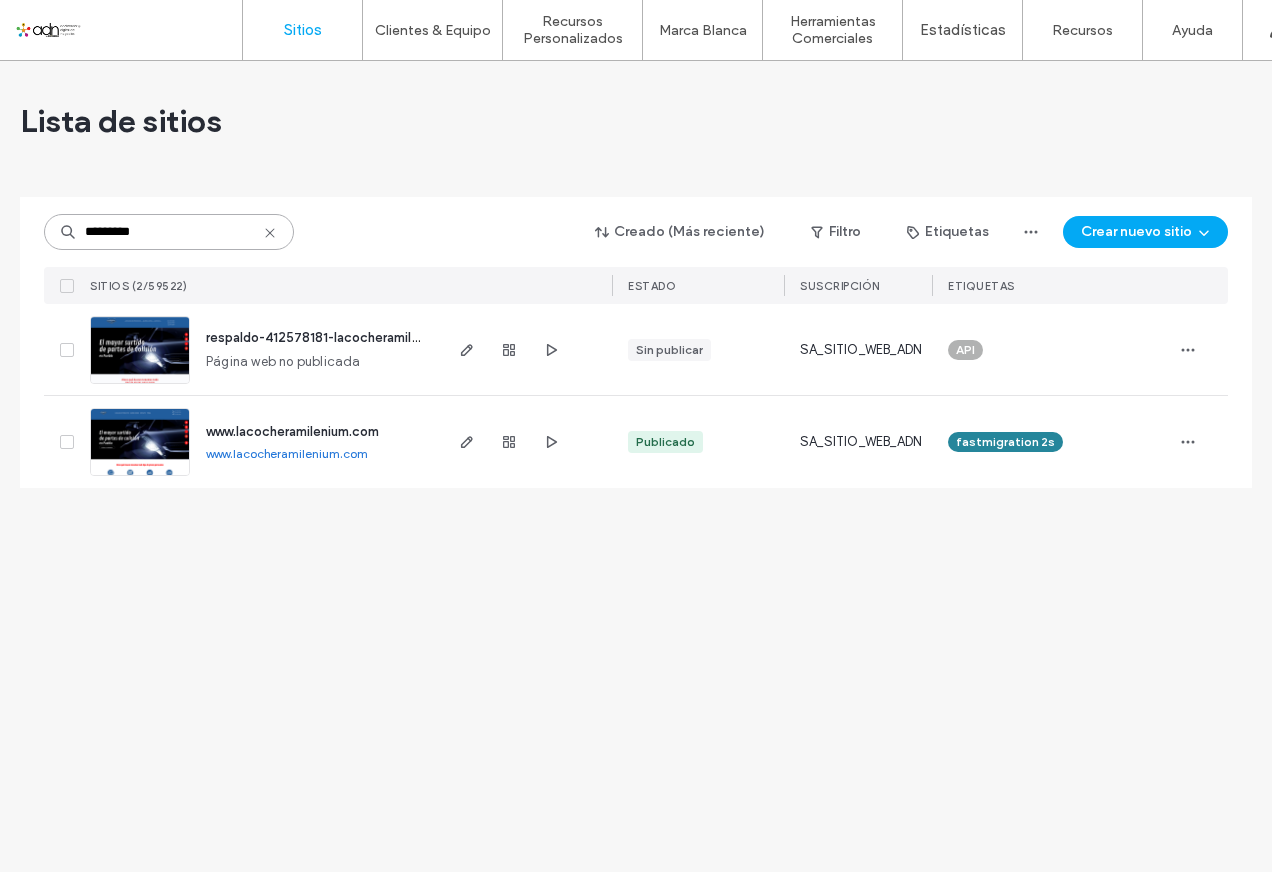 click on "*********" at bounding box center (169, 232) 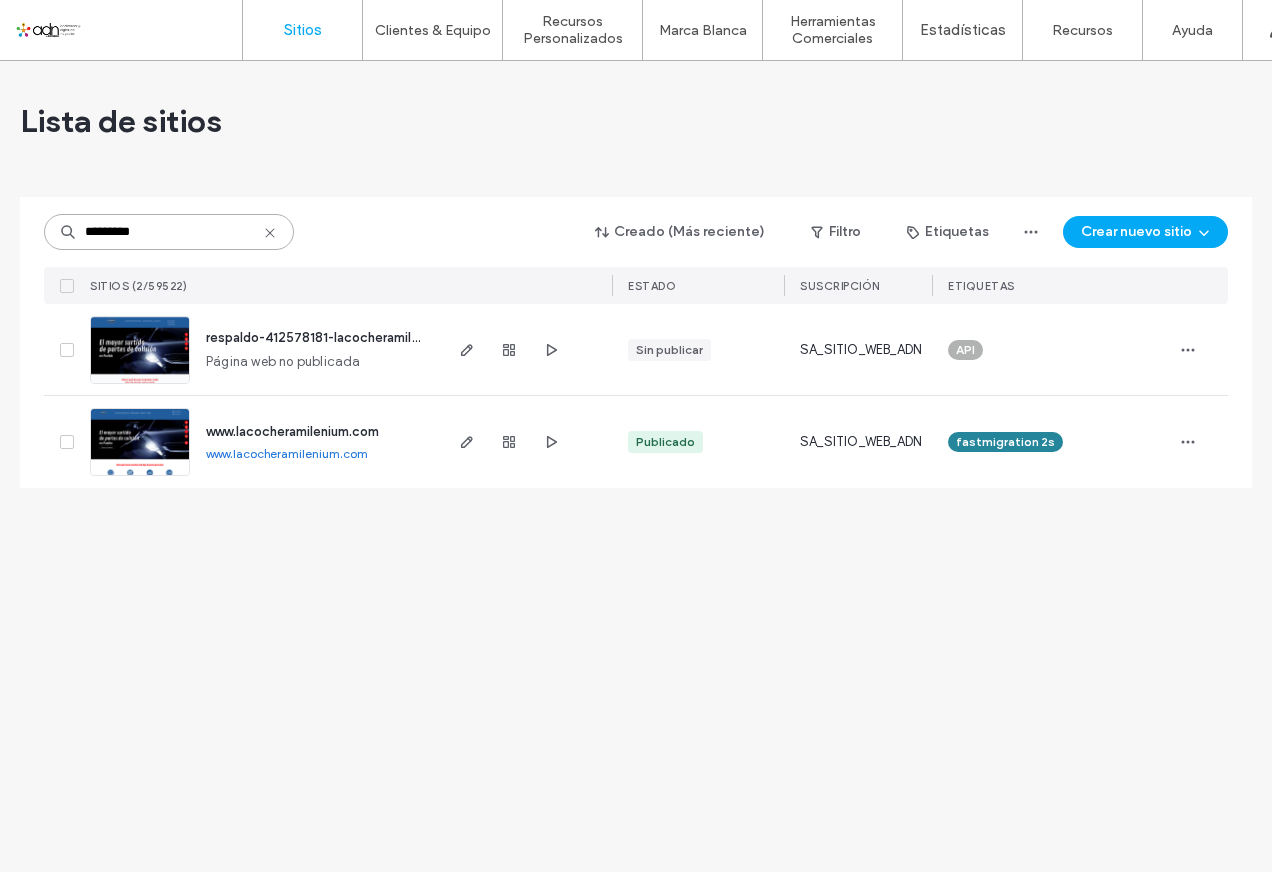 paste on "**********" 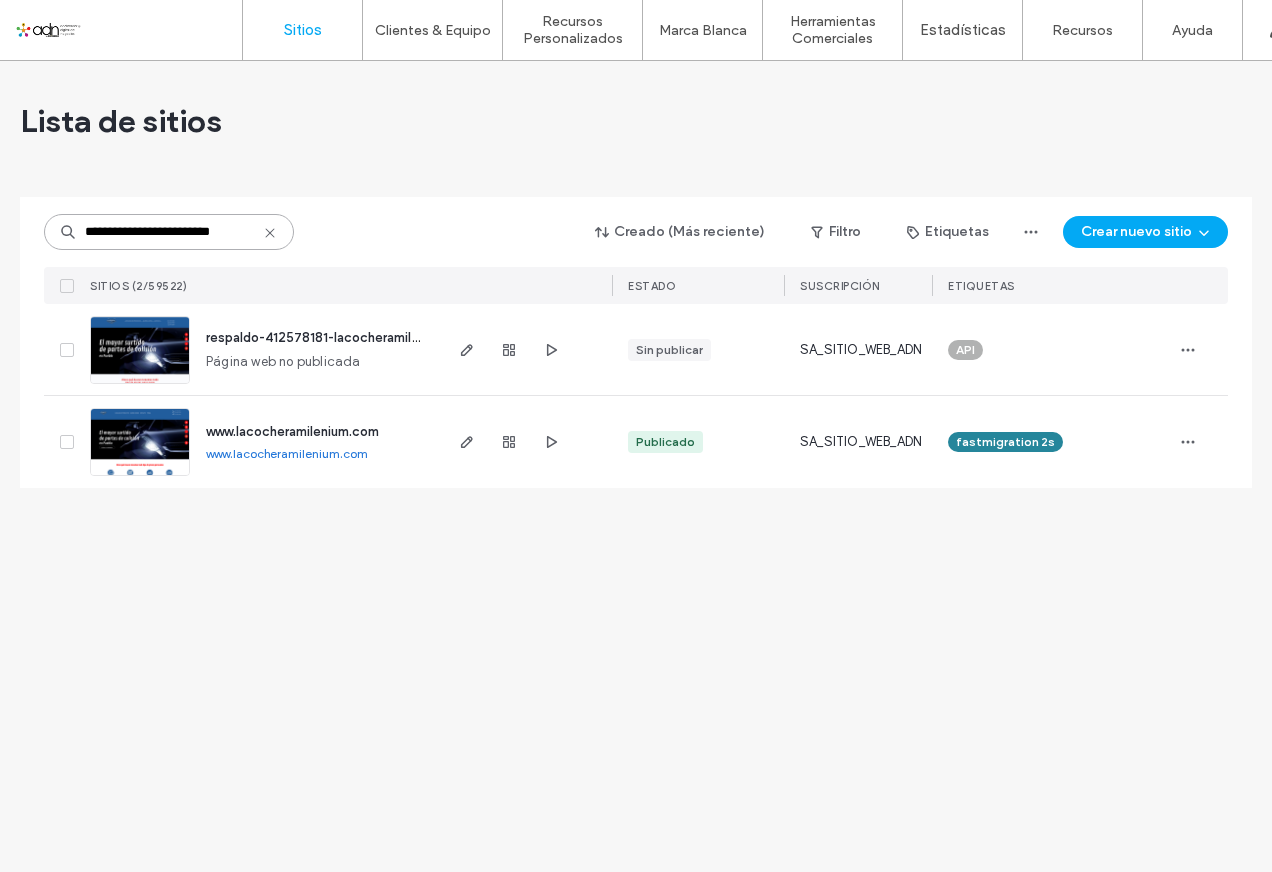 scroll, scrollTop: 0, scrollLeft: 11, axis: horizontal 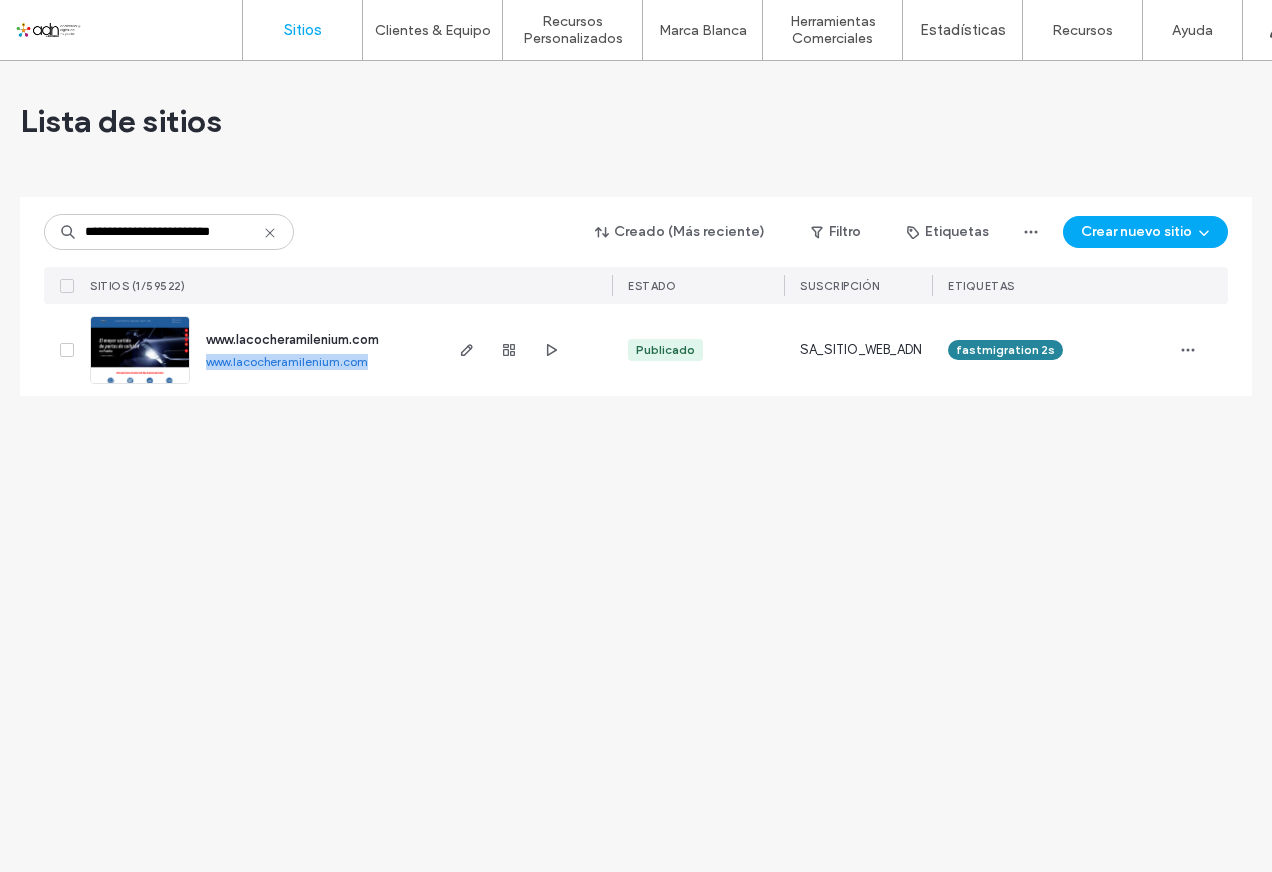 drag, startPoint x: 201, startPoint y: 365, endPoint x: 372, endPoint y: 364, distance: 171.00293 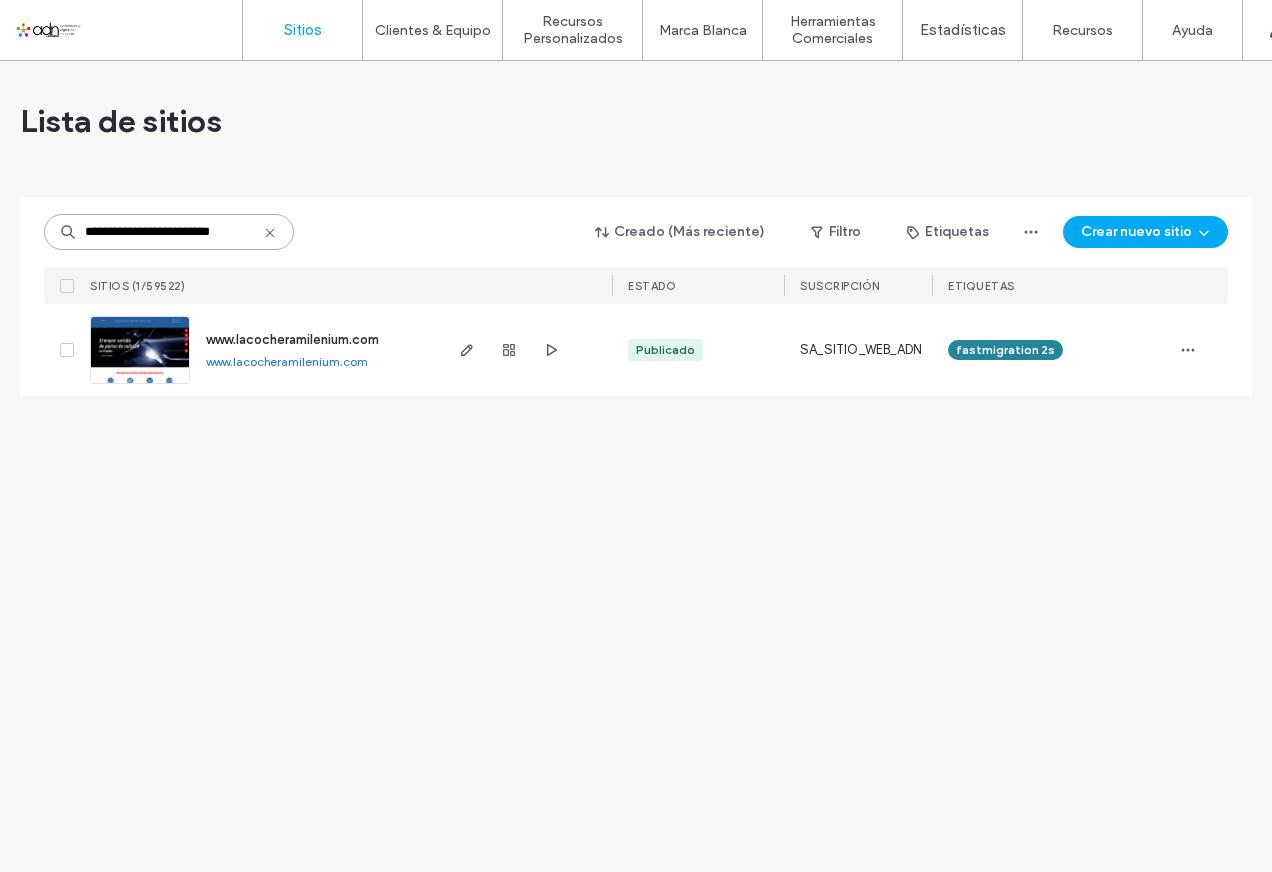 click on "**********" at bounding box center [169, 232] 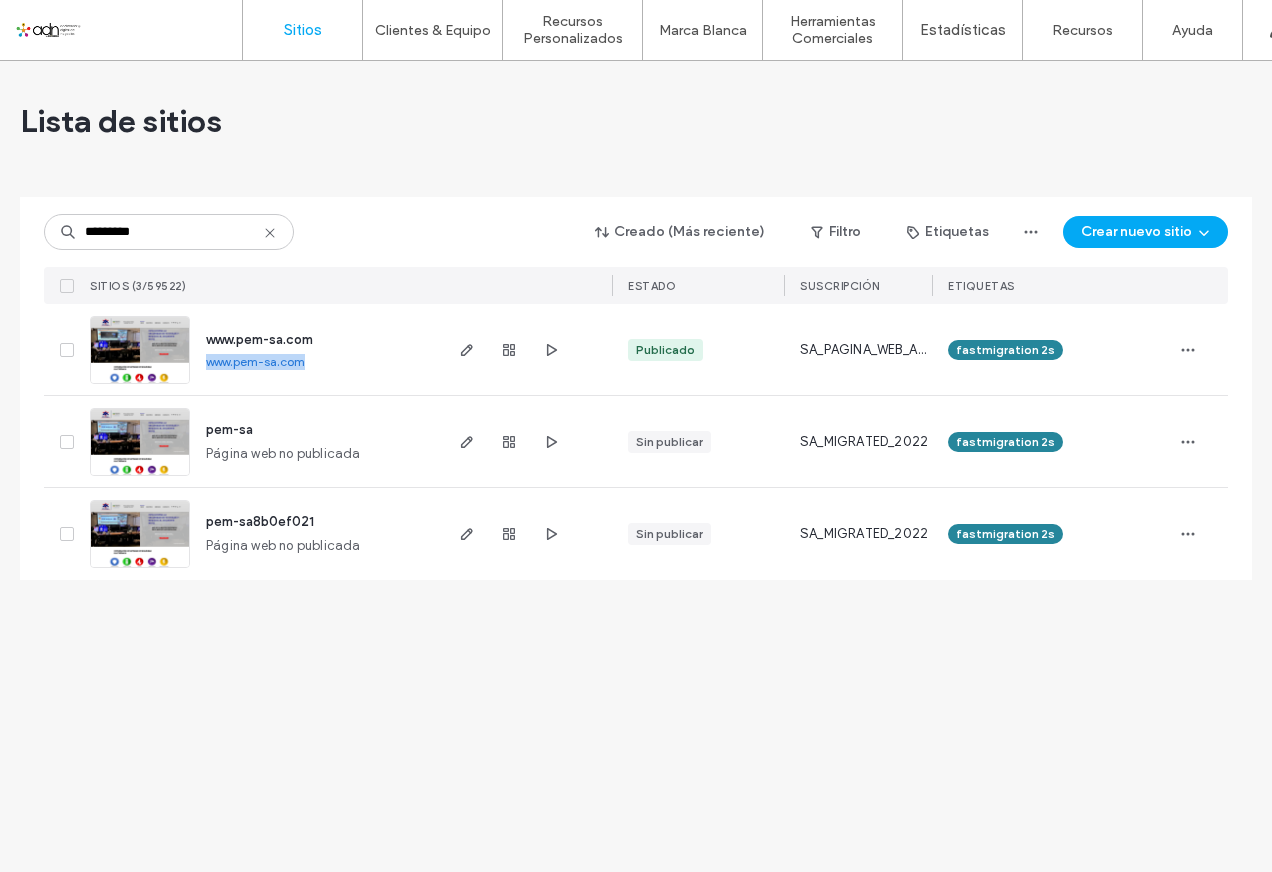 drag, startPoint x: 199, startPoint y: 363, endPoint x: 304, endPoint y: 365, distance: 105.01904 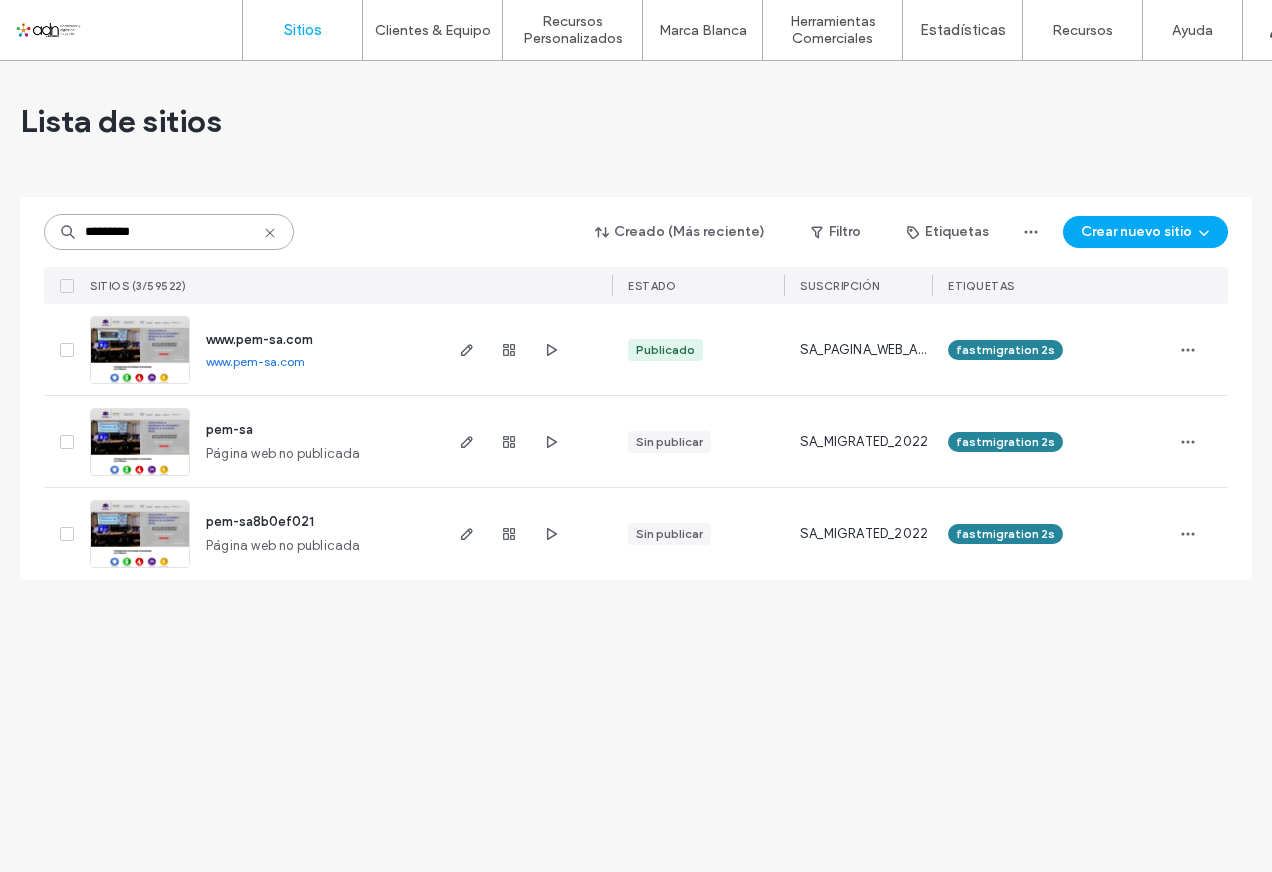click on "*********" at bounding box center (169, 232) 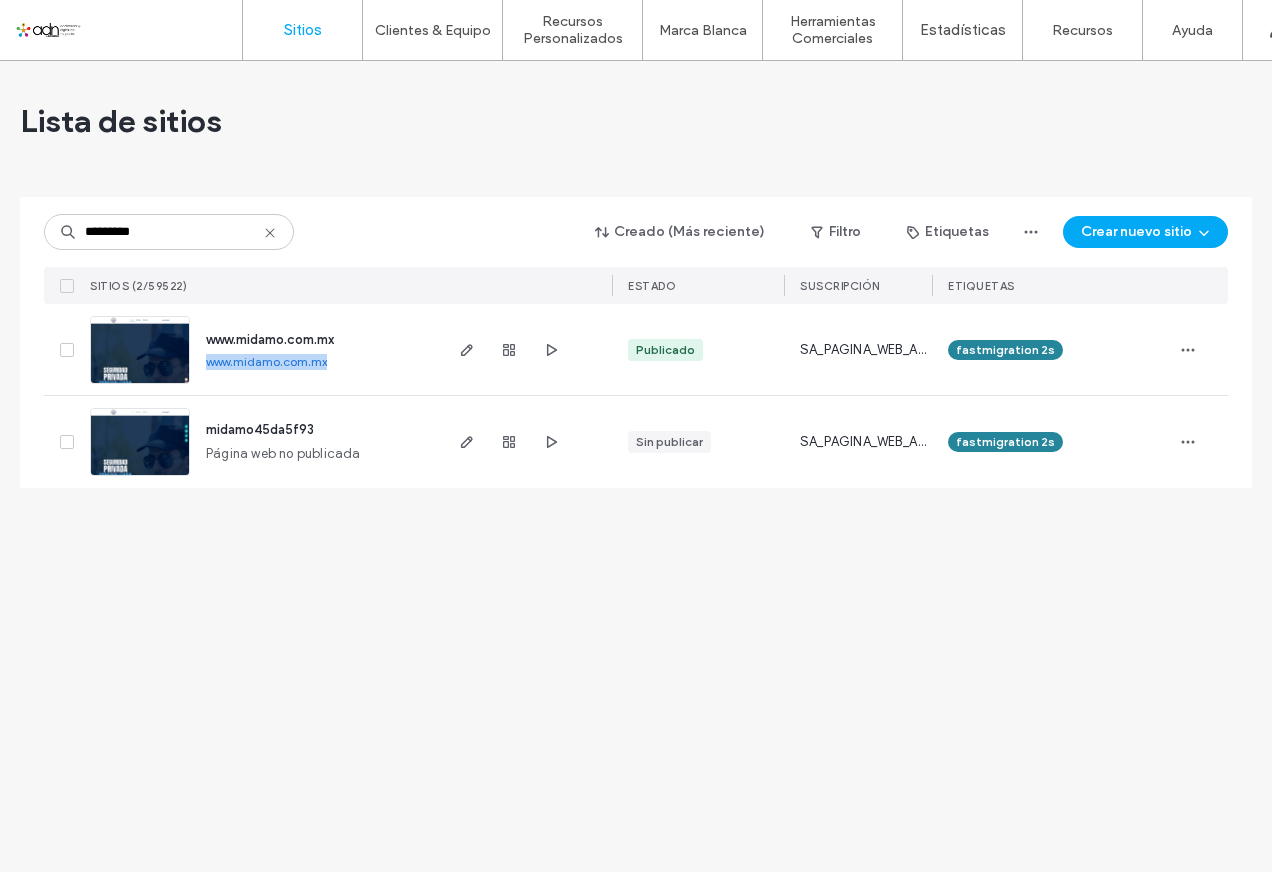 drag, startPoint x: 200, startPoint y: 365, endPoint x: 336, endPoint y: 364, distance: 136.00368 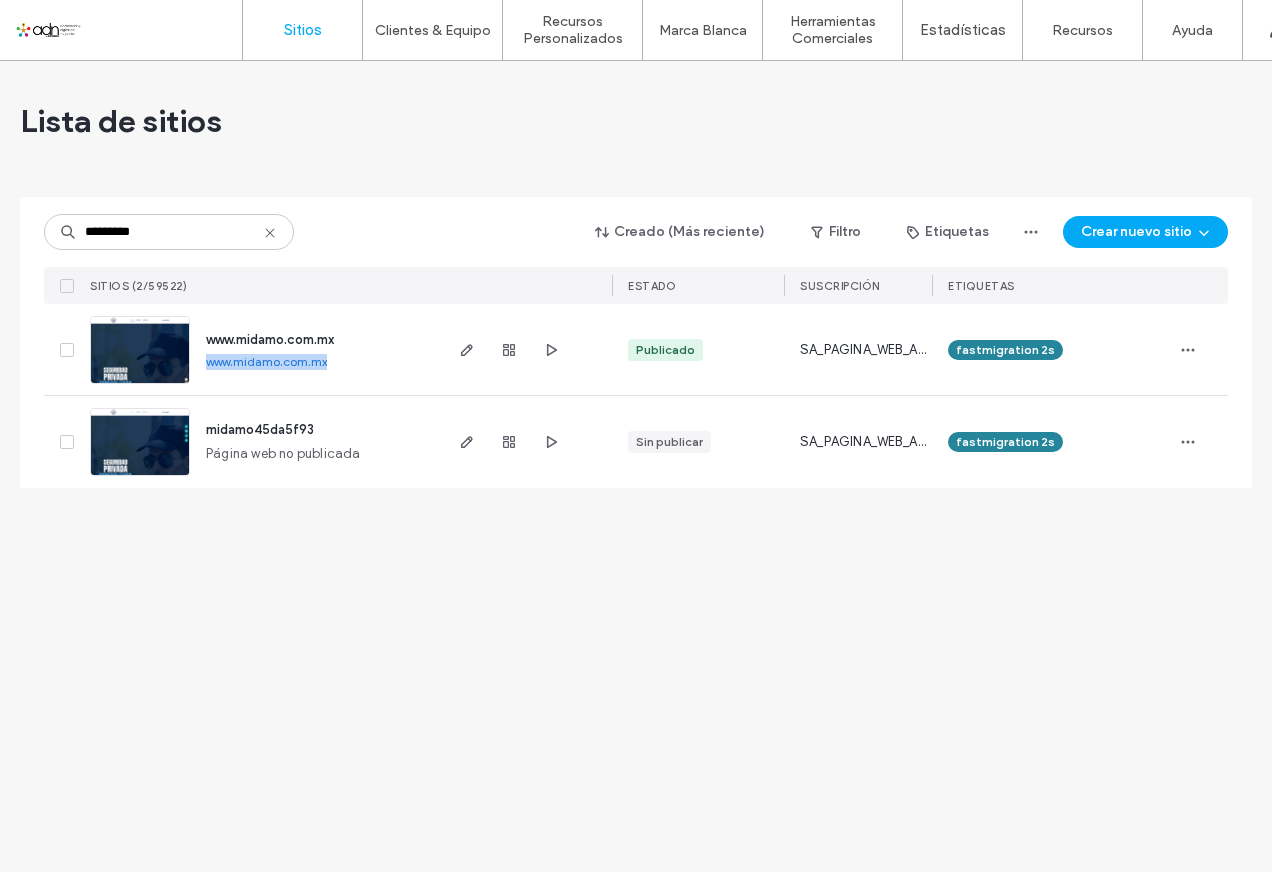 click on "www.midamo.com.mx" at bounding box center [266, 361] 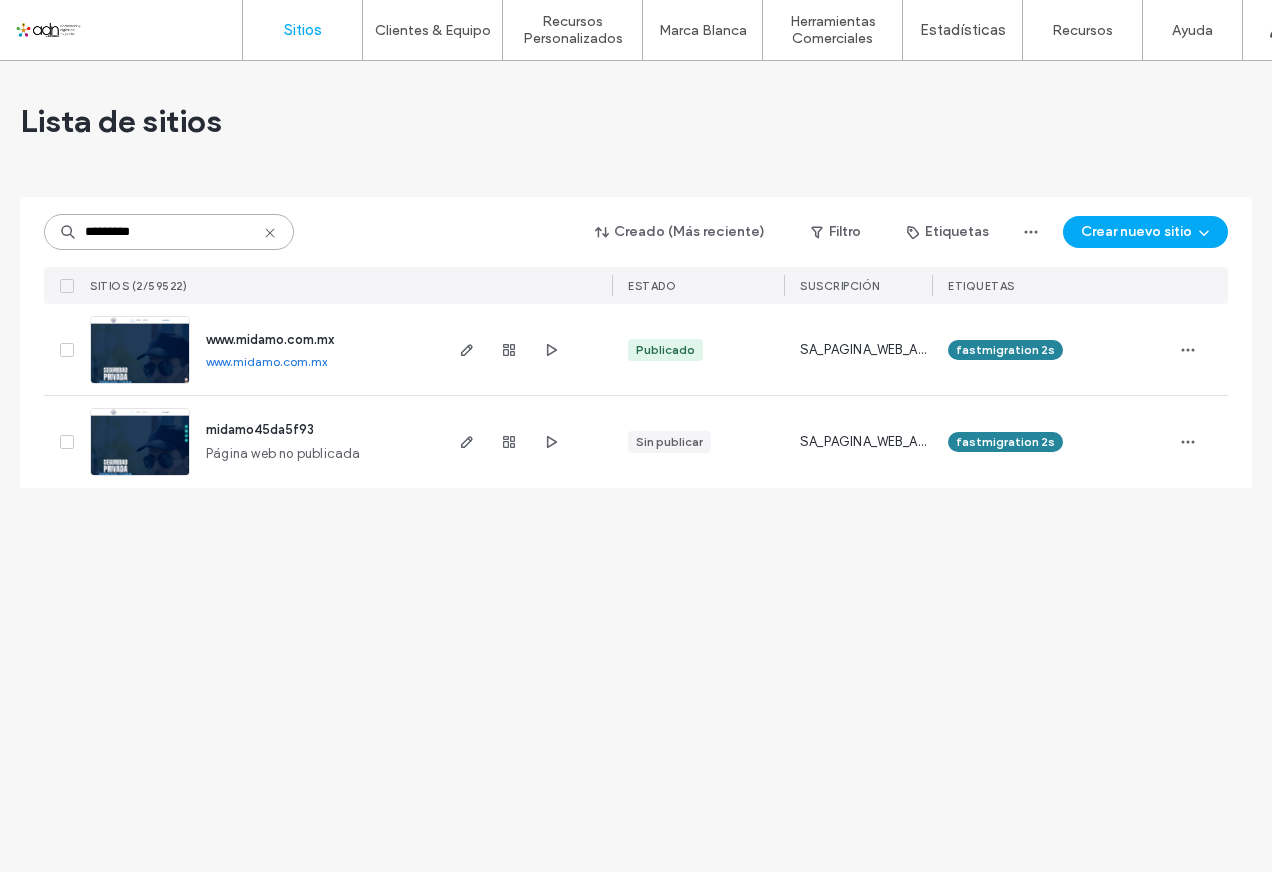 click on "*********" at bounding box center [169, 232] 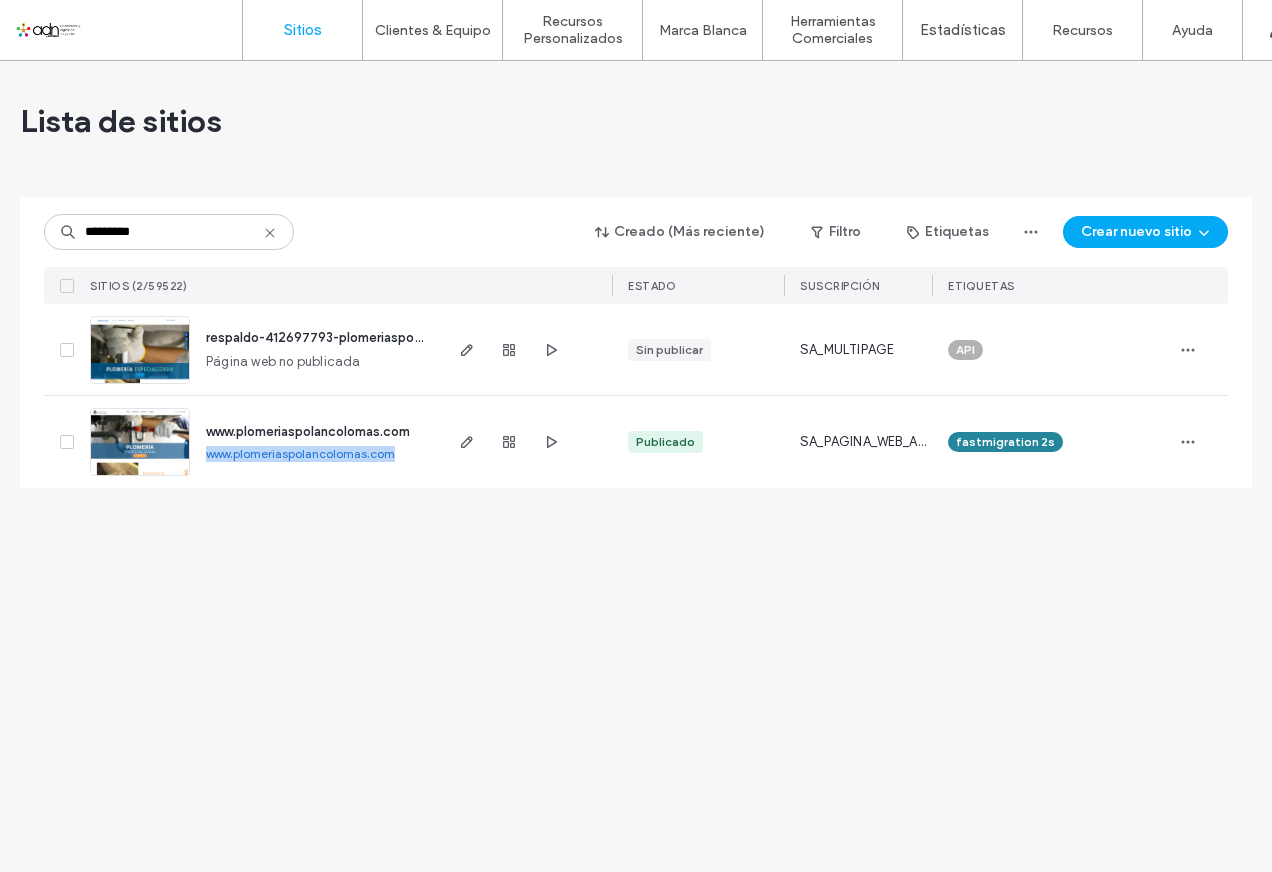 drag, startPoint x: 203, startPoint y: 451, endPoint x: 395, endPoint y: 465, distance: 192.50974 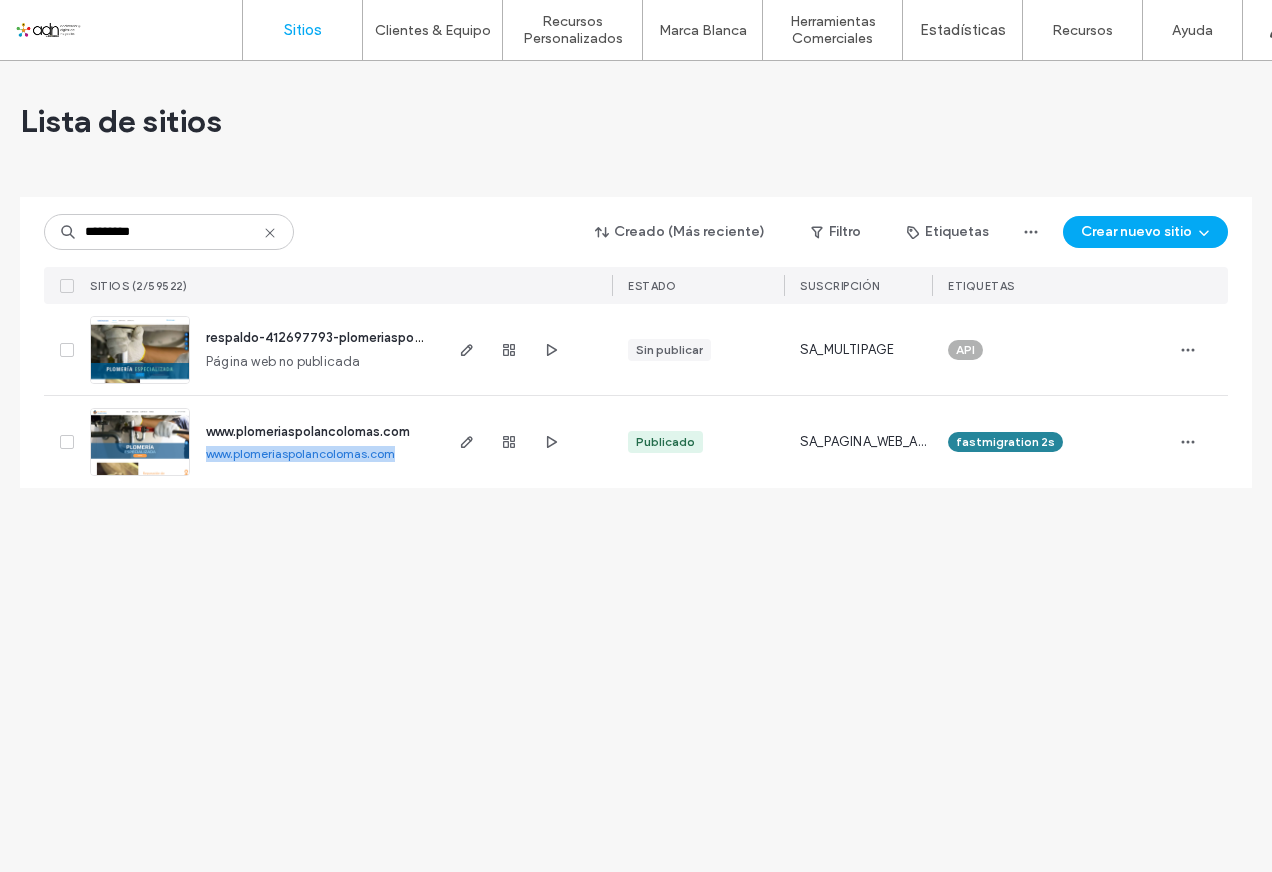 drag, startPoint x: 395, startPoint y: 465, endPoint x: 362, endPoint y: 450, distance: 36.249138 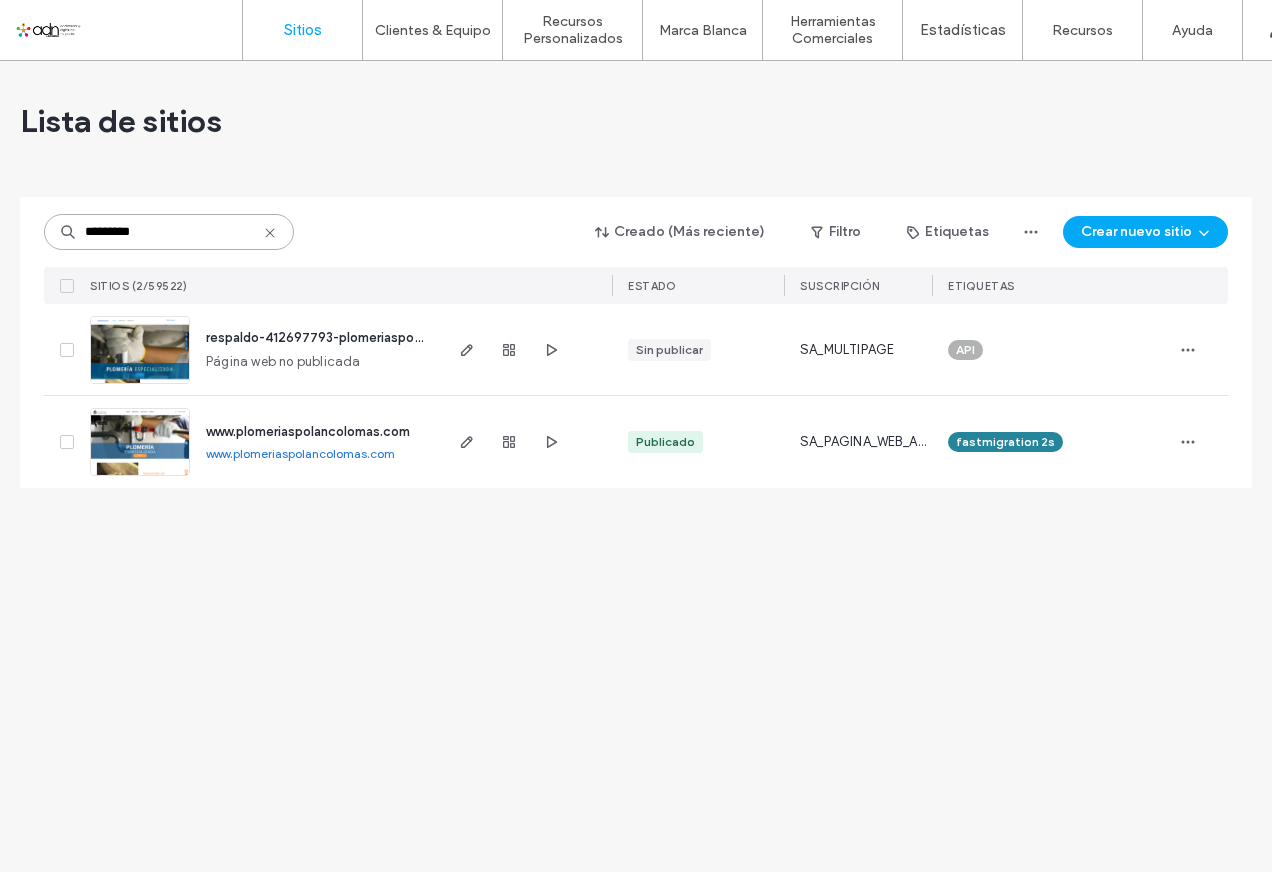 click on "*********" at bounding box center (169, 232) 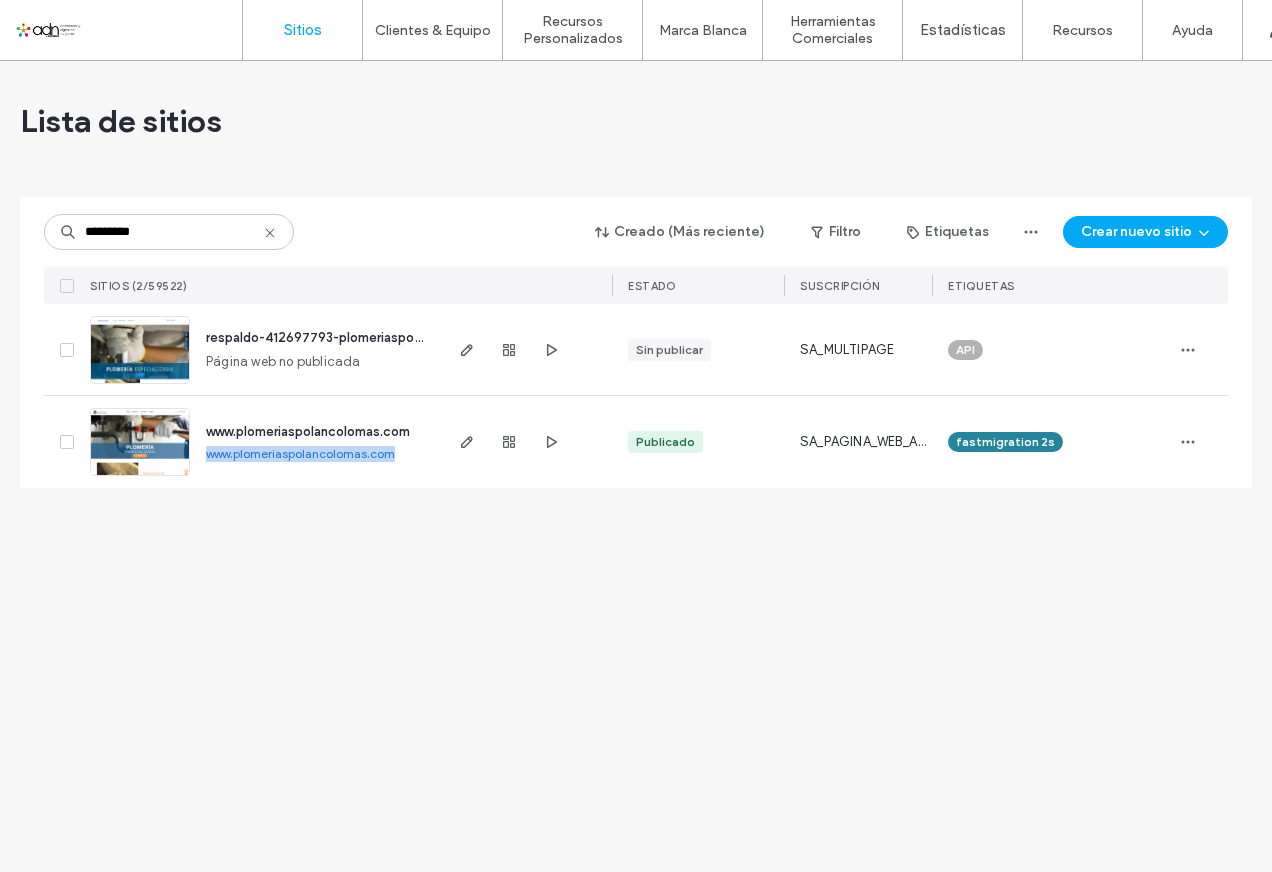 drag, startPoint x: 201, startPoint y: 453, endPoint x: 397, endPoint y: 459, distance: 196.09181 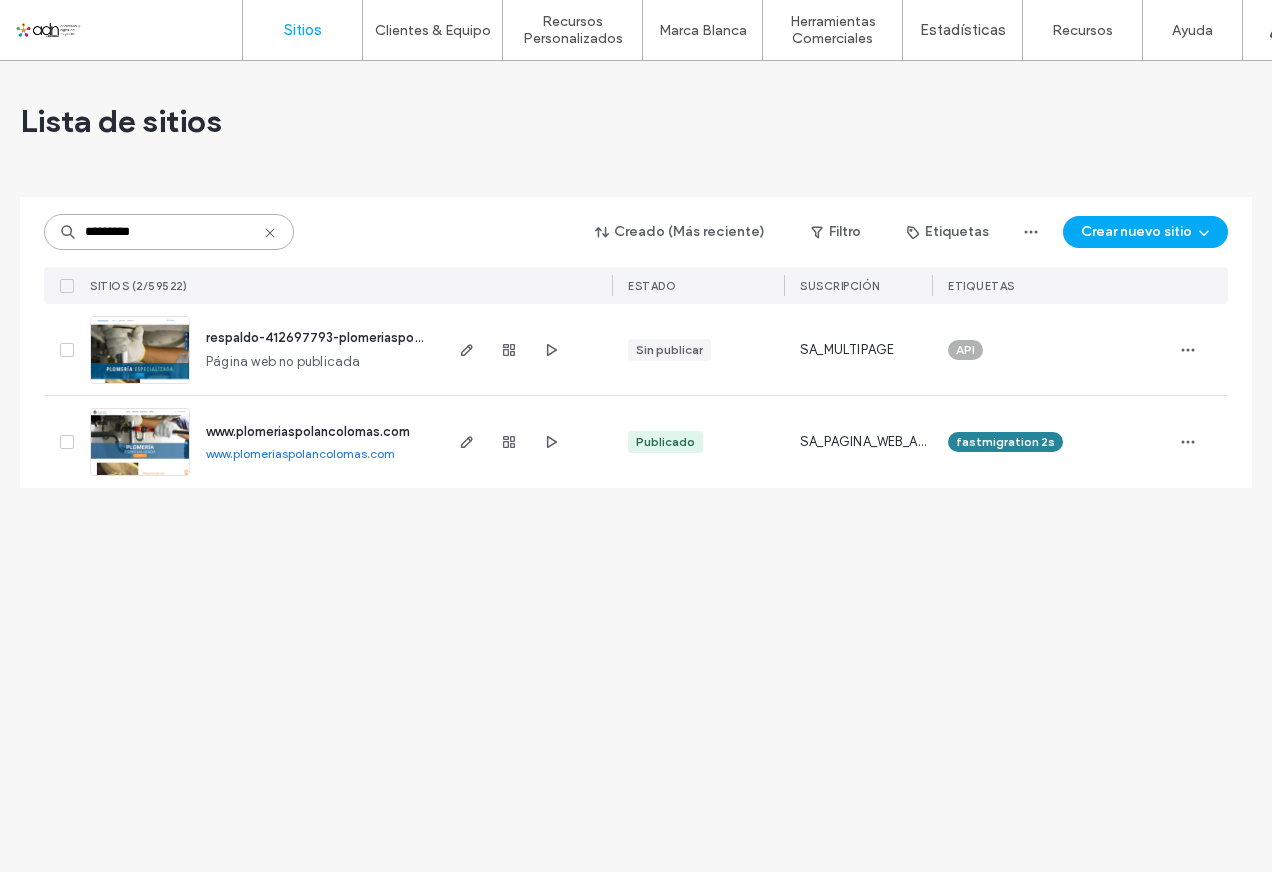 click on "*********" at bounding box center (169, 232) 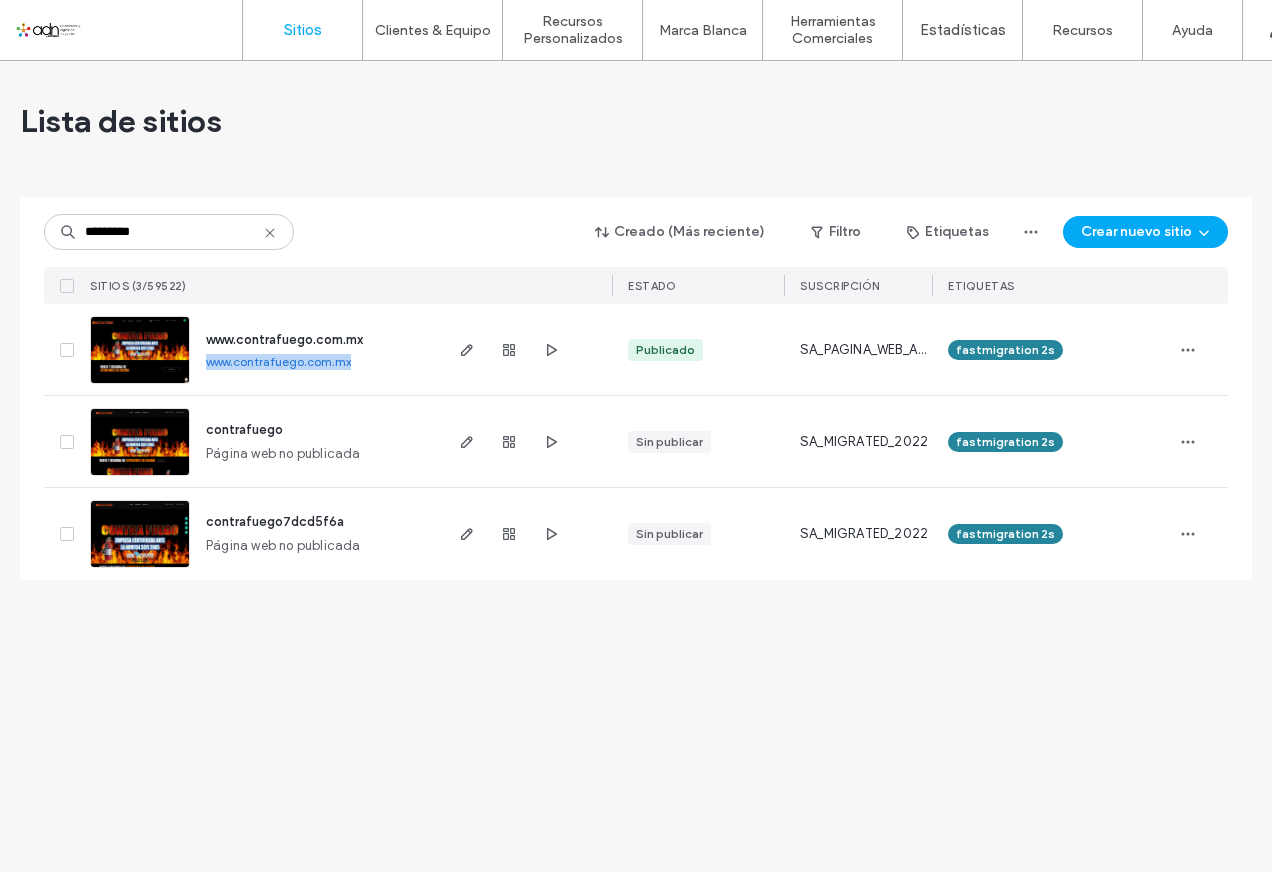 drag, startPoint x: 202, startPoint y: 363, endPoint x: 358, endPoint y: 367, distance: 156.05127 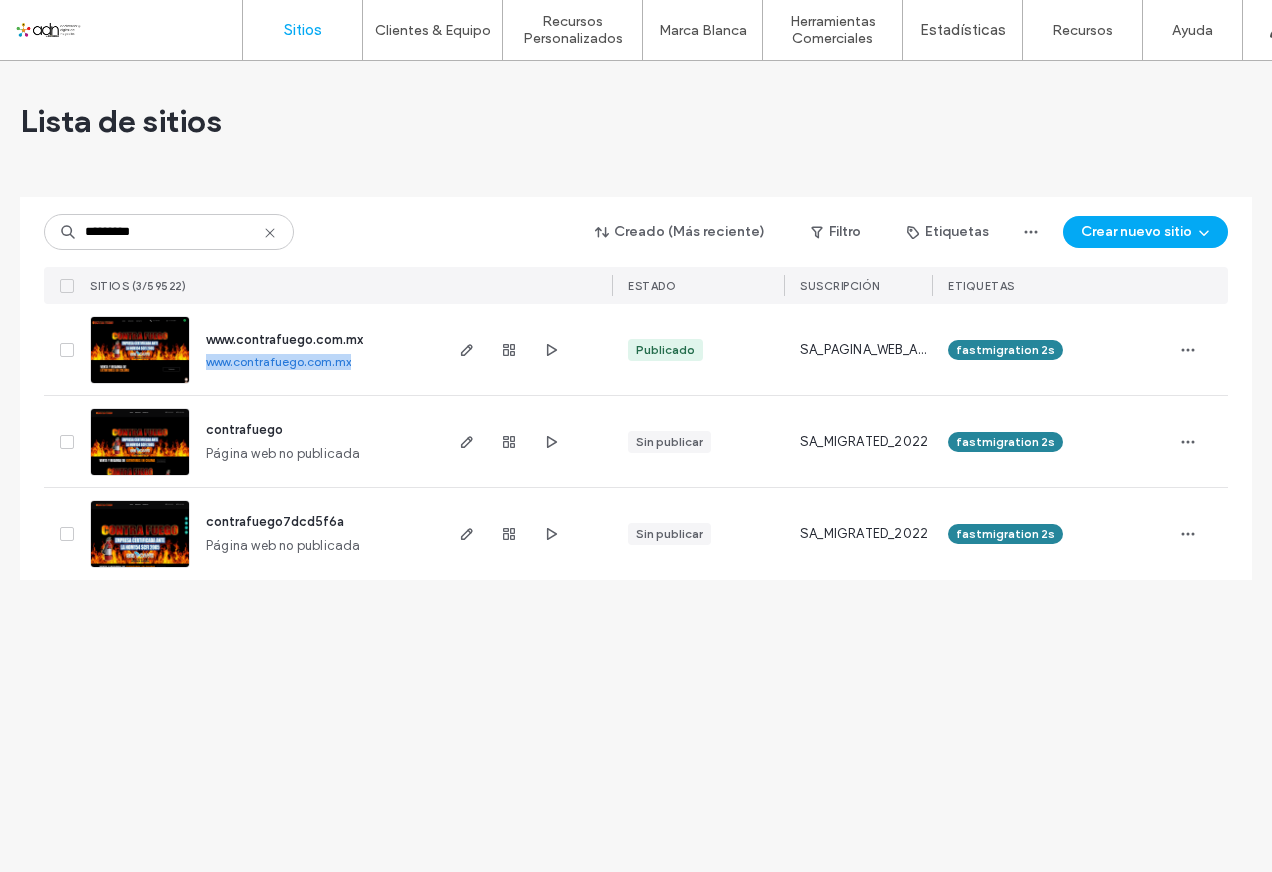 drag, startPoint x: 358, startPoint y: 367, endPoint x: 341, endPoint y: 362, distance: 17.720045 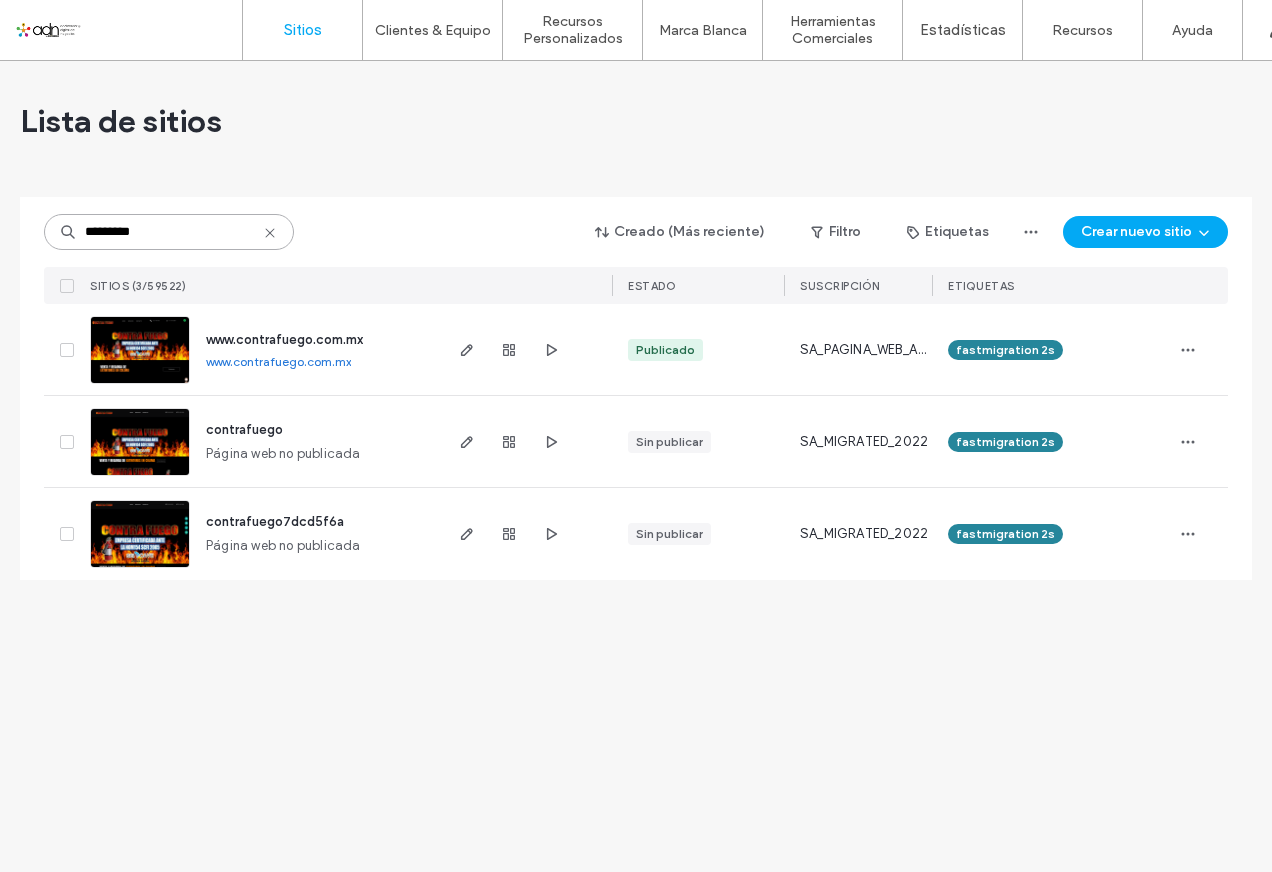 click on "*********" at bounding box center [169, 232] 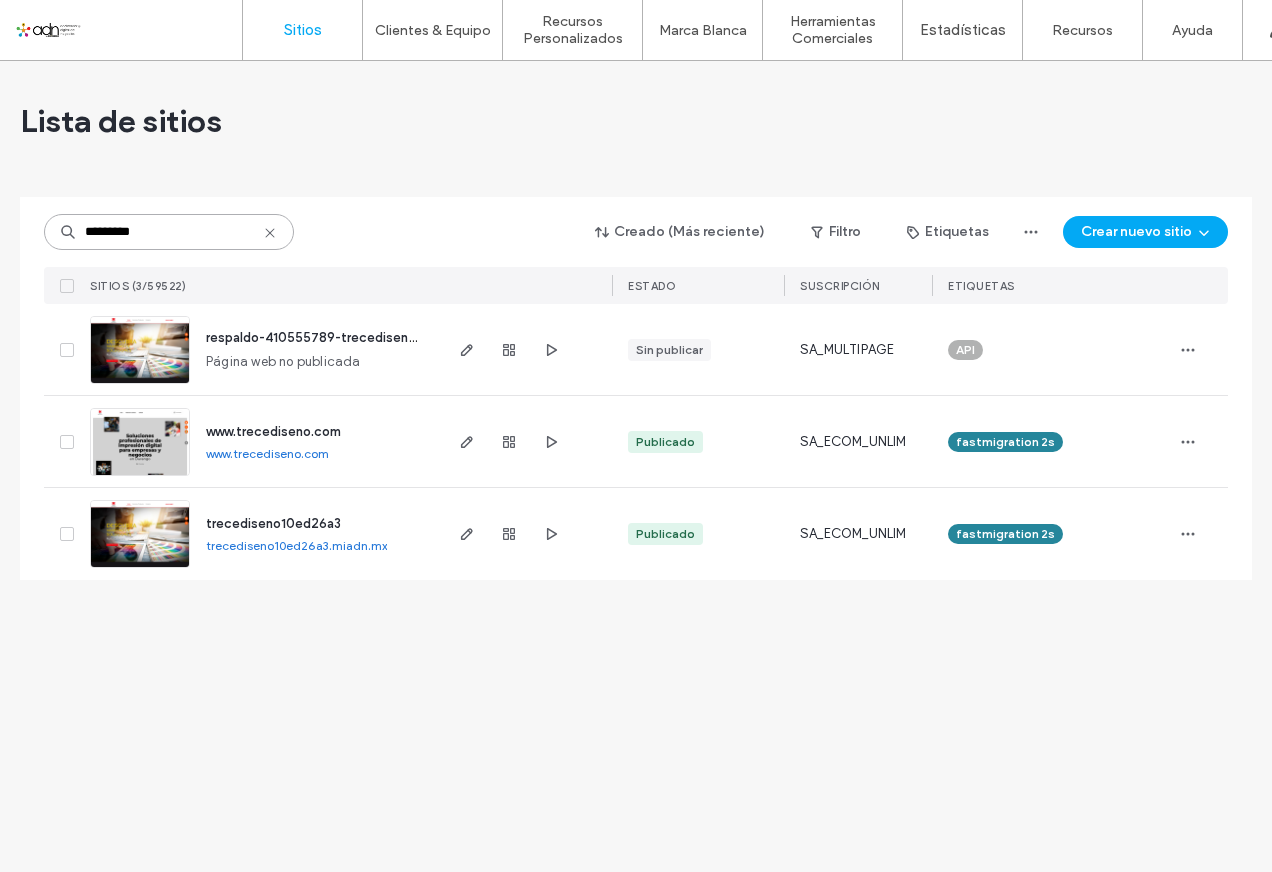 click on "*********" at bounding box center [169, 232] 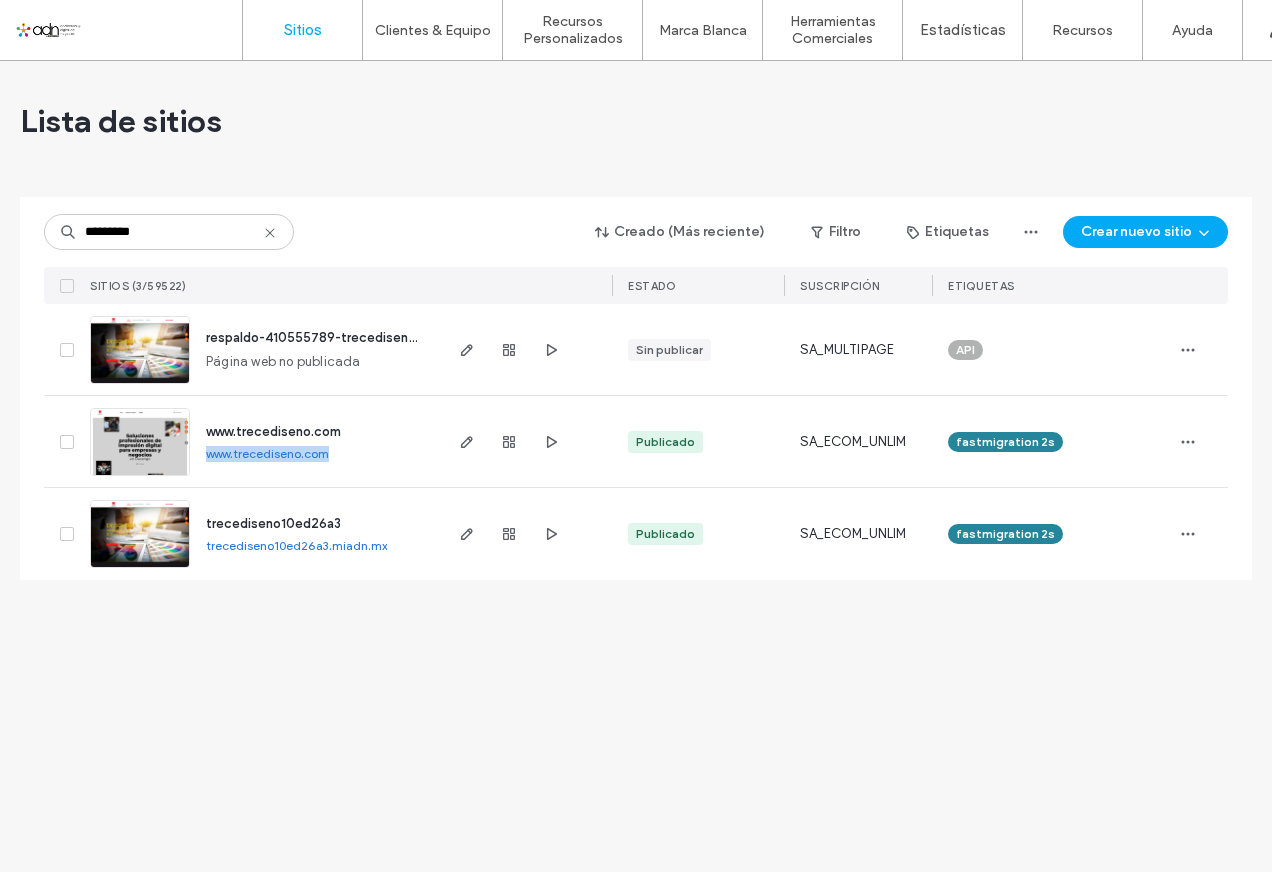 drag, startPoint x: 203, startPoint y: 453, endPoint x: 341, endPoint y: 453, distance: 138 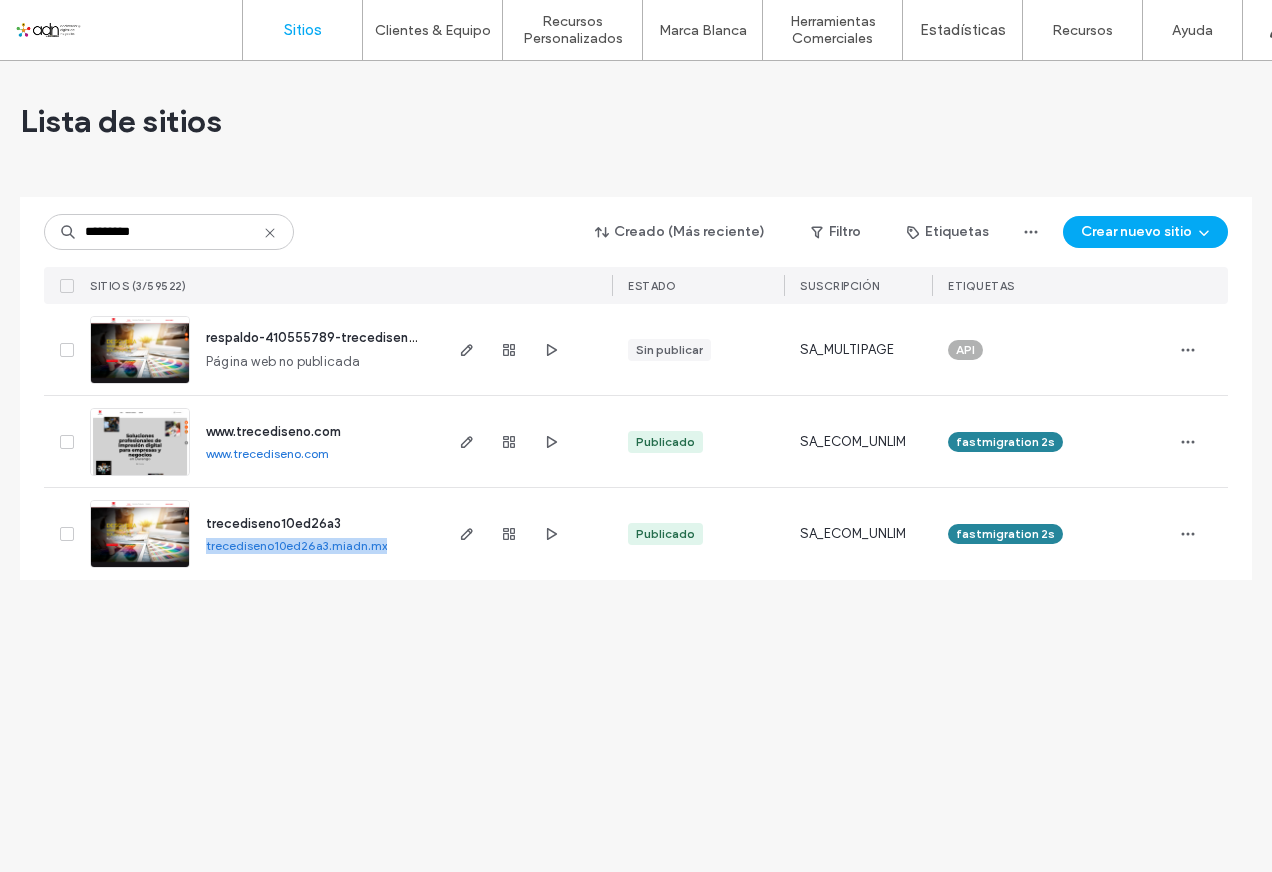 drag, startPoint x: 197, startPoint y: 550, endPoint x: 391, endPoint y: 546, distance: 194.04123 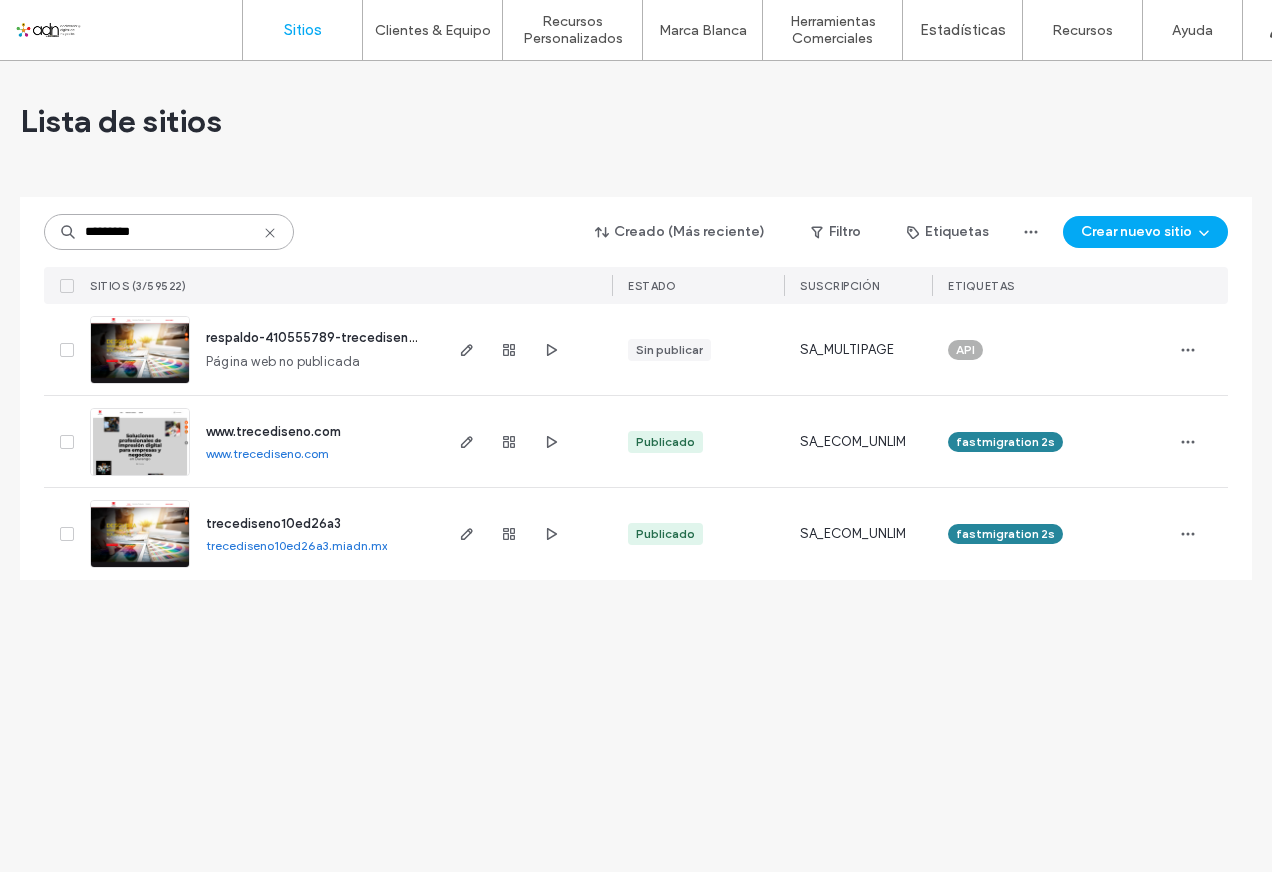 click on "*********" at bounding box center [169, 232] 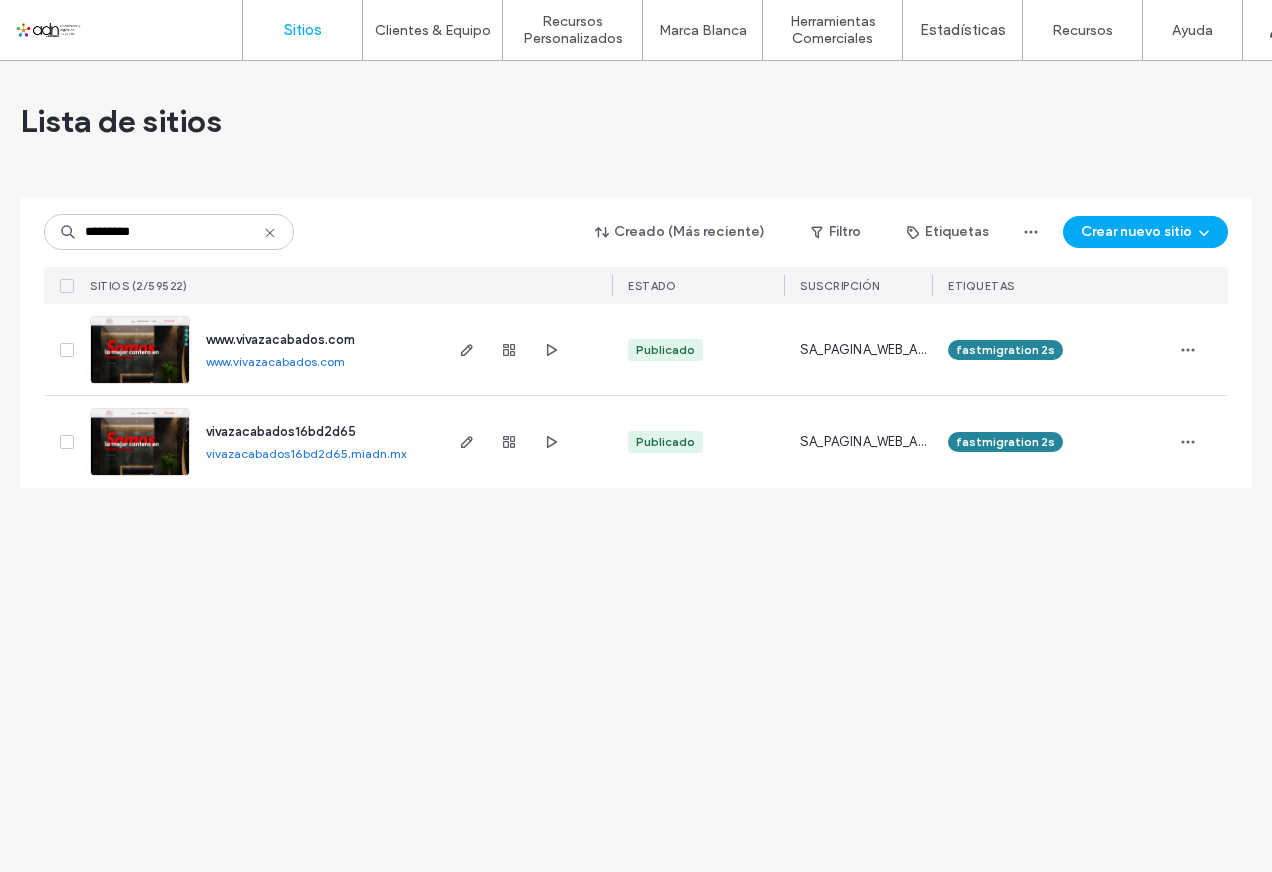 drag, startPoint x: 205, startPoint y: 363, endPoint x: 364, endPoint y: 363, distance: 159 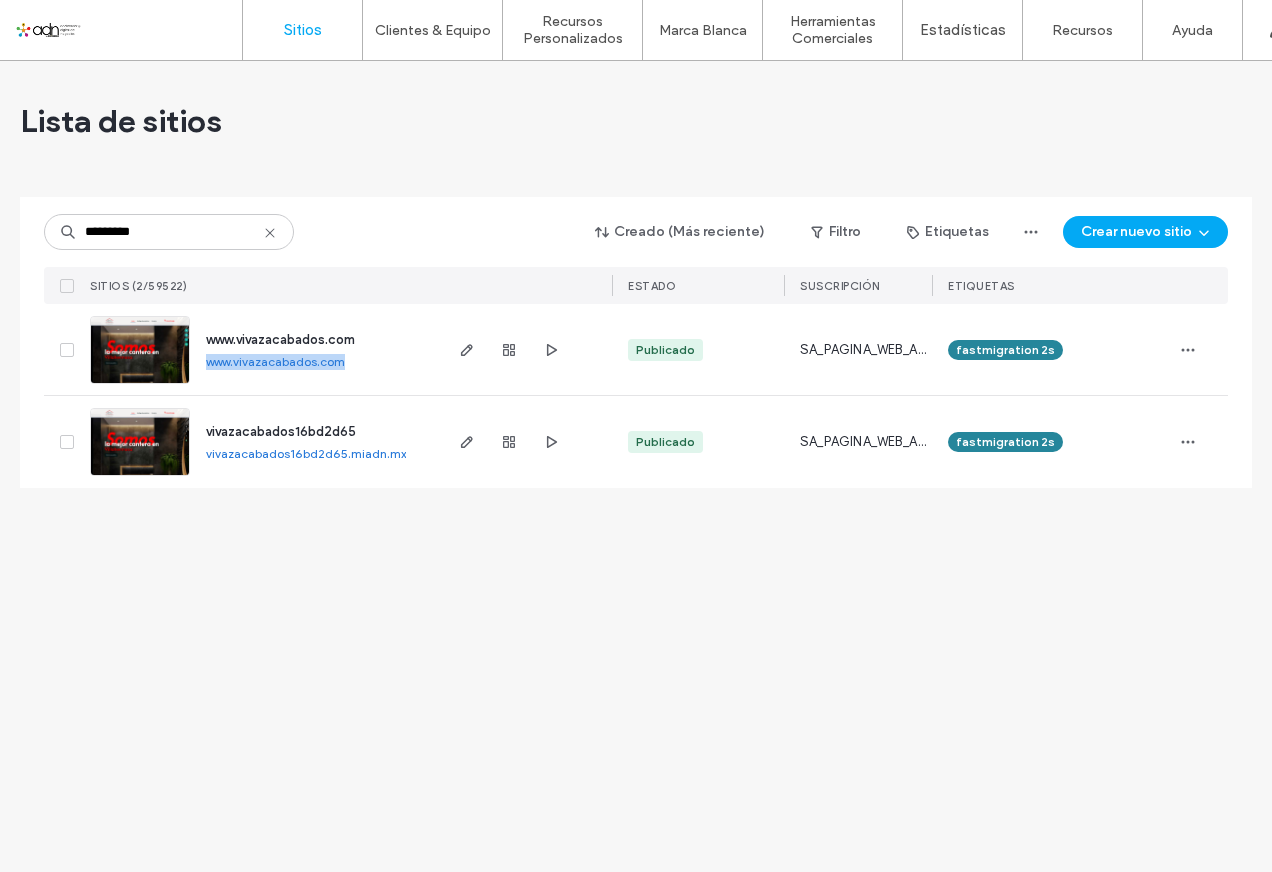 drag, startPoint x: 350, startPoint y: 363, endPoint x: 200, endPoint y: 363, distance: 150 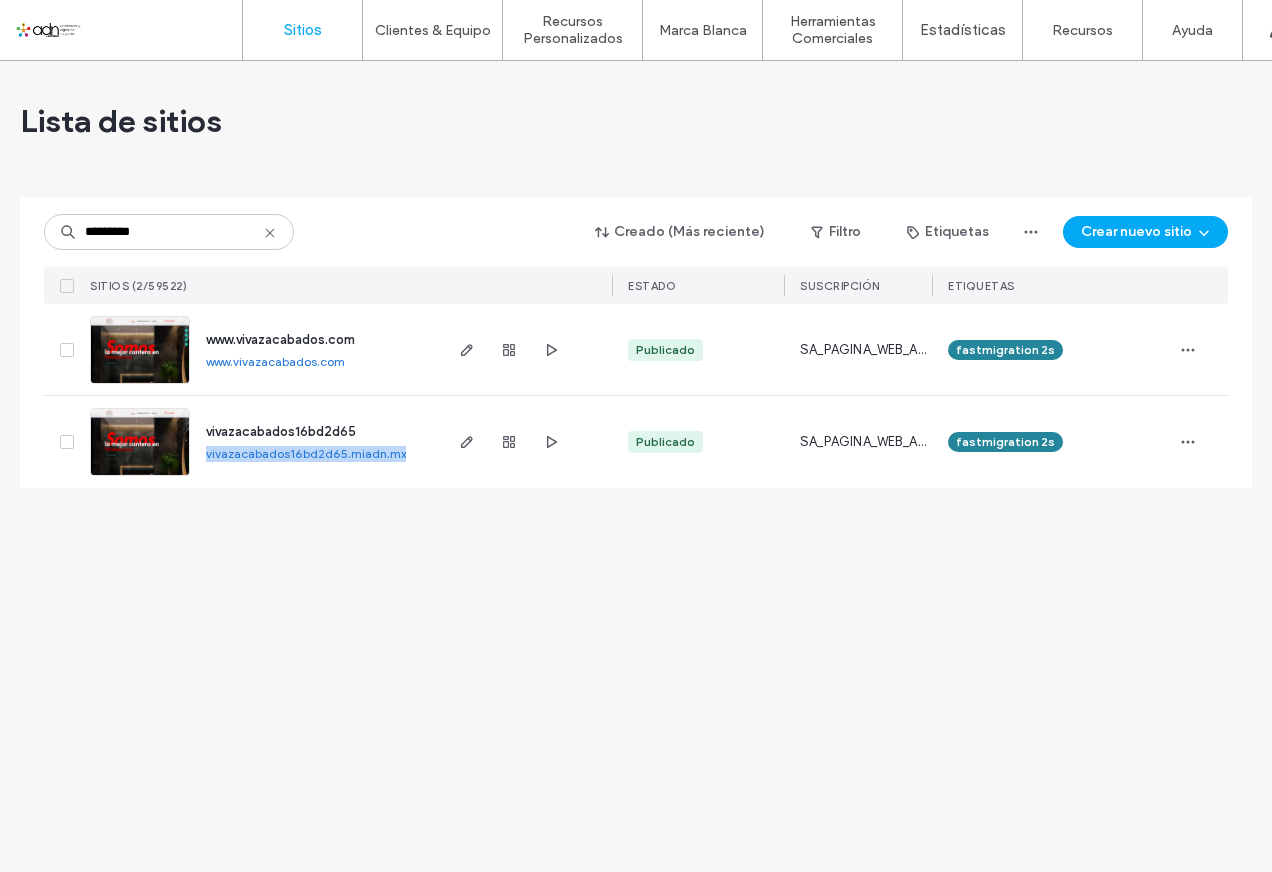drag, startPoint x: 407, startPoint y: 457, endPoint x: 203, endPoint y: 456, distance: 204.00246 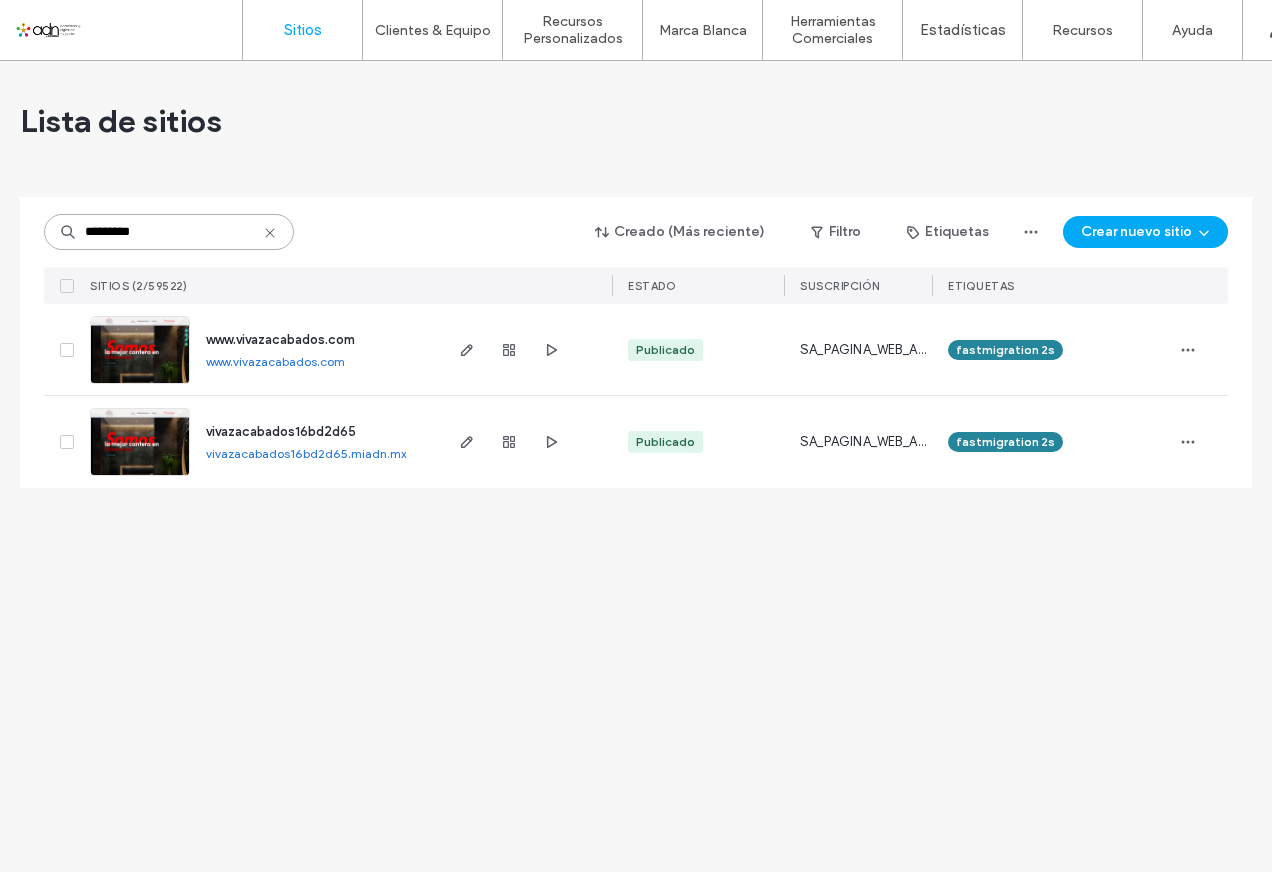 click on "*********" at bounding box center (169, 232) 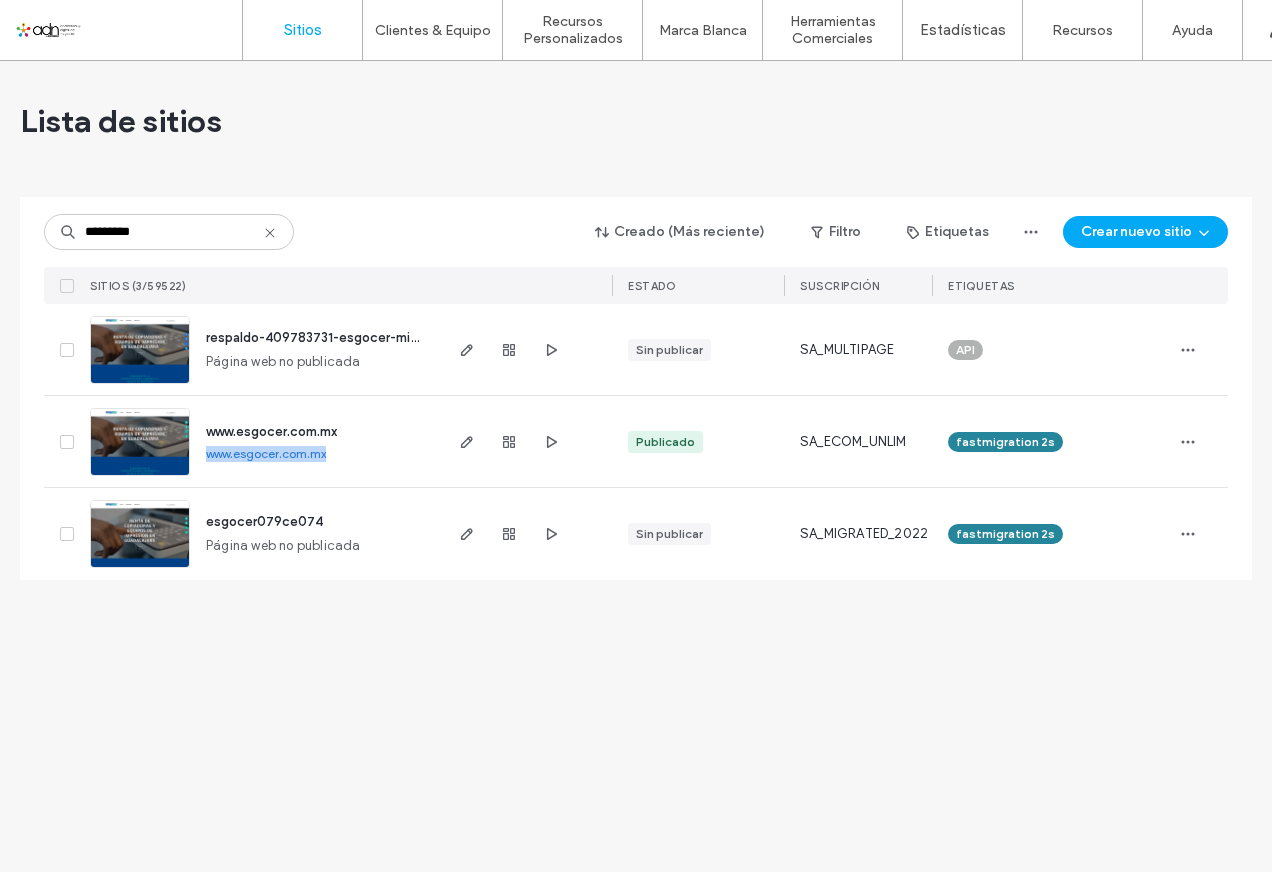 drag, startPoint x: 200, startPoint y: 458, endPoint x: 334, endPoint y: 458, distance: 134 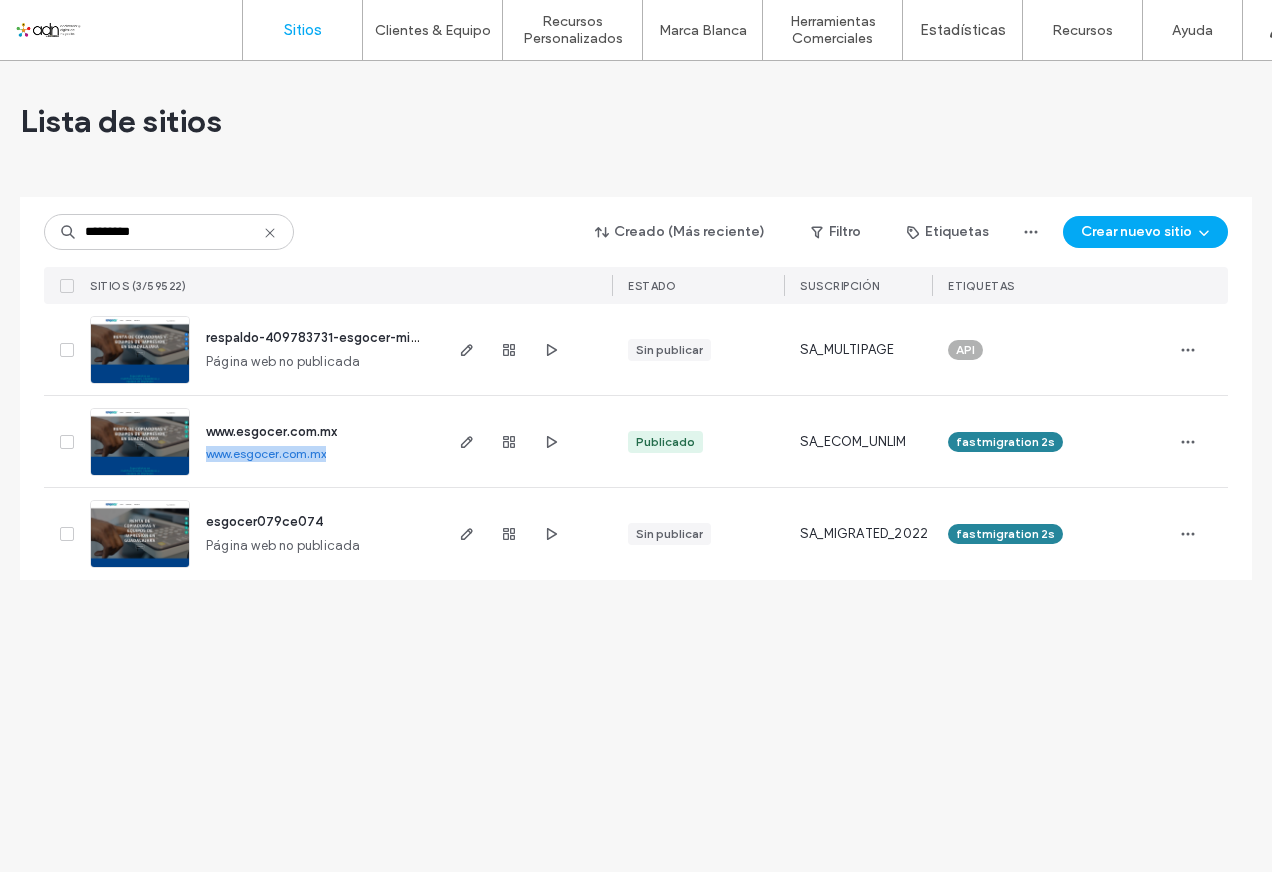 drag, startPoint x: 334, startPoint y: 458, endPoint x: 308, endPoint y: 452, distance: 26.683329 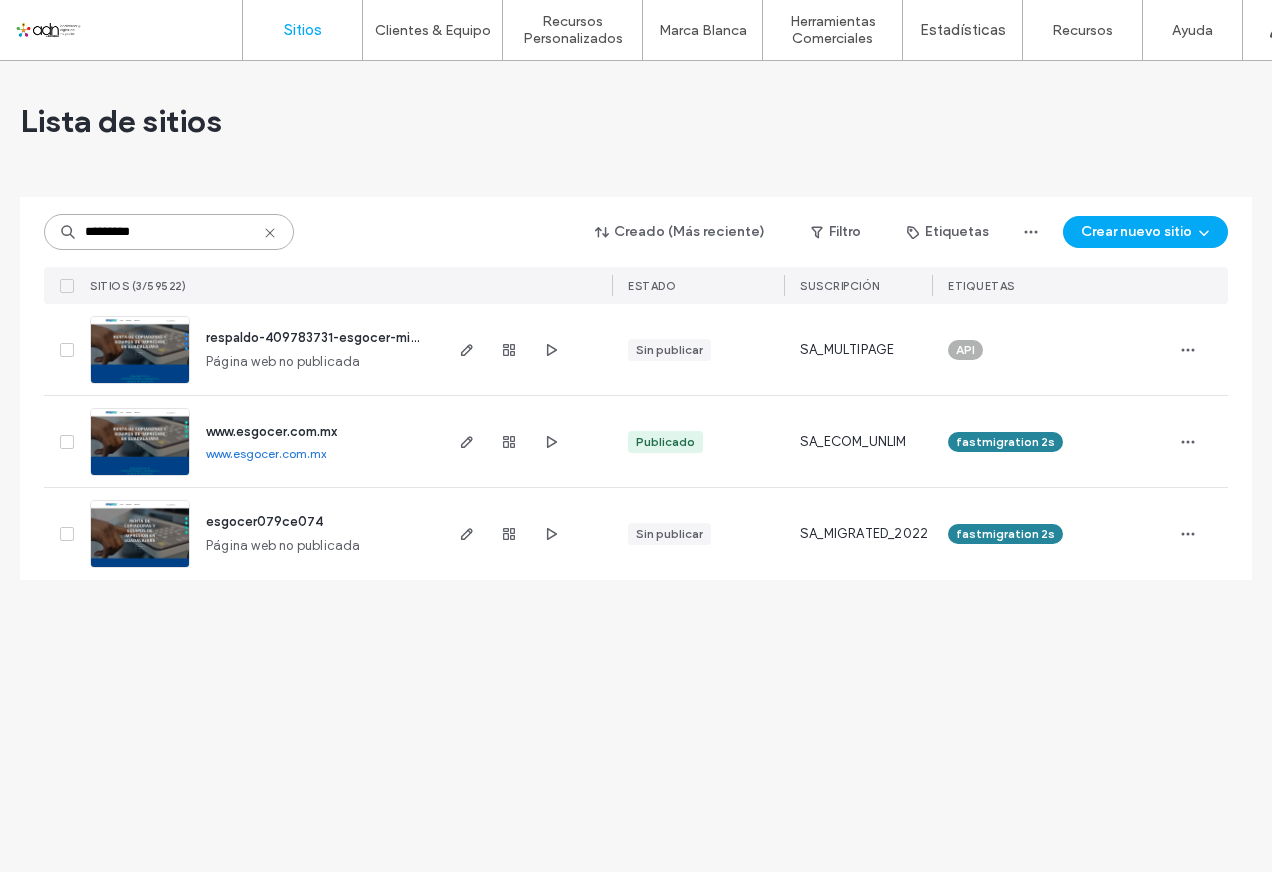 click on "*********" at bounding box center [169, 232] 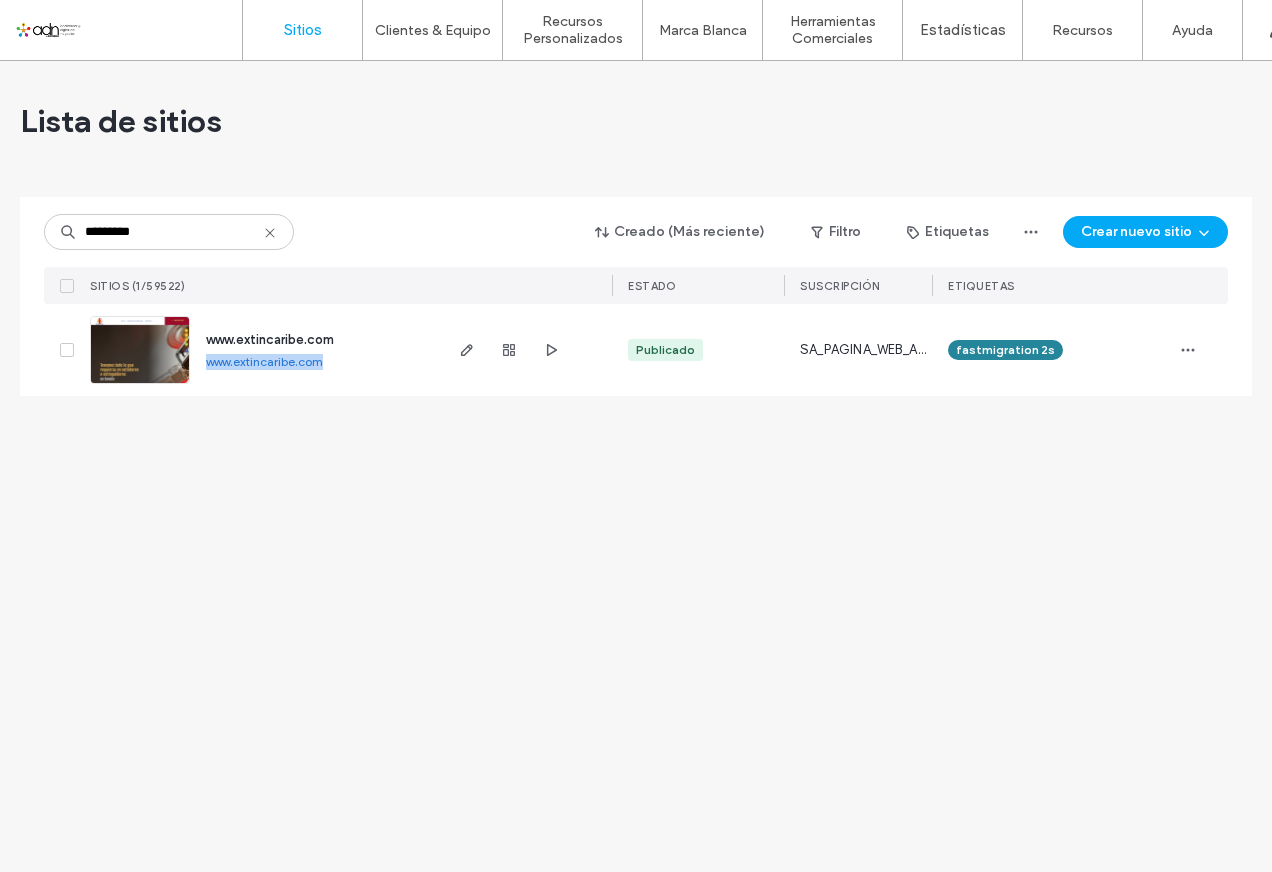 drag, startPoint x: 202, startPoint y: 358, endPoint x: 338, endPoint y: 373, distance: 136.8247 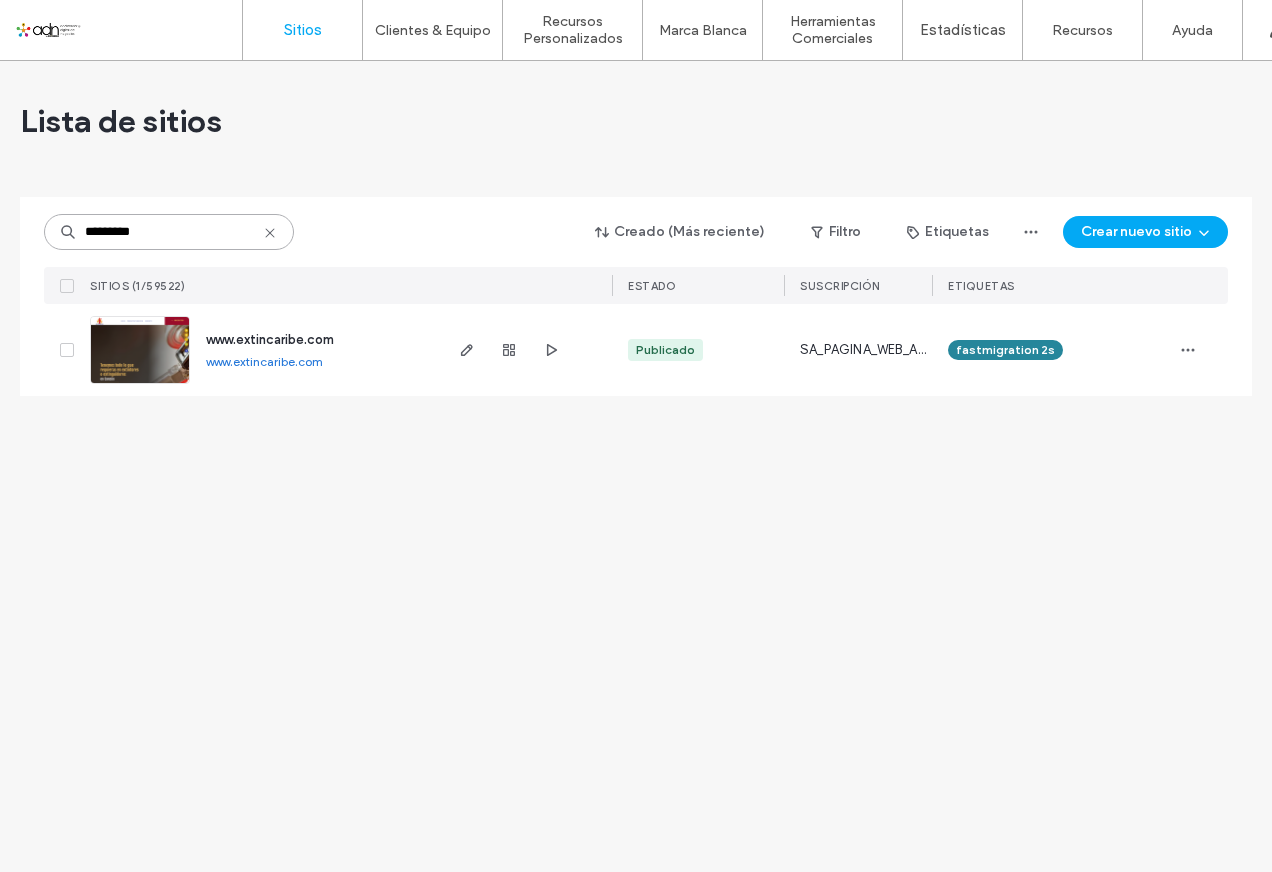 click on "*********" at bounding box center (169, 232) 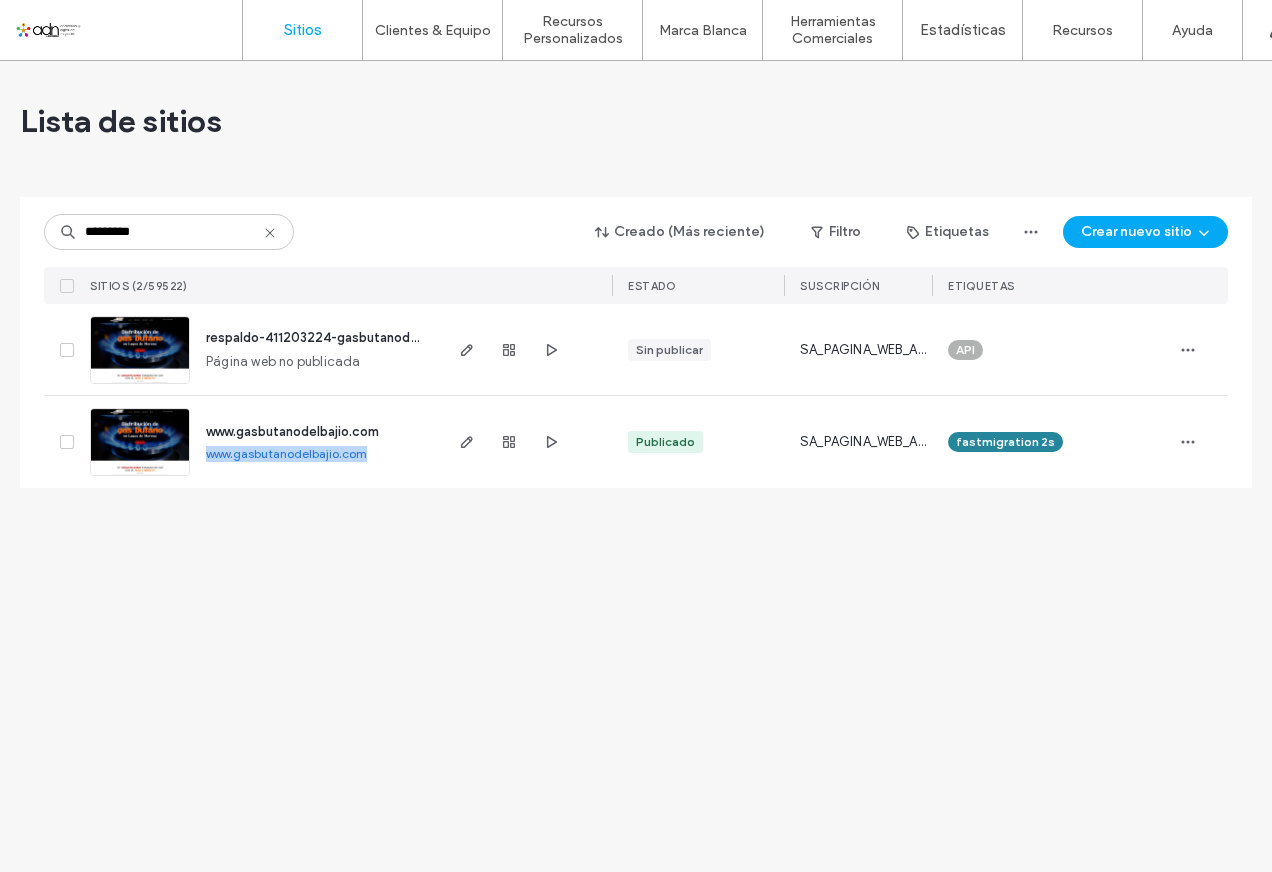 drag, startPoint x: 202, startPoint y: 451, endPoint x: 370, endPoint y: 465, distance: 168.58232 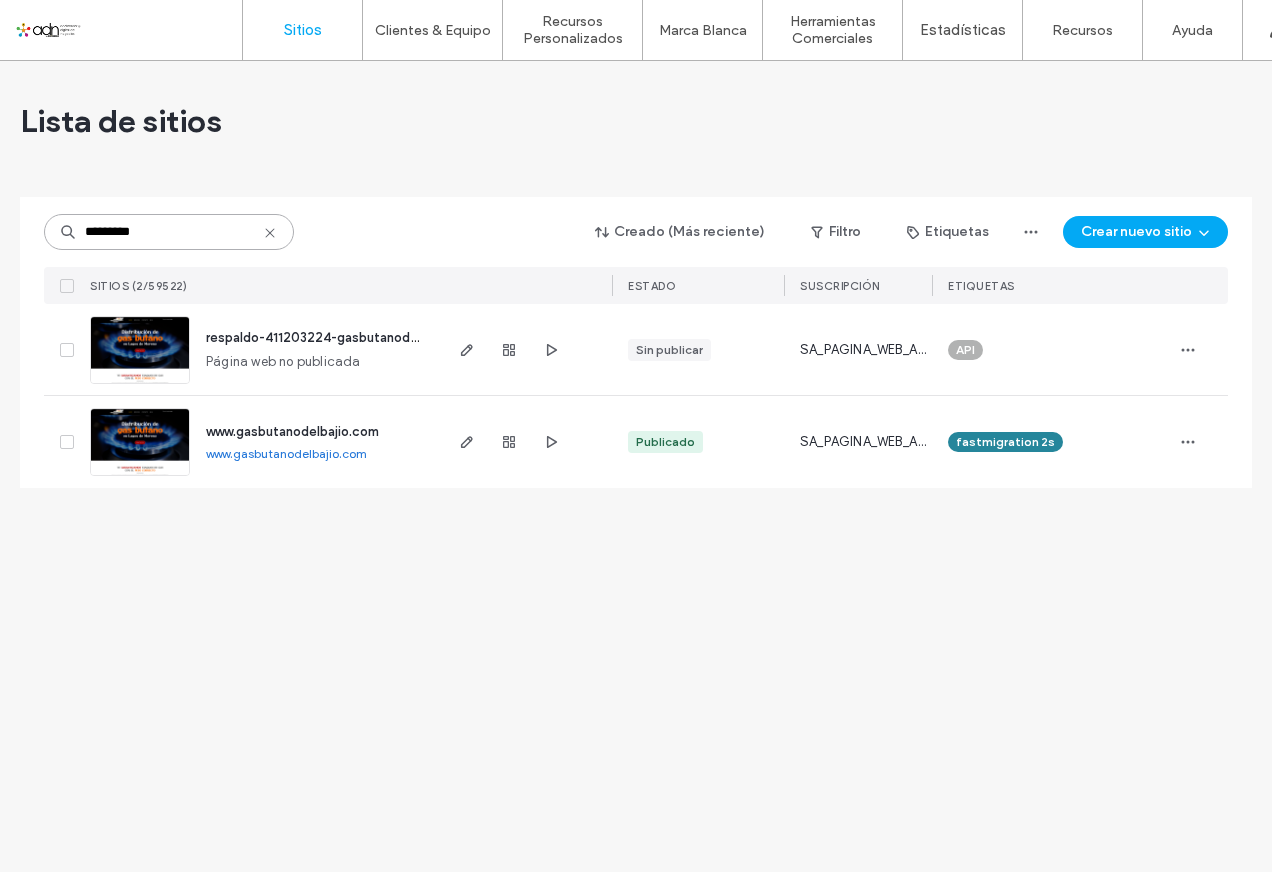 click on "*********" at bounding box center (169, 232) 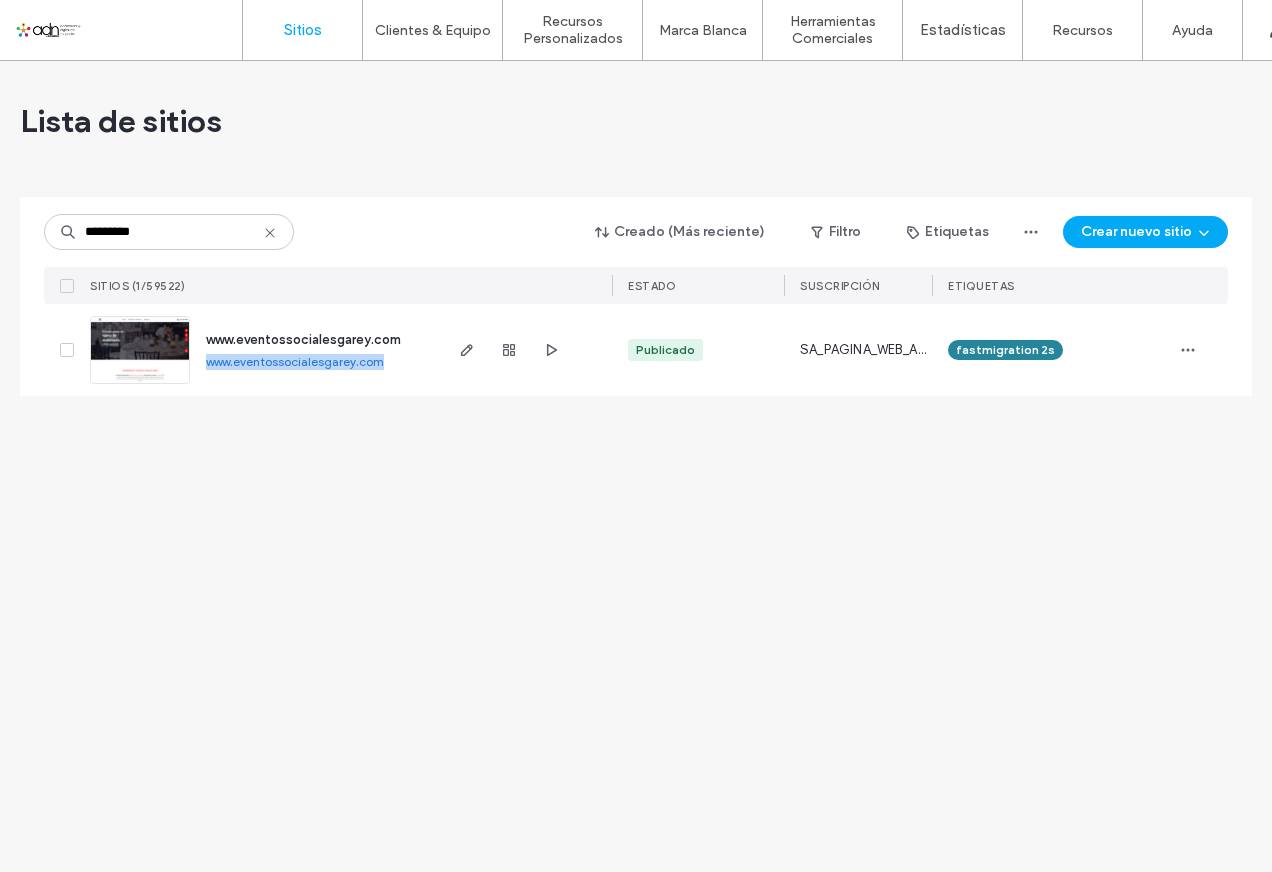 drag, startPoint x: 207, startPoint y: 362, endPoint x: 396, endPoint y: 370, distance: 189.16924 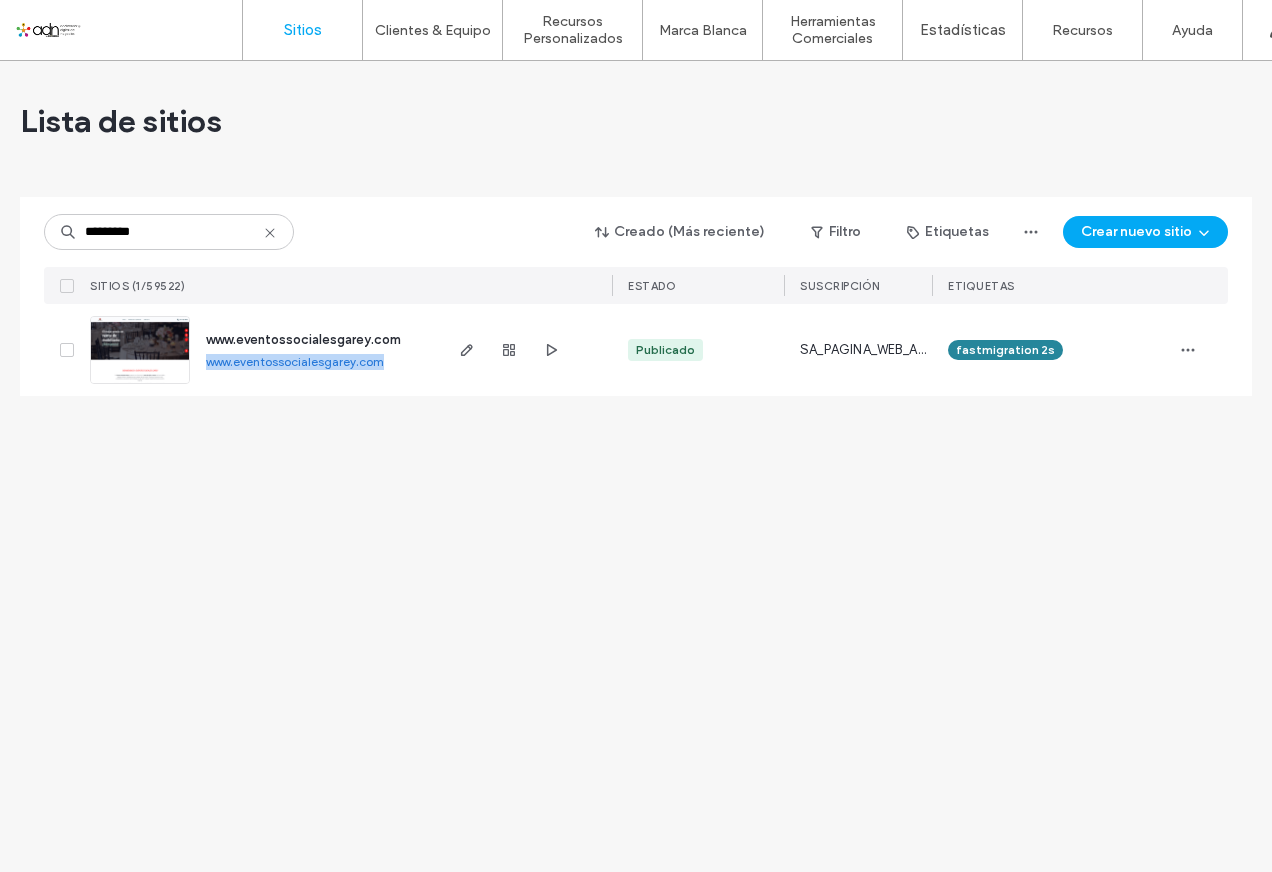 drag, startPoint x: 396, startPoint y: 370, endPoint x: 346, endPoint y: 367, distance: 50.08992 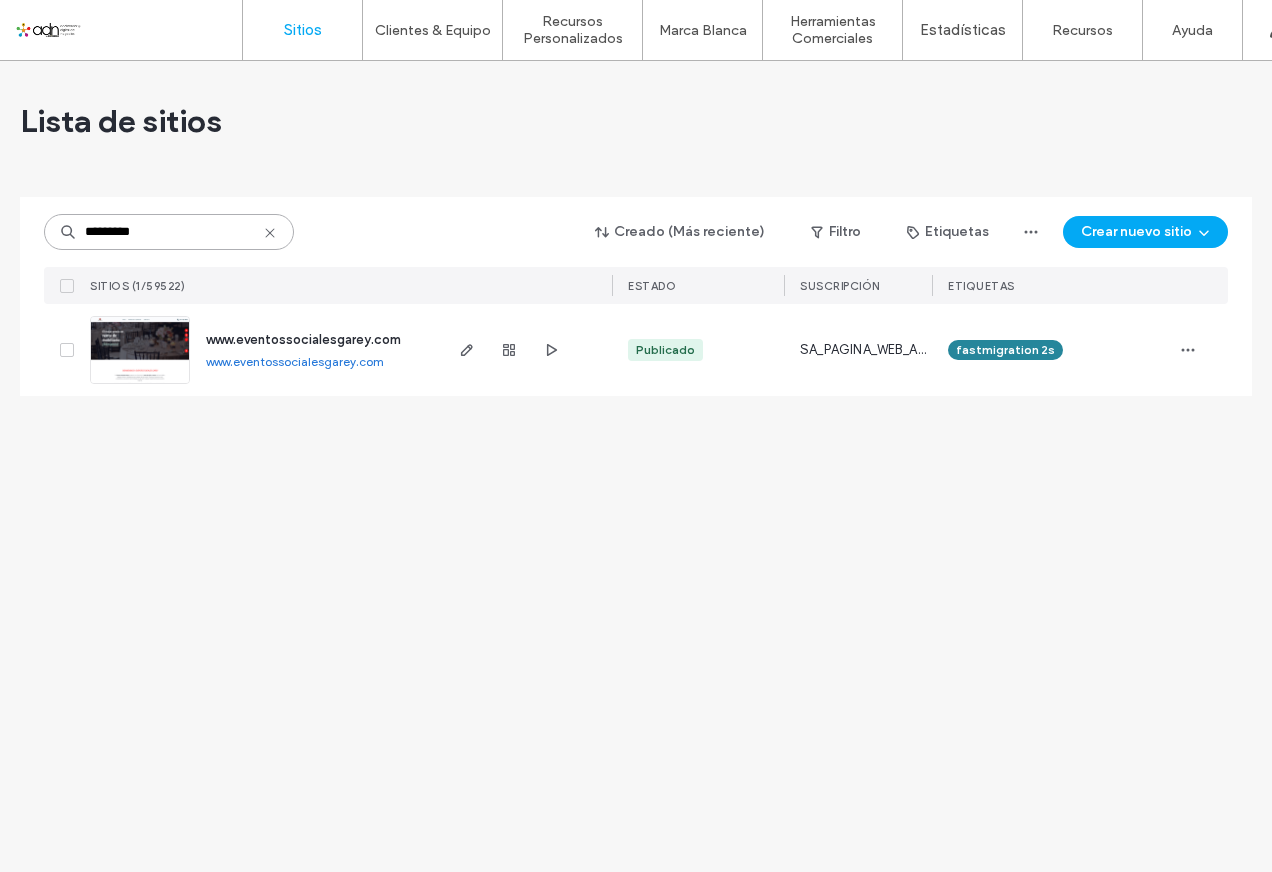 click on "*********" at bounding box center [169, 232] 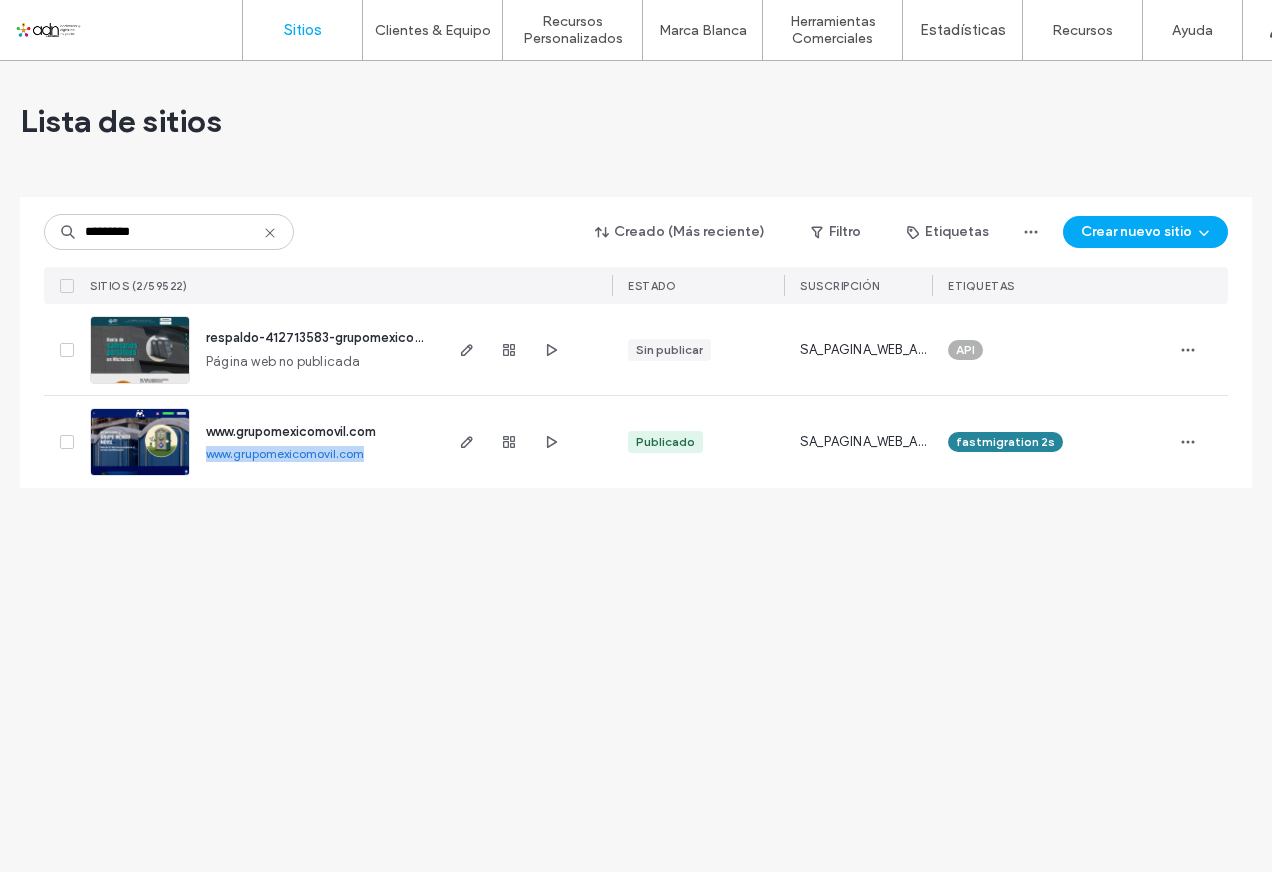 drag, startPoint x: 202, startPoint y: 458, endPoint x: 367, endPoint y: 458, distance: 165 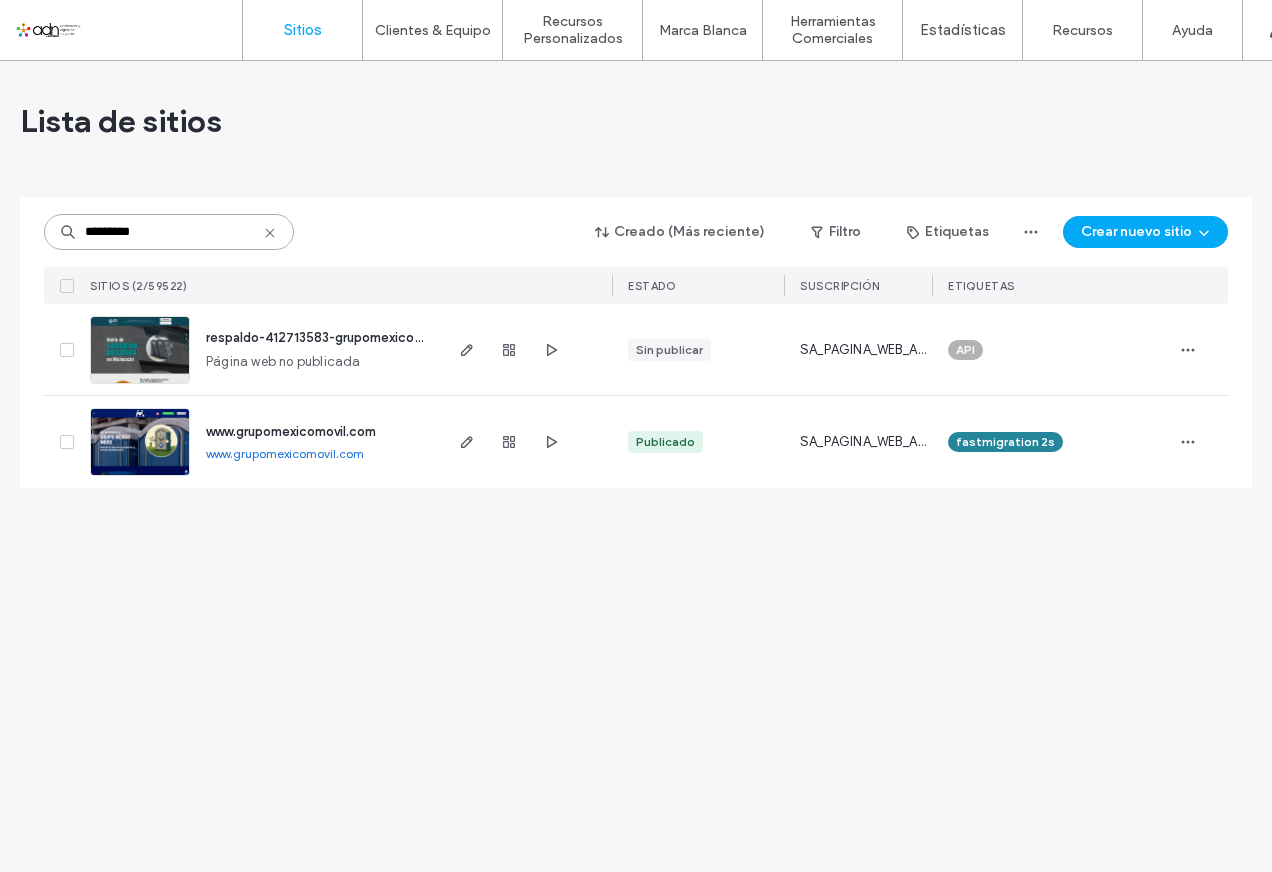 click on "*********" at bounding box center (169, 232) 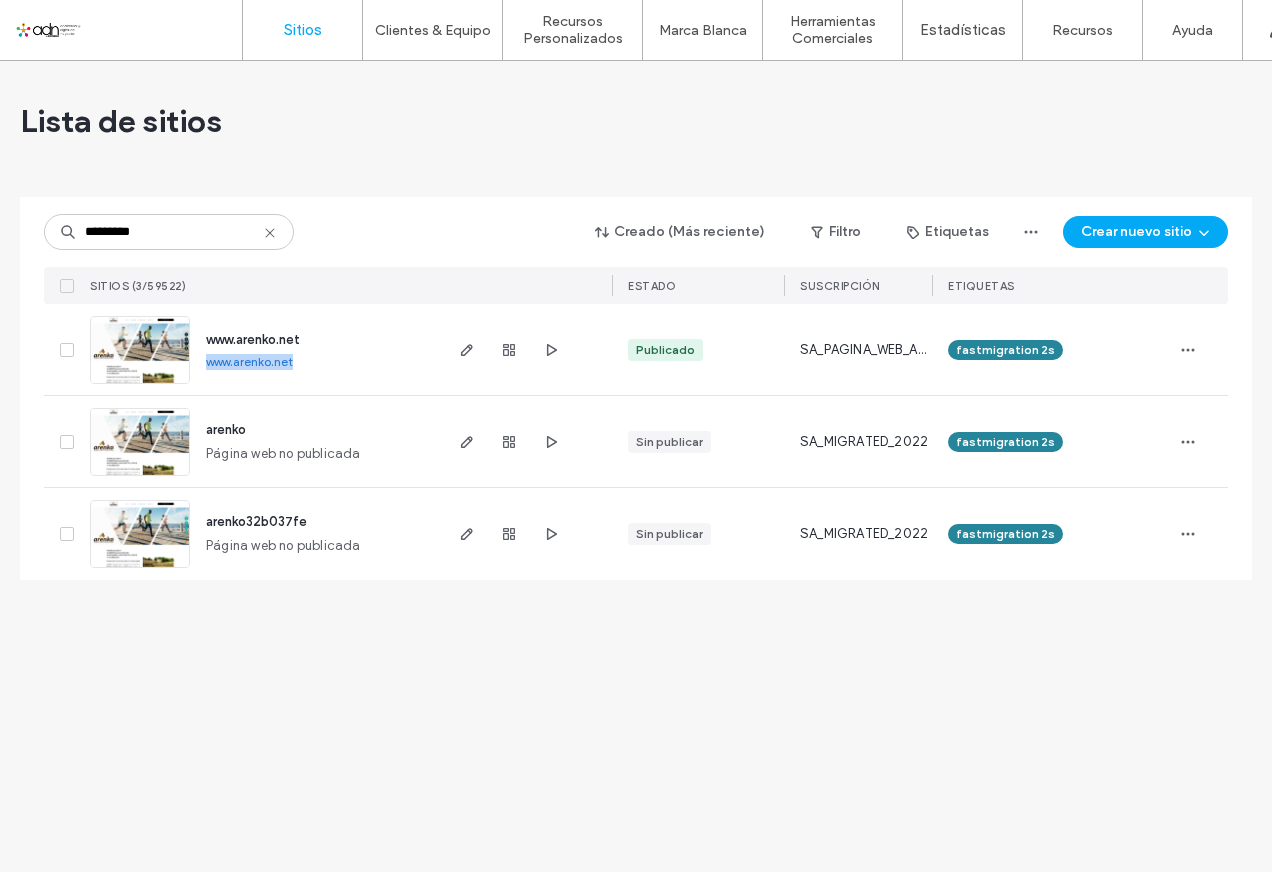 drag, startPoint x: 202, startPoint y: 362, endPoint x: 299, endPoint y: 369, distance: 97.25225 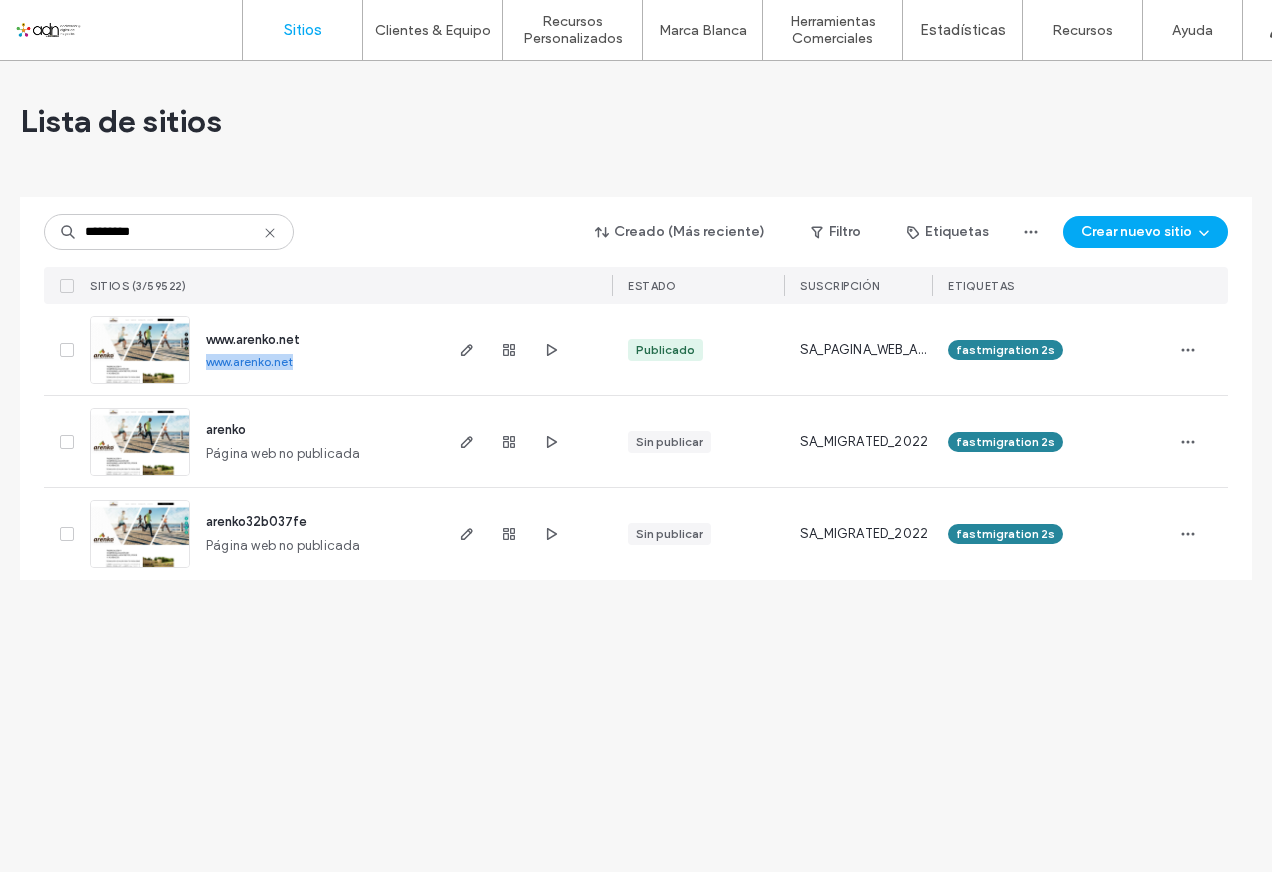 drag, startPoint x: 299, startPoint y: 369, endPoint x: 266, endPoint y: 363, distance: 33.54102 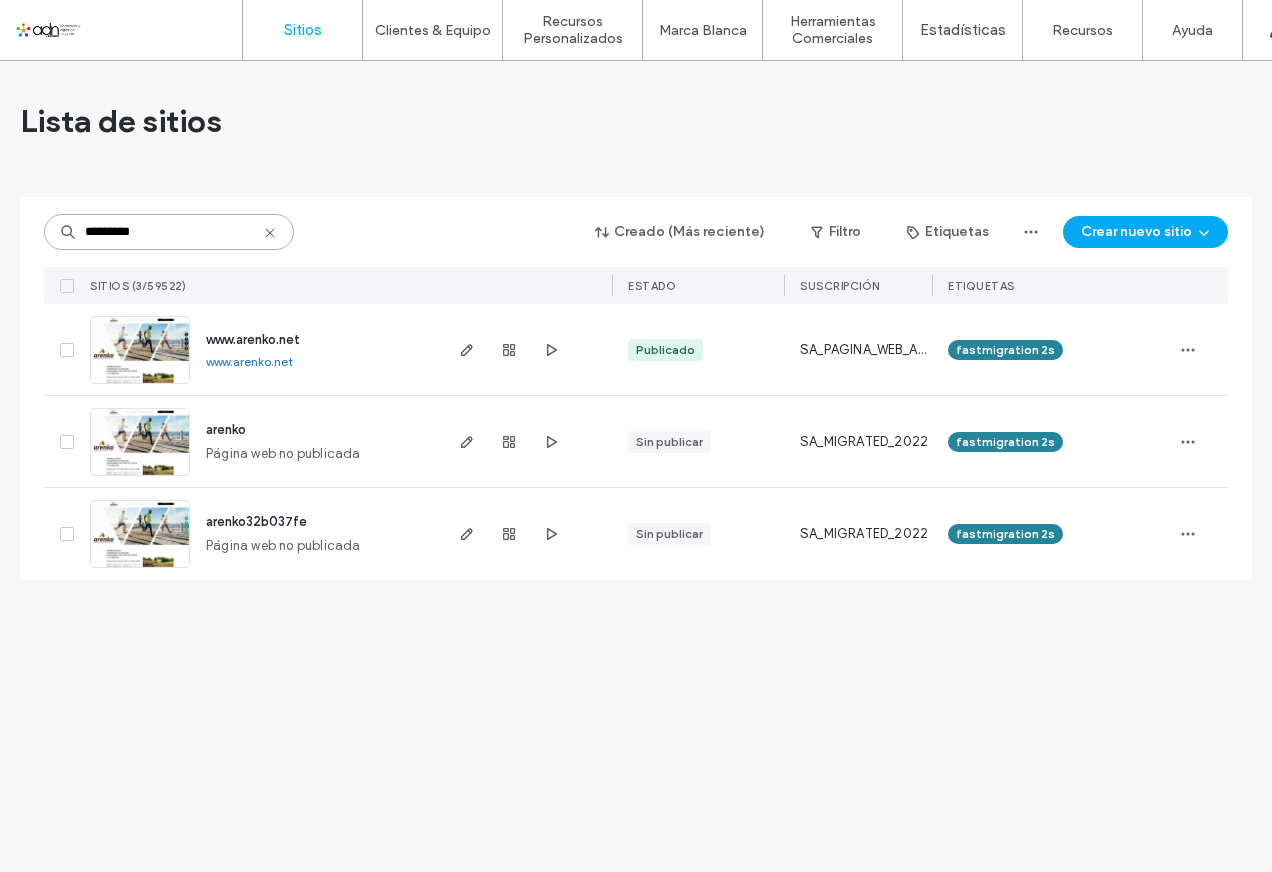click on "*********" at bounding box center [169, 232] 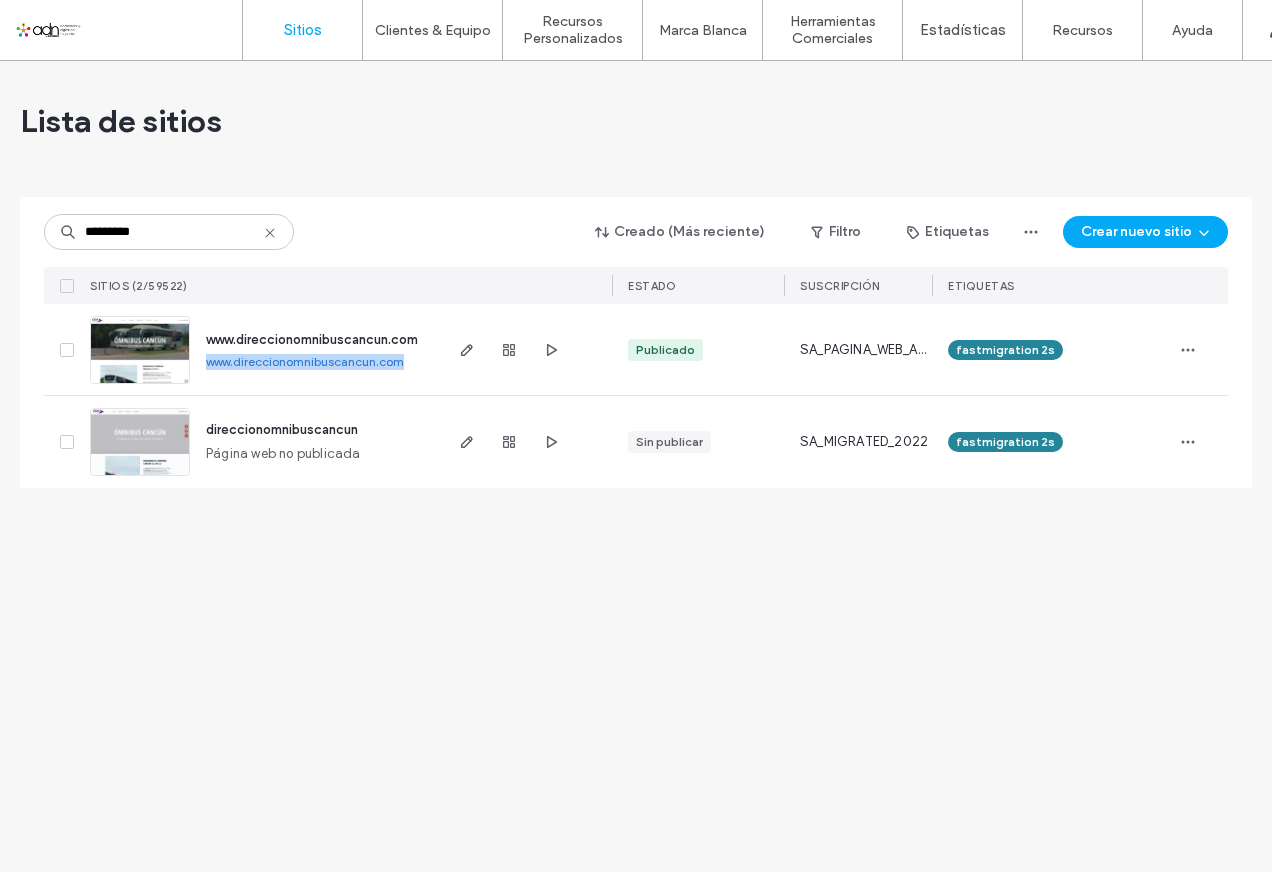 drag, startPoint x: 203, startPoint y: 364, endPoint x: 420, endPoint y: 366, distance: 217.00922 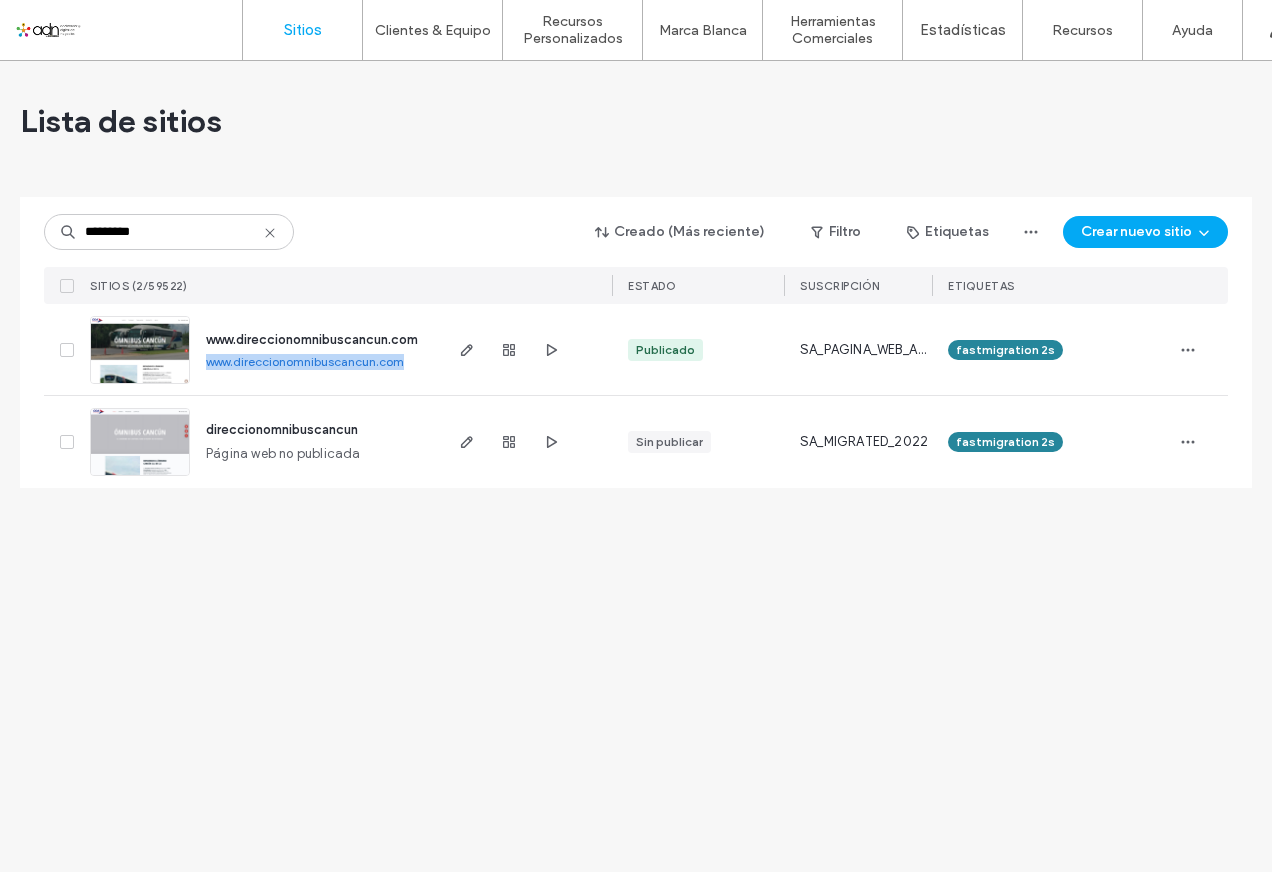 click on "www.direccionomnibuscancun.com" at bounding box center [305, 361] 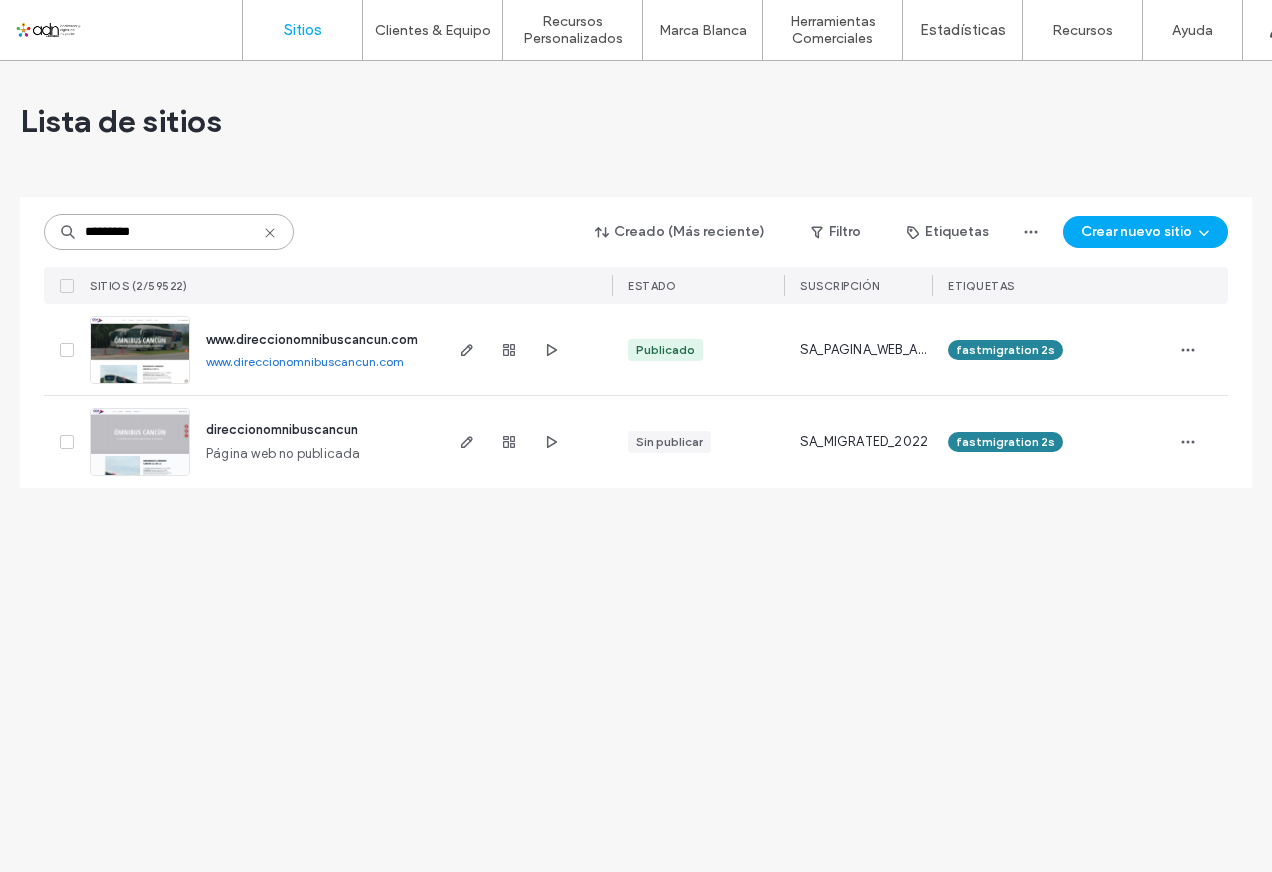 click on "*********" at bounding box center [169, 232] 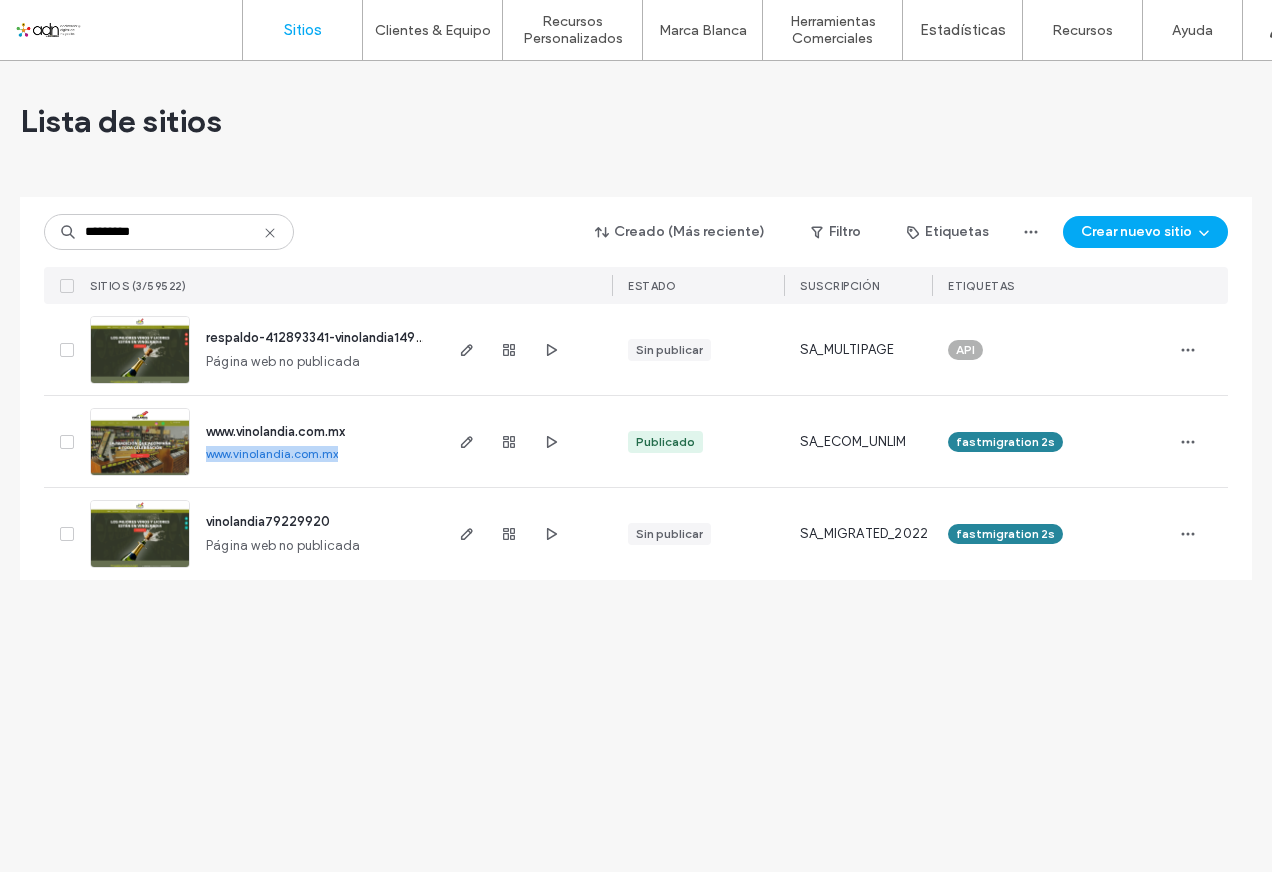 drag, startPoint x: 205, startPoint y: 455, endPoint x: 347, endPoint y: 465, distance: 142.35168 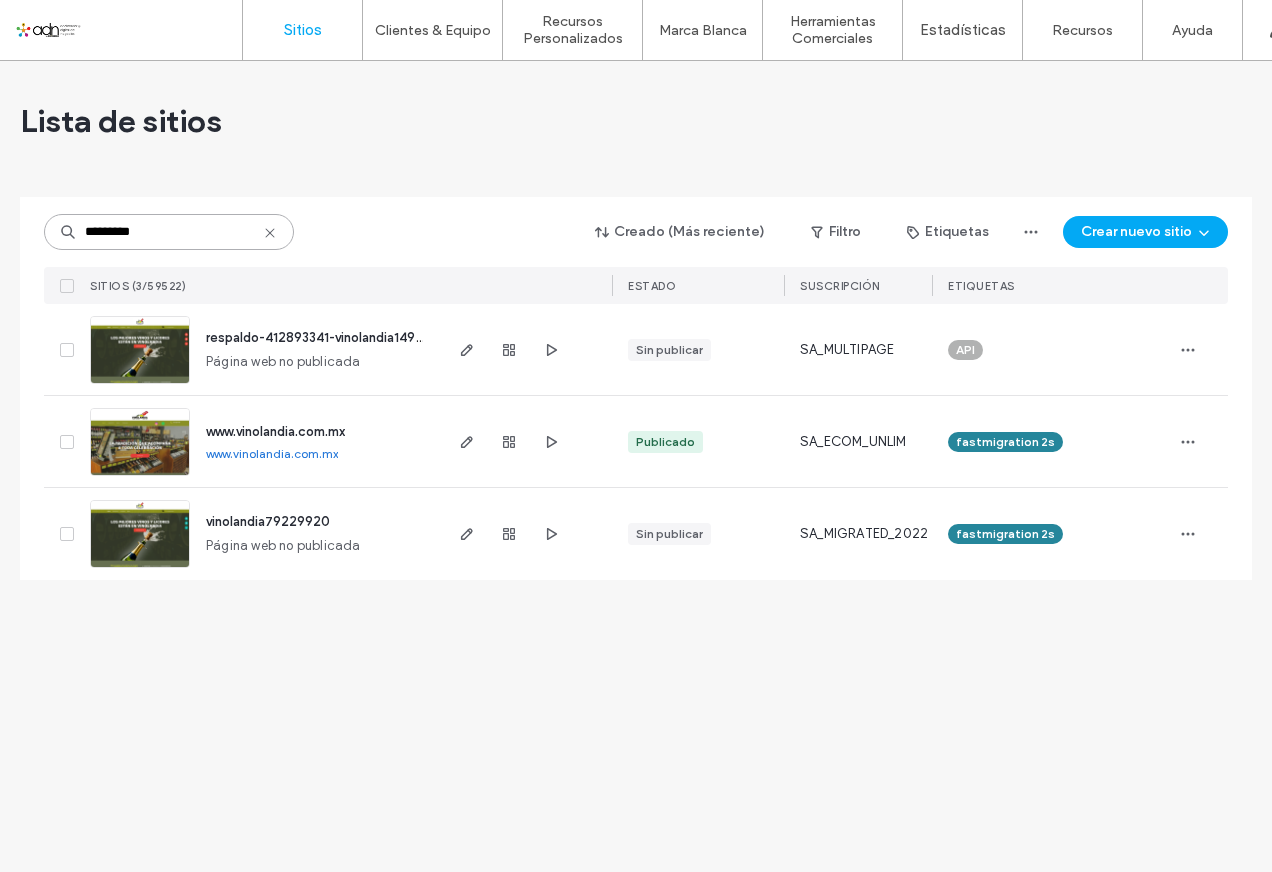 click on "*********" at bounding box center [169, 232] 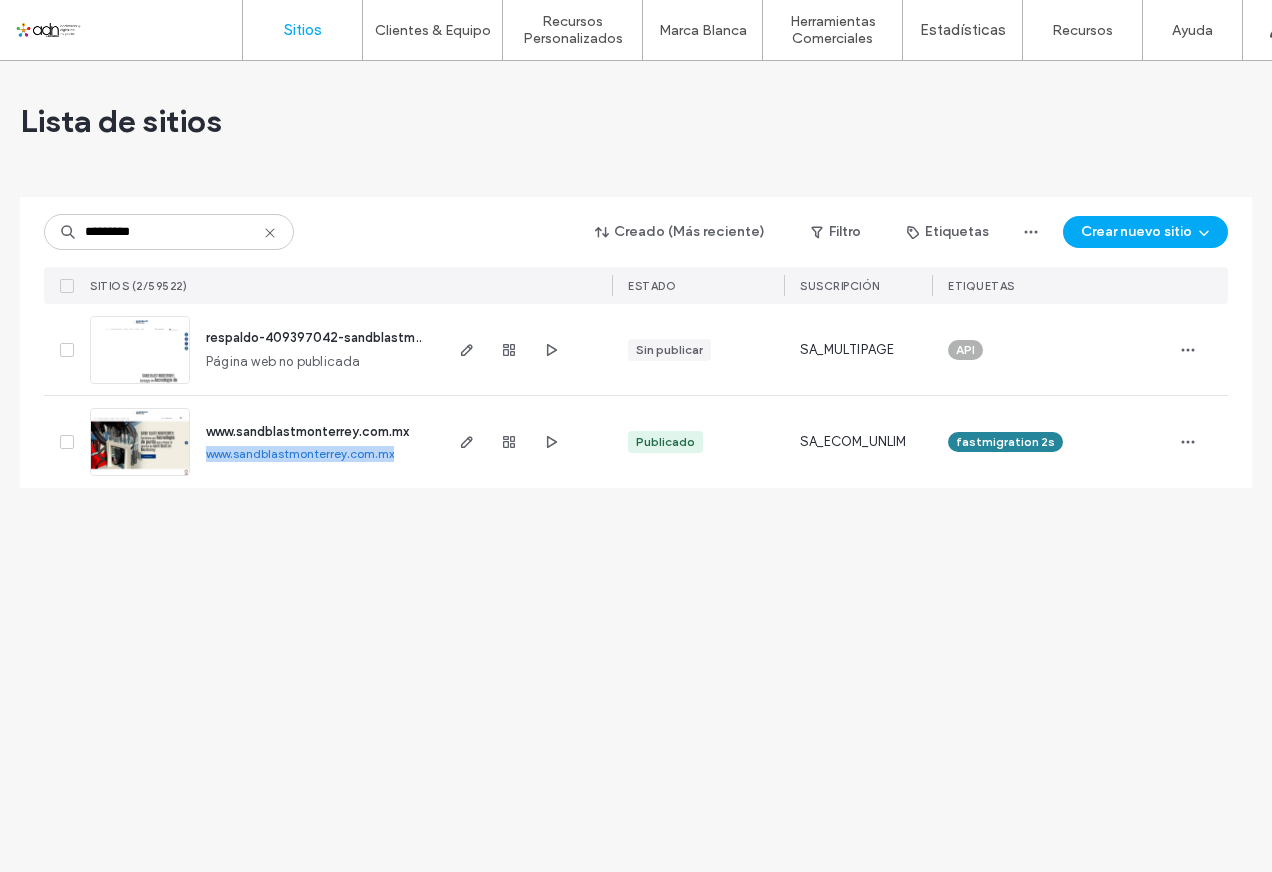 drag, startPoint x: 201, startPoint y: 455, endPoint x: 401, endPoint y: 461, distance: 200.08998 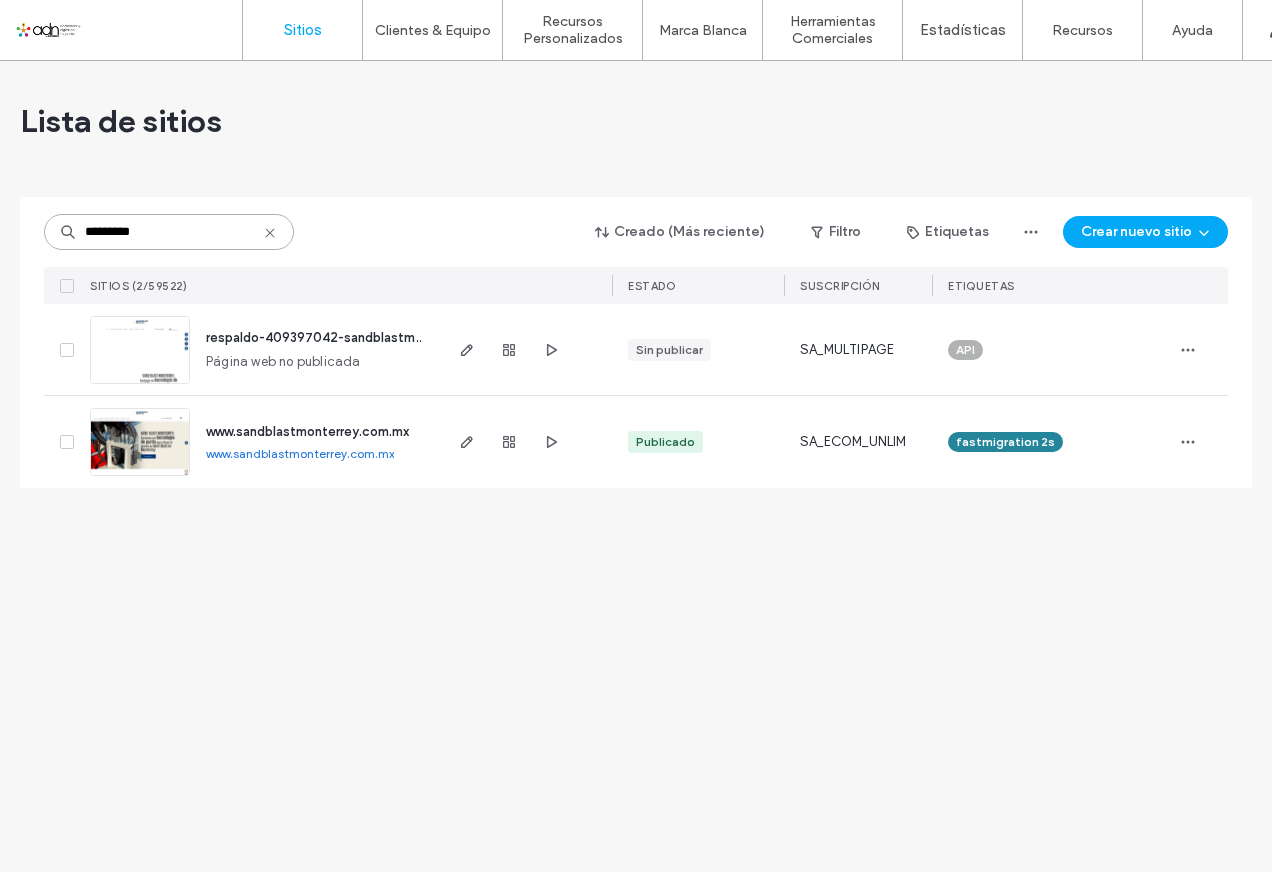 click on "*********" at bounding box center [169, 232] 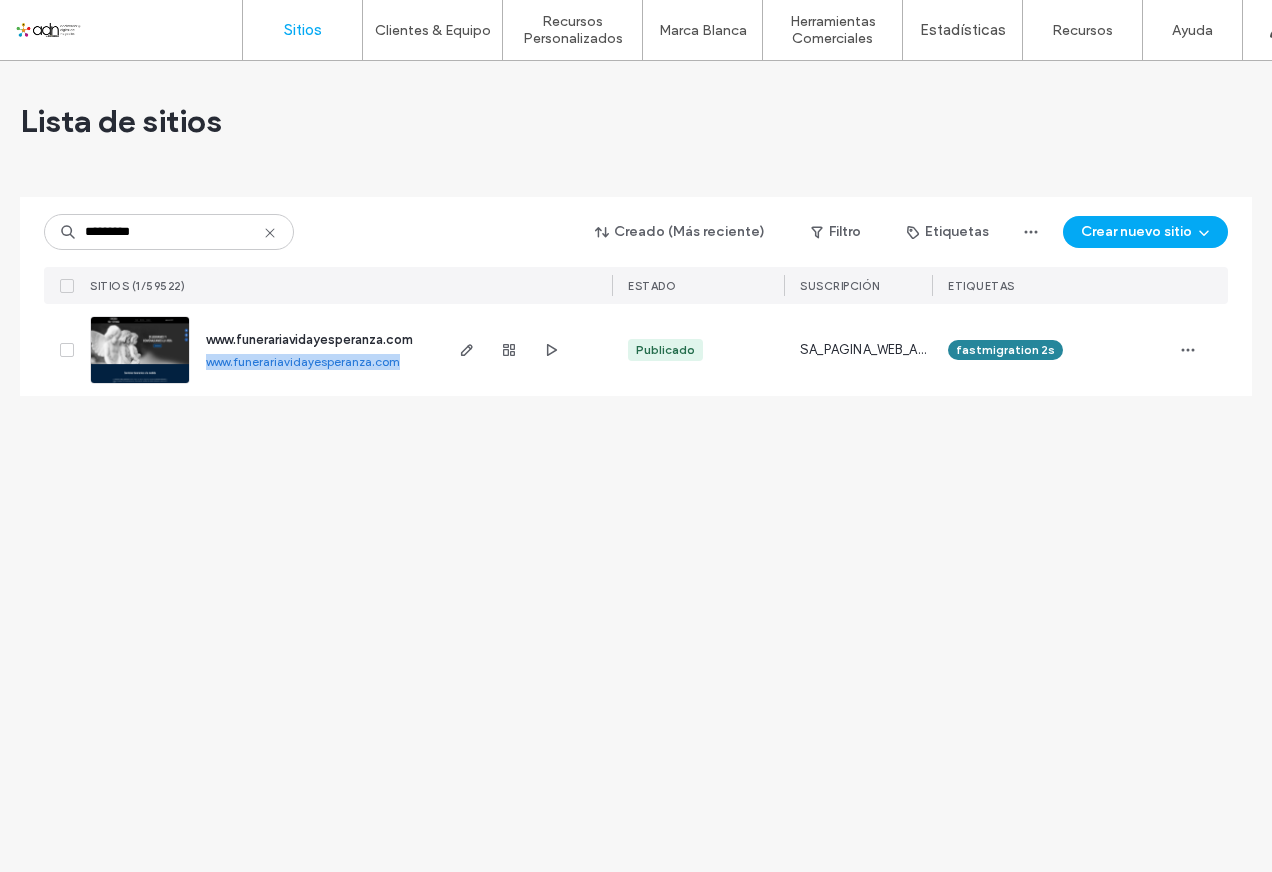 drag, startPoint x: 204, startPoint y: 364, endPoint x: 399, endPoint y: 354, distance: 195.25624 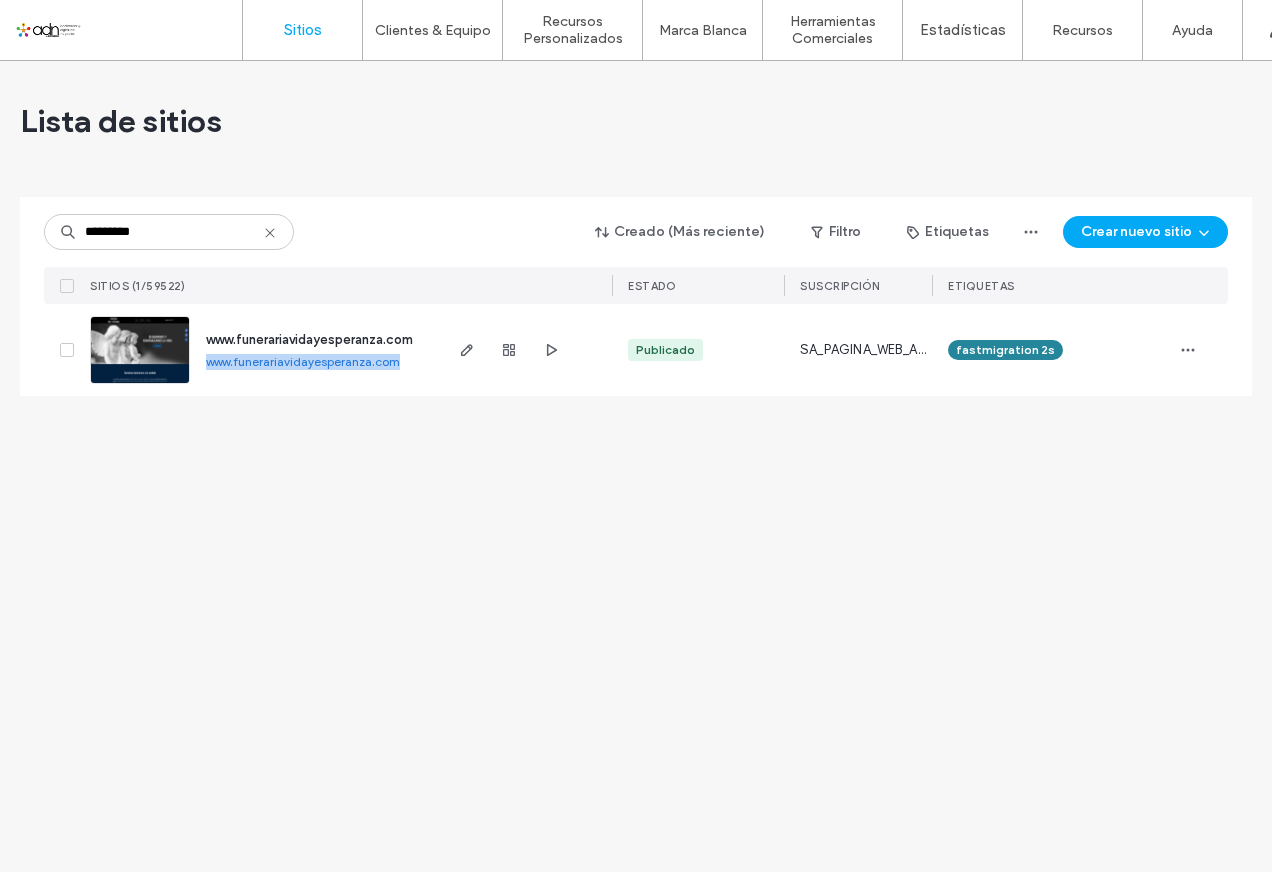 drag, startPoint x: 399, startPoint y: 354, endPoint x: 340, endPoint y: 360, distance: 59.3043 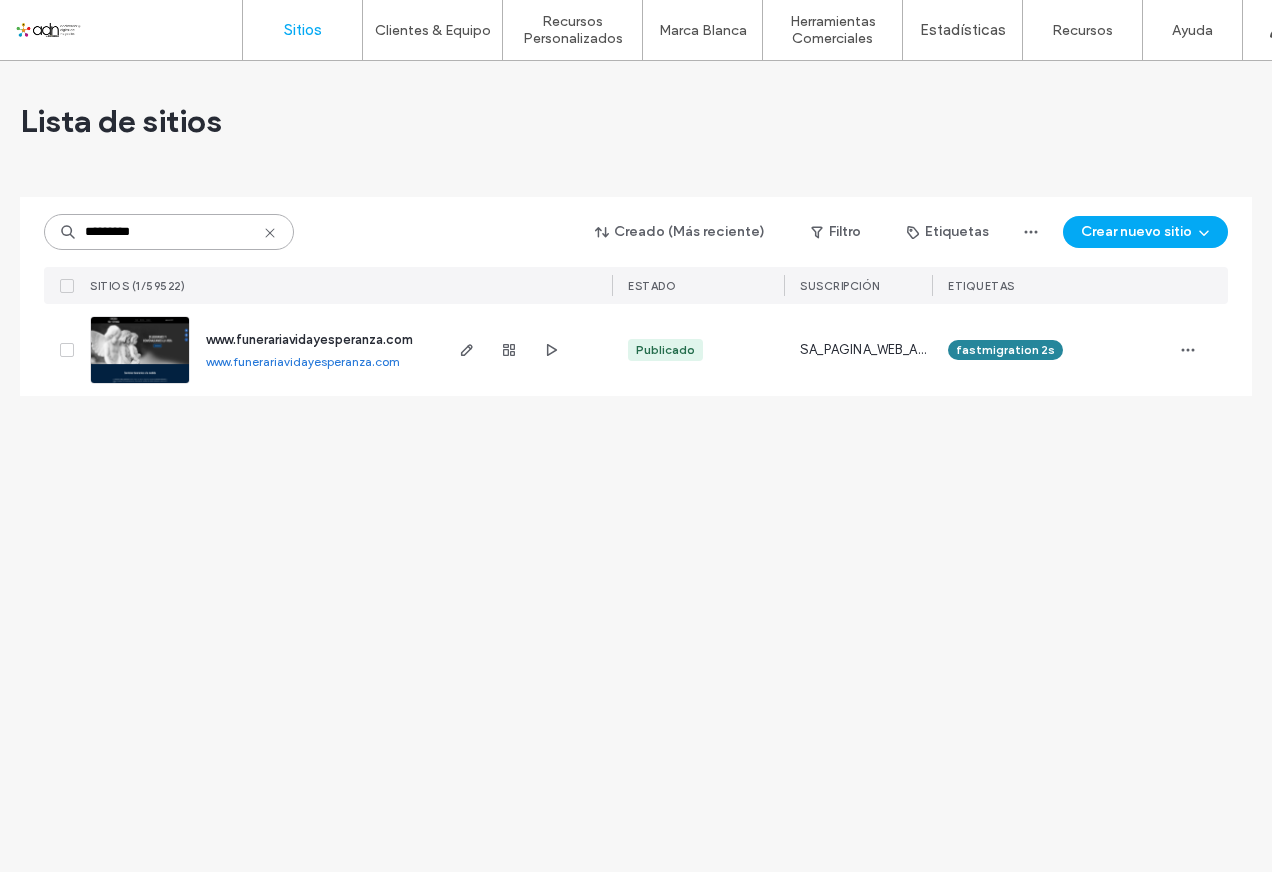 click on "*********" at bounding box center (169, 232) 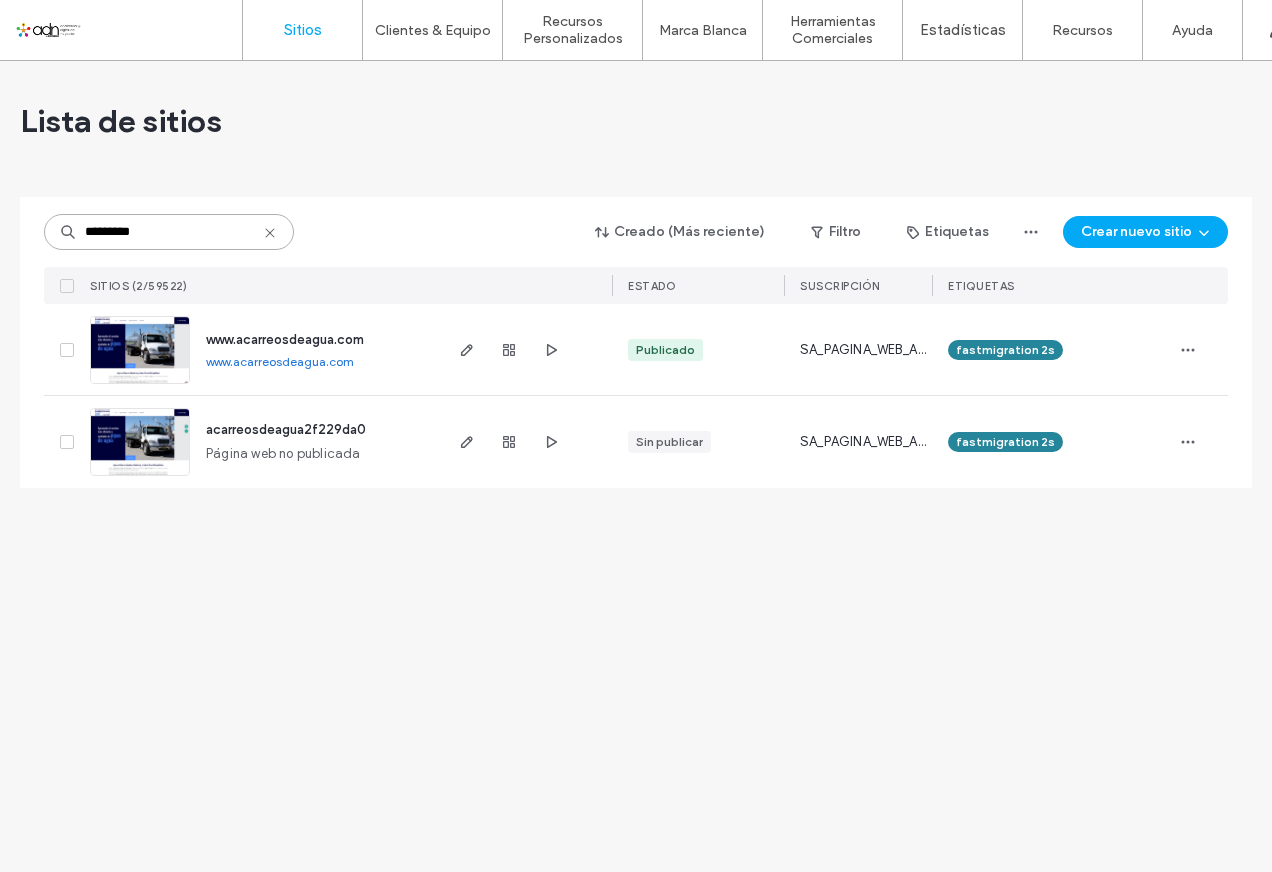 click on "*********" at bounding box center [169, 232] 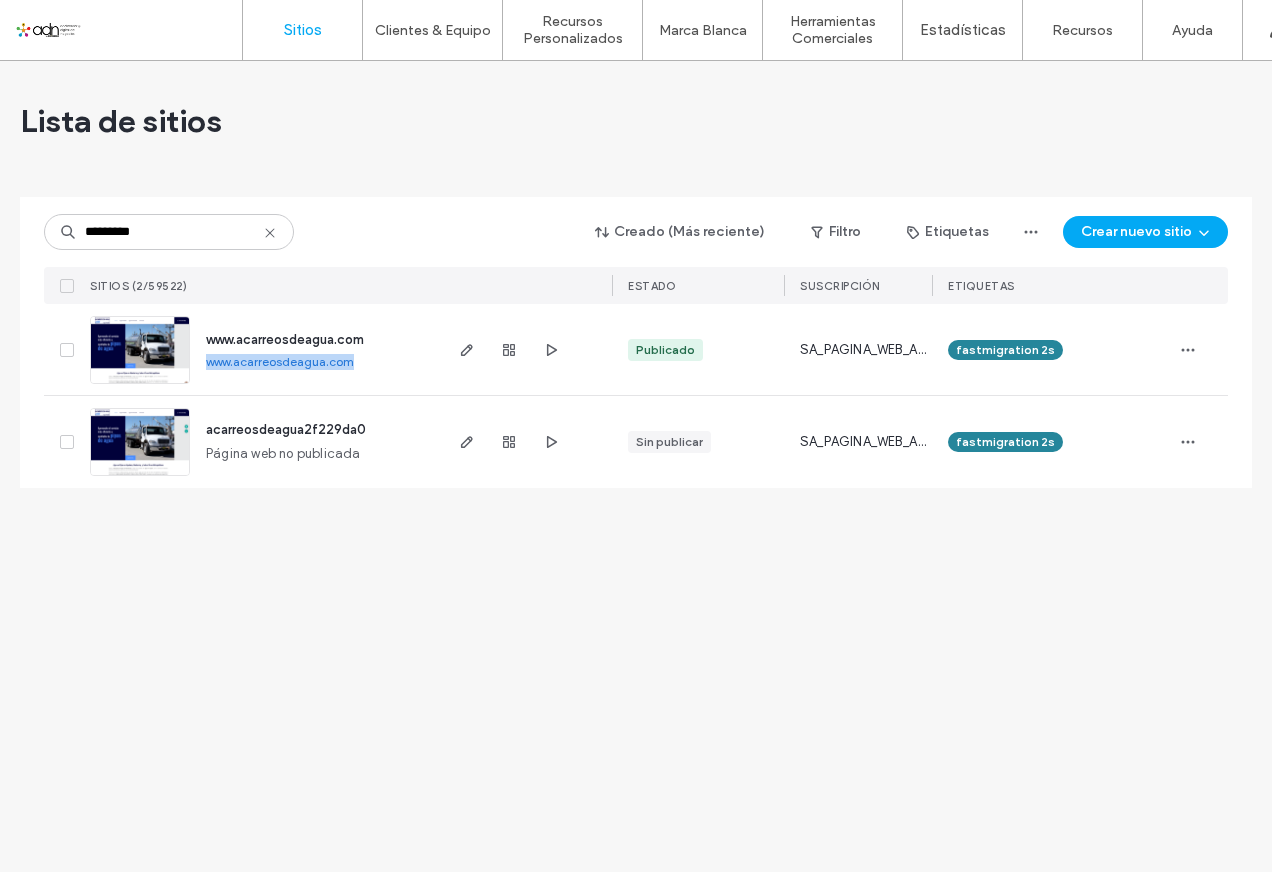 drag, startPoint x: 201, startPoint y: 364, endPoint x: 360, endPoint y: 358, distance: 159.11317 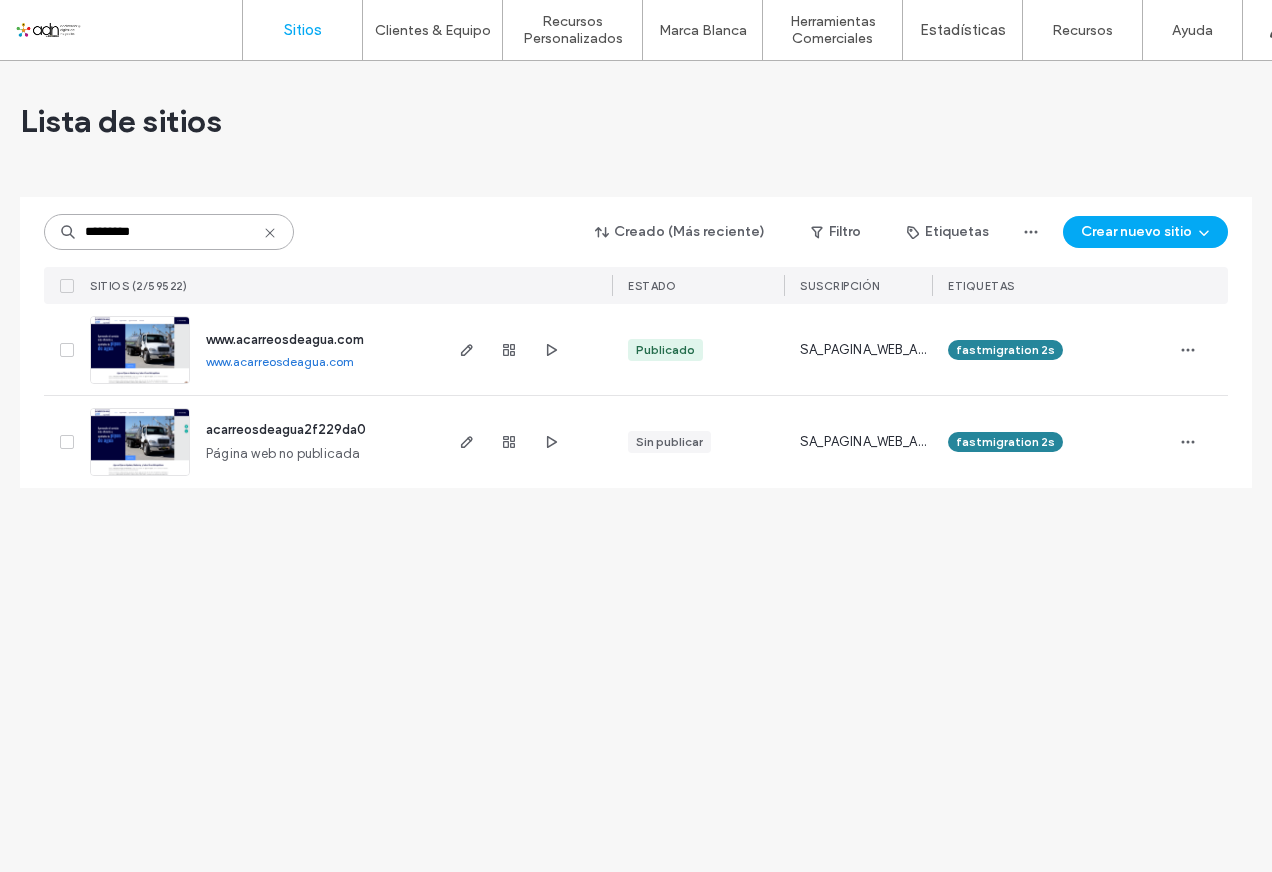 click on "*********" at bounding box center (169, 232) 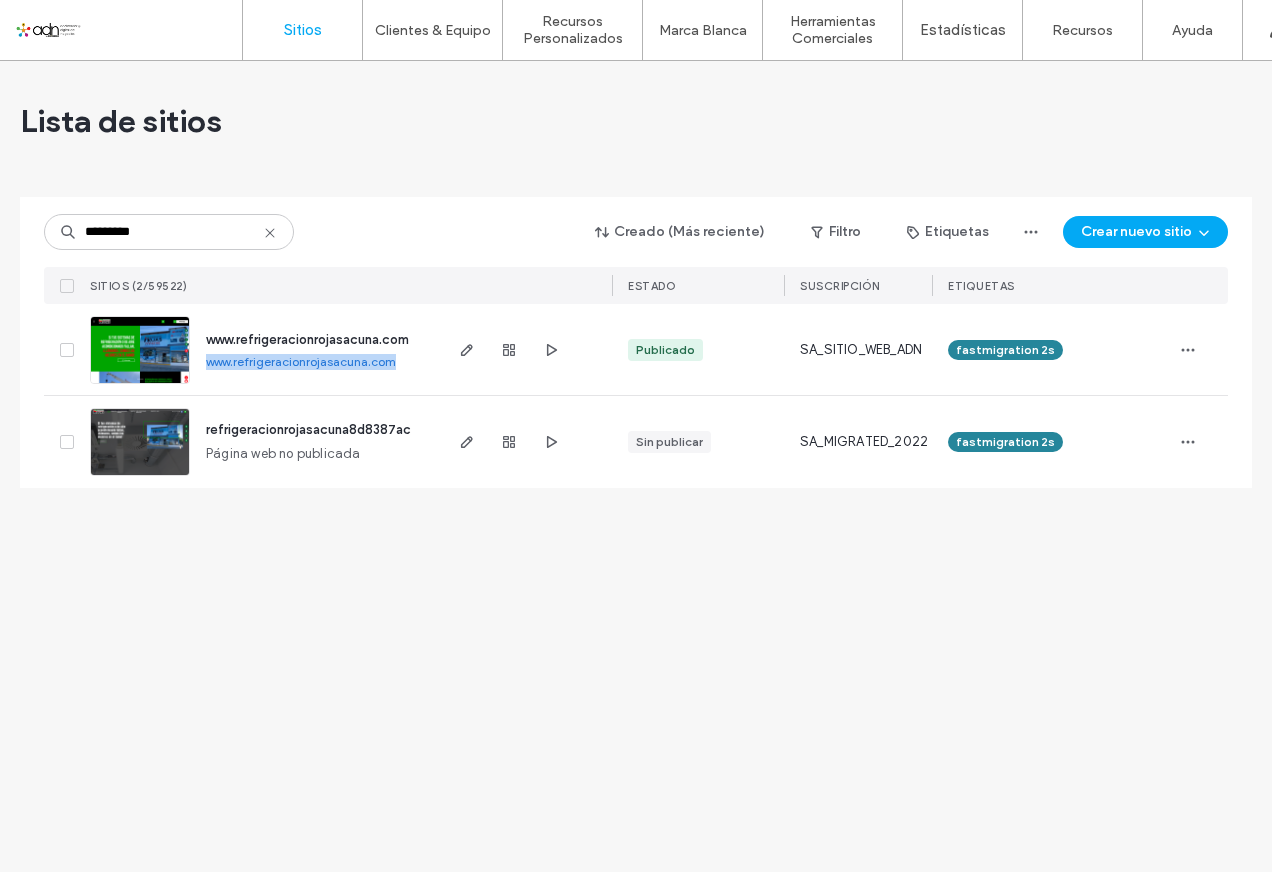 drag, startPoint x: 201, startPoint y: 358, endPoint x: 400, endPoint y: 361, distance: 199.02261 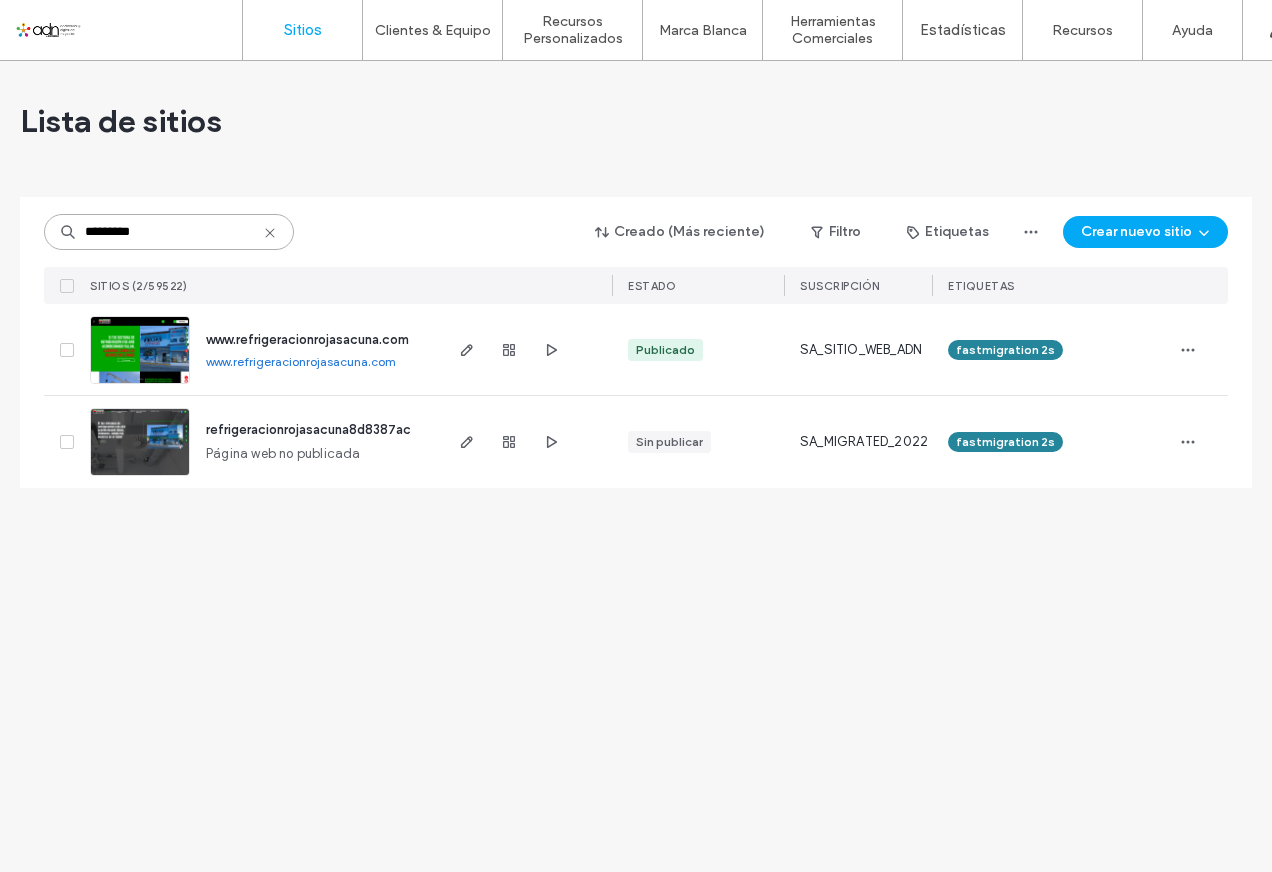 click on "*********" at bounding box center (169, 232) 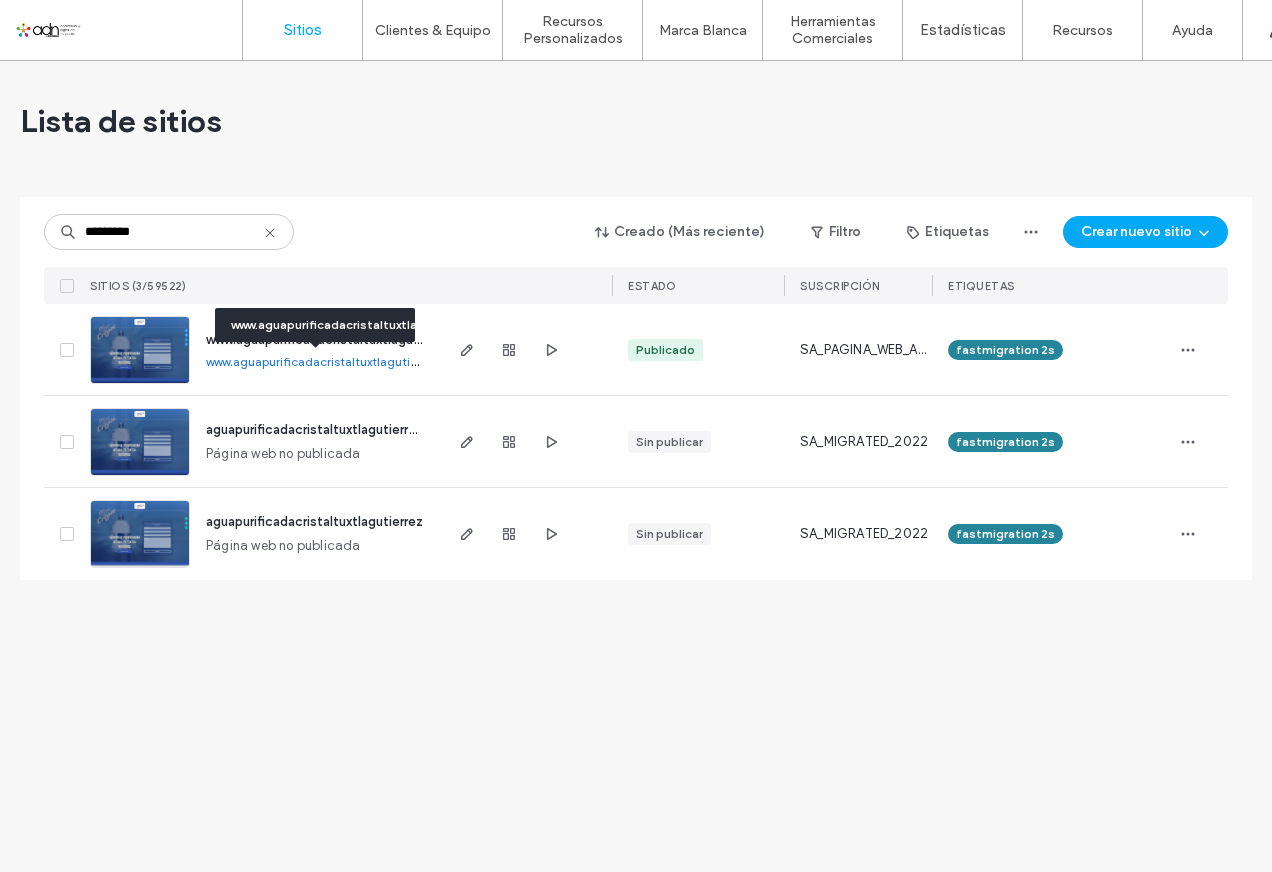 click on "www.aguapurificadacristaltuxtlagutierrez.com" at bounding box center [336, 361] 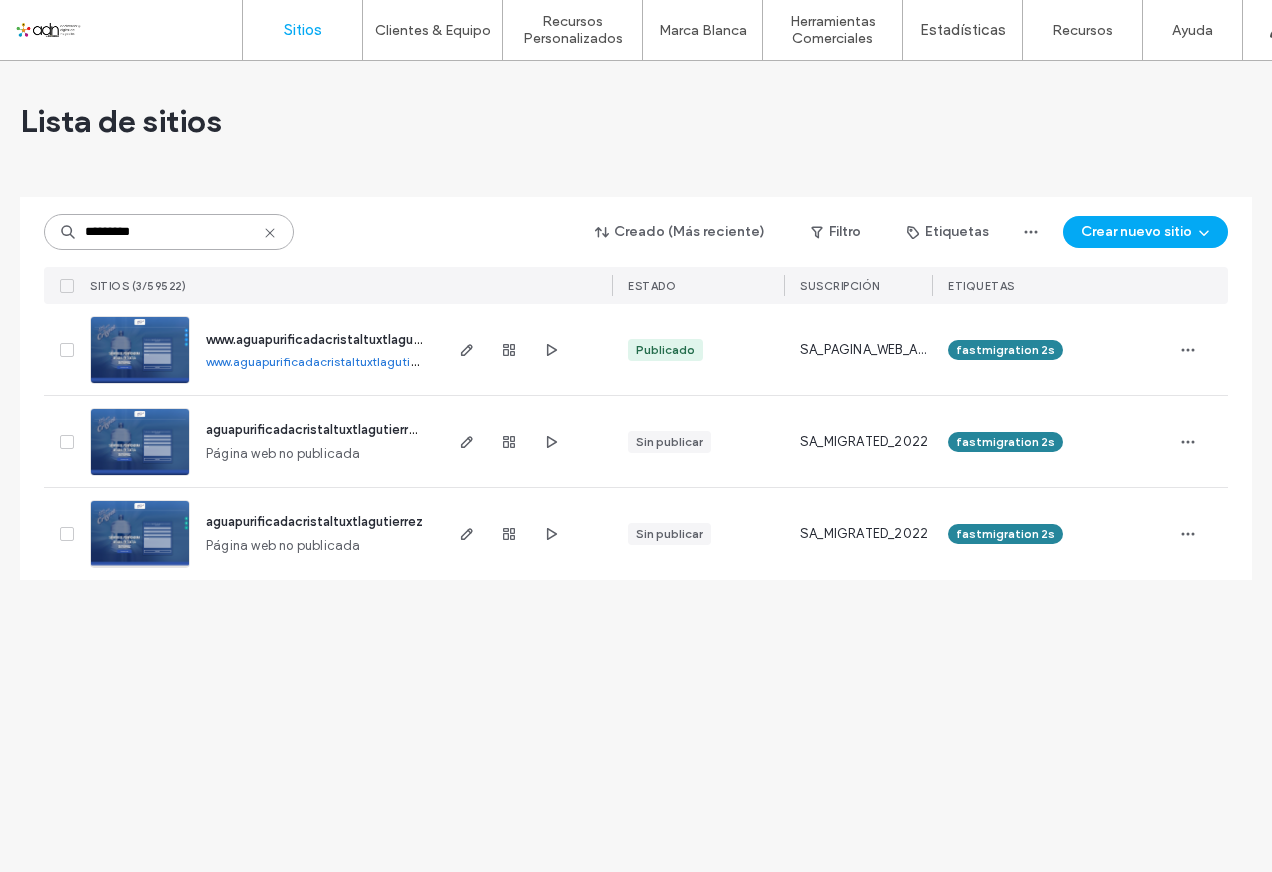 click on "*********" at bounding box center (169, 232) 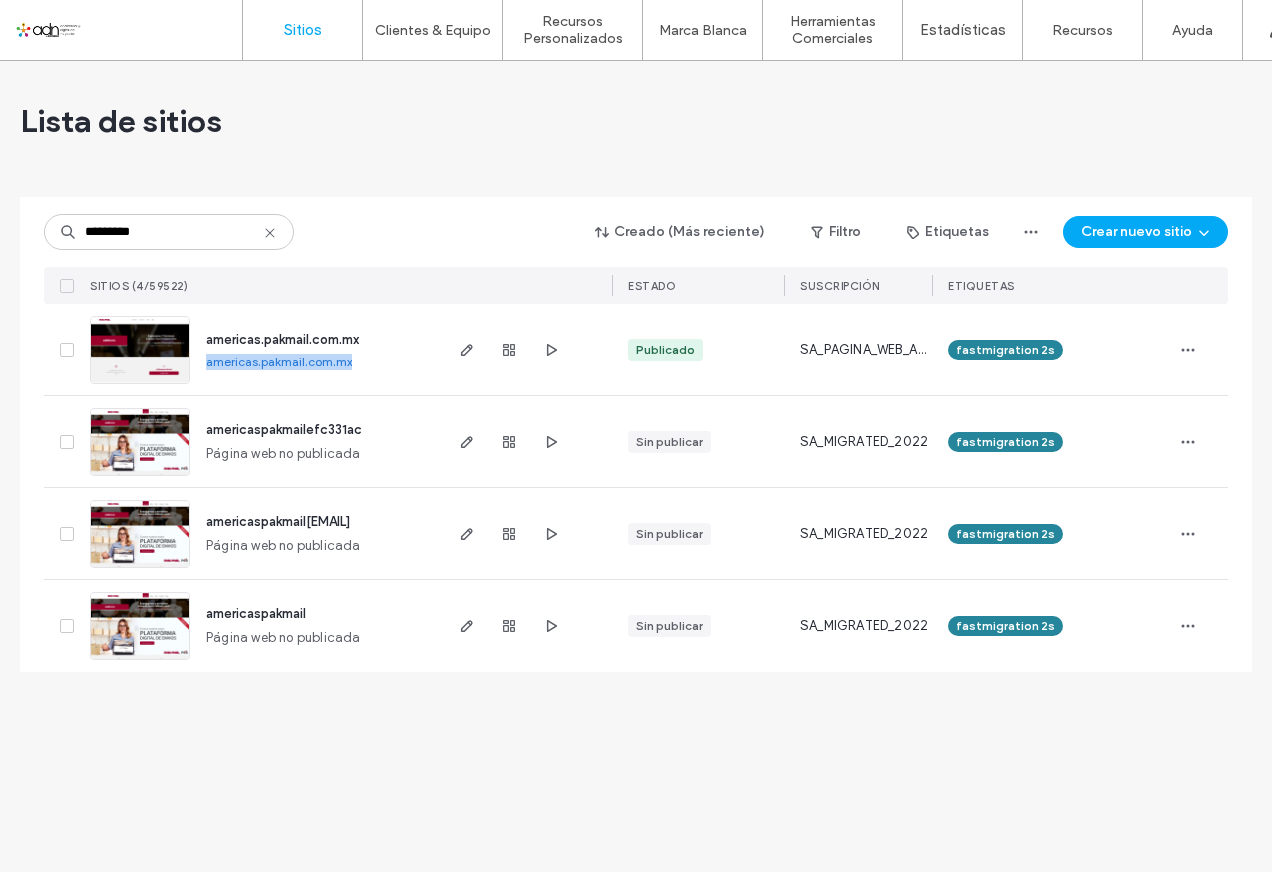 drag, startPoint x: 199, startPoint y: 363, endPoint x: 351, endPoint y: 374, distance: 152.3975 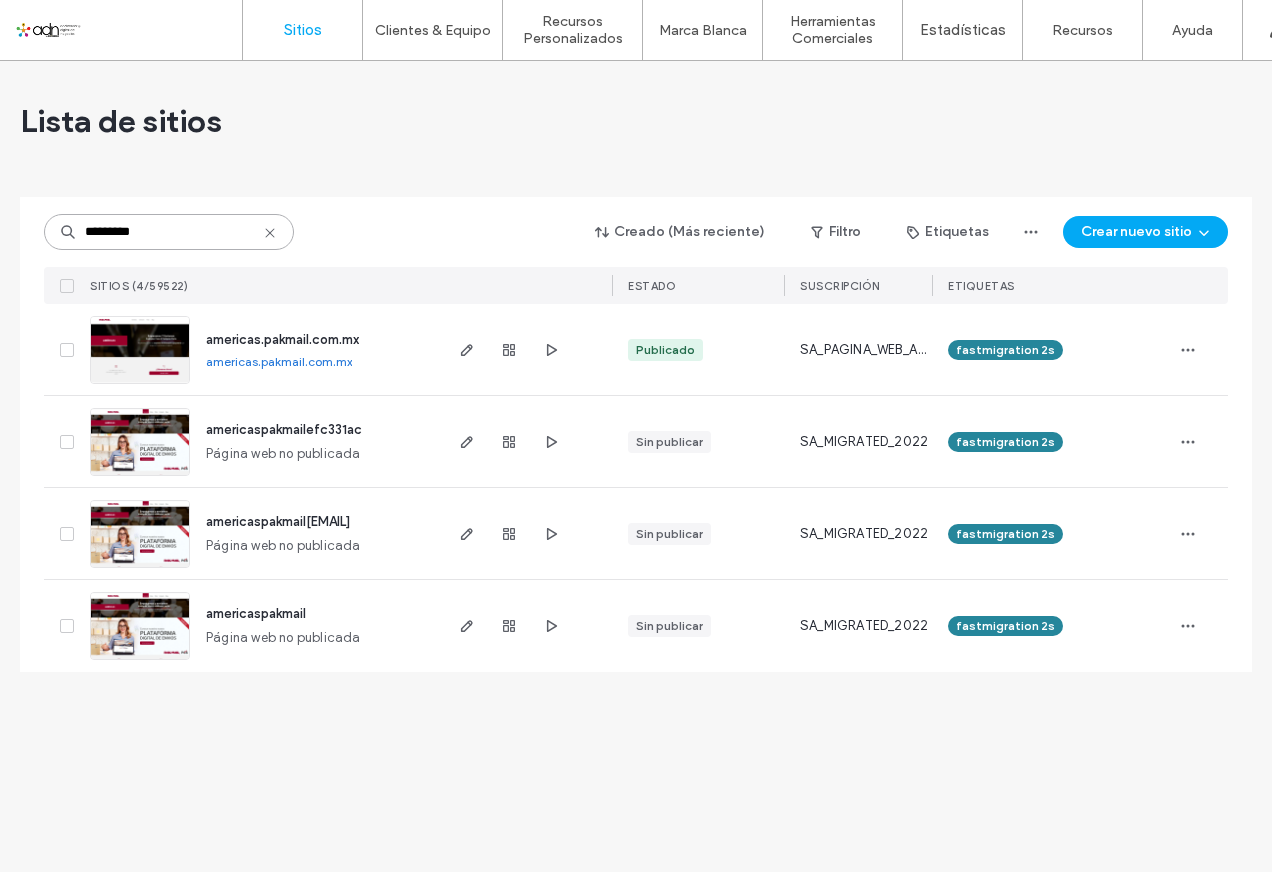 click on "*********" at bounding box center (169, 232) 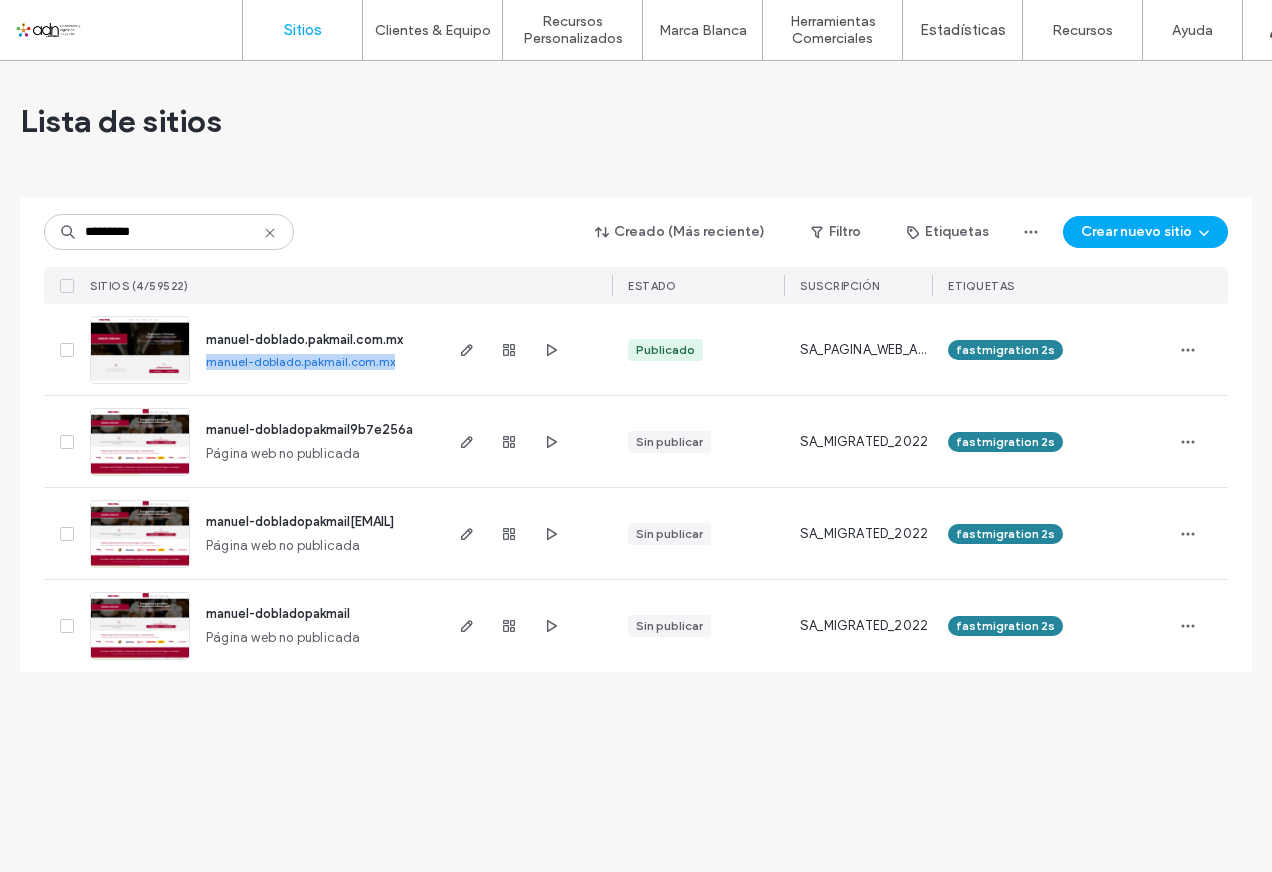 drag, startPoint x: 204, startPoint y: 366, endPoint x: 399, endPoint y: 366, distance: 195 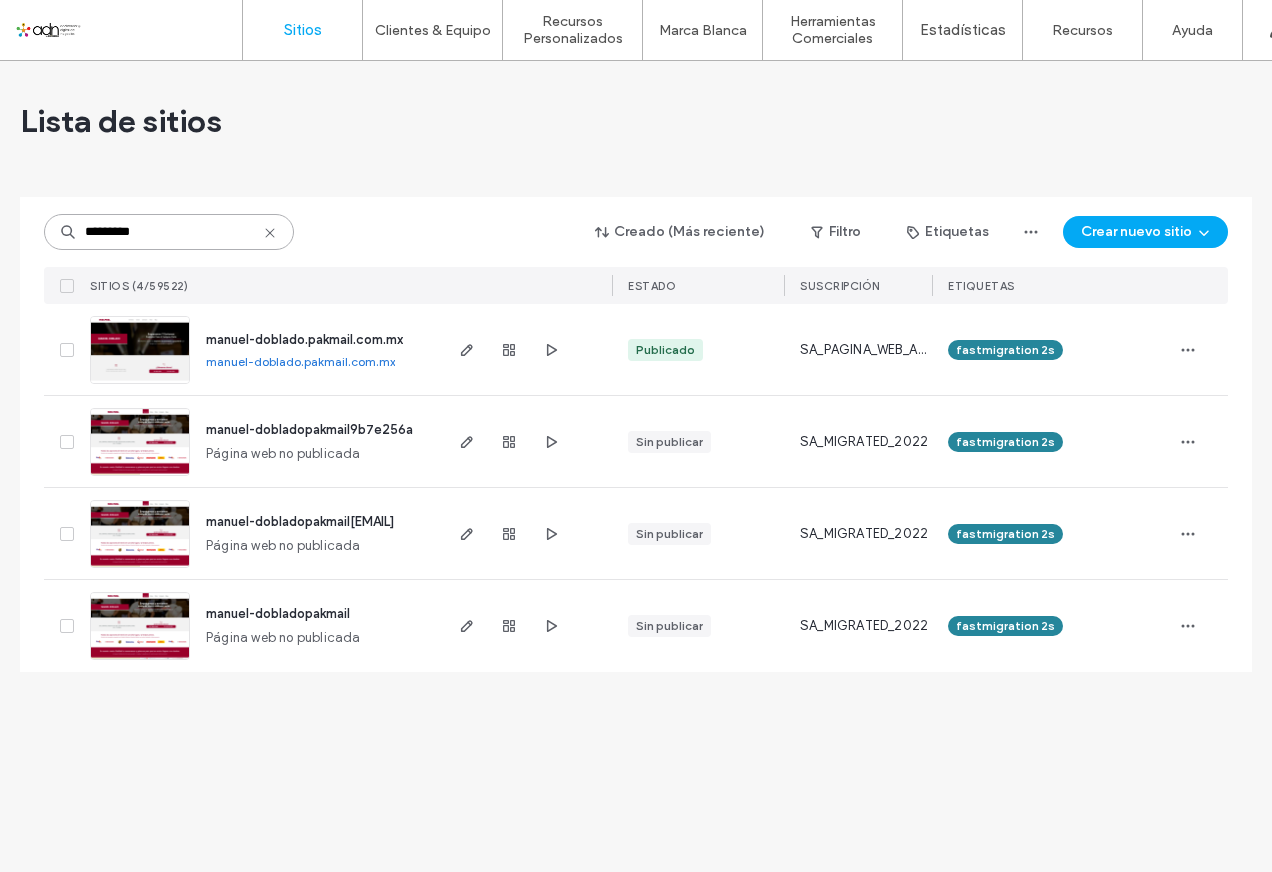 click on "*********" at bounding box center (169, 232) 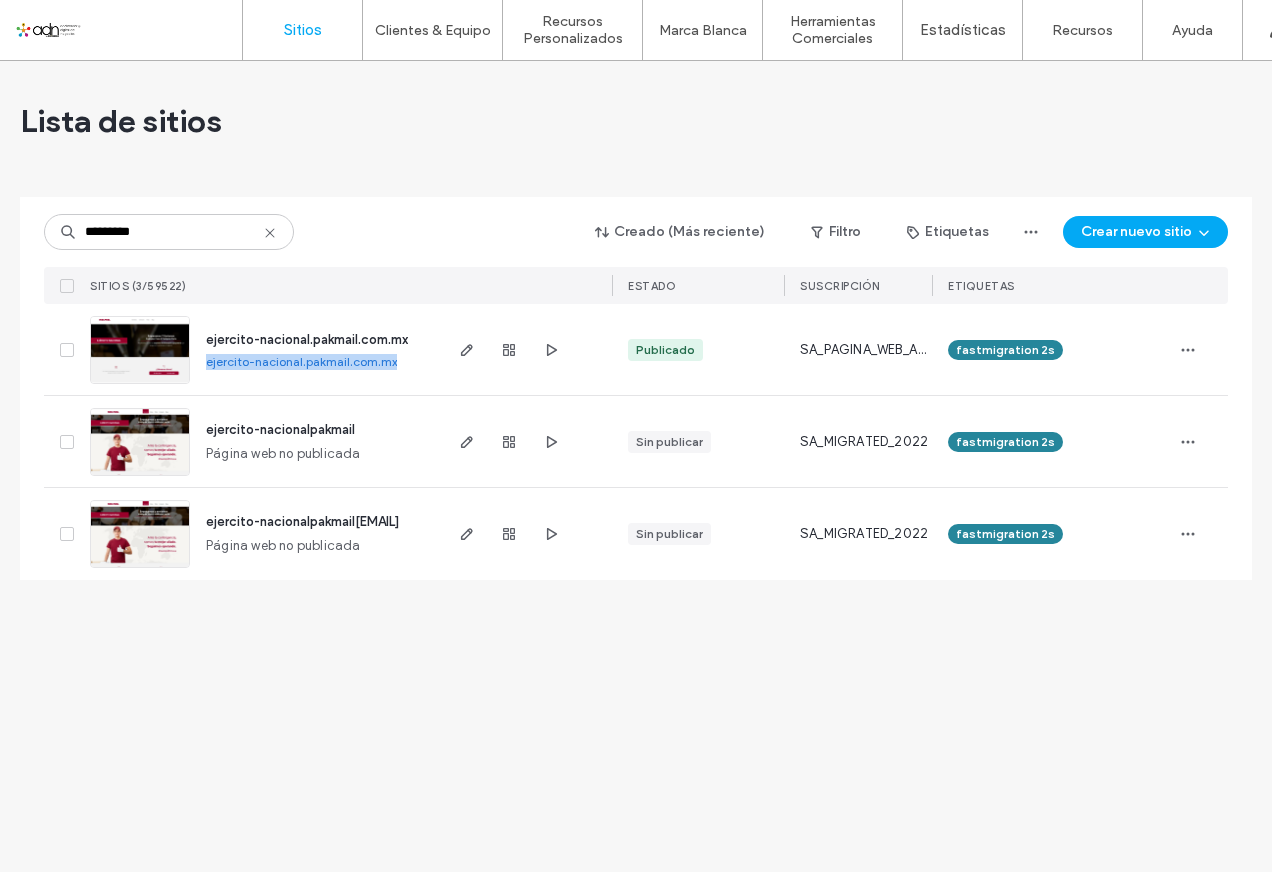 drag, startPoint x: 199, startPoint y: 360, endPoint x: 400, endPoint y: 382, distance: 202.2004 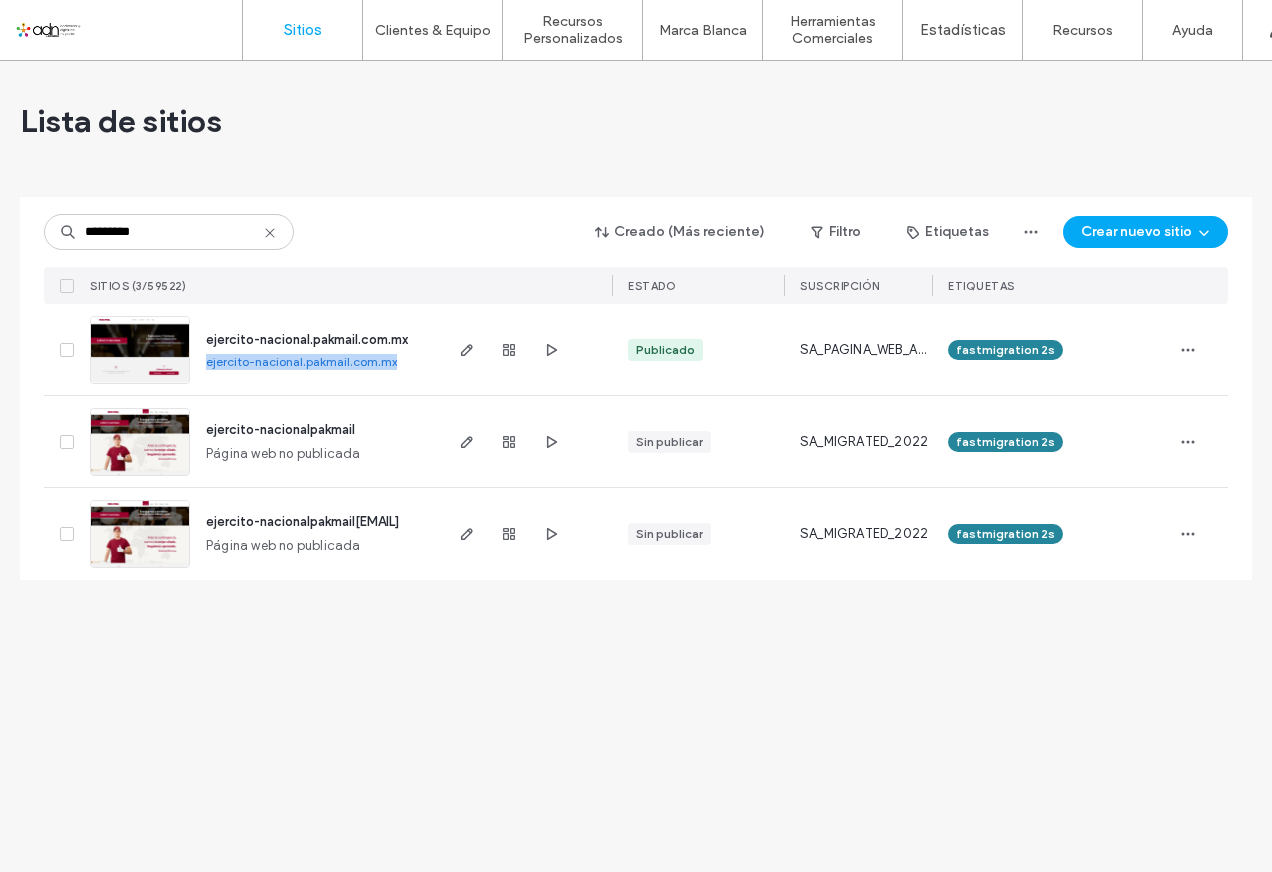 drag, startPoint x: 400, startPoint y: 382, endPoint x: 364, endPoint y: 362, distance: 41.18252 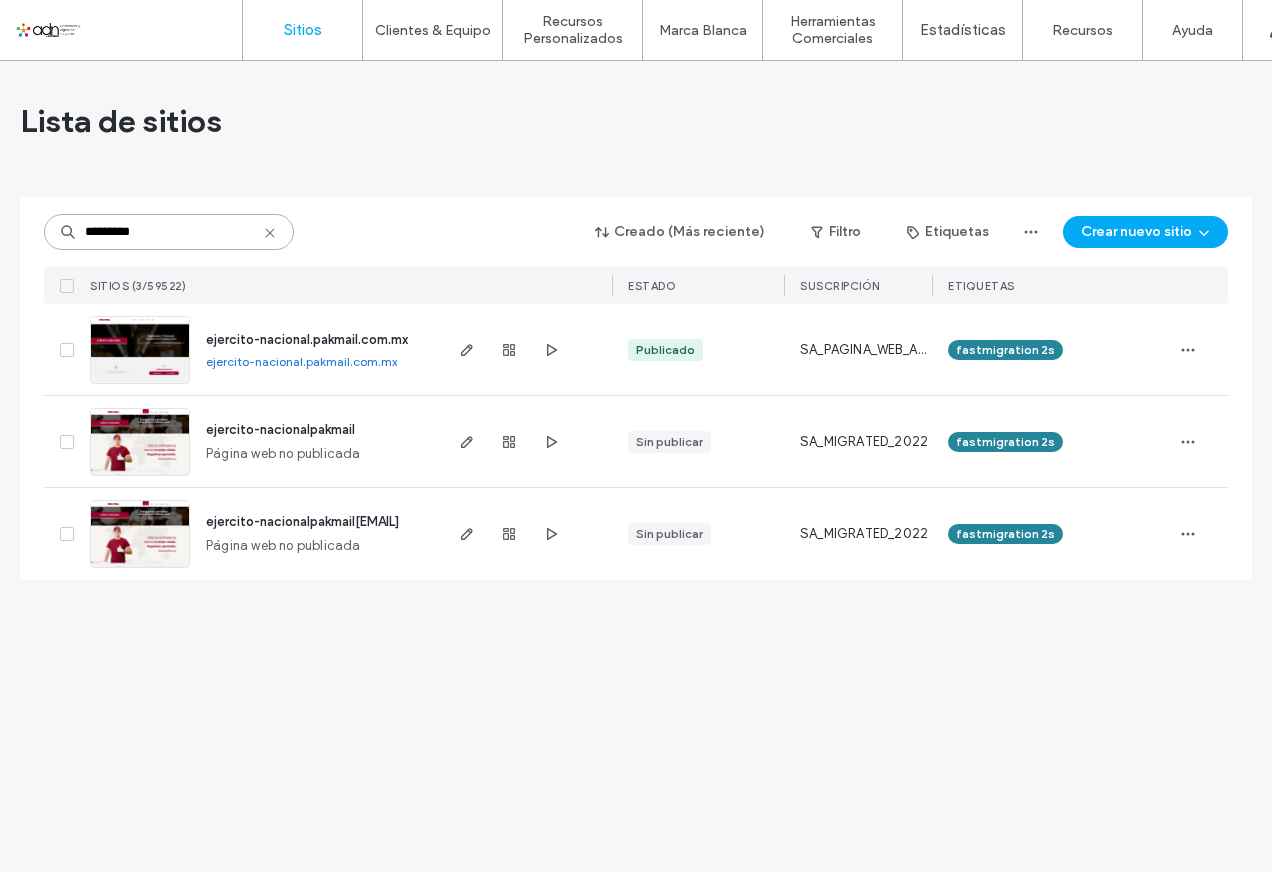 click on "*********" at bounding box center (169, 232) 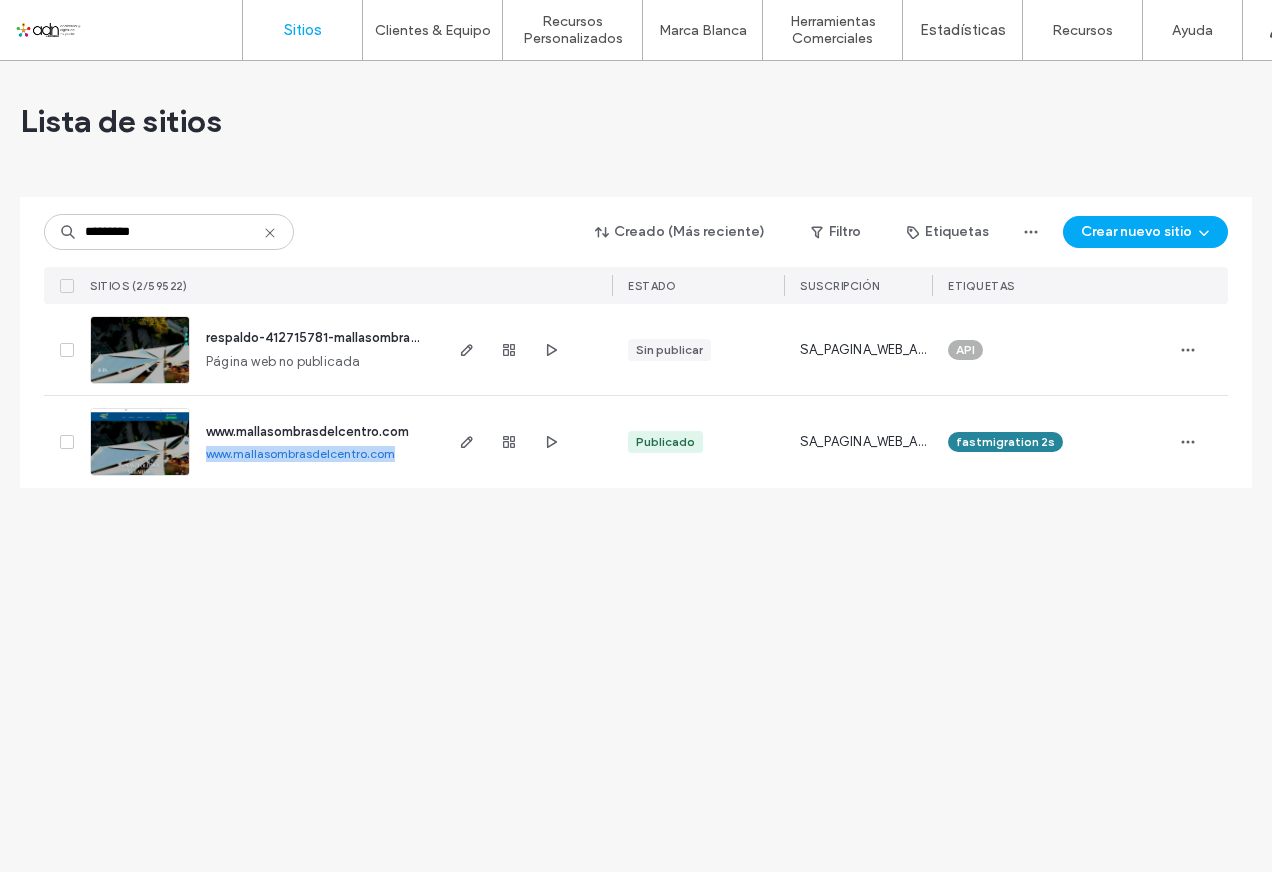 drag, startPoint x: 204, startPoint y: 456, endPoint x: 398, endPoint y: 457, distance: 194.00258 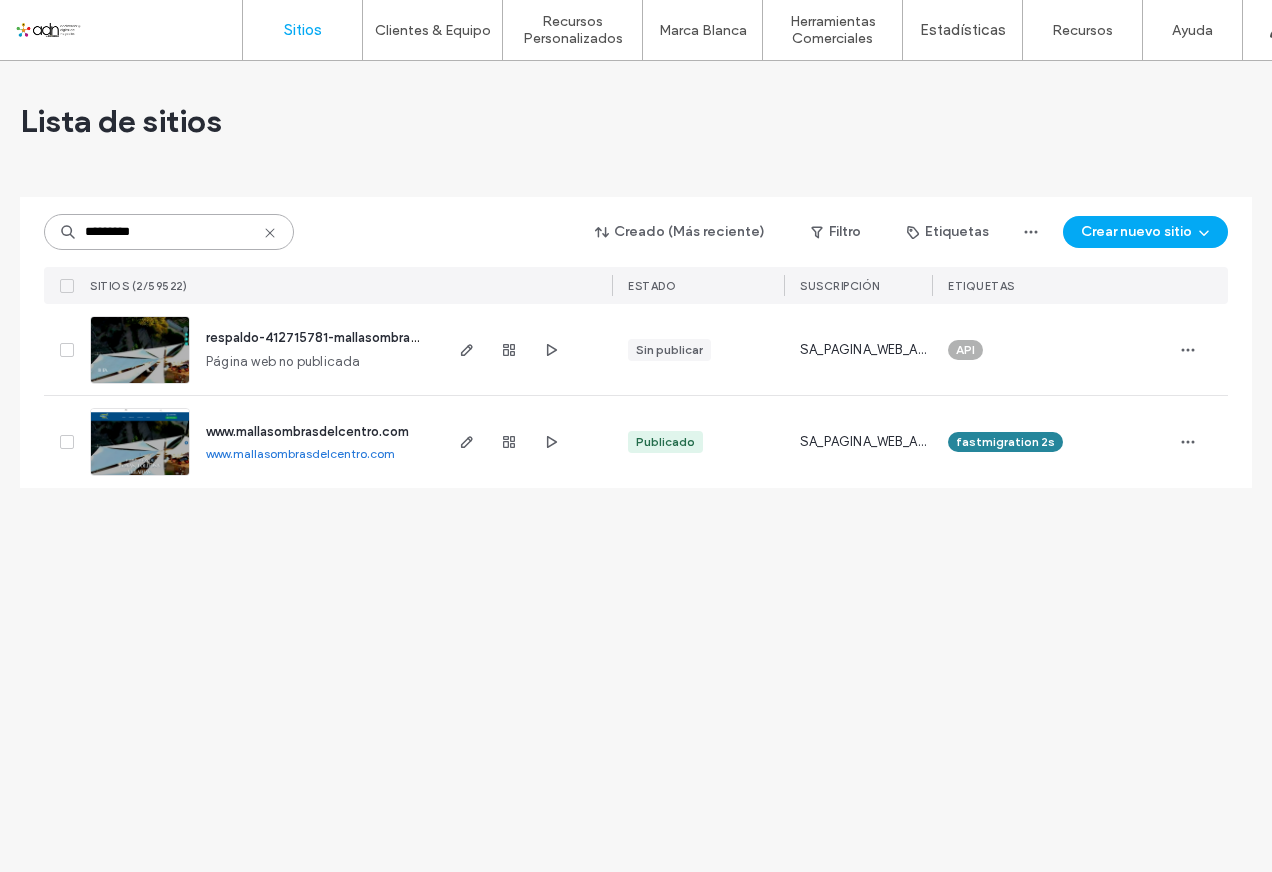 click on "*********" at bounding box center (169, 232) 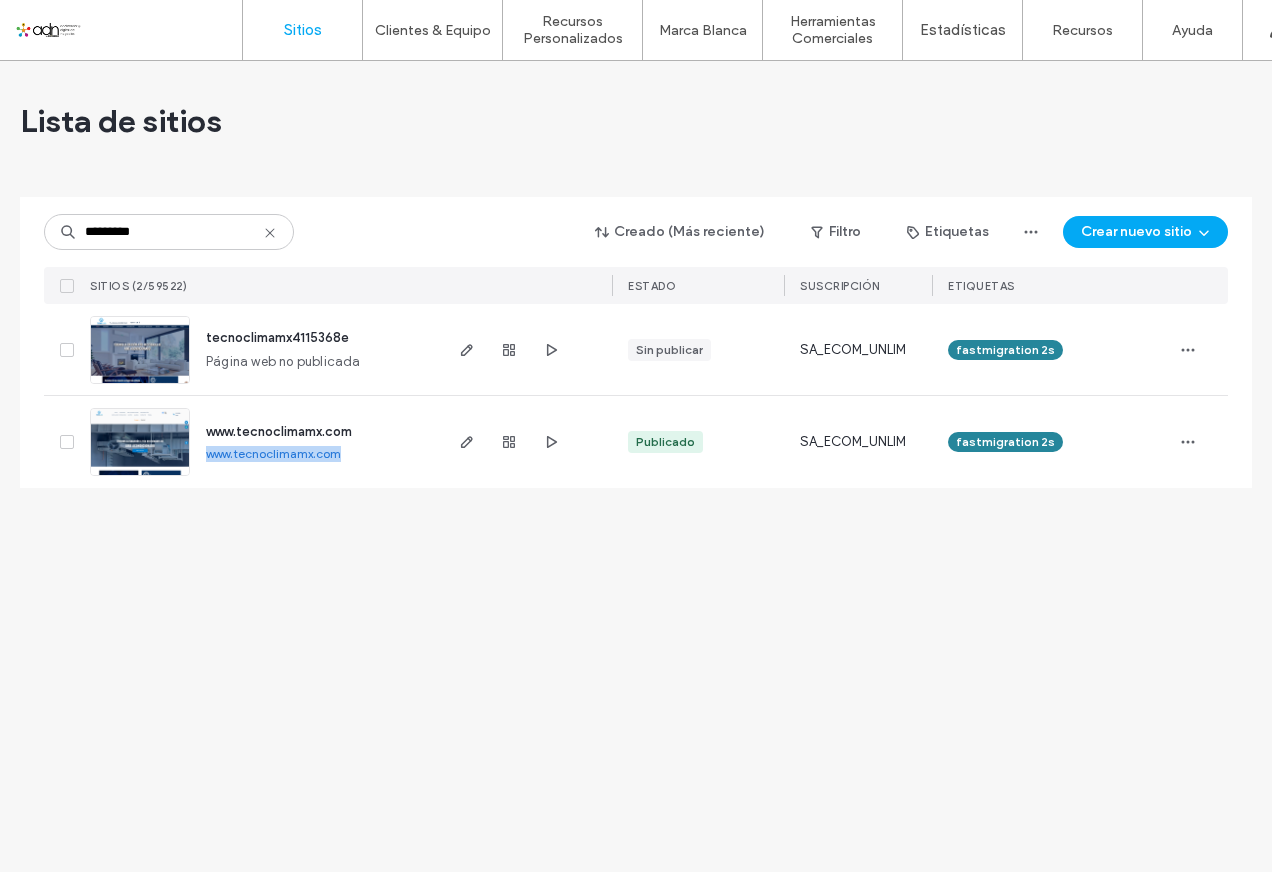 drag, startPoint x: 202, startPoint y: 460, endPoint x: 341, endPoint y: 461, distance: 139.0036 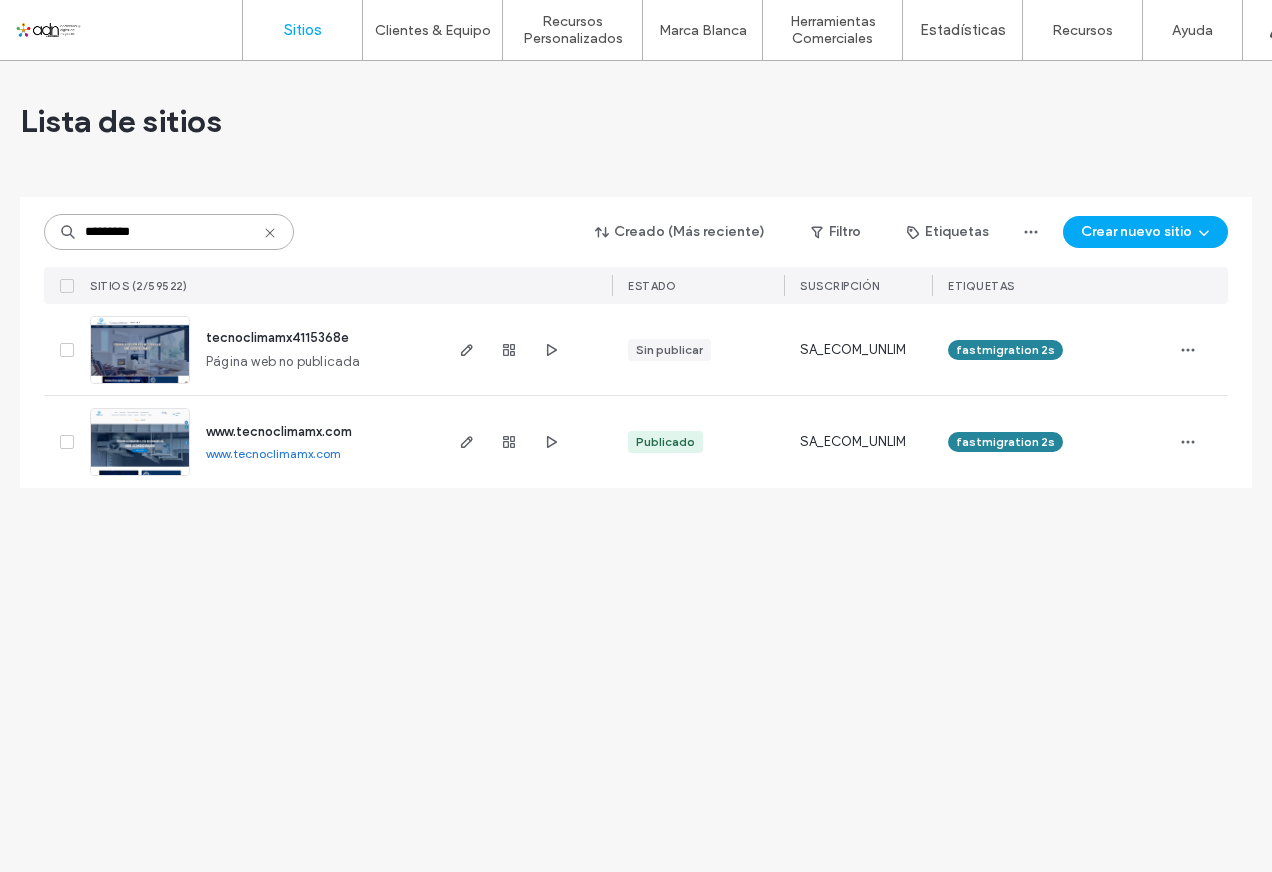 click on "*********" at bounding box center [169, 232] 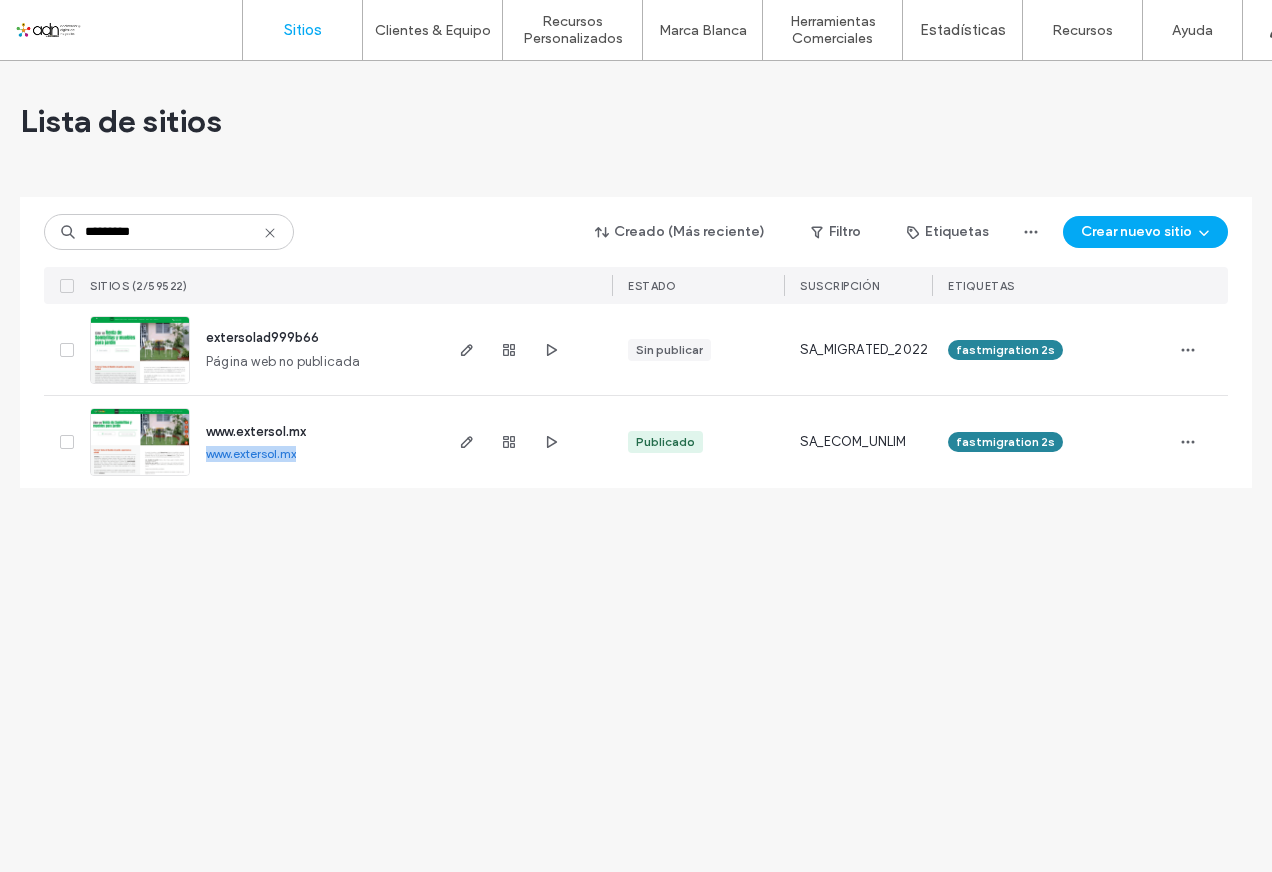 drag, startPoint x: 197, startPoint y: 458, endPoint x: 316, endPoint y: 461, distance: 119.03781 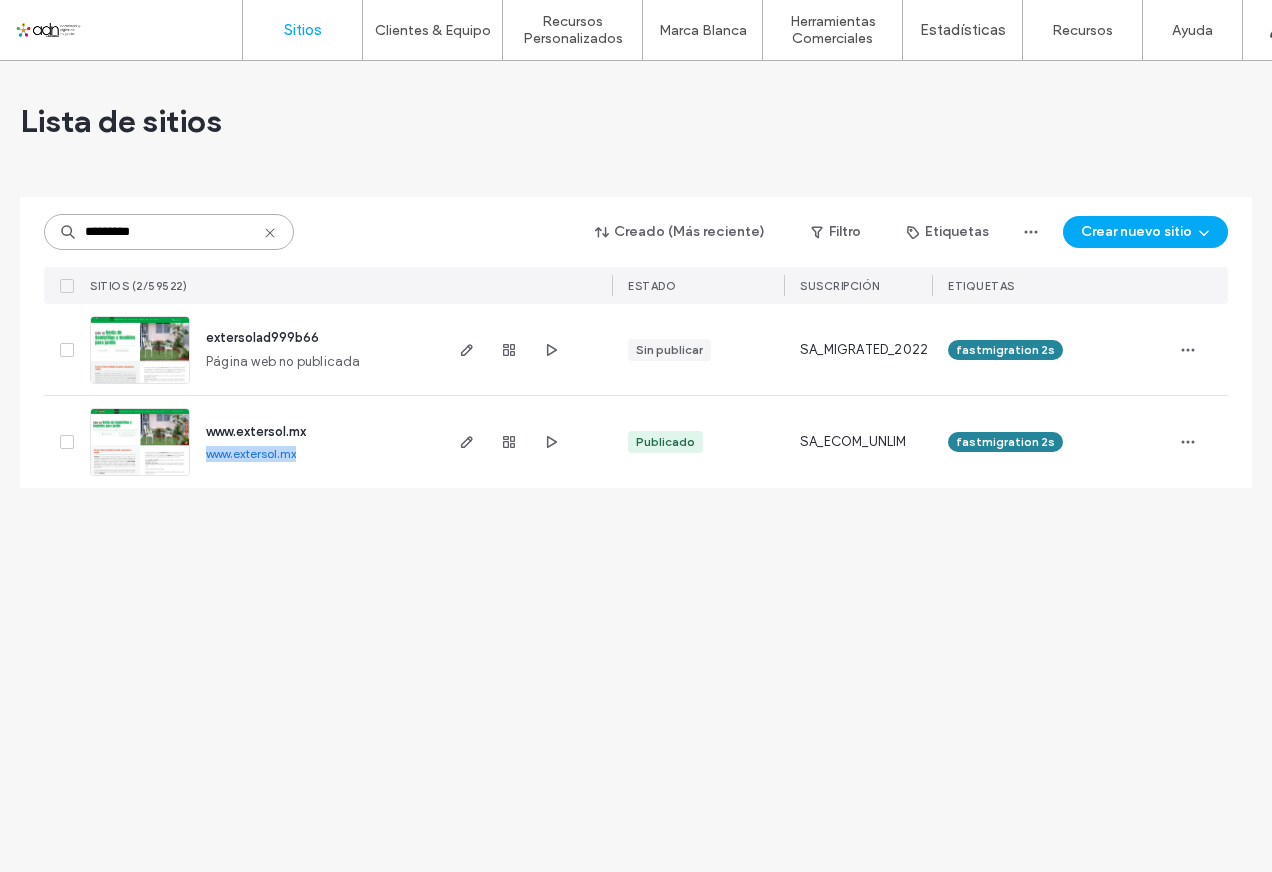 click on "*********" at bounding box center (169, 232) 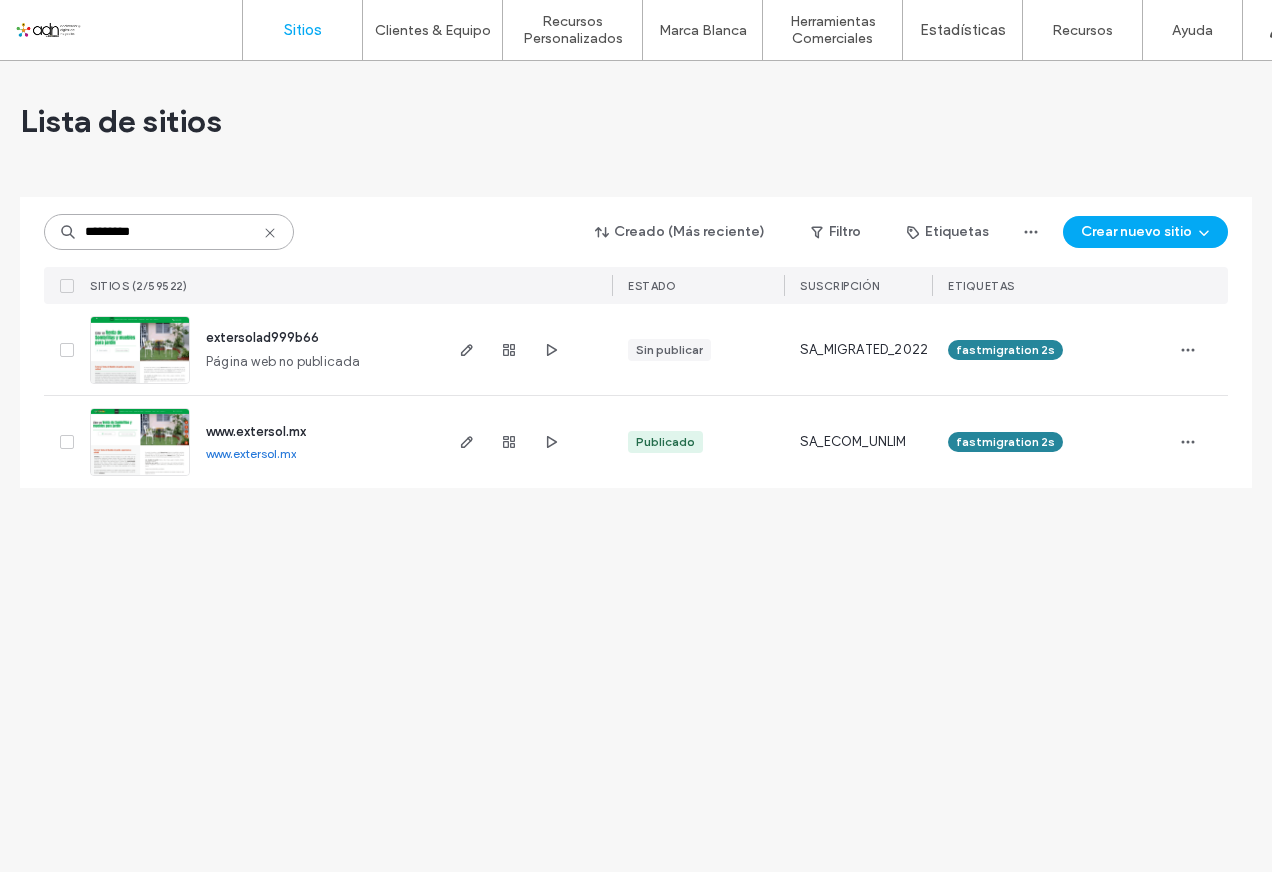 click on "*********" at bounding box center (169, 232) 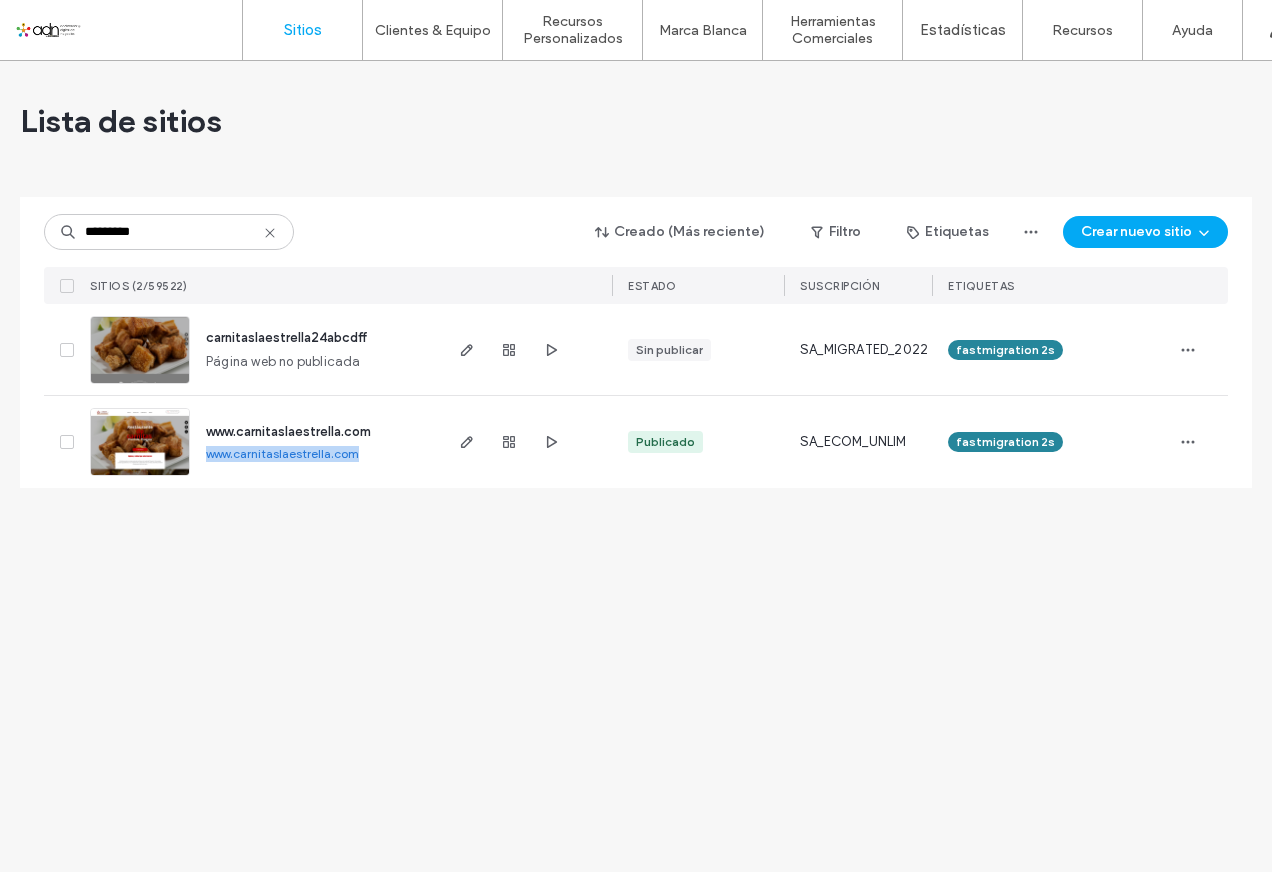 drag, startPoint x: 202, startPoint y: 455, endPoint x: 358, endPoint y: 457, distance: 156.01282 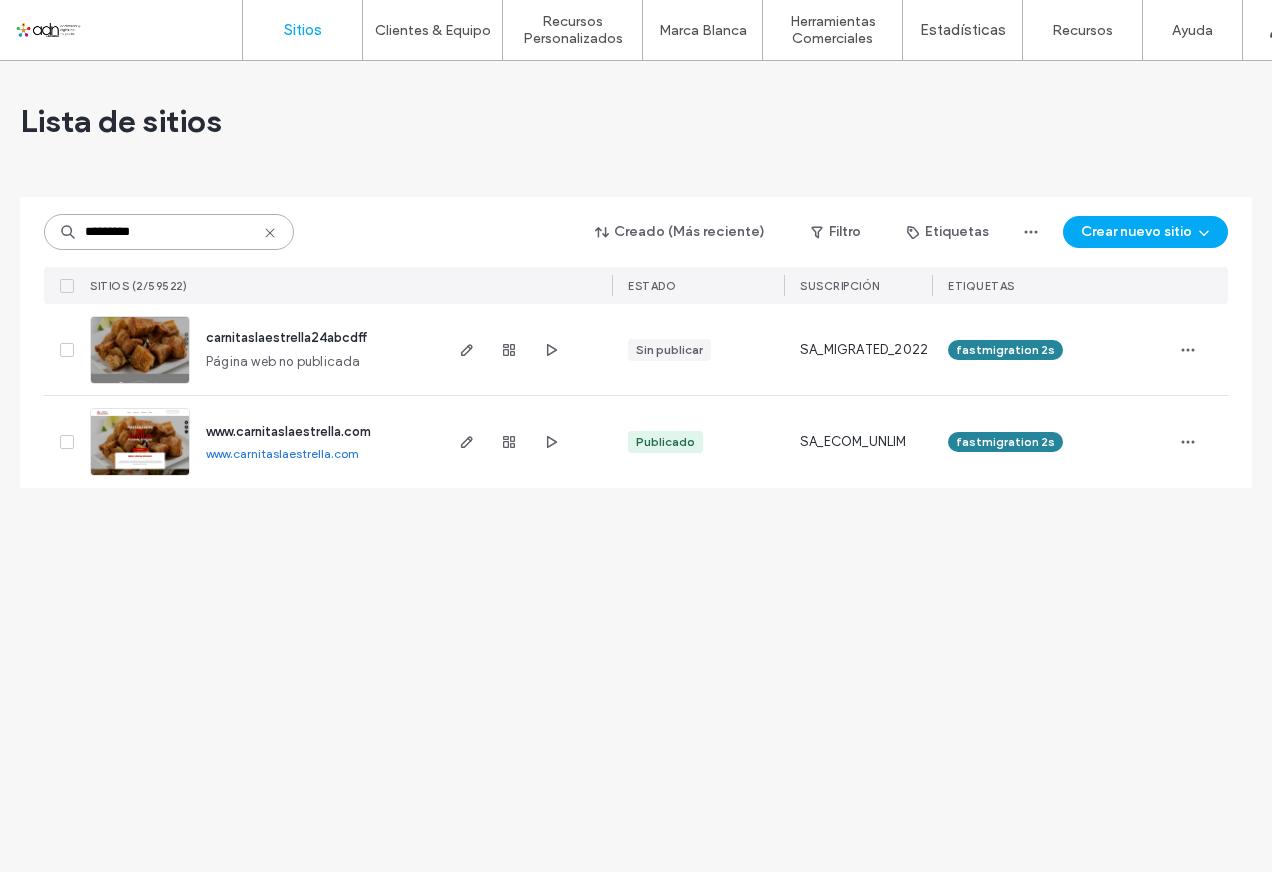 click on "*********" at bounding box center (169, 232) 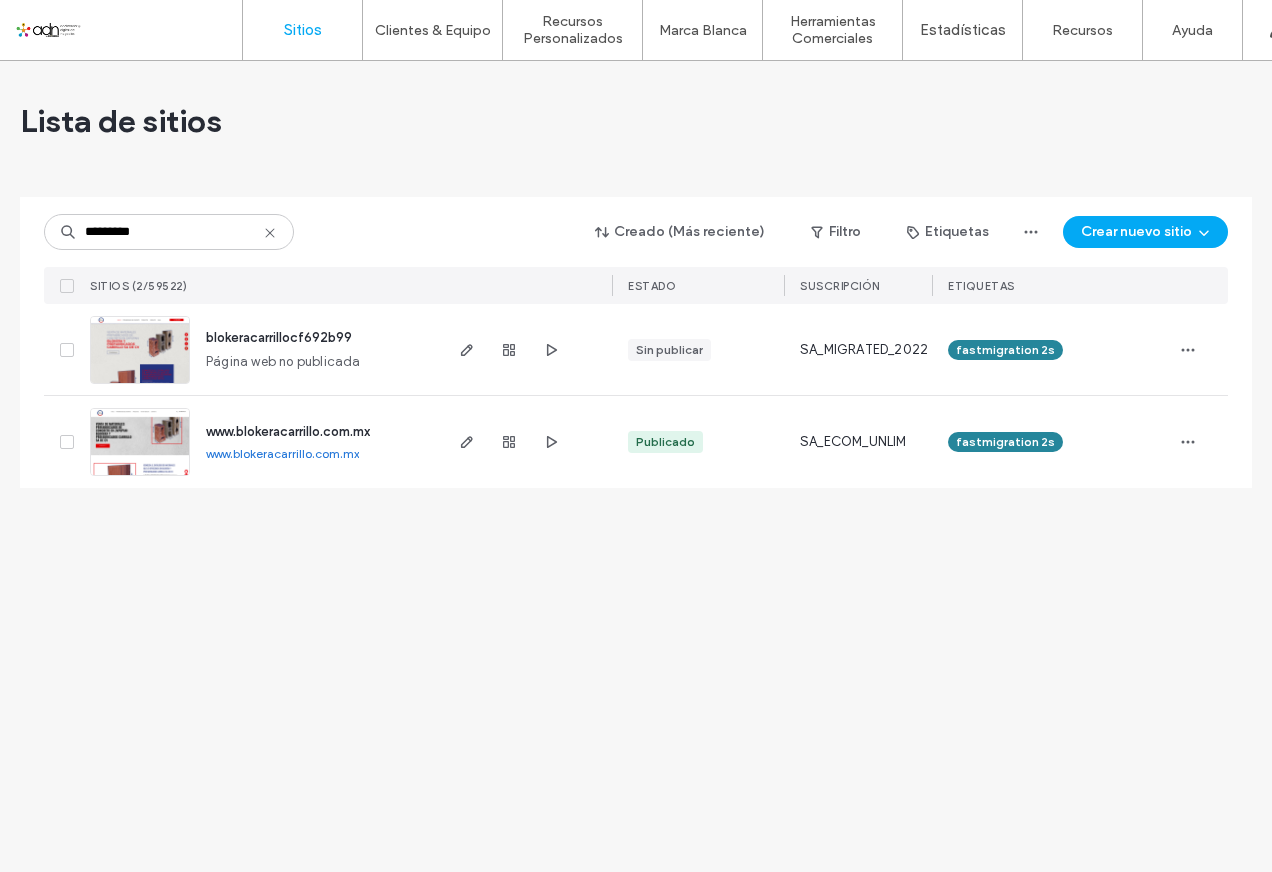 drag, startPoint x: 203, startPoint y: 456, endPoint x: 380, endPoint y: 454, distance: 177.01129 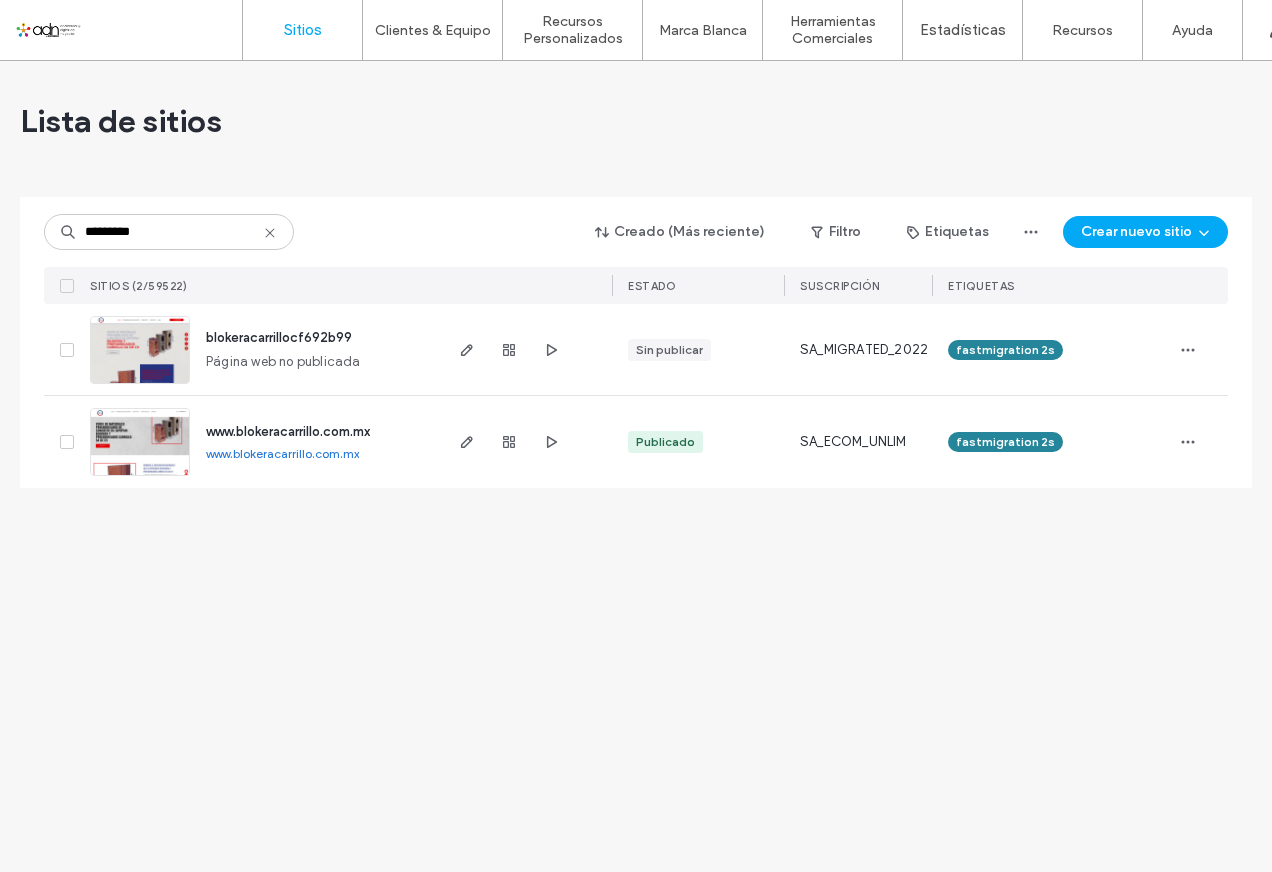 click on "www.blokeracarrillo.com.mx www.blokeracarrillo.com.mx" at bounding box center [314, 442] 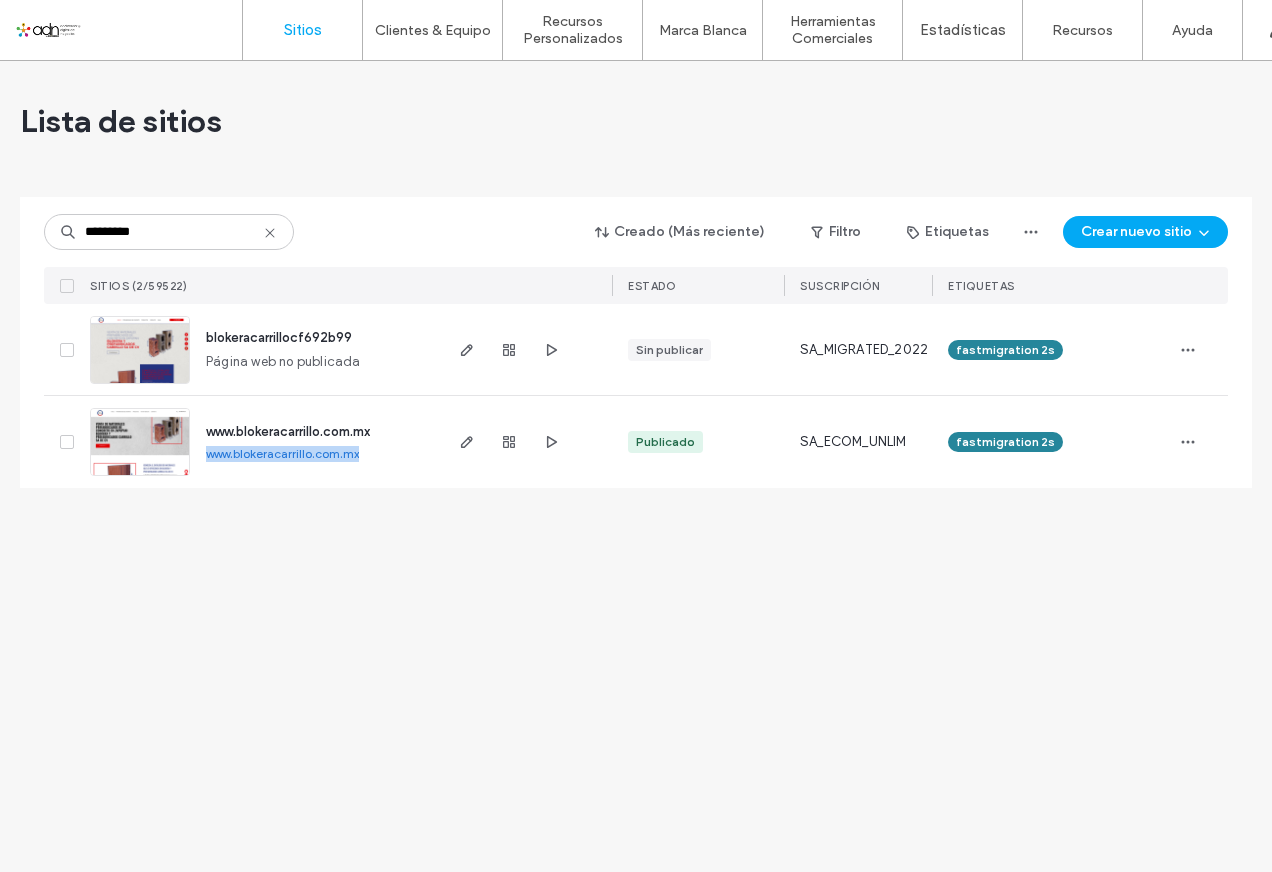 drag, startPoint x: 345, startPoint y: 459, endPoint x: 208, endPoint y: 465, distance: 137.13132 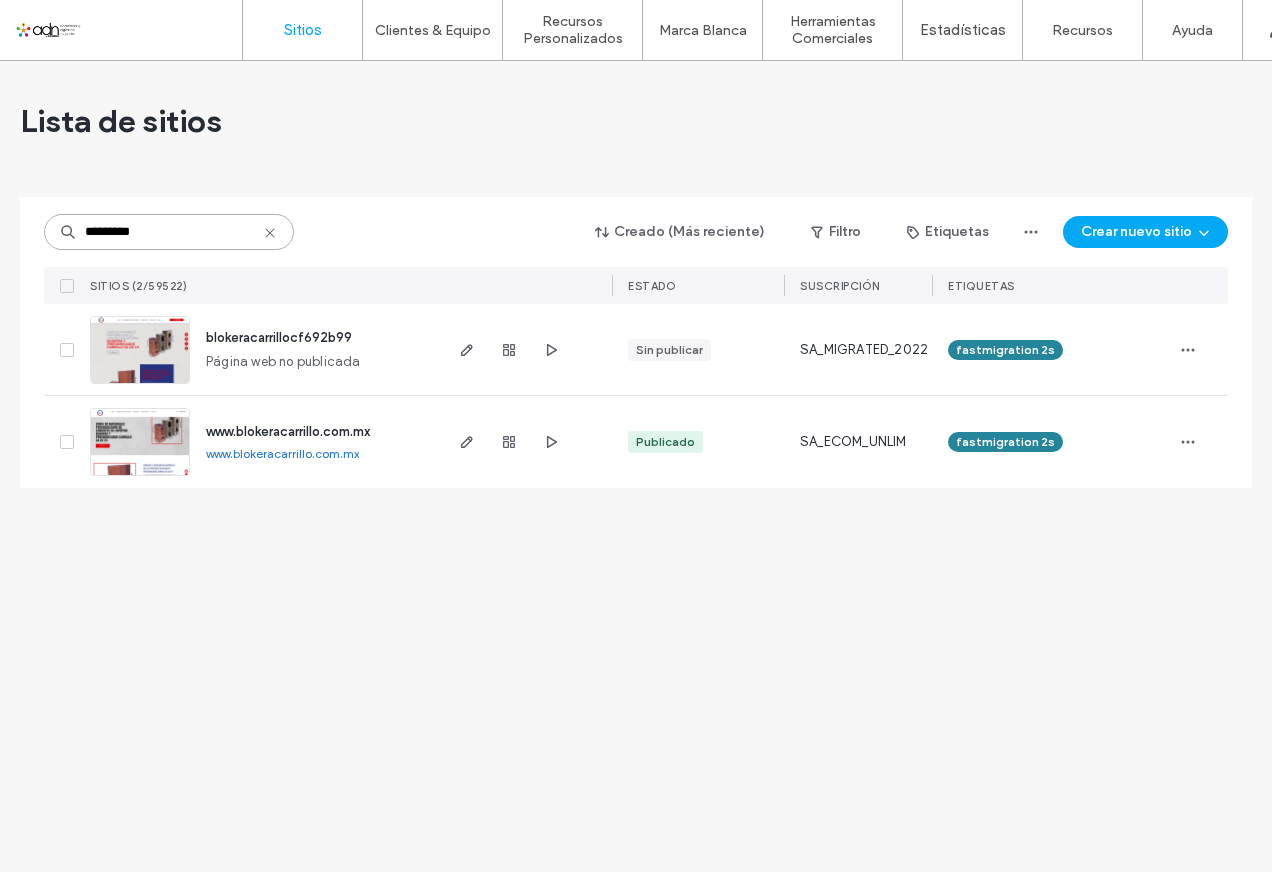 click on "*********" at bounding box center (169, 232) 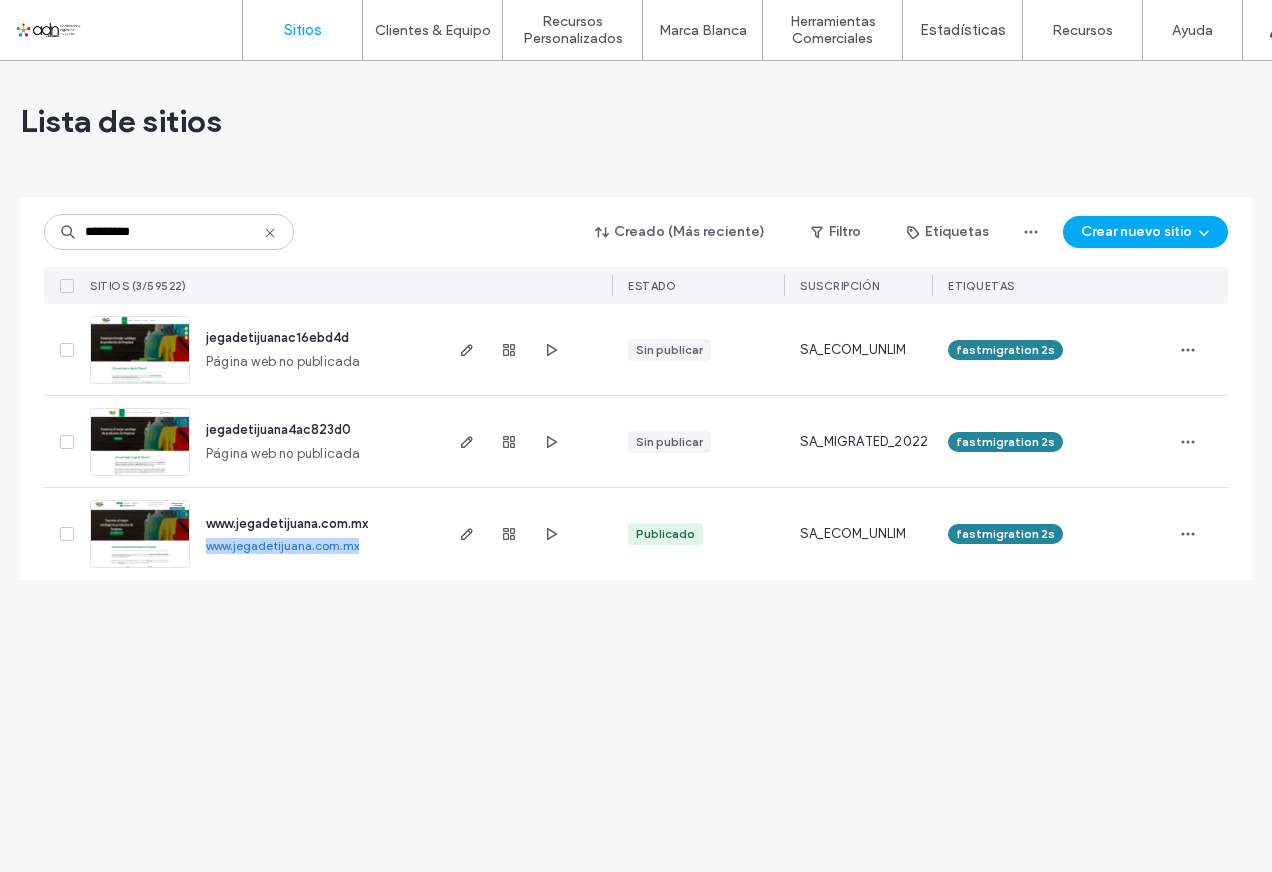 drag, startPoint x: 203, startPoint y: 553, endPoint x: 363, endPoint y: 553, distance: 160 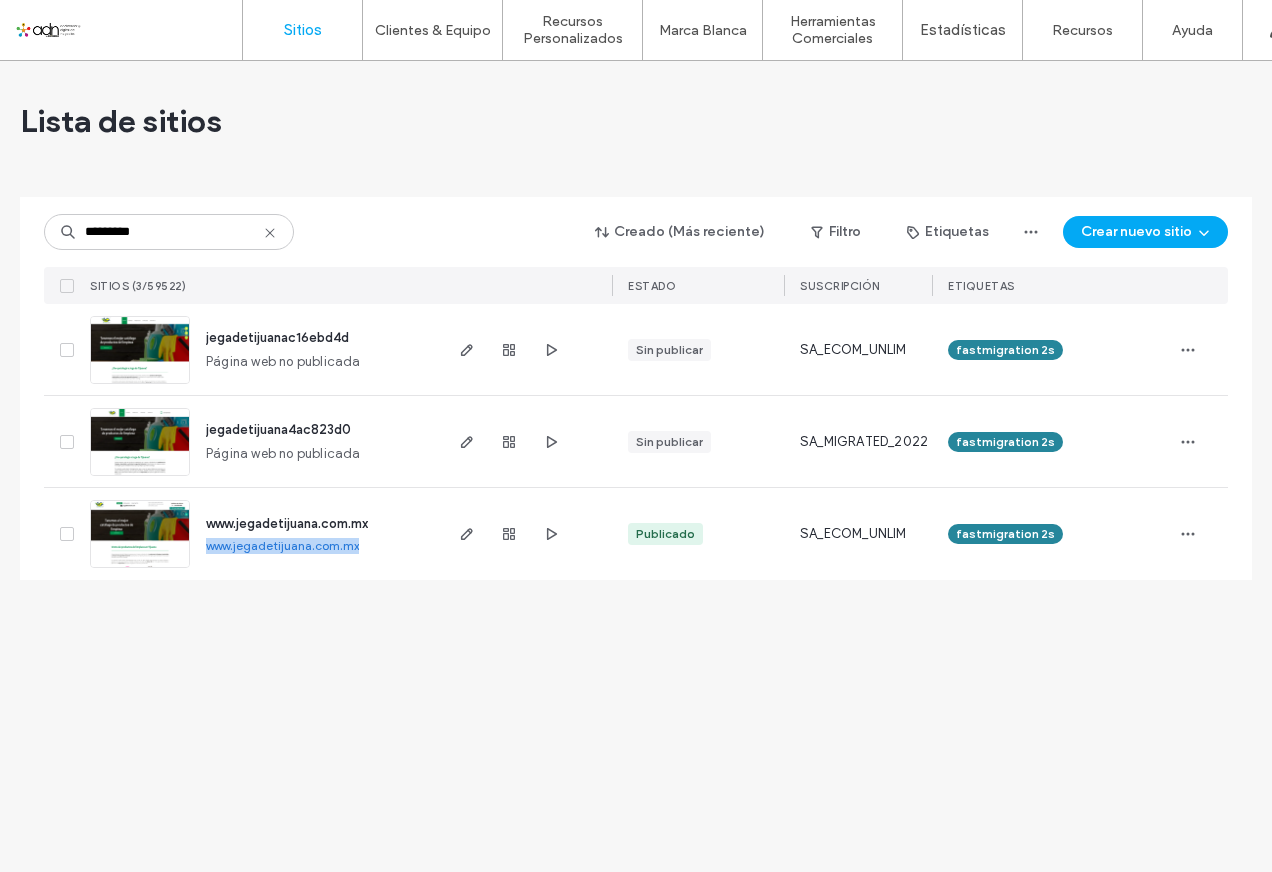 drag, startPoint x: 363, startPoint y: 553, endPoint x: 326, endPoint y: 541, distance: 38.8973 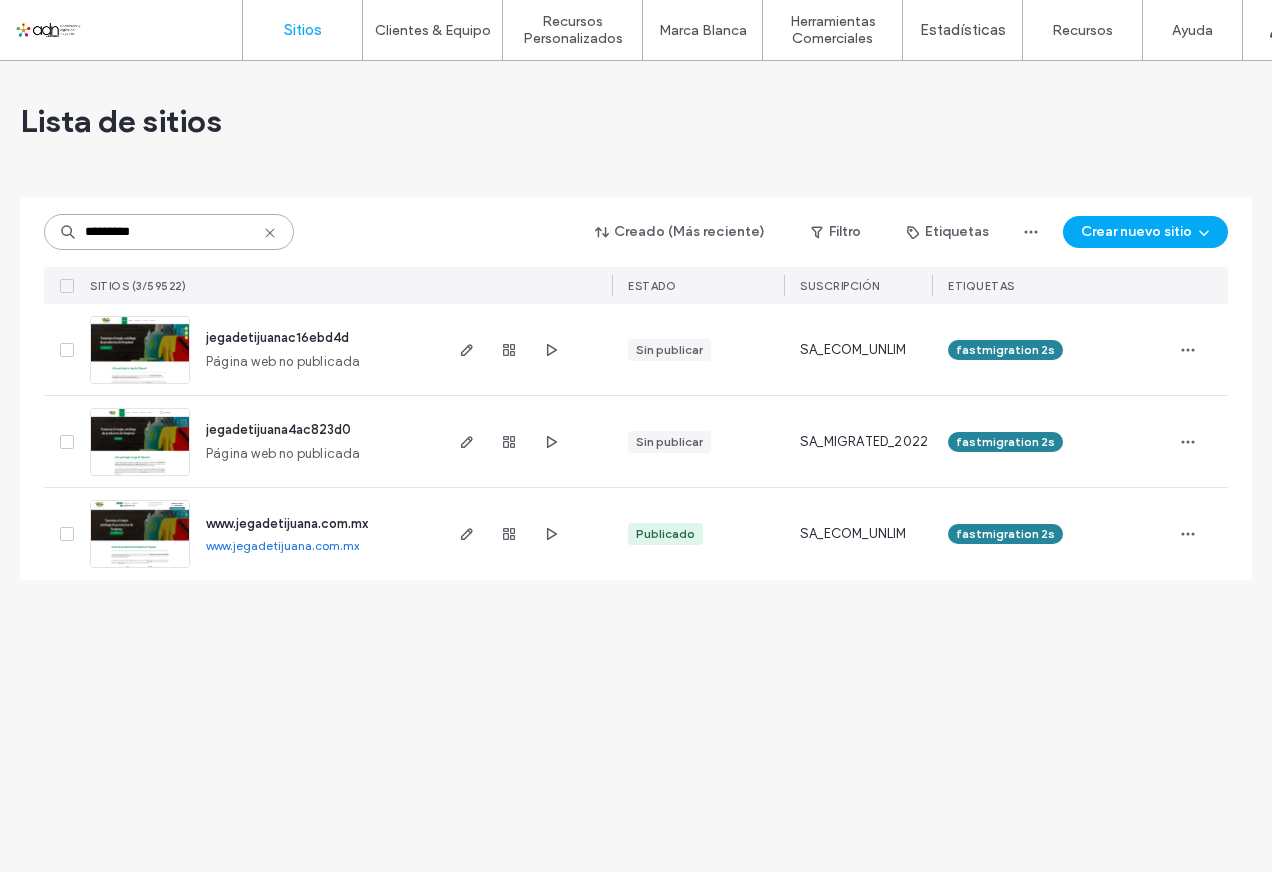 click on "*********" at bounding box center (169, 232) 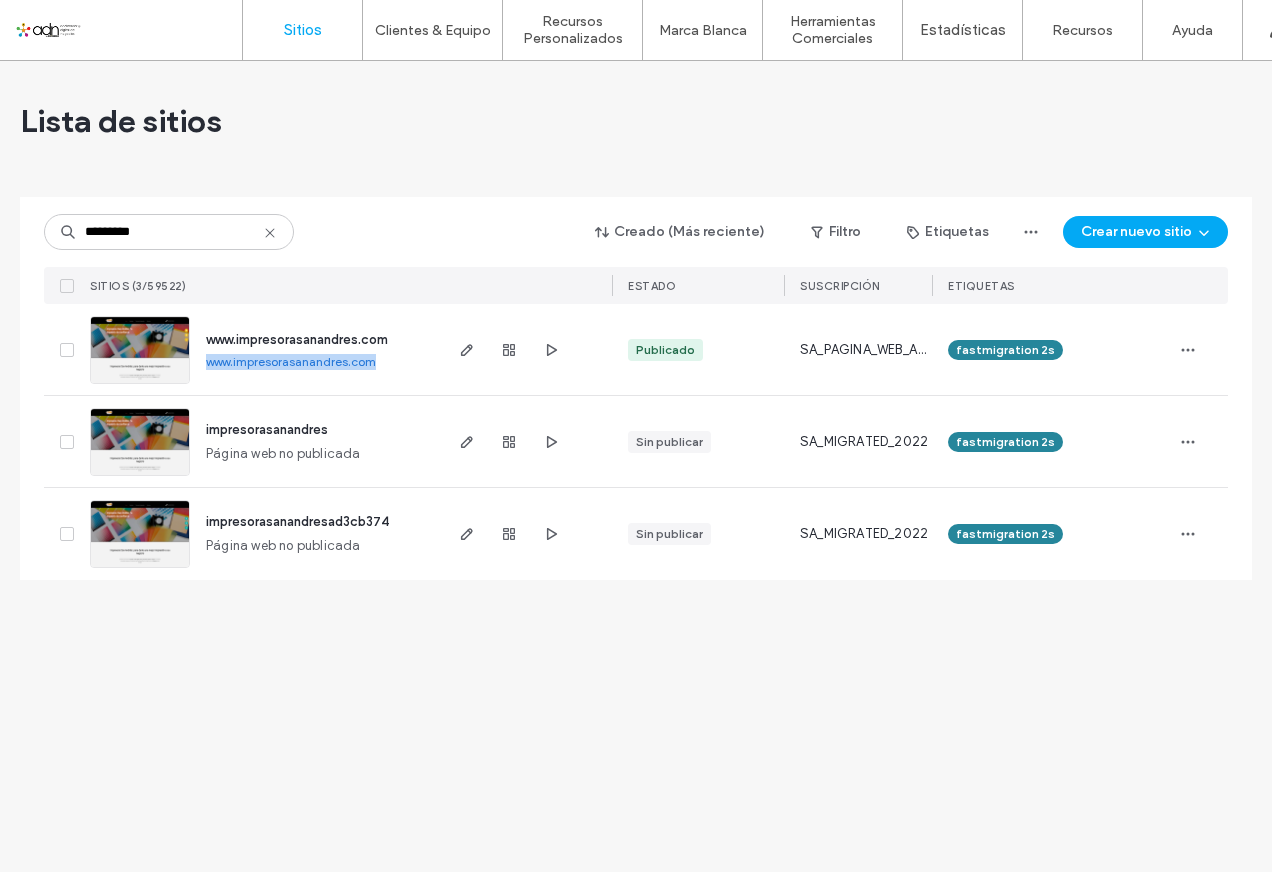 drag, startPoint x: 201, startPoint y: 365, endPoint x: 376, endPoint y: 365, distance: 175 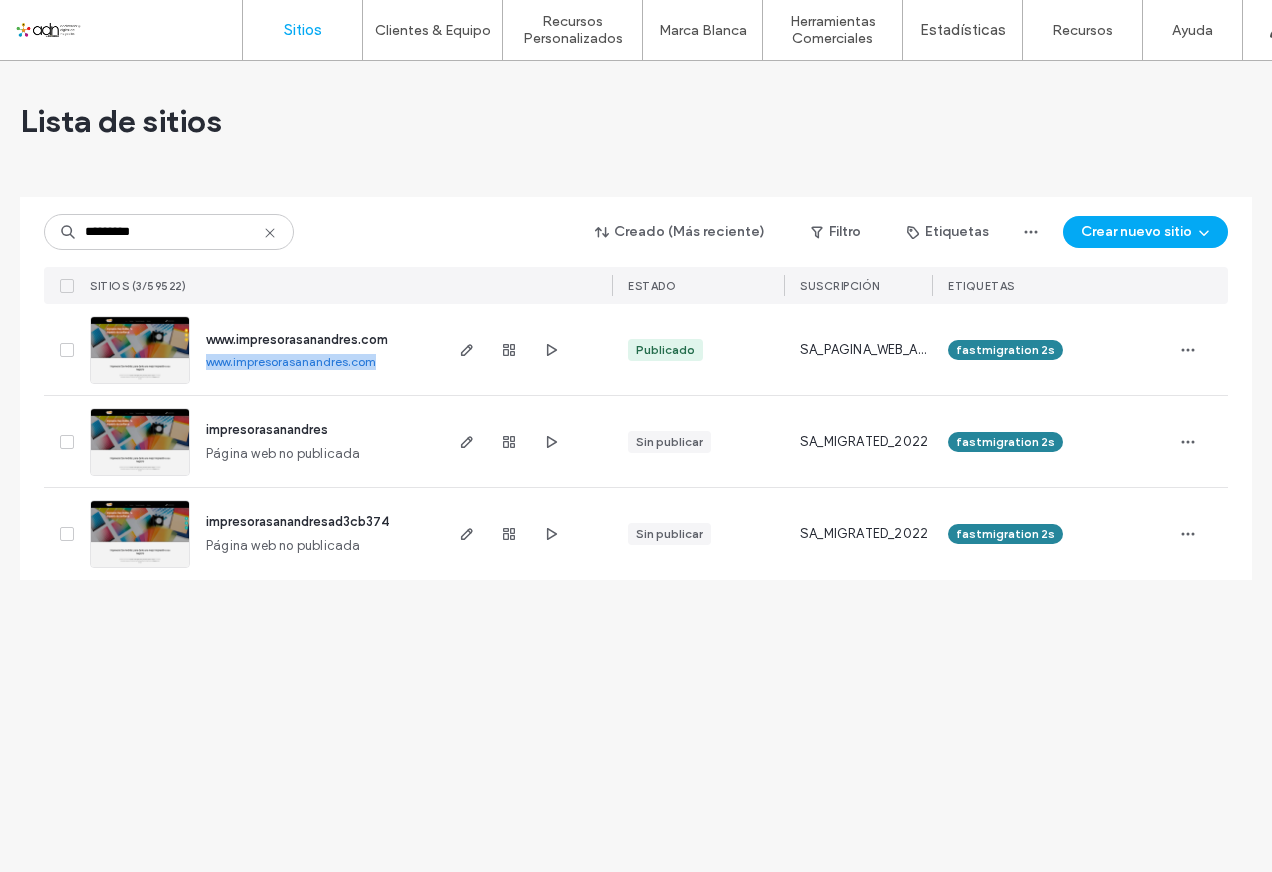 drag, startPoint x: 376, startPoint y: 365, endPoint x: 361, endPoint y: 362, distance: 15.297058 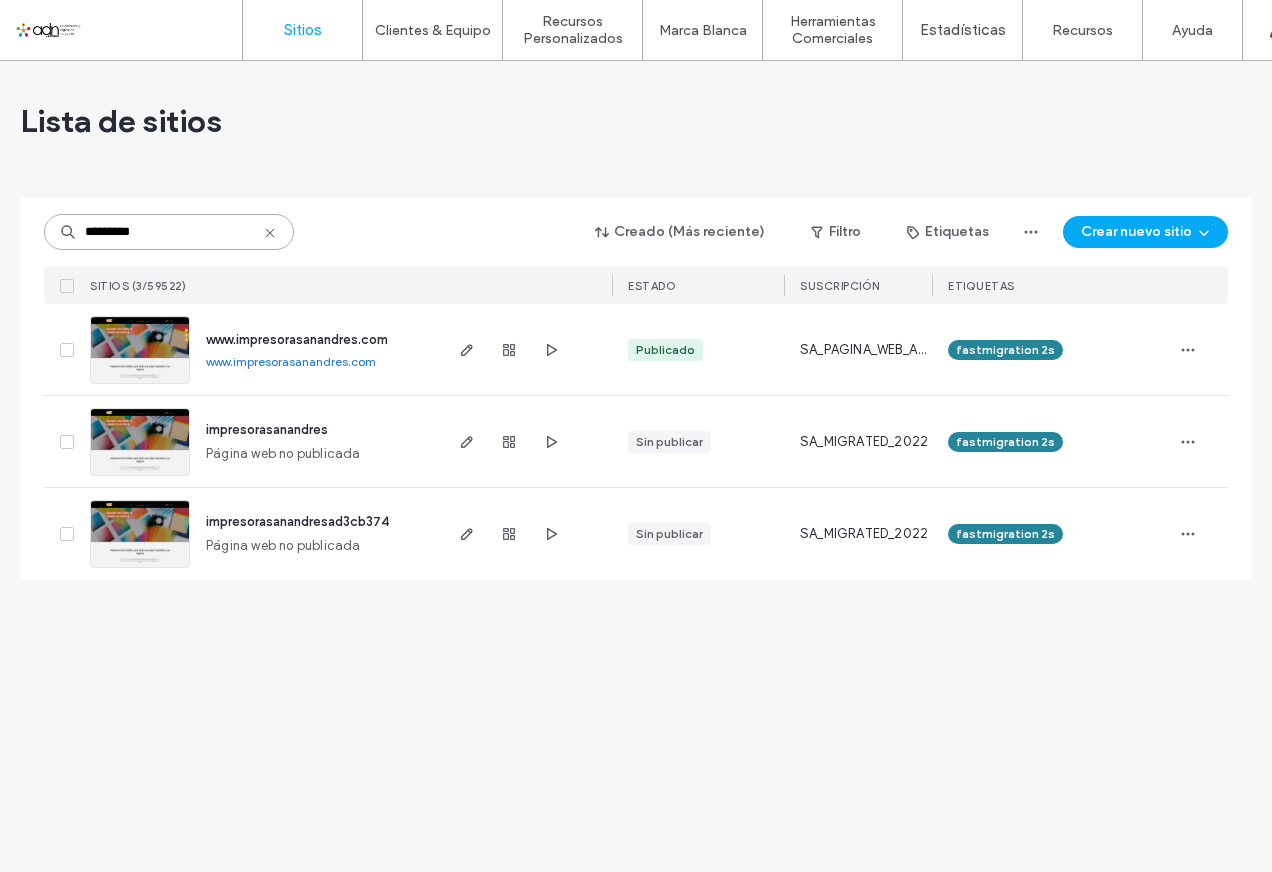 click on "*********" at bounding box center (169, 232) 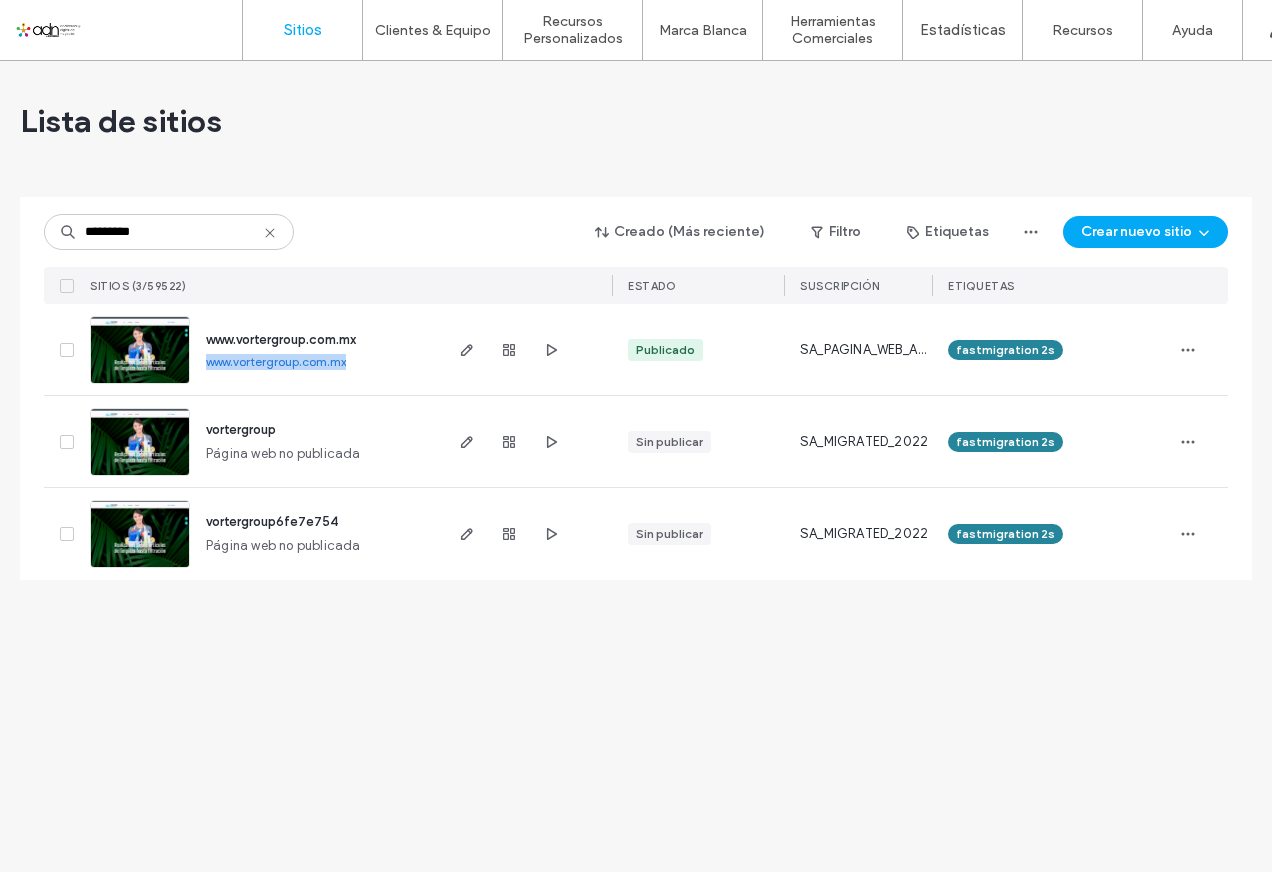 drag, startPoint x: 201, startPoint y: 365, endPoint x: 355, endPoint y: 364, distance: 154.00325 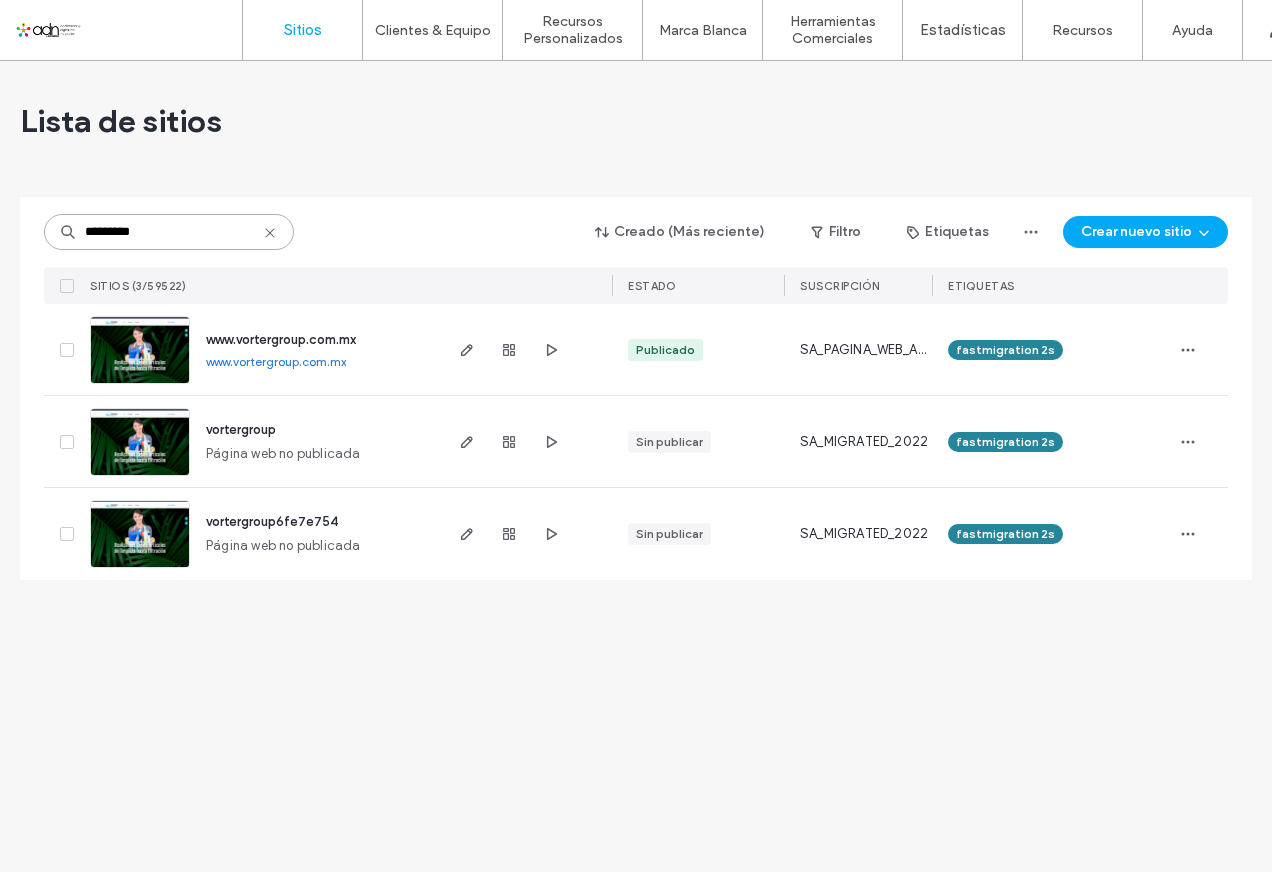 click on "*********" at bounding box center (169, 232) 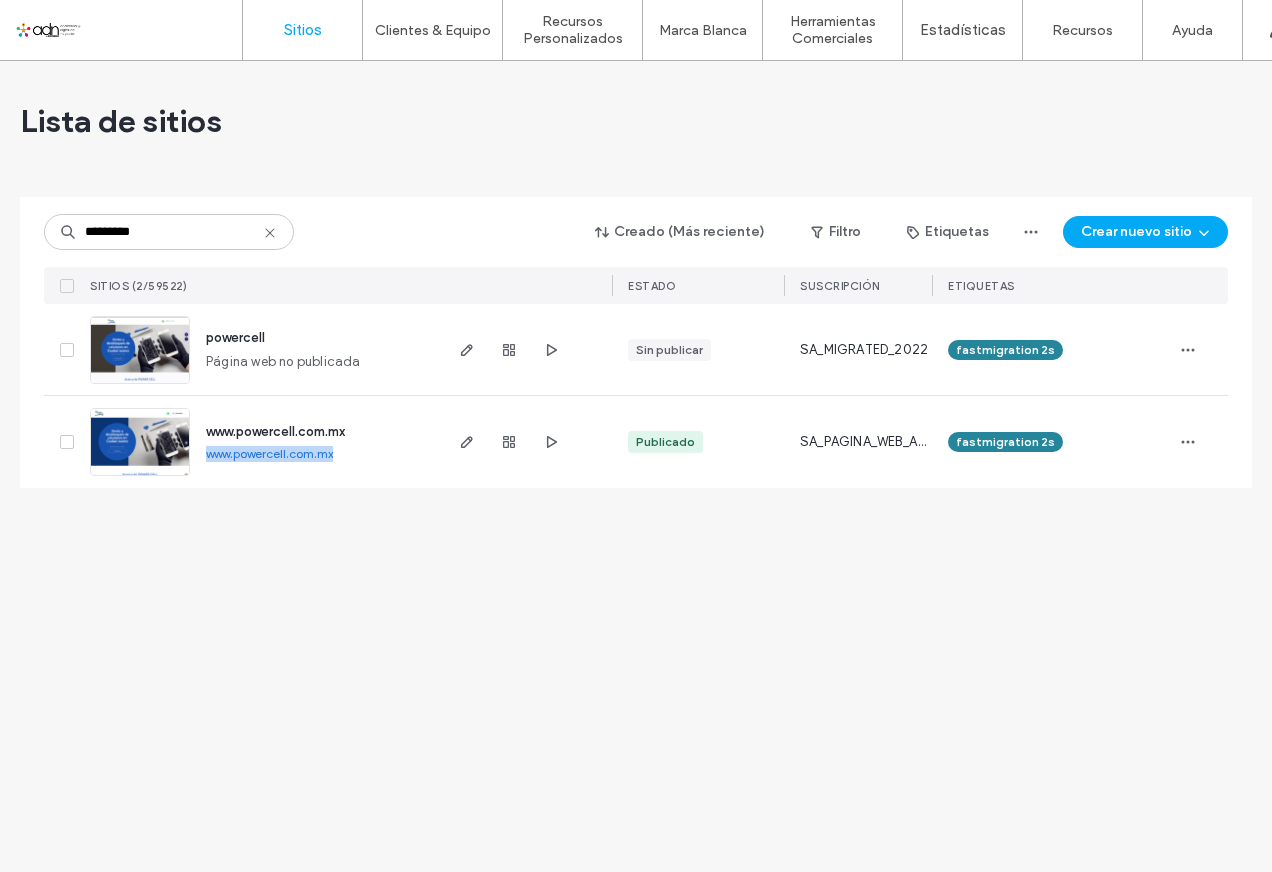 drag, startPoint x: 204, startPoint y: 455, endPoint x: 348, endPoint y: 455, distance: 144 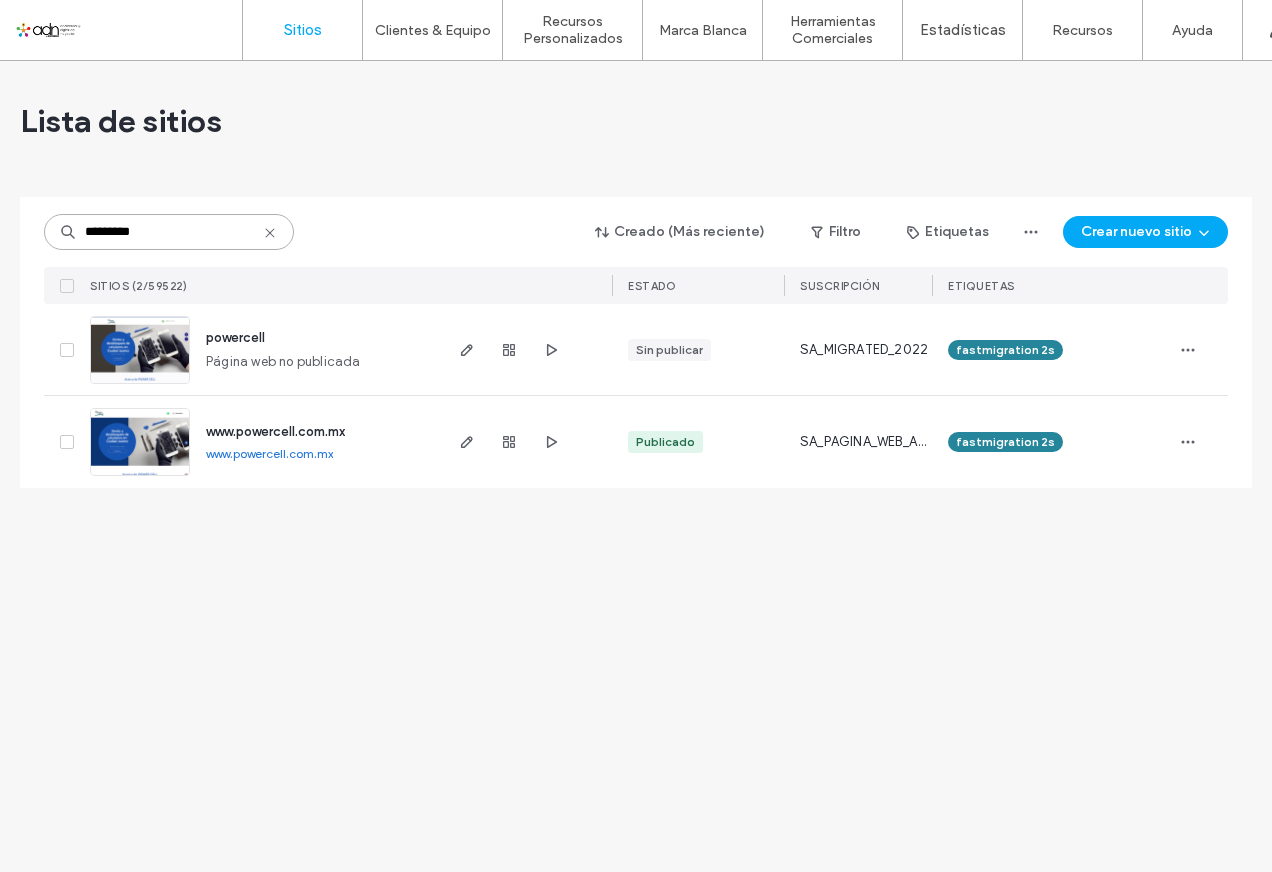 click on "*********" at bounding box center (169, 232) 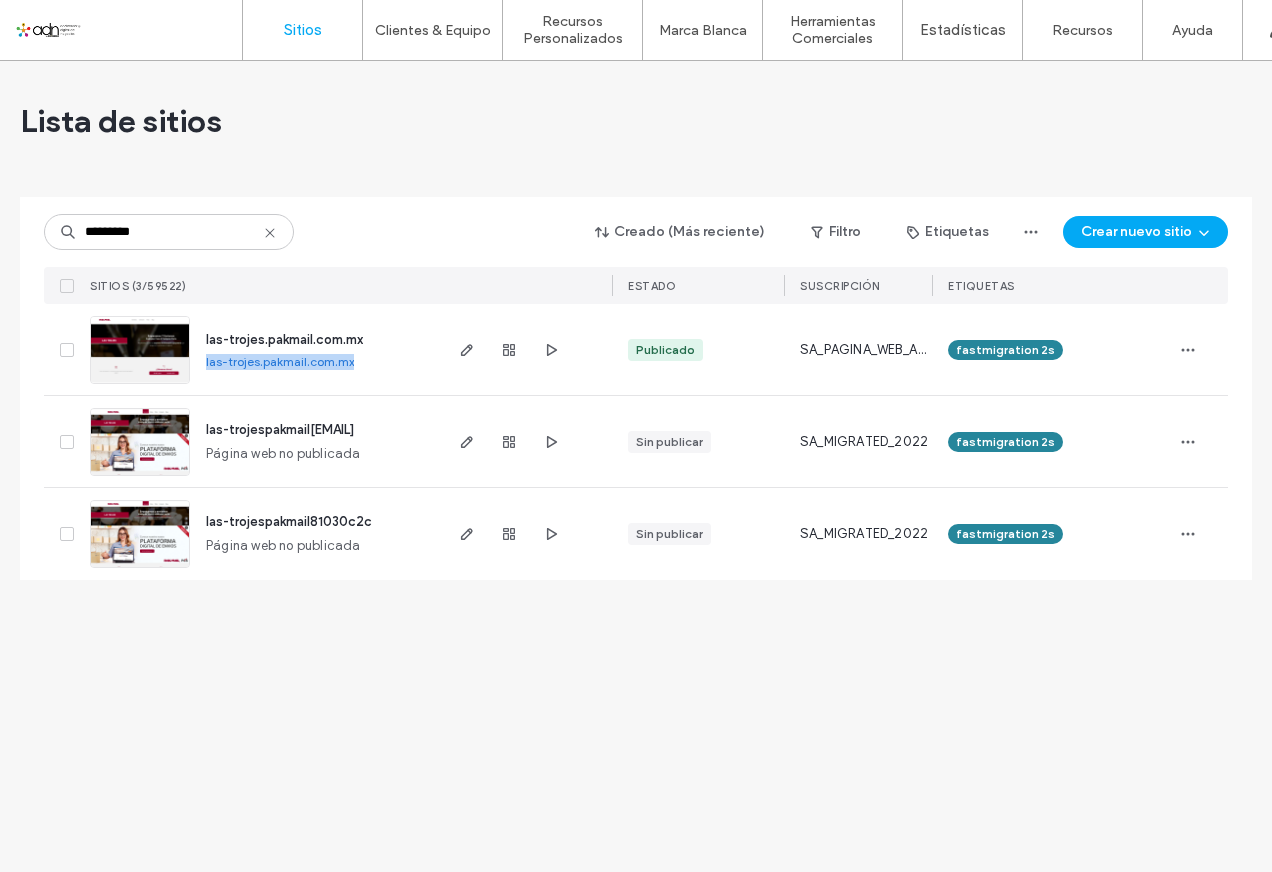 drag, startPoint x: 200, startPoint y: 367, endPoint x: 364, endPoint y: 368, distance: 164.00305 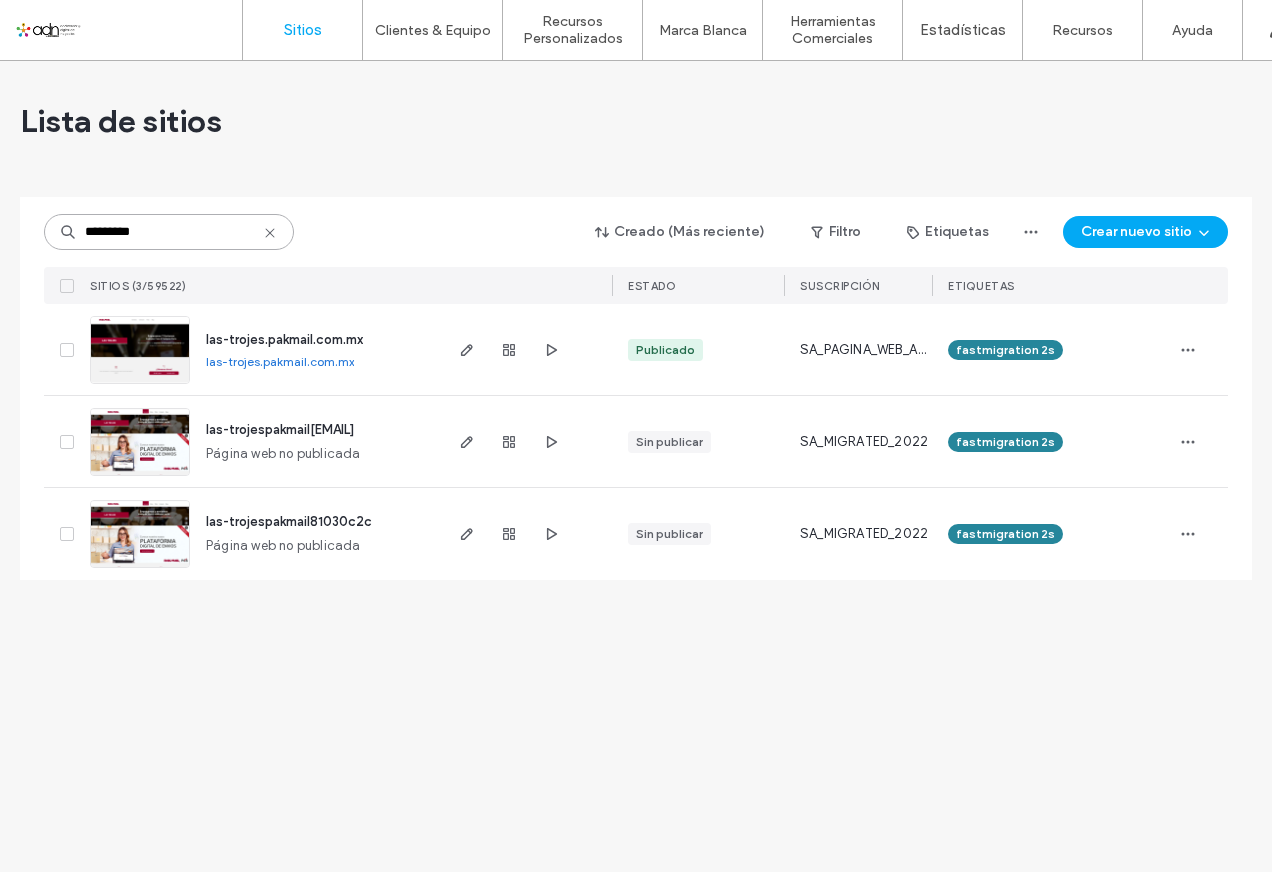 click on "*********" at bounding box center [169, 232] 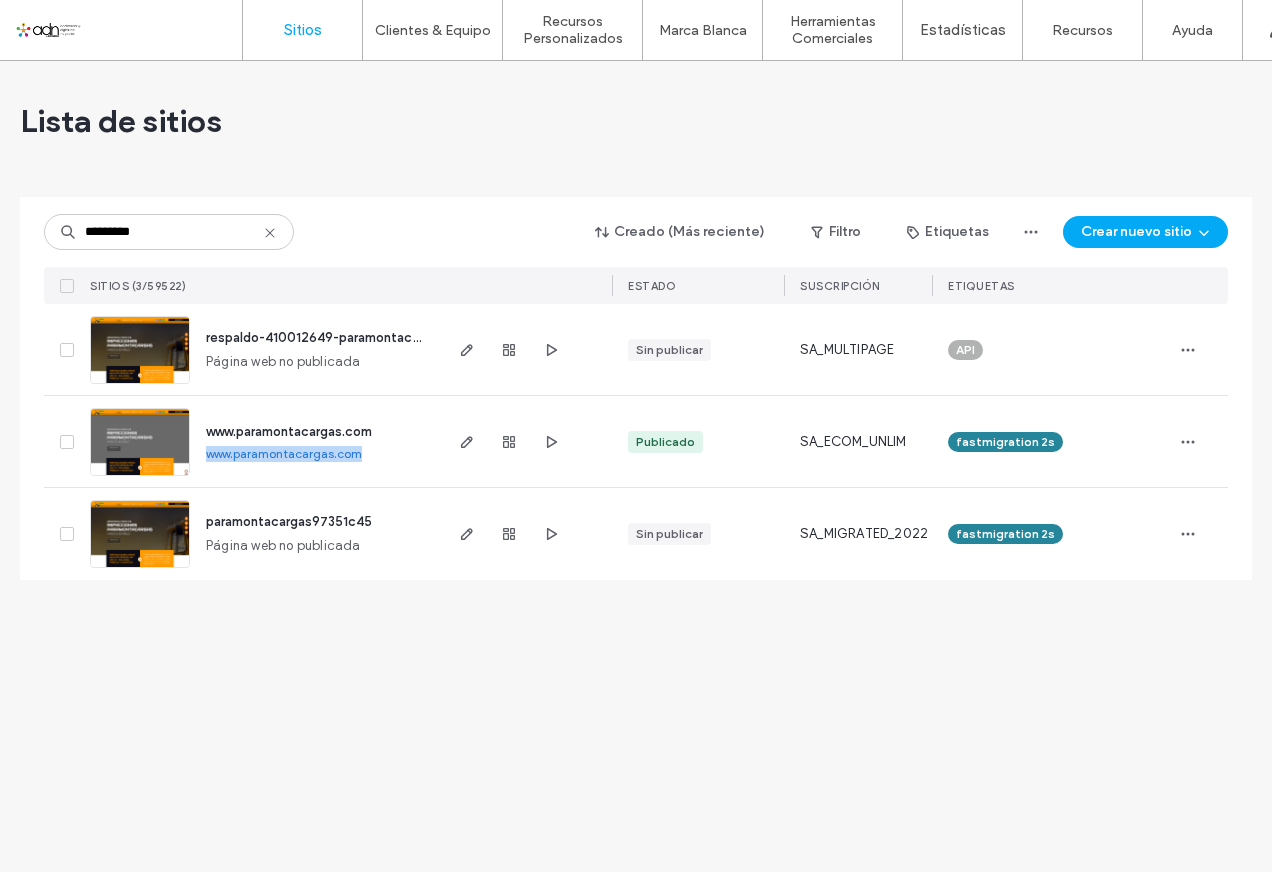 drag, startPoint x: 207, startPoint y: 452, endPoint x: 361, endPoint y: 455, distance: 154.02922 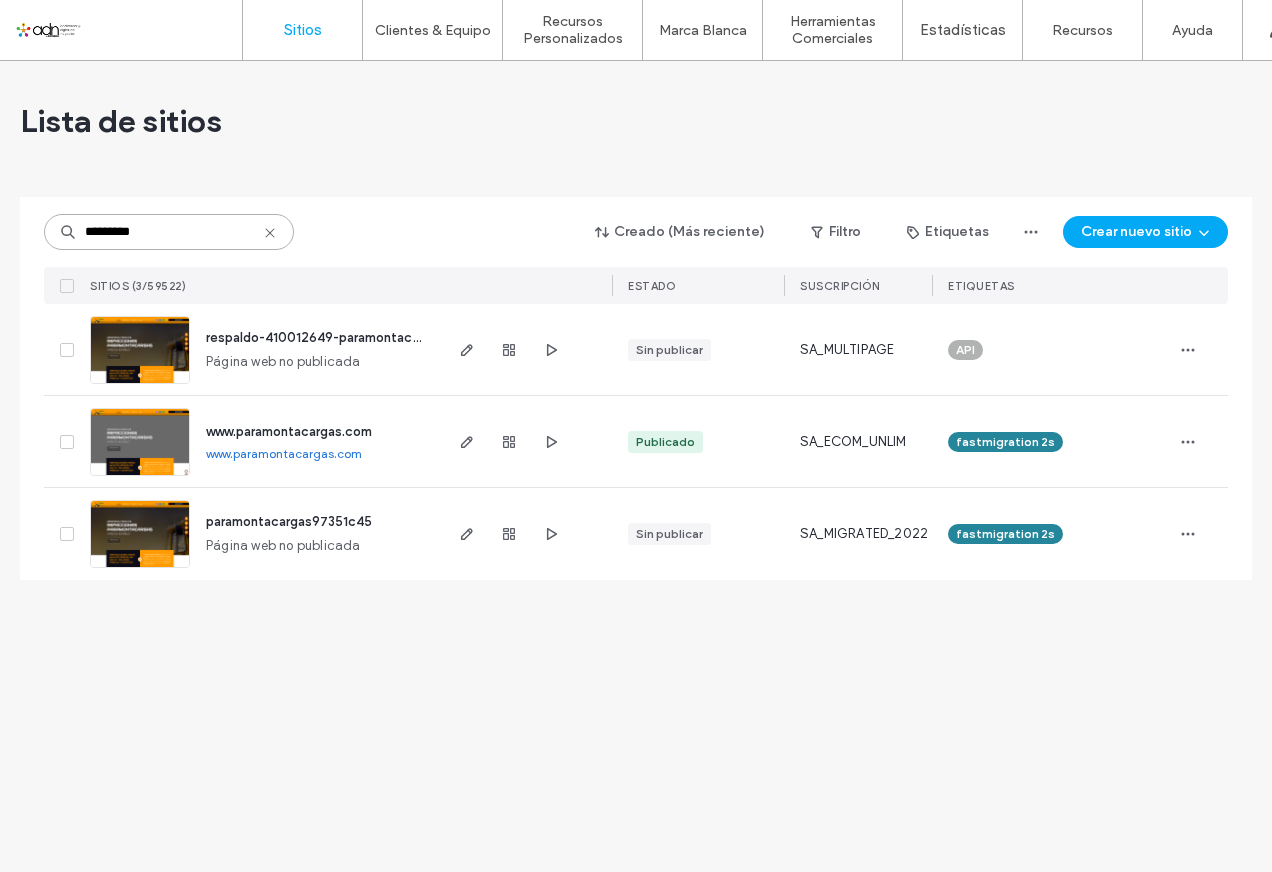 click on "*********" at bounding box center [169, 232] 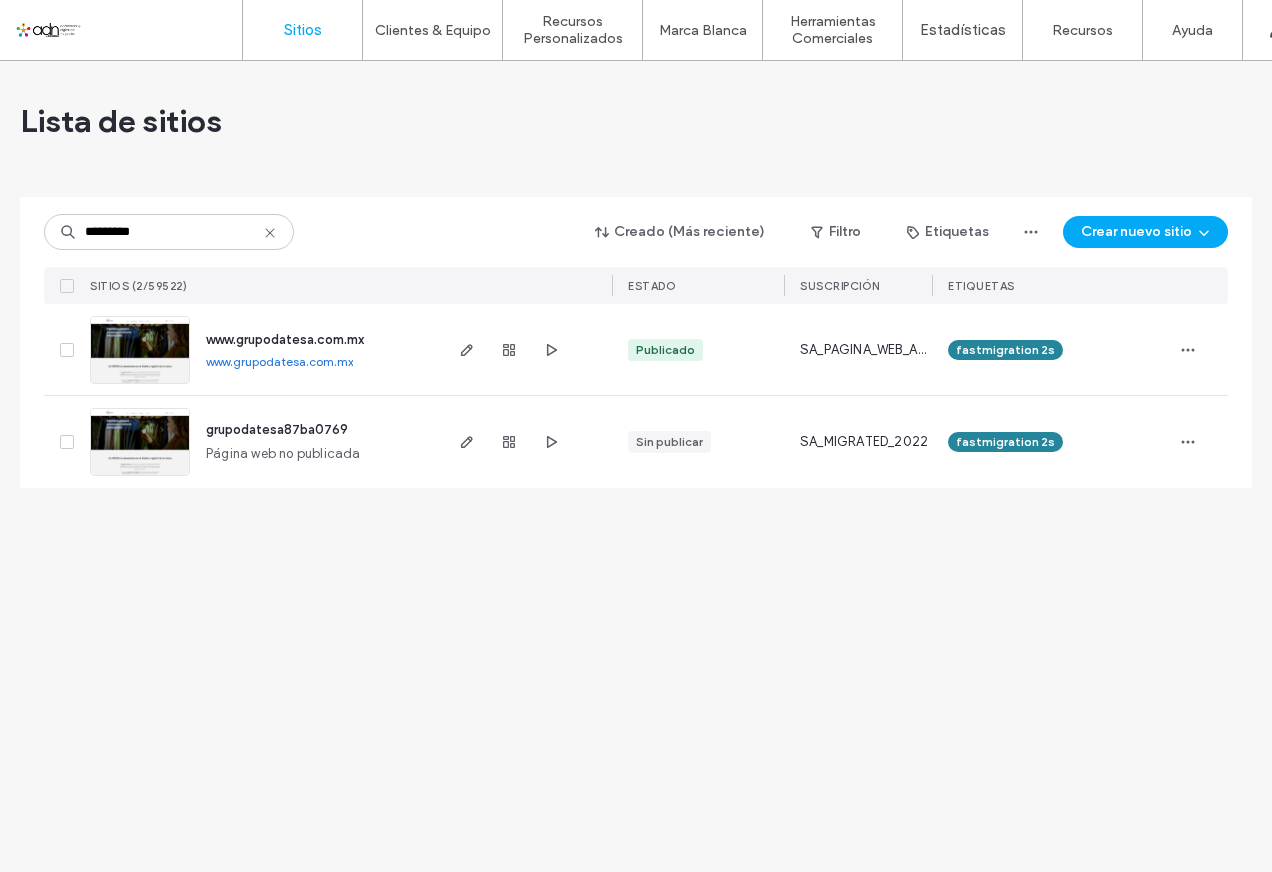 drag, startPoint x: 203, startPoint y: 361, endPoint x: 371, endPoint y: 362, distance: 168.00298 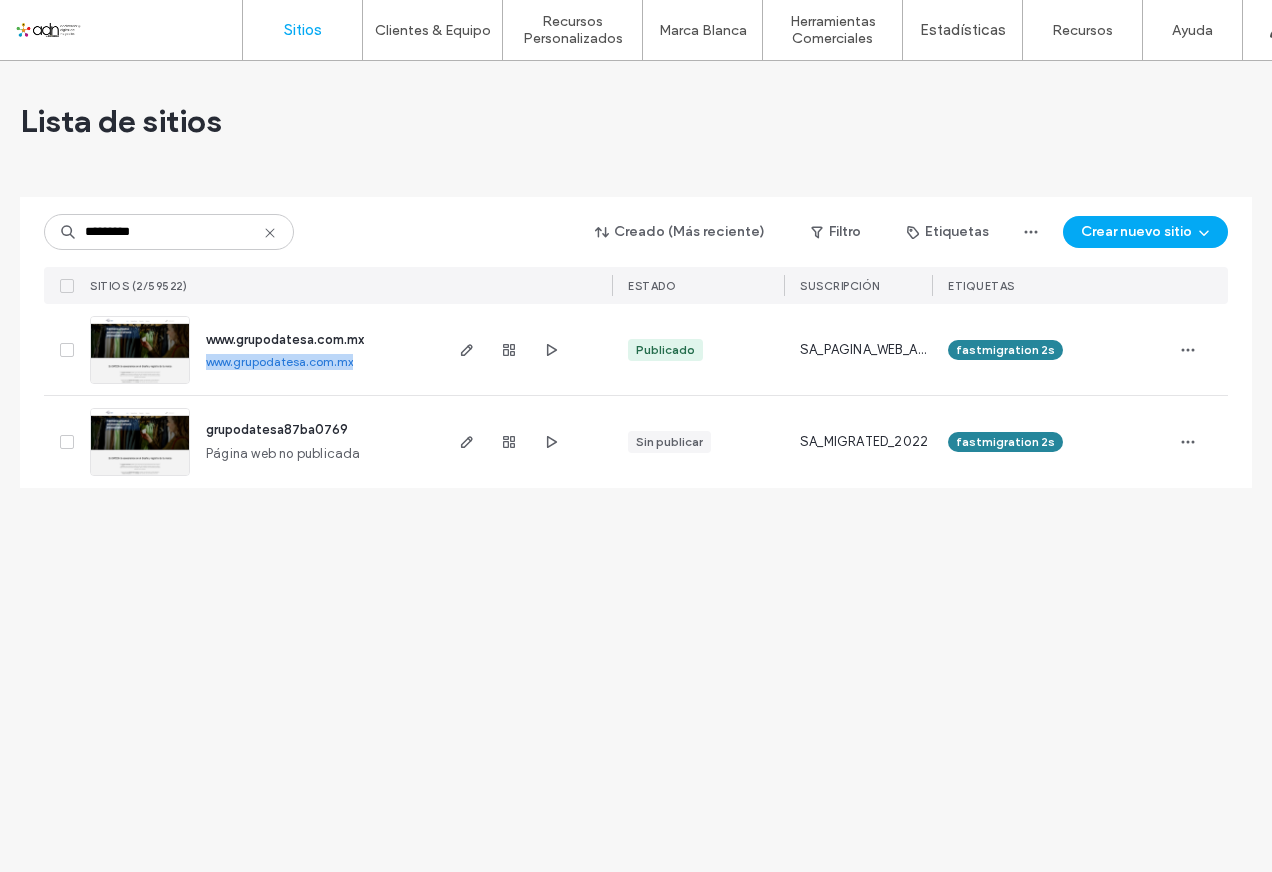 drag, startPoint x: 359, startPoint y: 365, endPoint x: 201, endPoint y: 368, distance: 158.02847 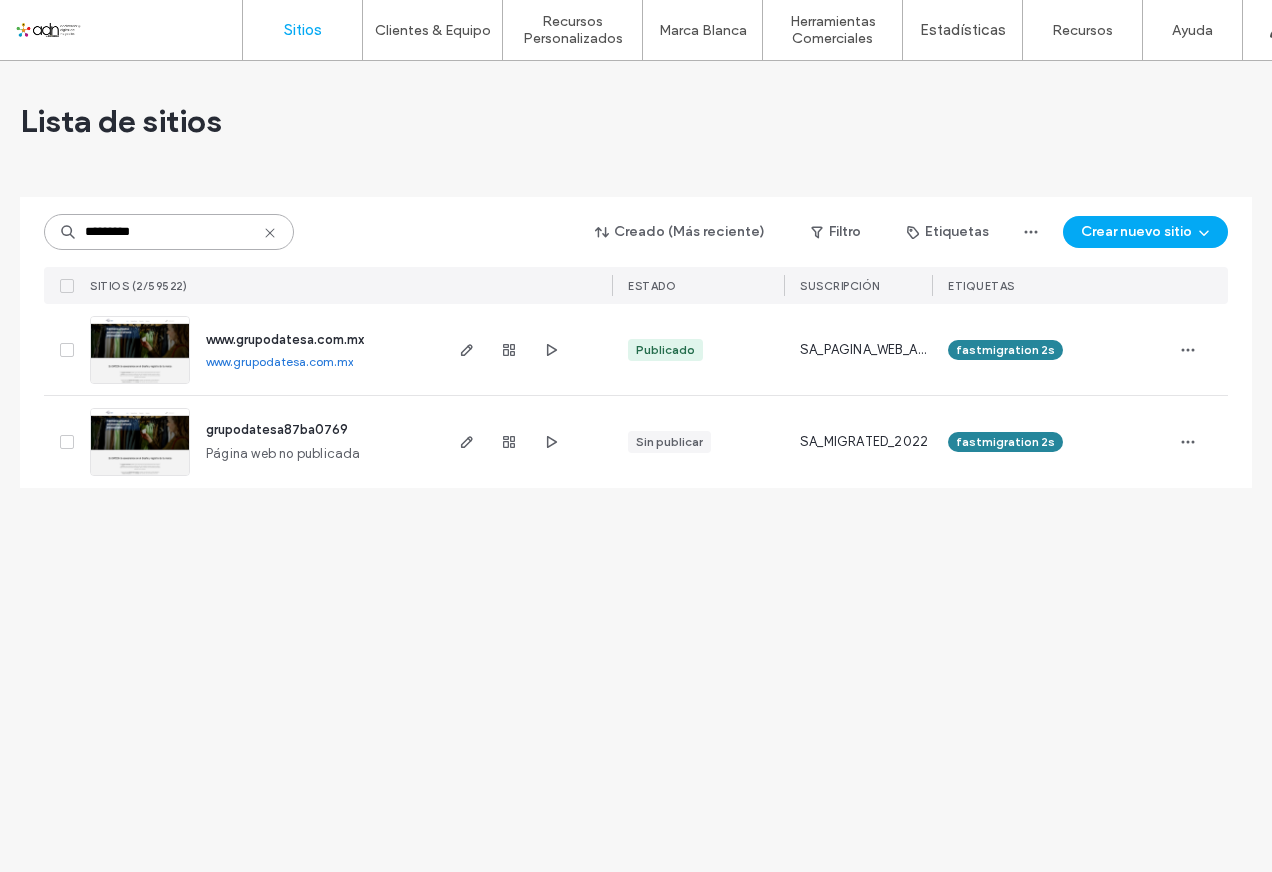click on "*********" at bounding box center [169, 232] 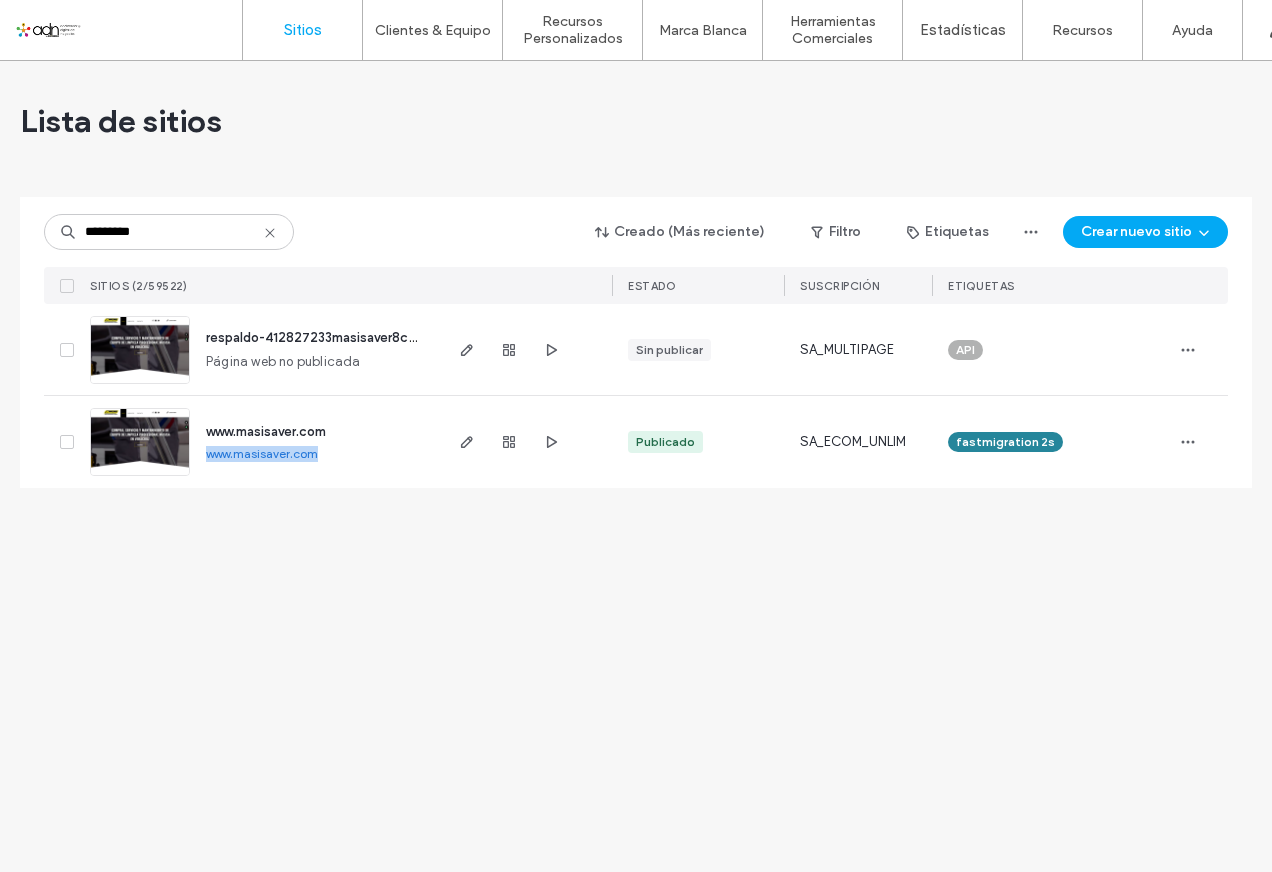 drag, startPoint x: 199, startPoint y: 454, endPoint x: 323, endPoint y: 455, distance: 124.004036 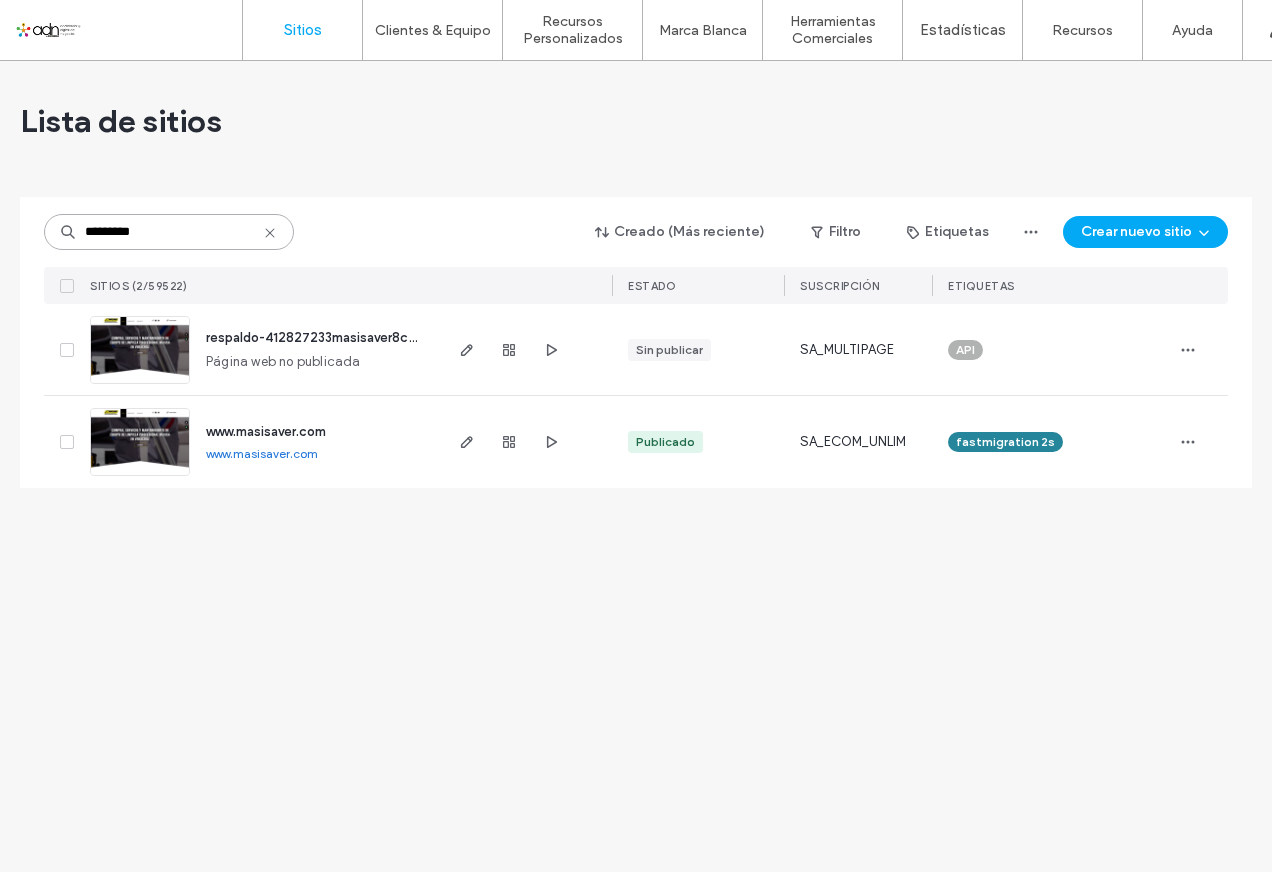 click on "*********" at bounding box center [169, 232] 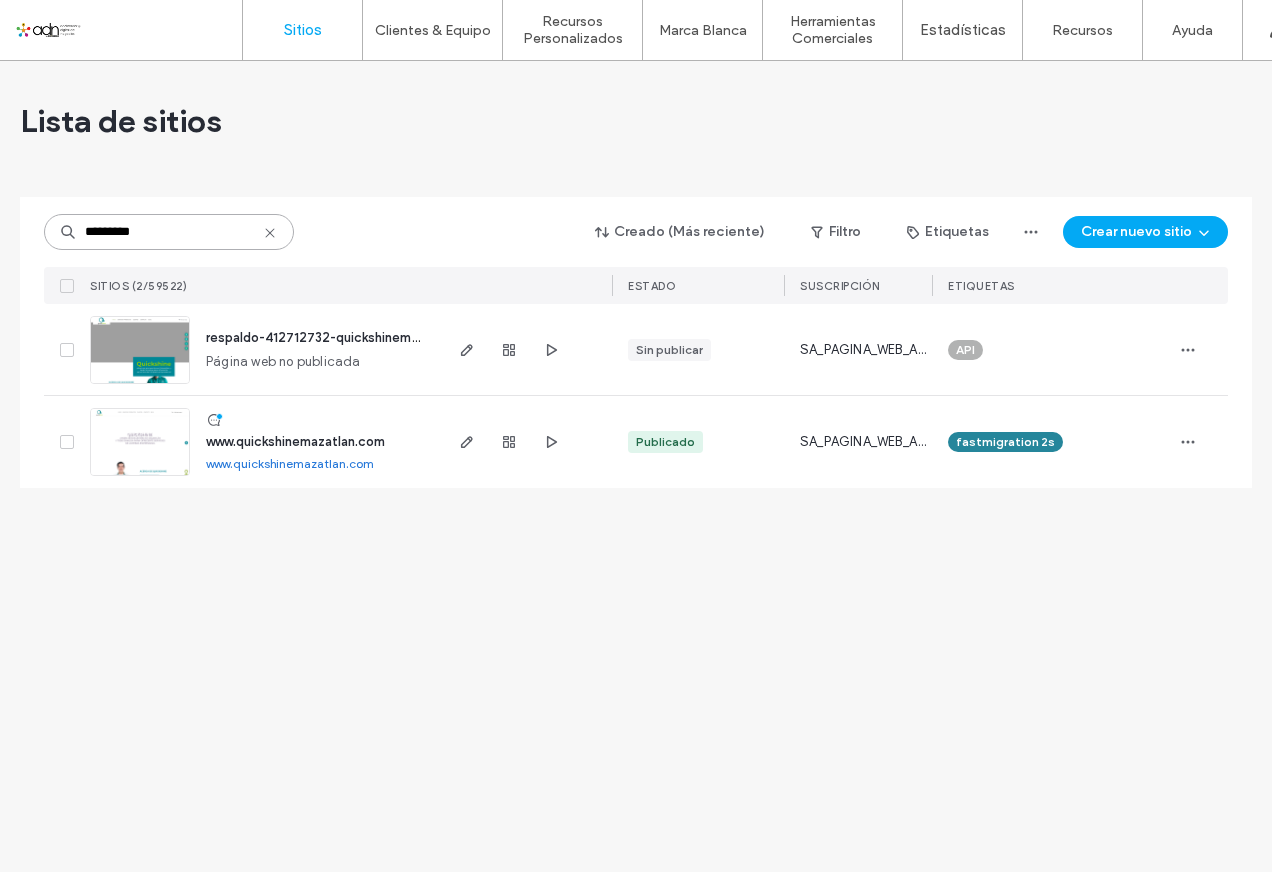 type on "*********" 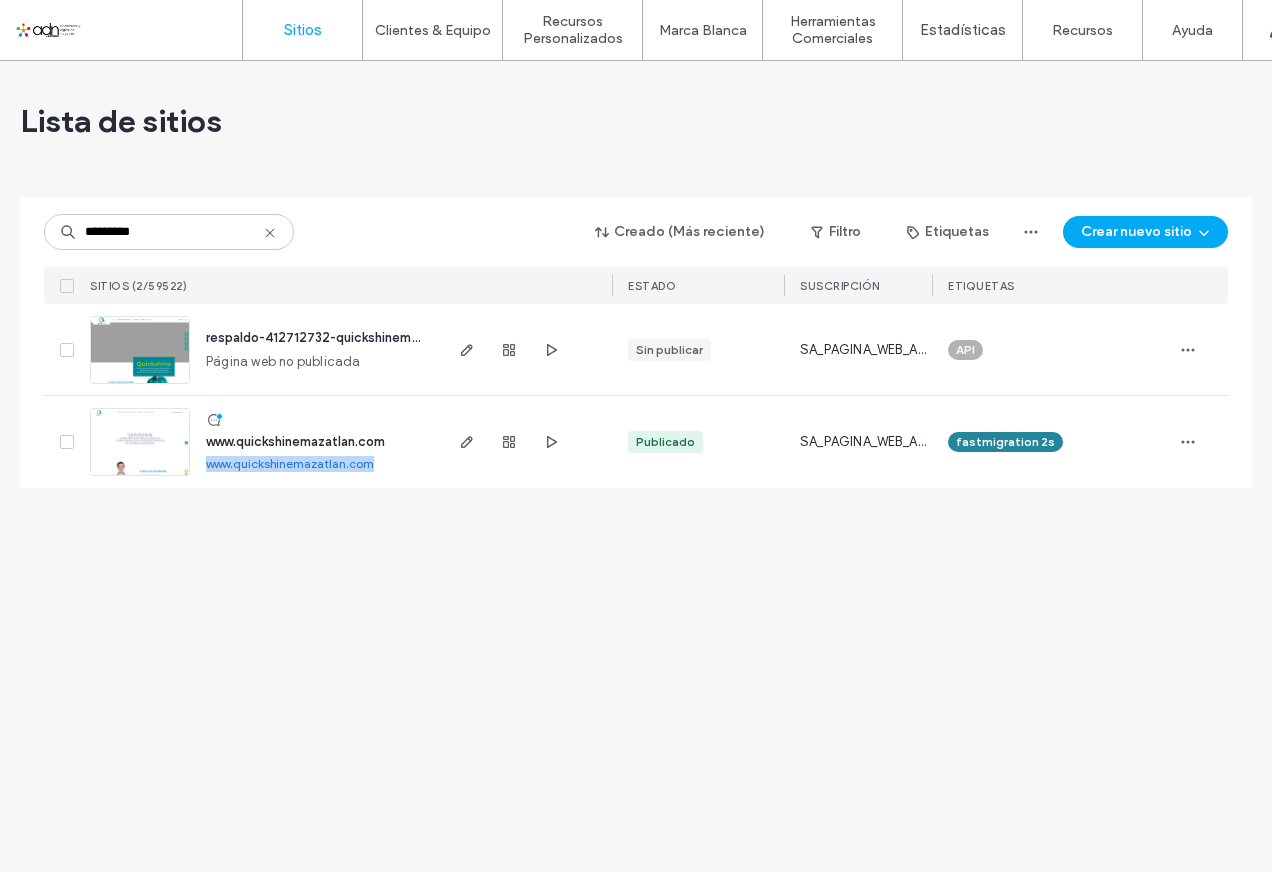drag, startPoint x: 201, startPoint y: 467, endPoint x: 375, endPoint y: 467, distance: 174 